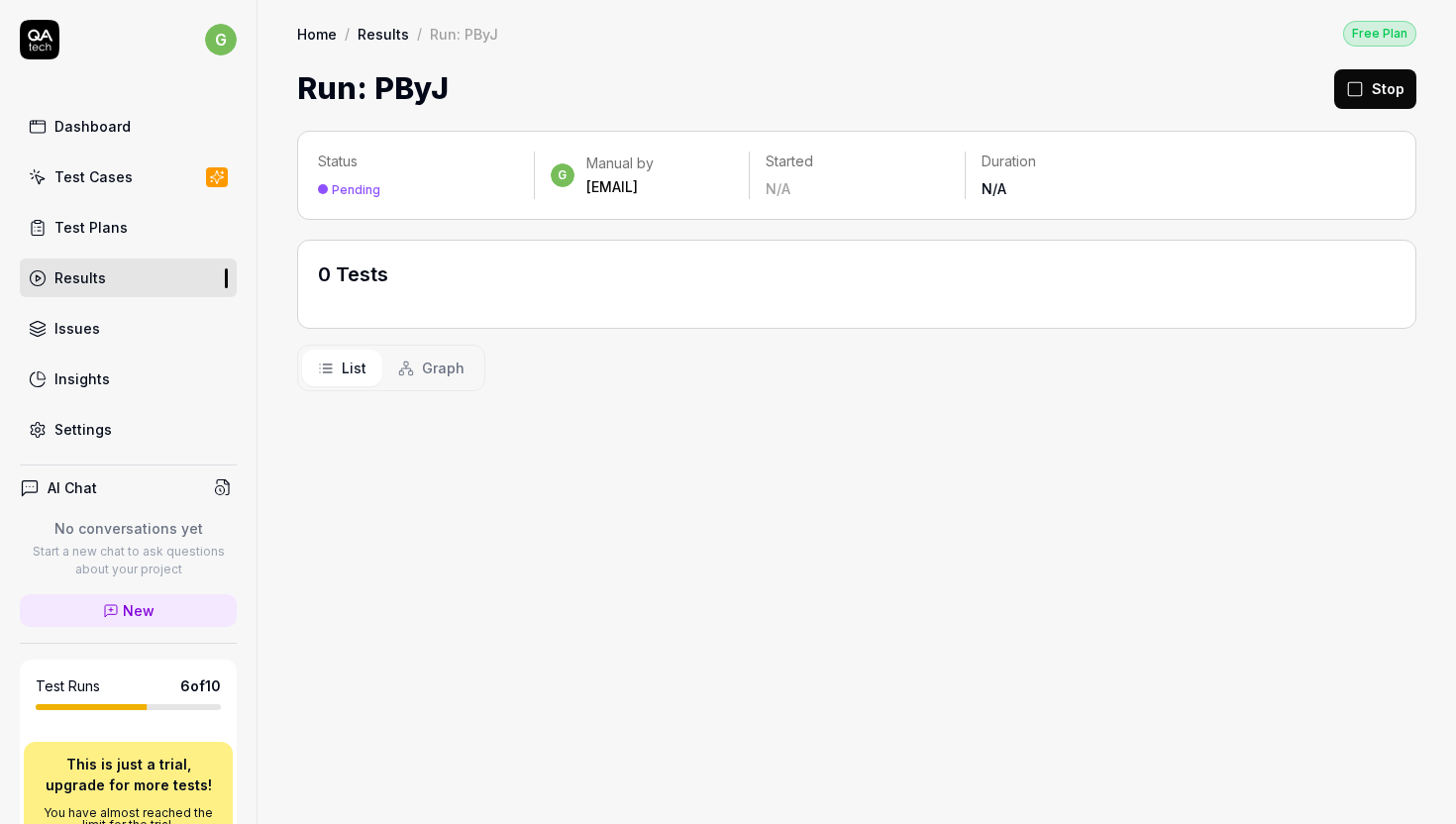 scroll, scrollTop: 0, scrollLeft: 0, axis: both 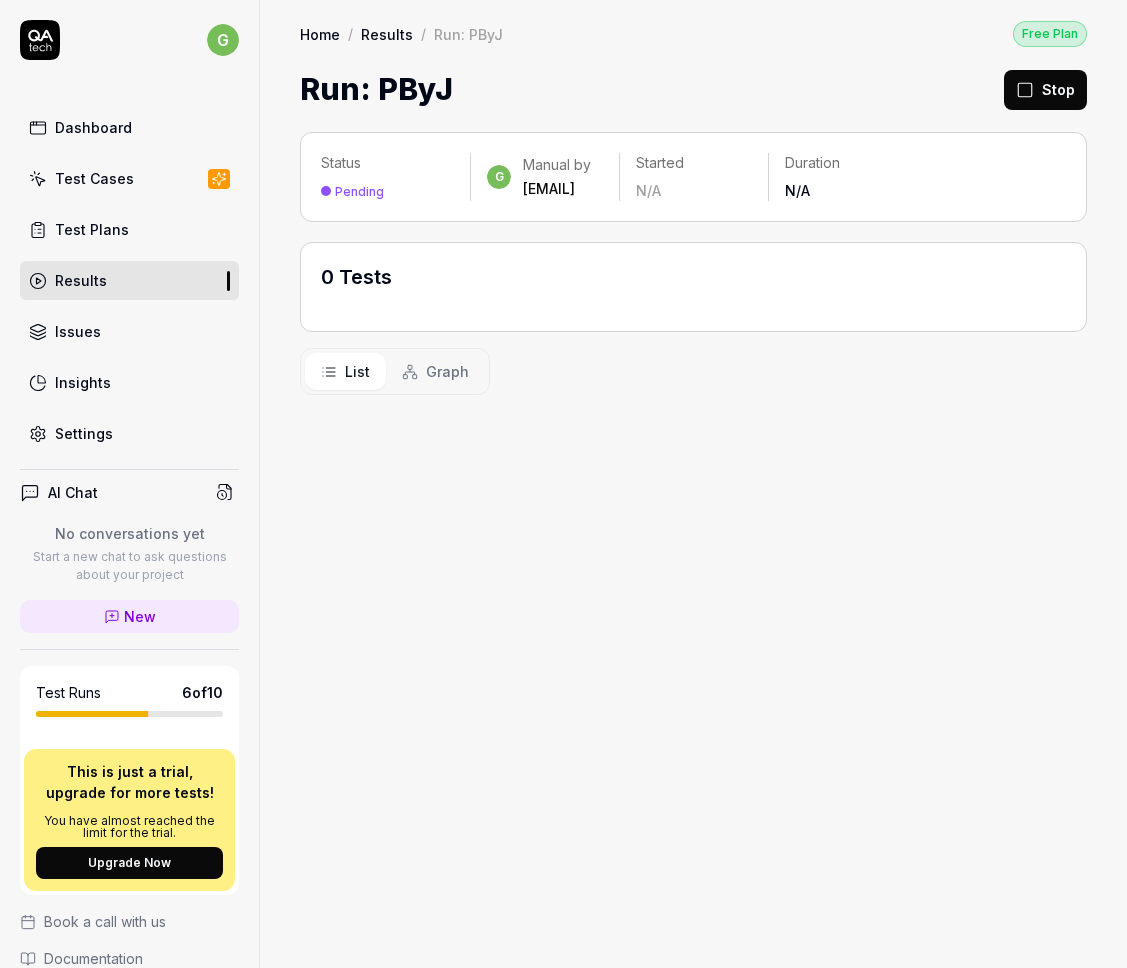 click on "Documentation" at bounding box center (93, 958) 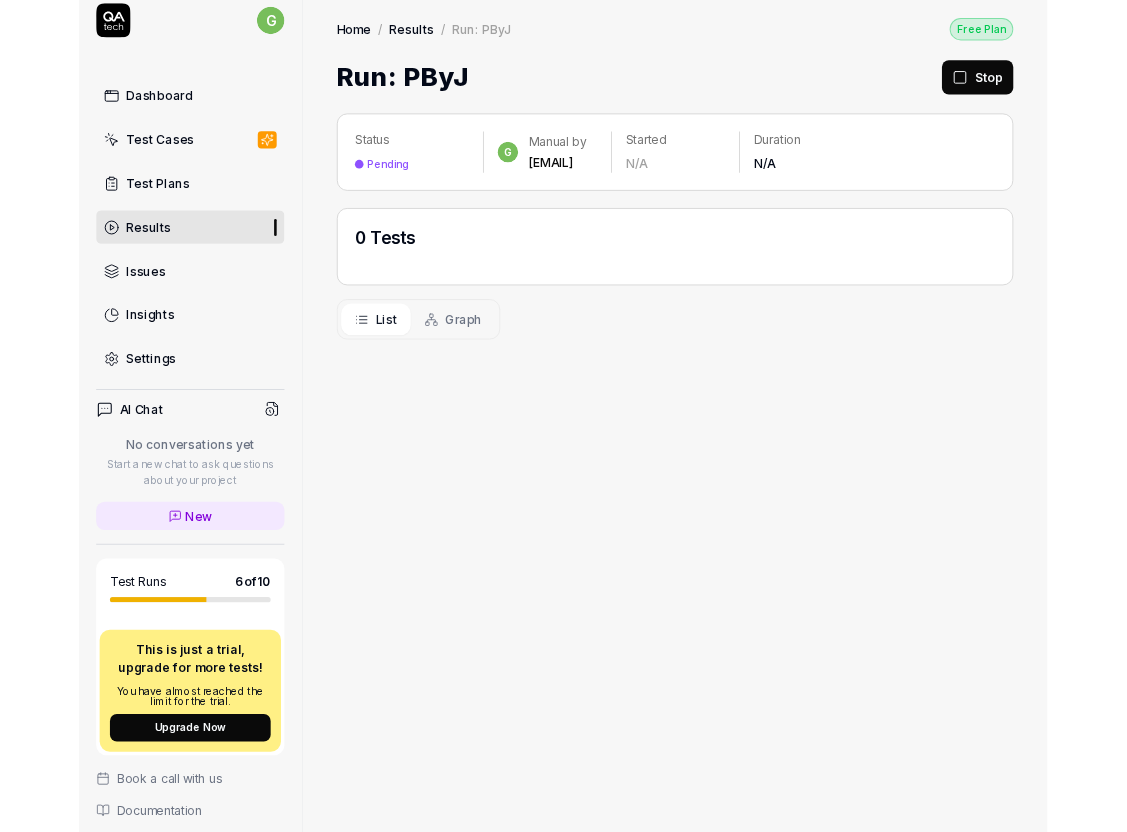 scroll, scrollTop: 25, scrollLeft: 0, axis: vertical 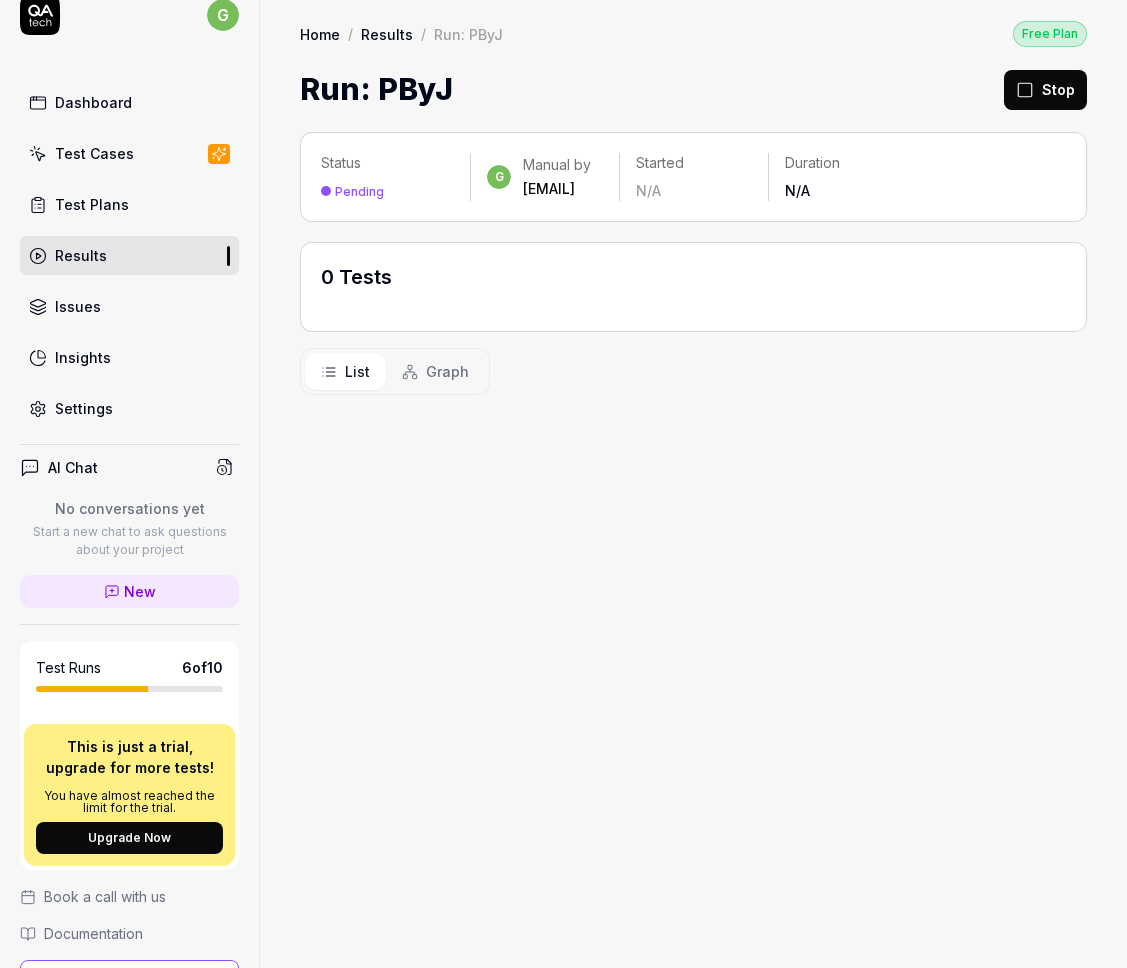 click on "Test Cases" at bounding box center (94, 153) 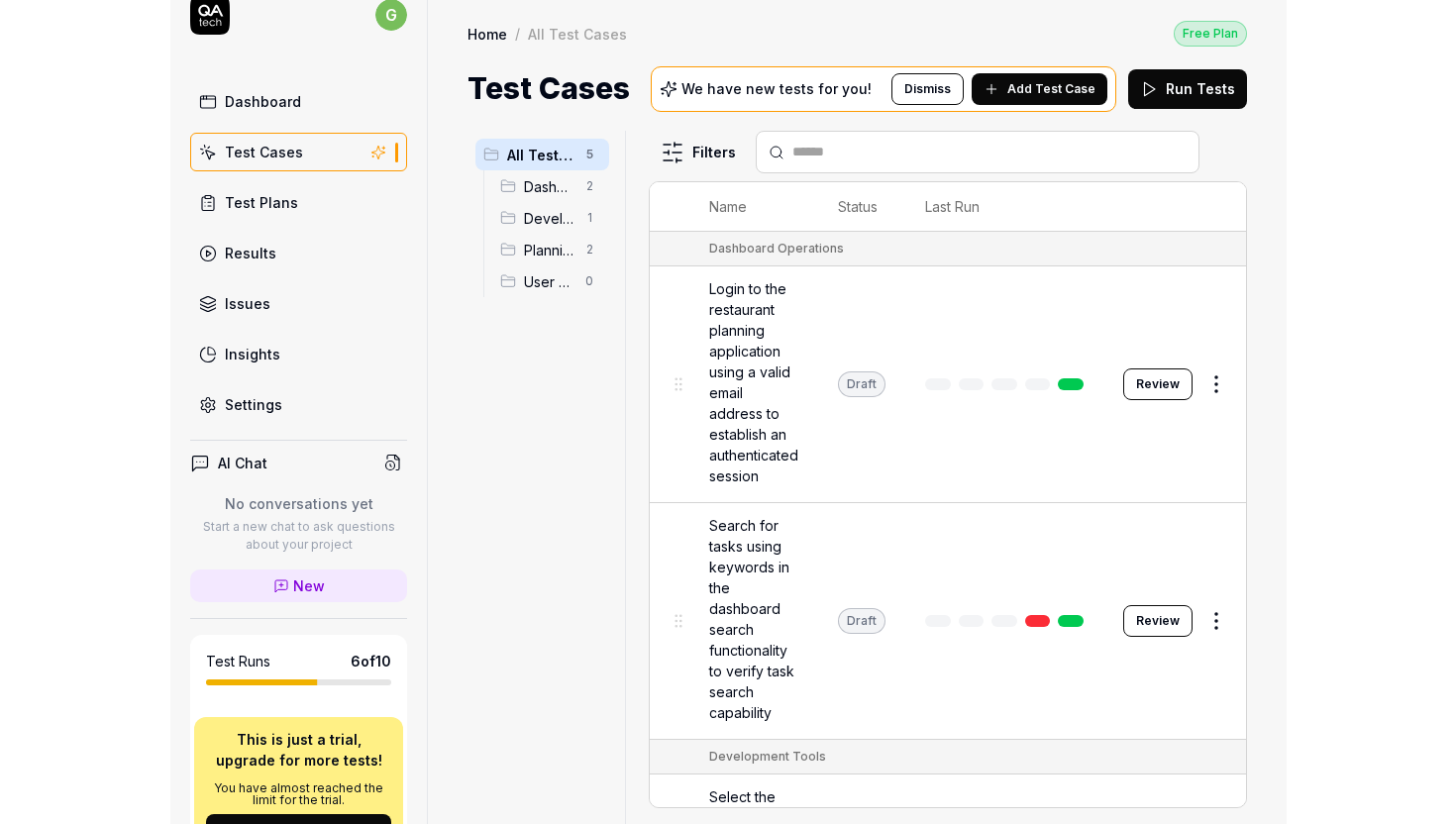 scroll, scrollTop: 25, scrollLeft: 0, axis: vertical 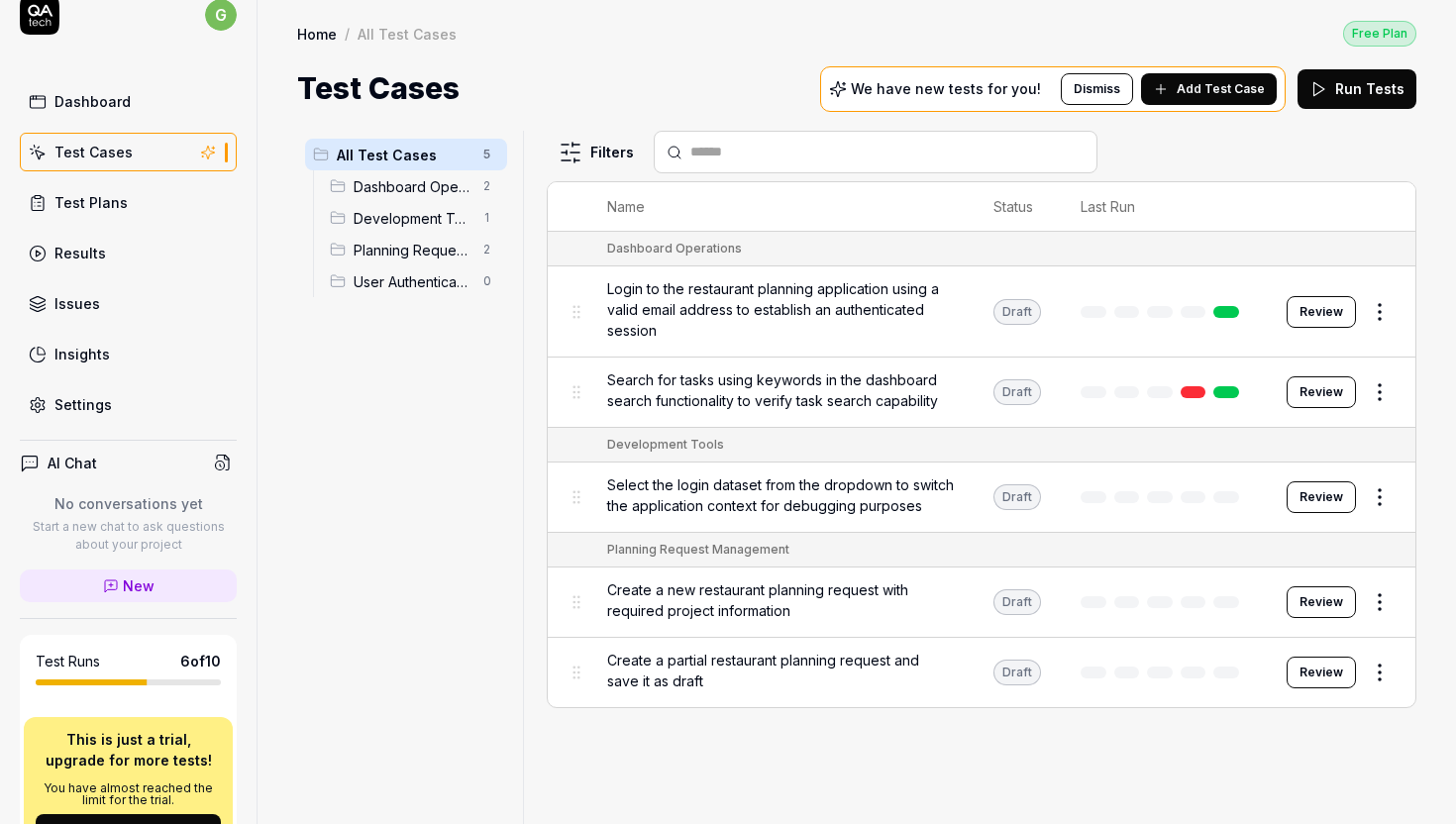 click on "Review" at bounding box center (1321, 392) 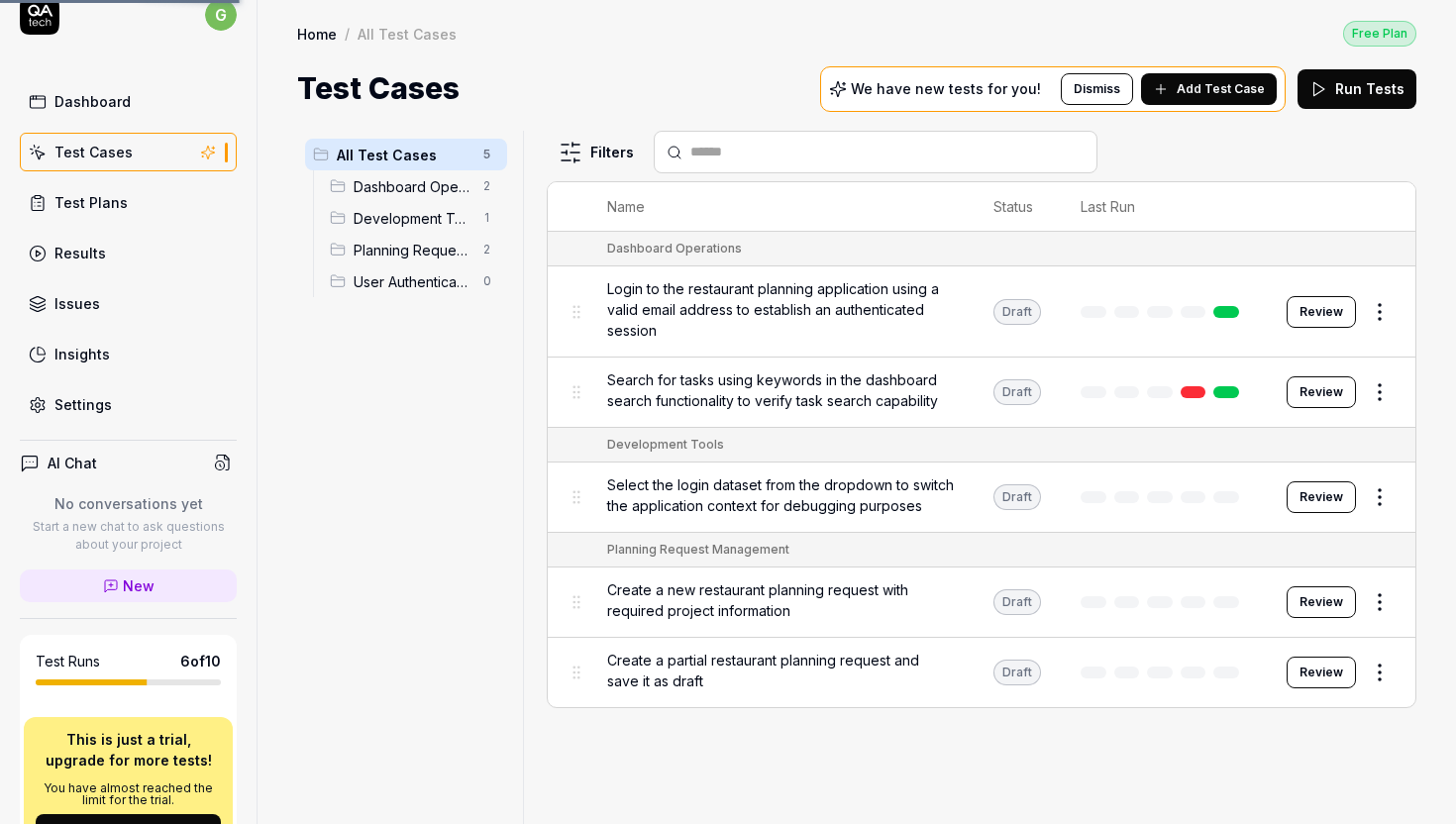 scroll, scrollTop: 0, scrollLeft: 0, axis: both 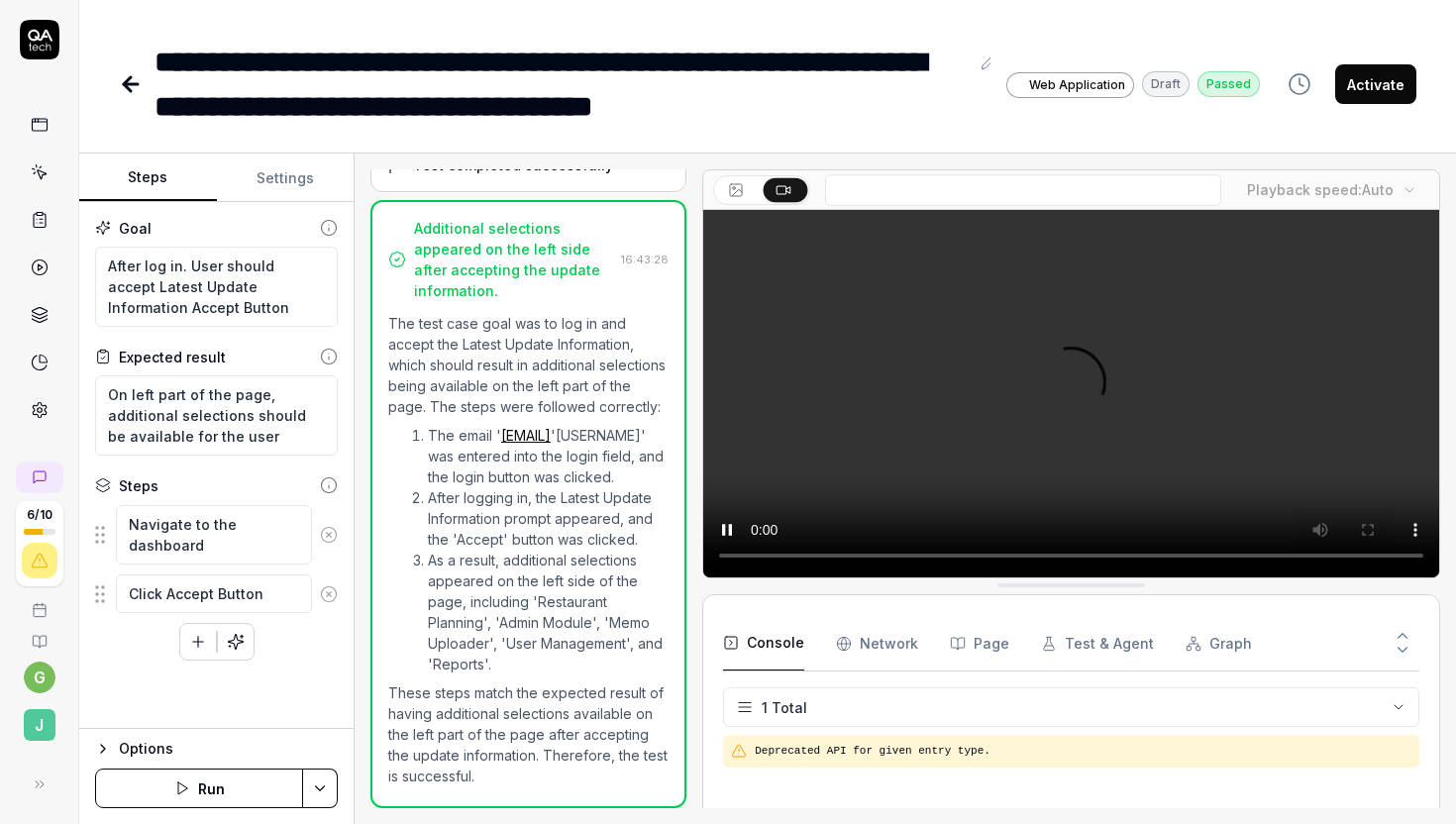 type on "*" 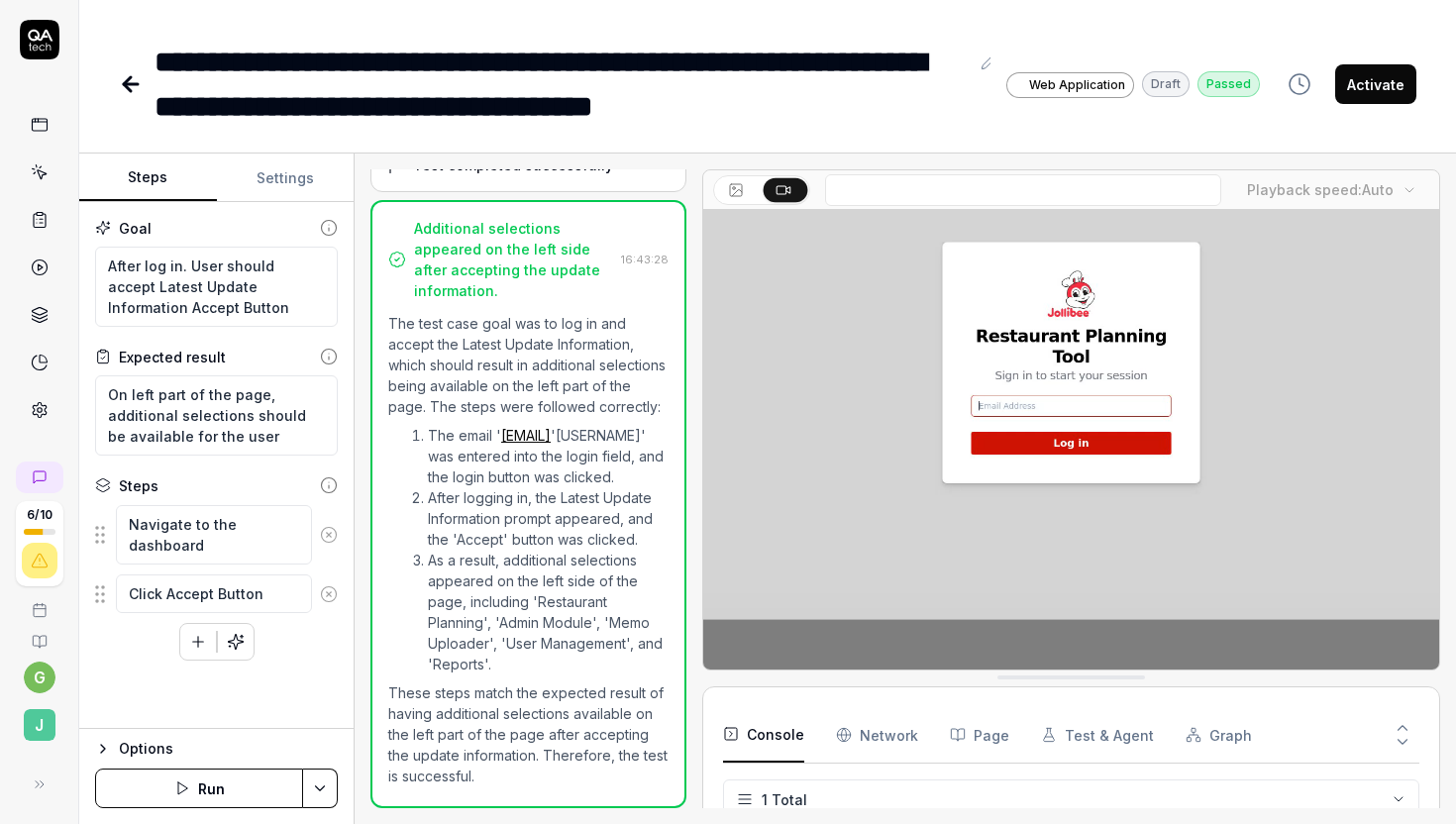 click 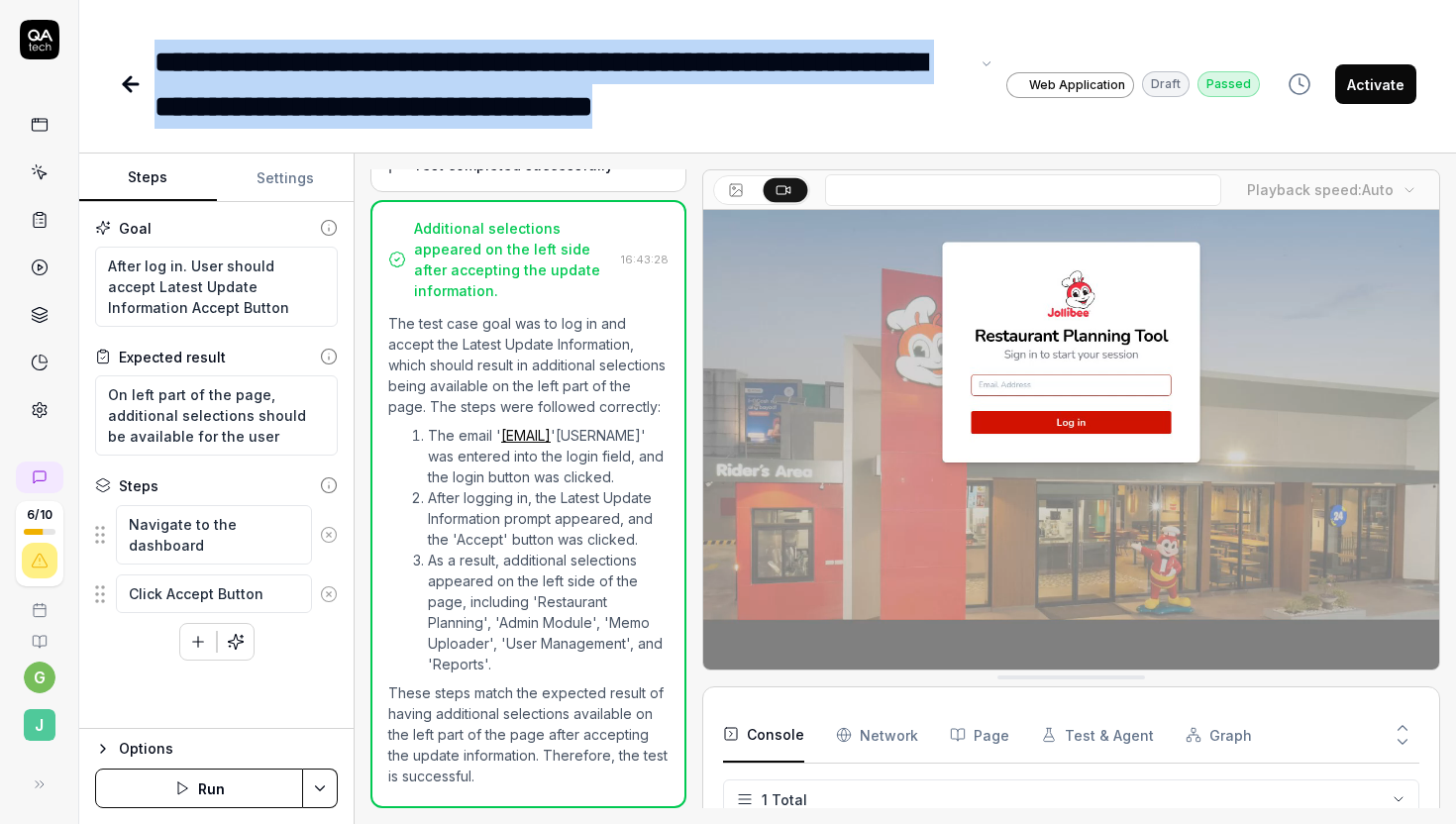drag, startPoint x: 946, startPoint y: 116, endPoint x: 147, endPoint y: 59, distance: 801.0306 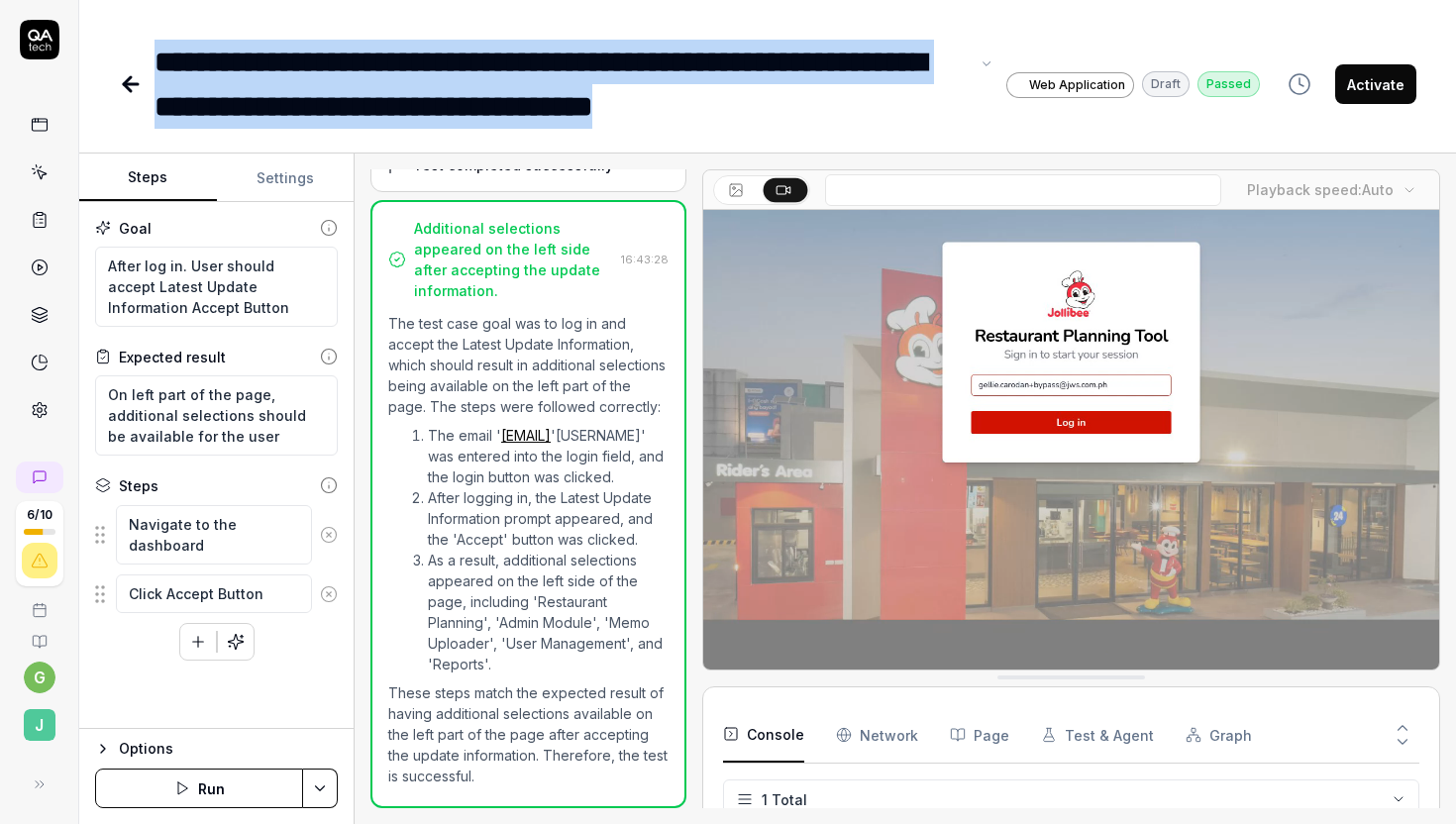 click on "**********" at bounding box center (689, 84) 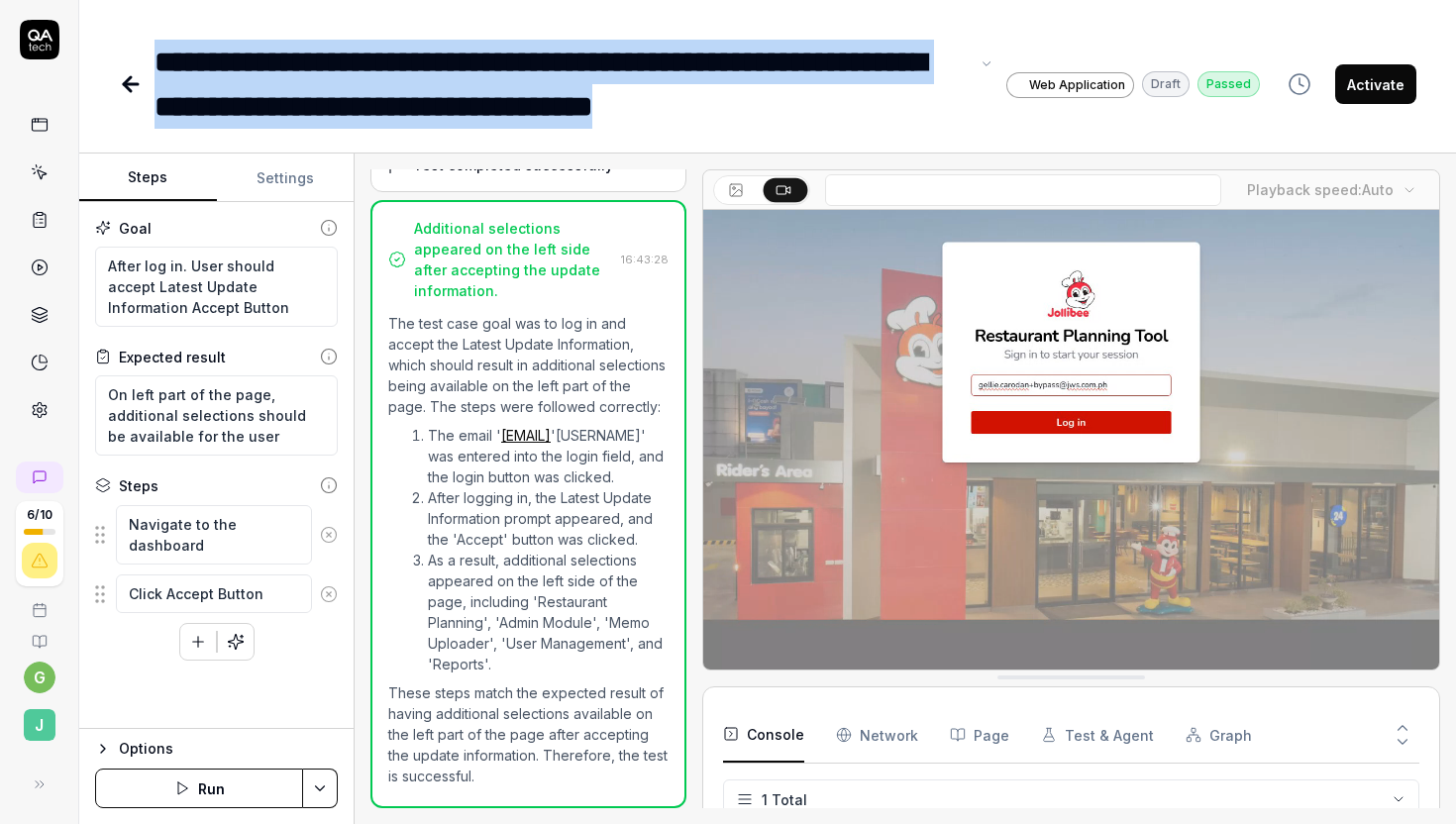 type 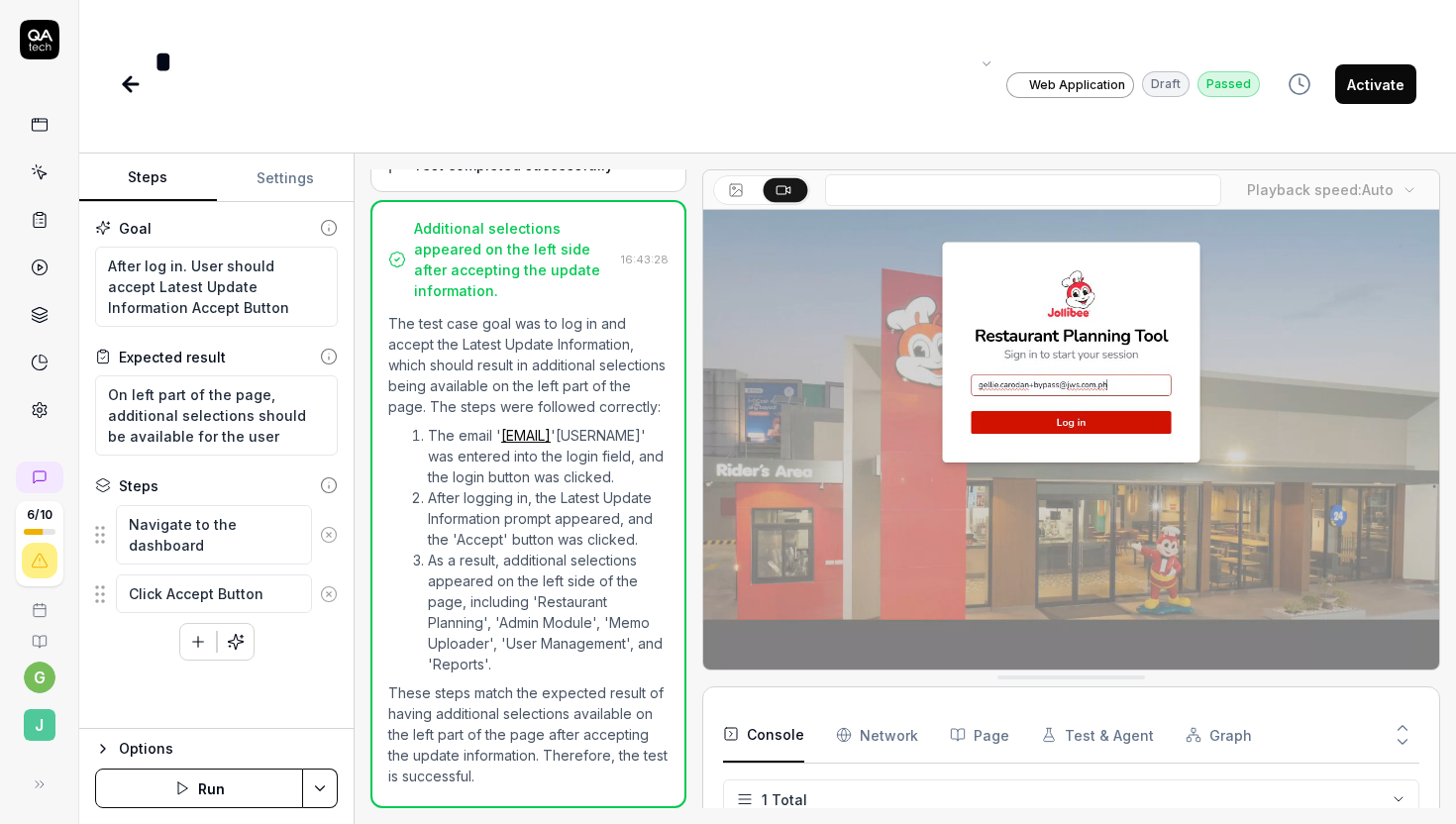 scroll, scrollTop: 326, scrollLeft: 0, axis: vertical 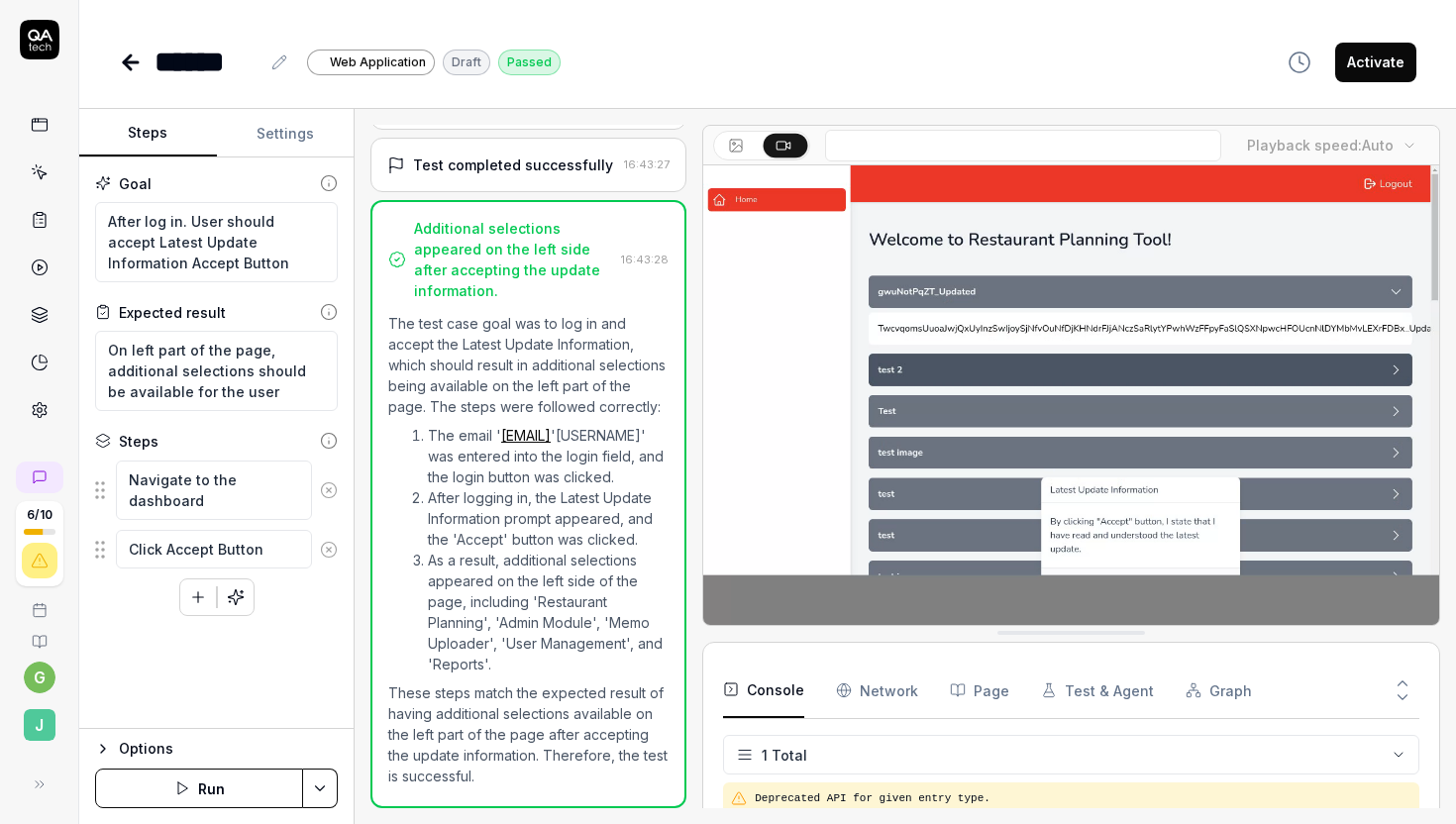 click 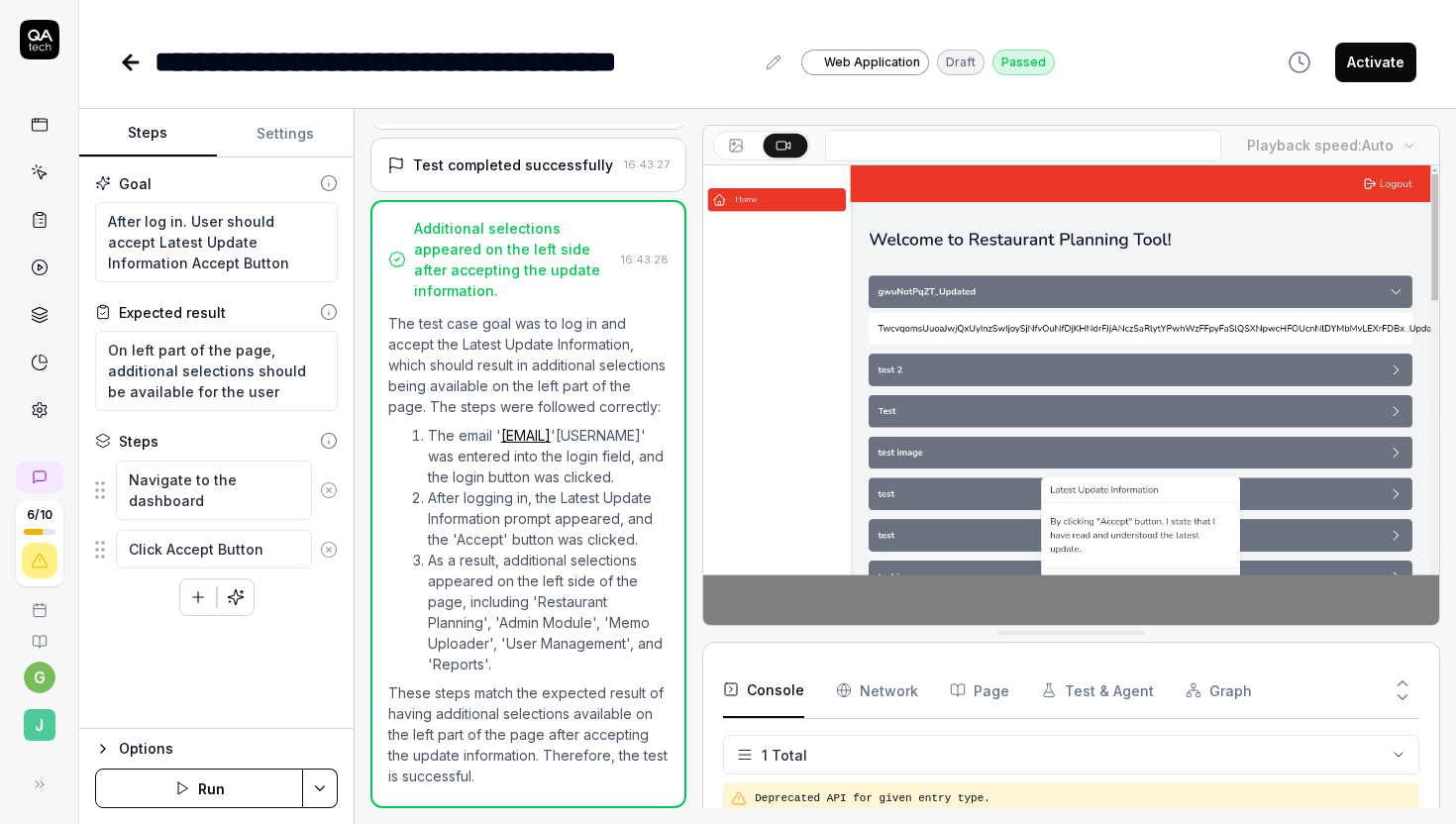 click 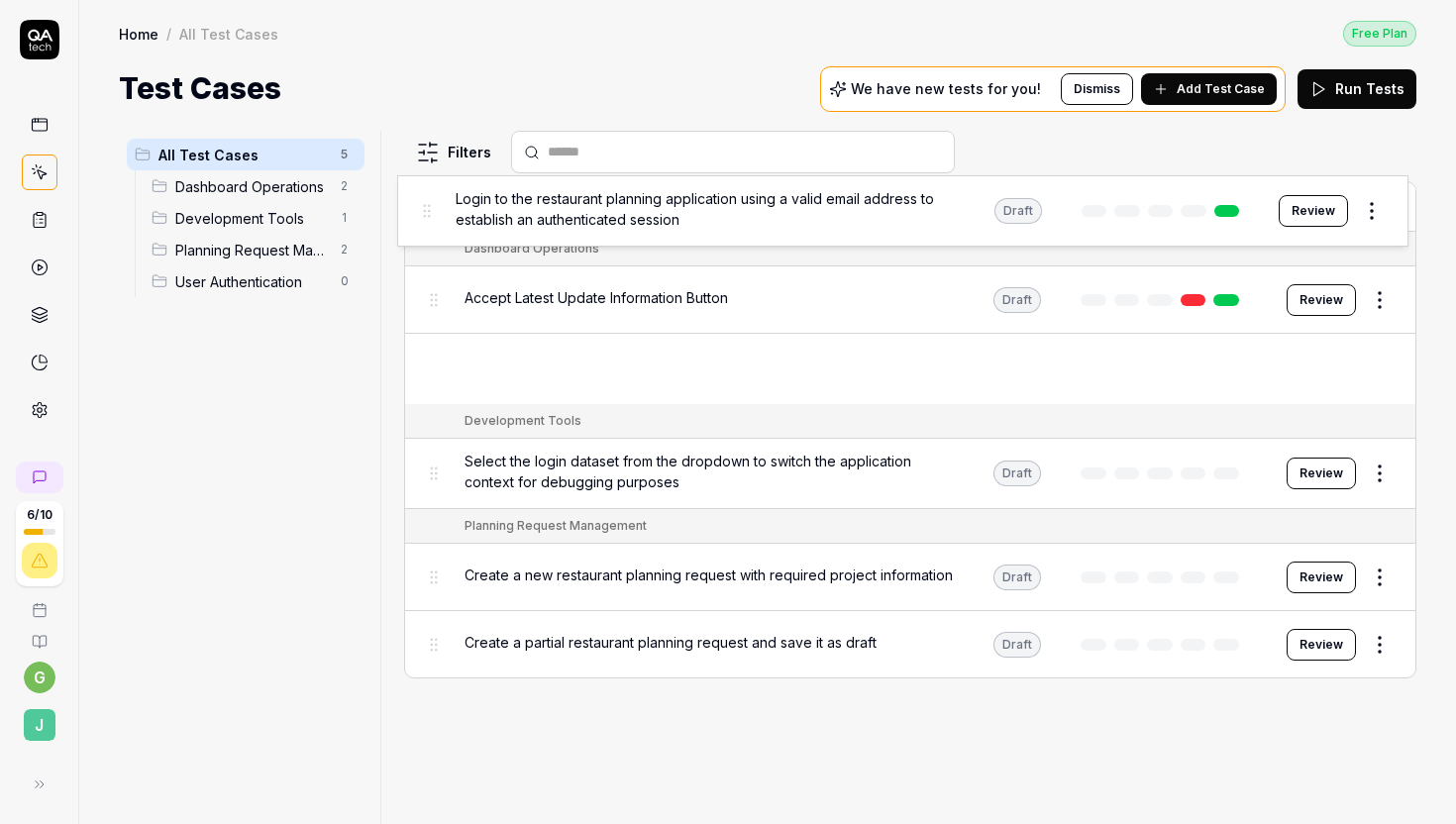 drag, startPoint x: 443, startPoint y: 369, endPoint x: 435, endPoint y: 215, distance: 154.20765 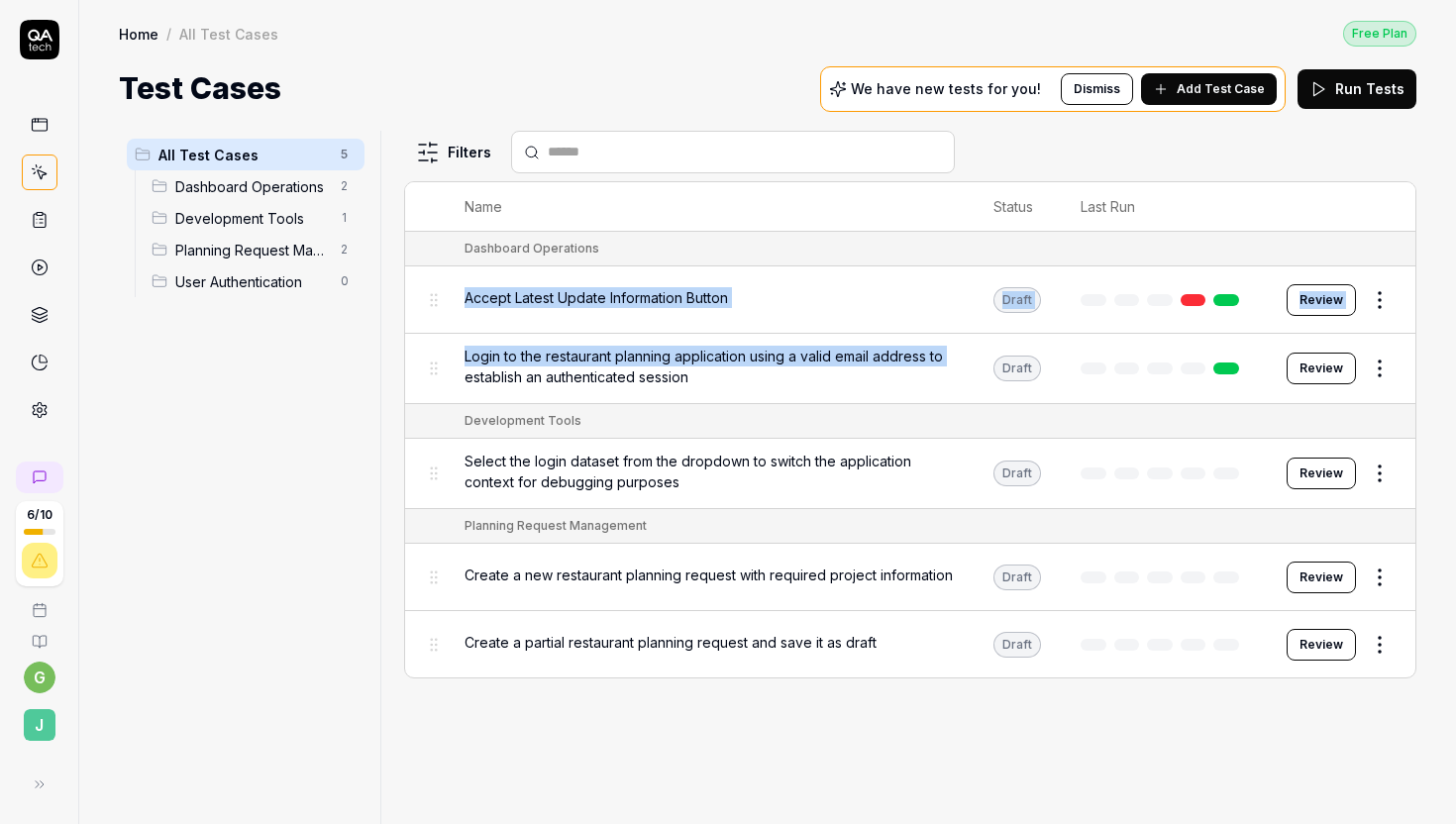 drag, startPoint x: 446, startPoint y: 282, endPoint x: 449, endPoint y: 369, distance: 87.051709 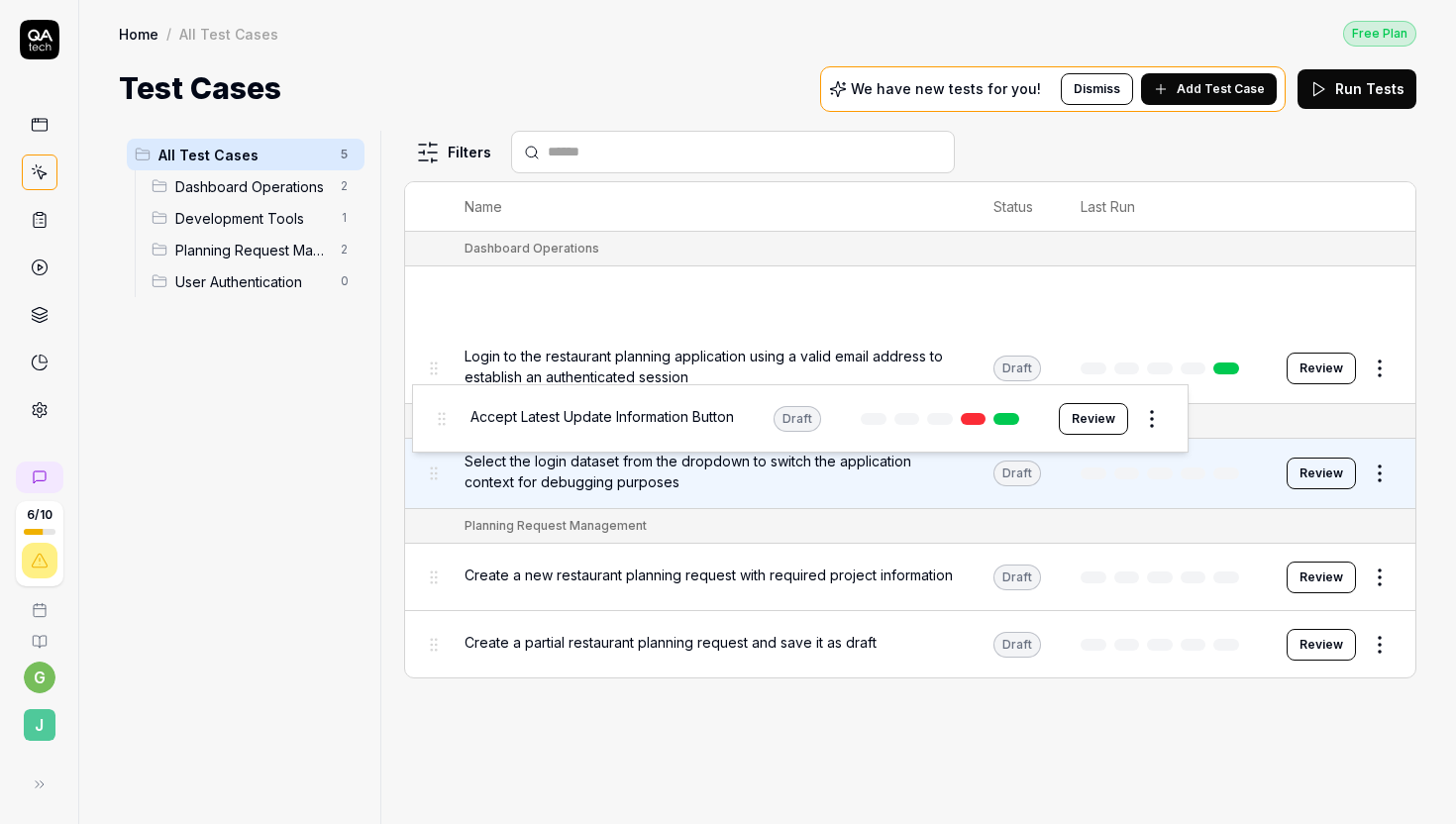 drag, startPoint x: 433, startPoint y: 305, endPoint x: 441, endPoint y: 426, distance: 121.26417 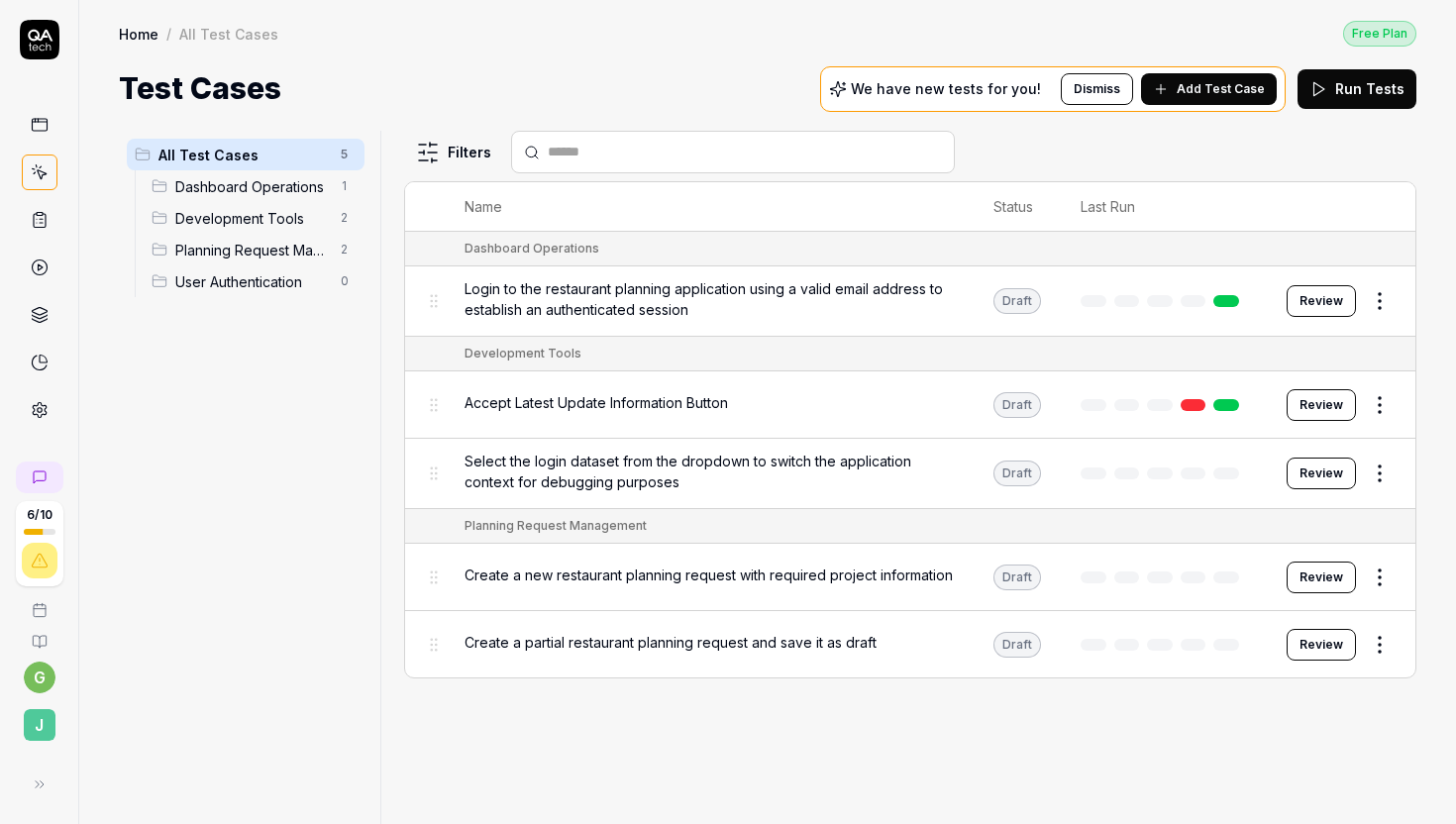 click on "Name" at bounding box center [709, 207] 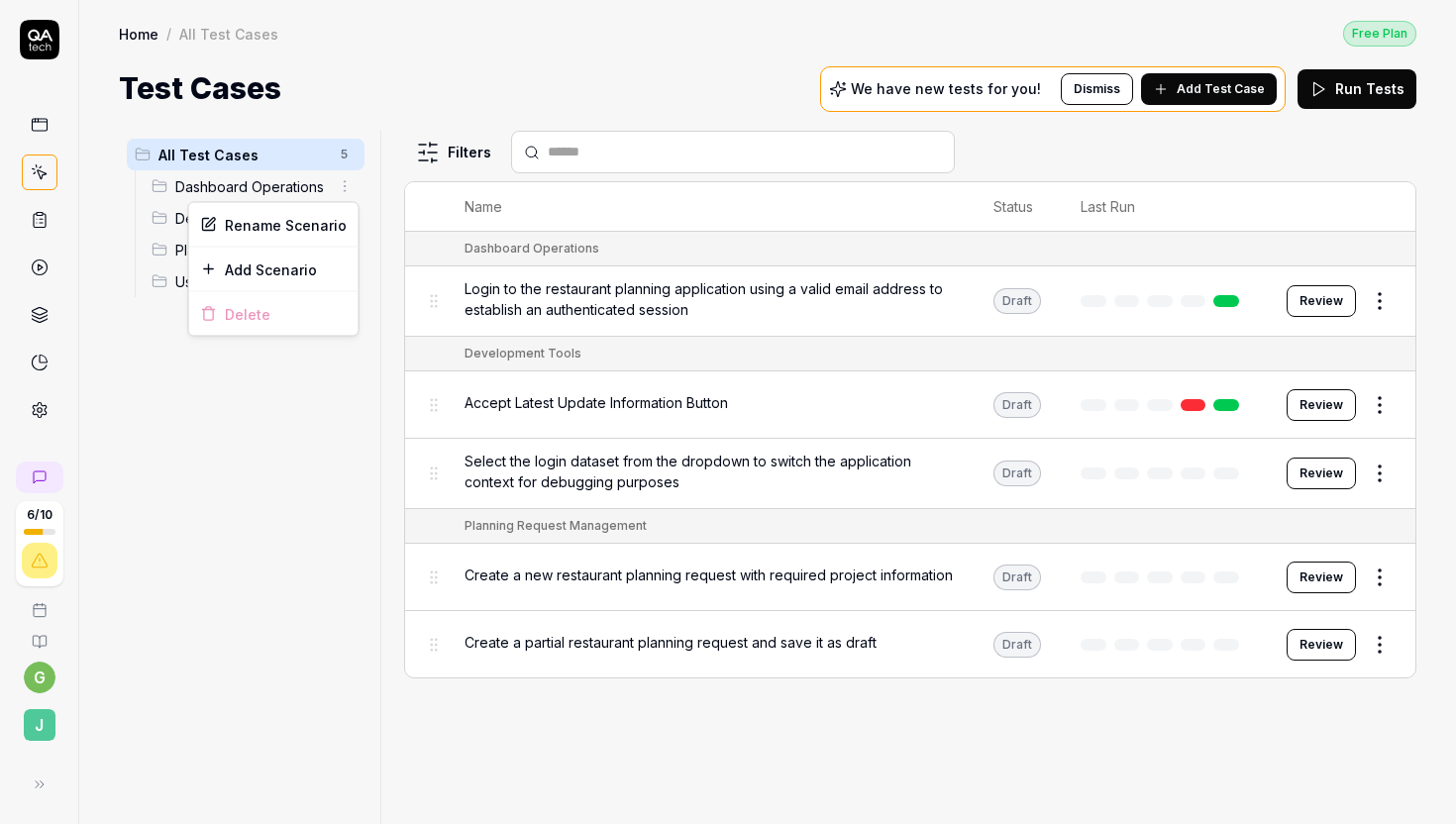 click on "6  /  10 g J Home / All Test Cases Free Plan Home / All Test Cases Free Plan Test Cases We have new tests for you! Dismiss Add Test Case Run Tests All Test Cases 5 Dashboard Operations 1 Development Tools 2 Planning Request Management 2 User Authentication 0 Filters Name Status Last Run Dashboard Operations Login to the restaurant planning application using a valid email address to establish an authenticated session Draft Review Development Tools Accept Latest Update Information Button Draft Review Select the login dataset from the dropdown to switch the application context for debugging purposes Draft Review Planning Request Management Create a new restaurant planning request with required project information Draft Review Create a partial restaurant planning request and save it as draft Draft Review
To pick up a draggable item, press the space bar.
While dragging, use the arrow keys to move the item.
Press space again to drop the item in its new position, or press escape to cancel.
*" at bounding box center [728, 412] 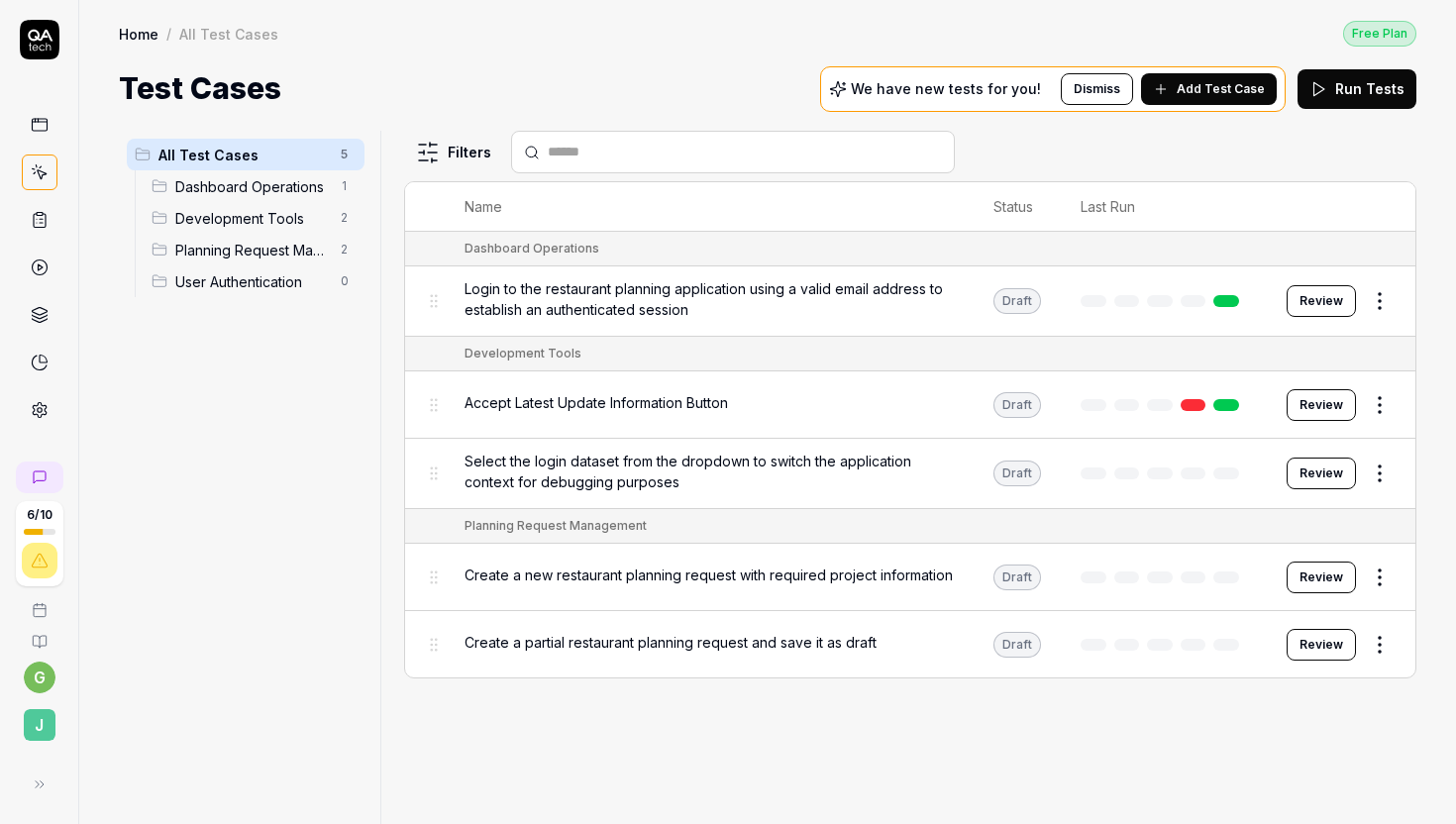 click on "6  /  10 g J Home / All Test Cases Free Plan Home / All Test Cases Free Plan Test Cases We have new tests for you! Dismiss Add Test Case Run Tests All Test Cases 5 Dashboard Operations 1 Development Tools 2 Planning Request Management 2 User Authentication 0 Filters Name Status Last Run Dashboard Operations Login to the restaurant planning application using a valid email address to establish an authenticated session Draft Review Development Tools Accept Latest Update Information Button Draft Review Select the login dataset from the dropdown to switch the application context for debugging purposes Draft Review Planning Request Management Create a new restaurant planning request with required project information Draft Review Create a partial restaurant planning request and save it as draft Draft Review
To pick up a draggable item, press the space bar.
While dragging, use the arrow keys to move the item.
Press space again to drop the item in its new position, or press escape to cancel.
*" at bounding box center [728, 412] 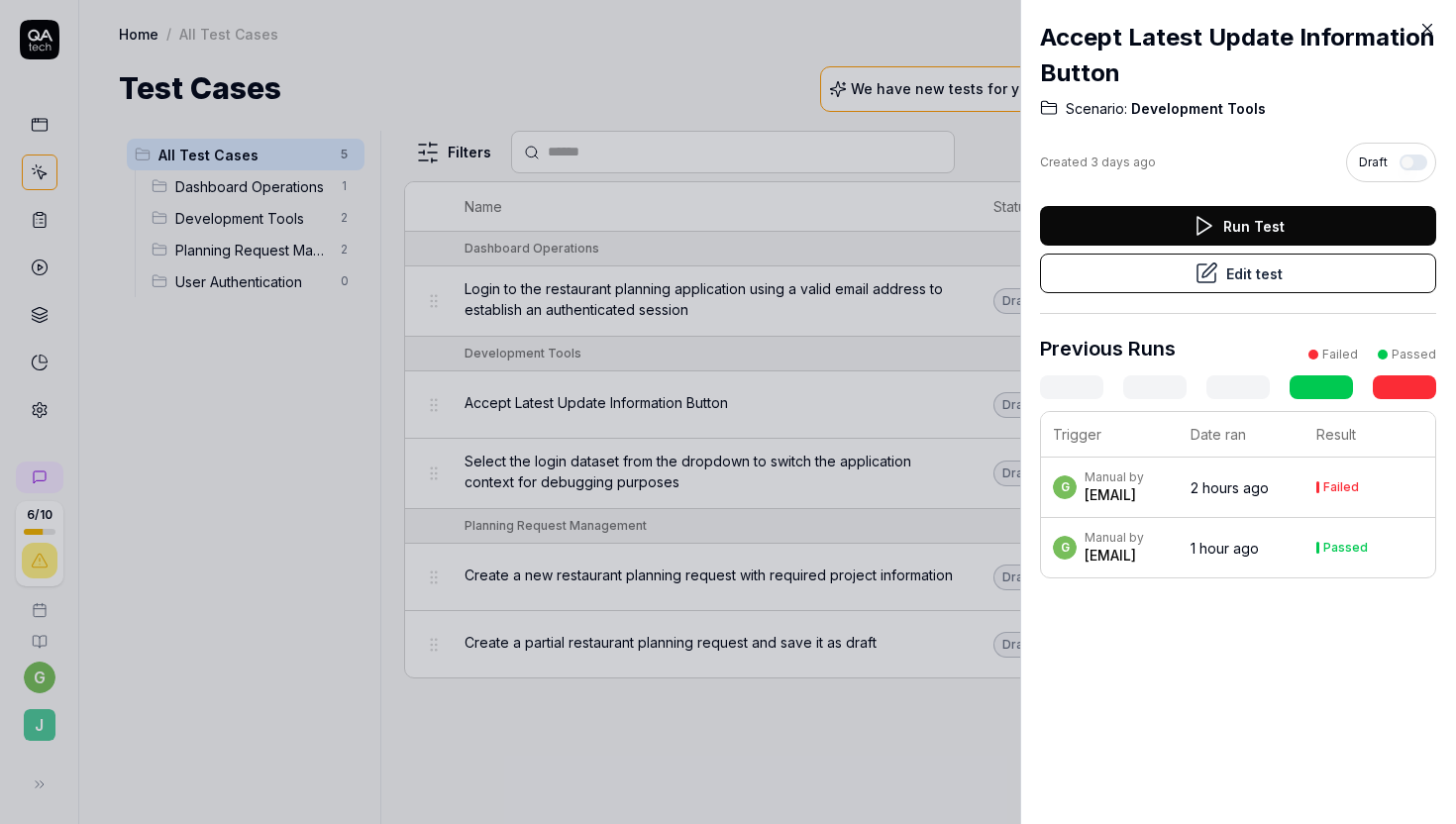 click 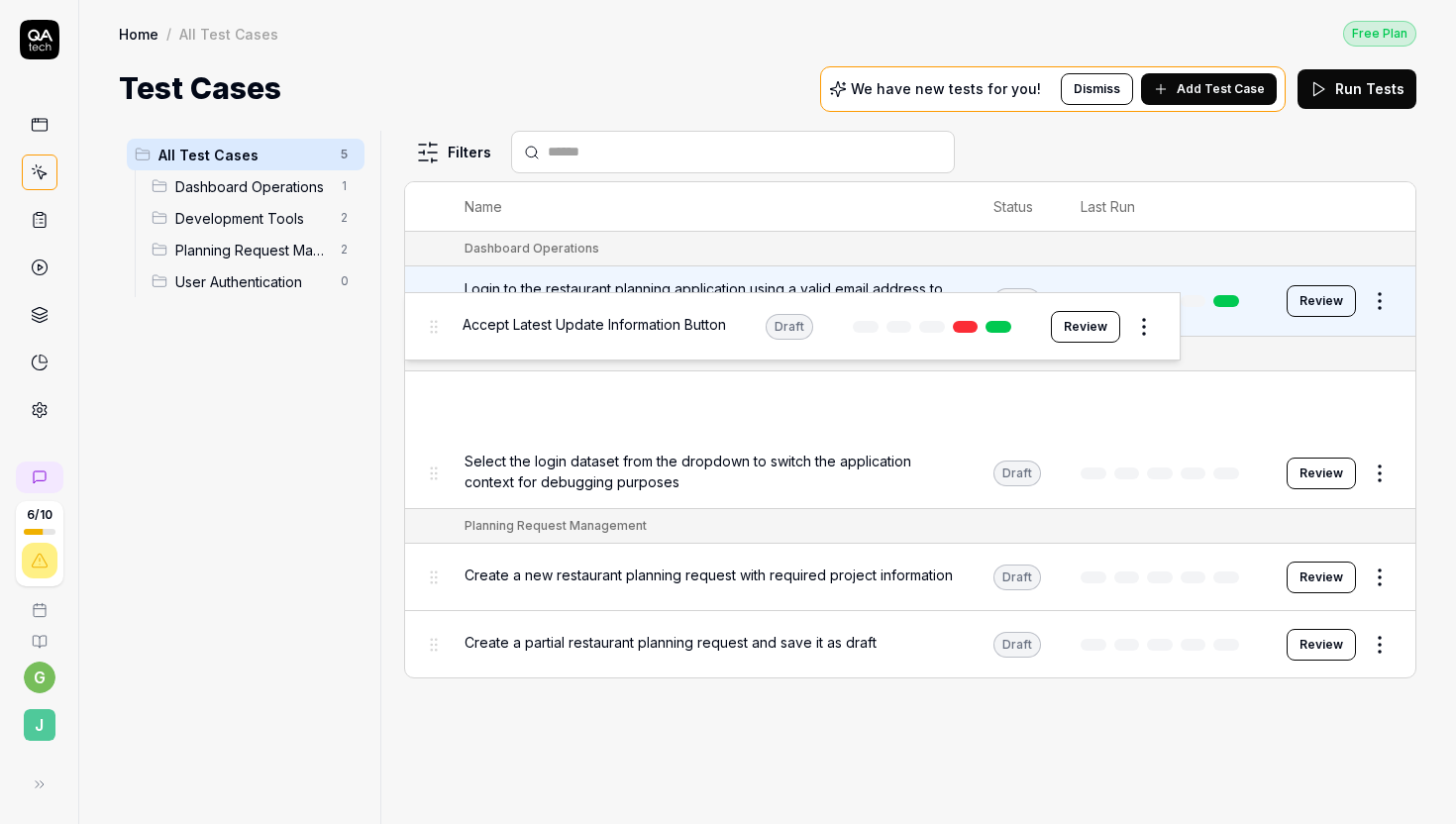 drag, startPoint x: 428, startPoint y: 408, endPoint x: 428, endPoint y: 334, distance: 74 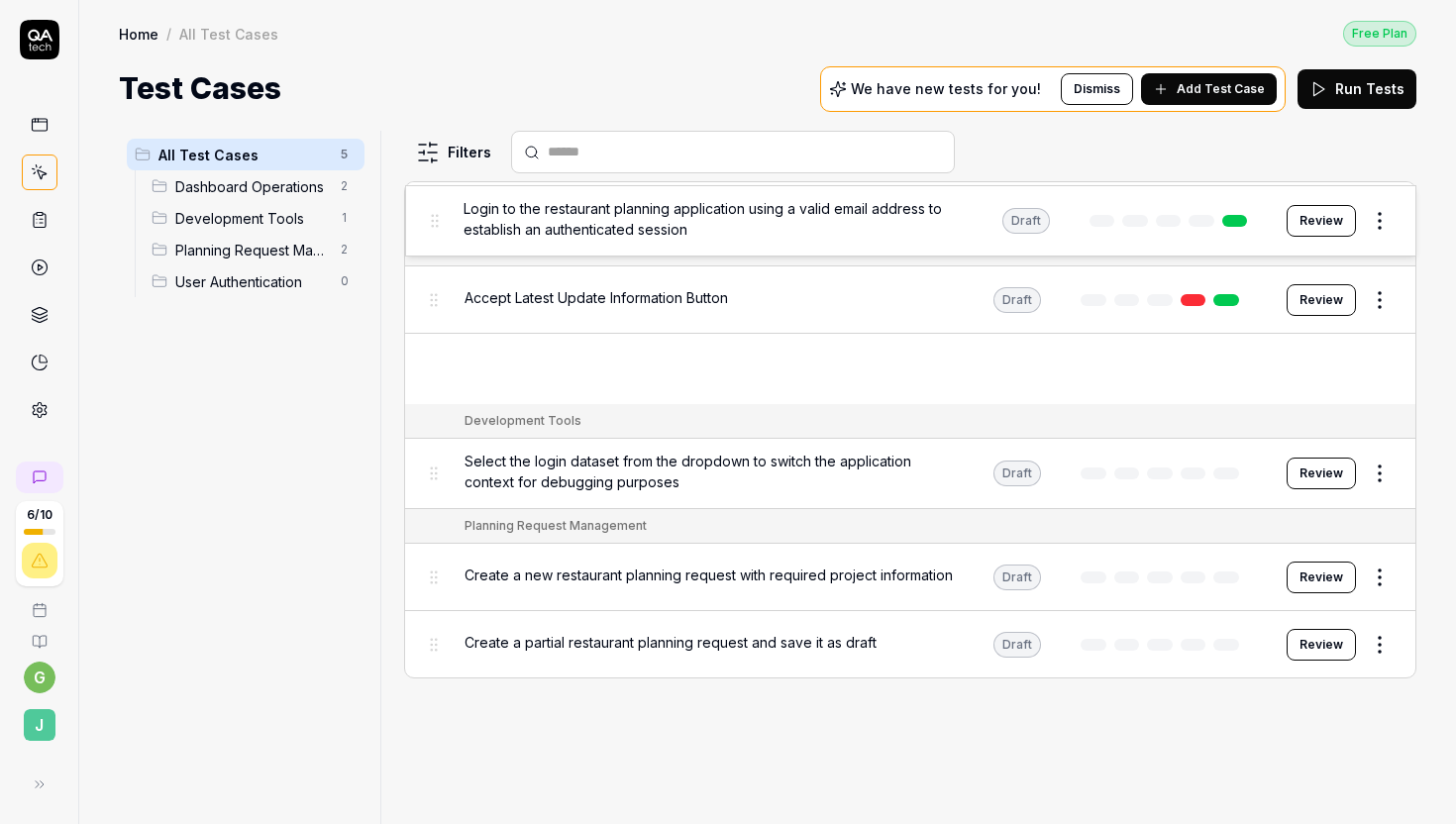 drag, startPoint x: 432, startPoint y: 374, endPoint x: 433, endPoint y: 231, distance: 143.0035 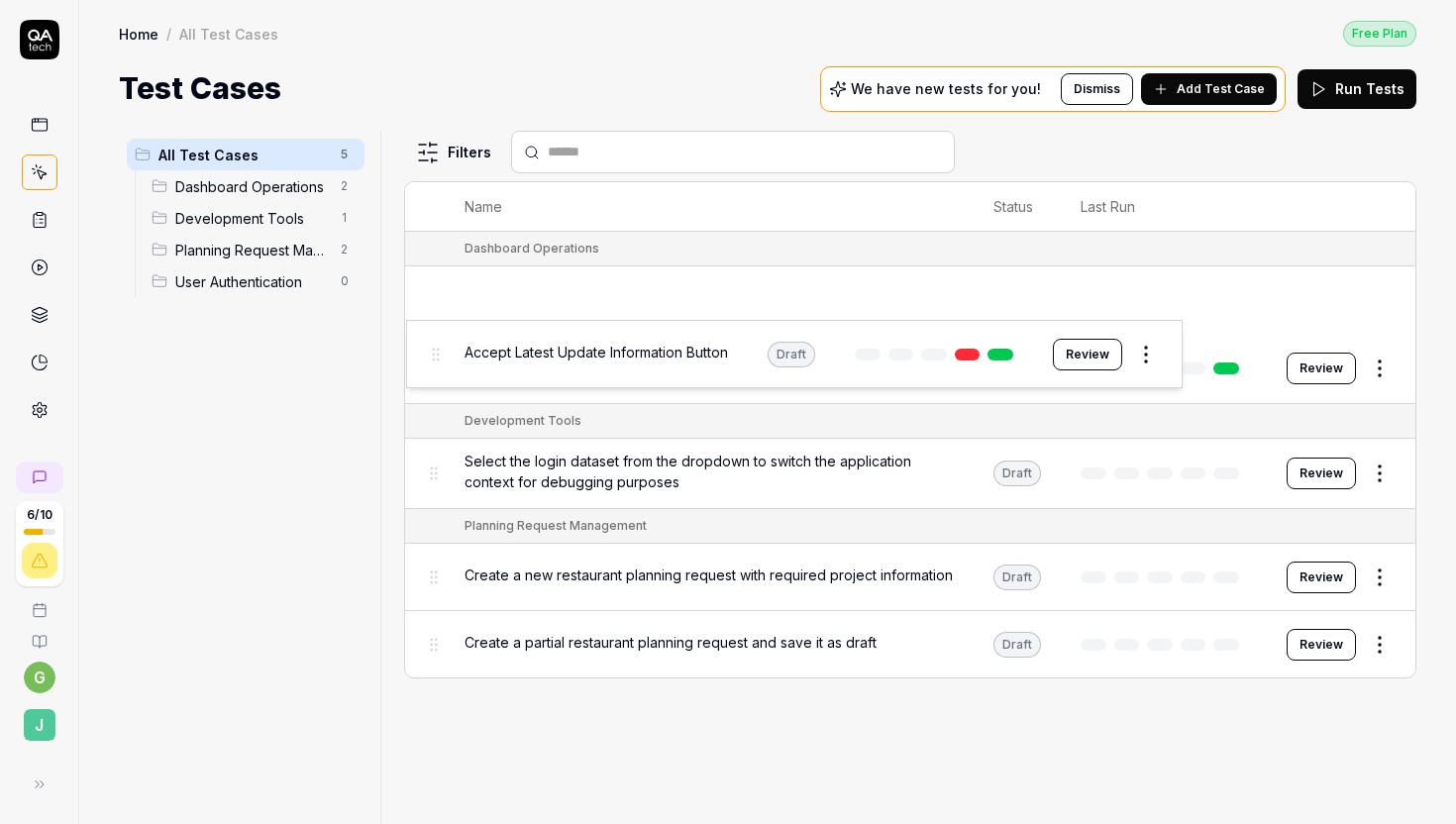 drag, startPoint x: 441, startPoint y: 294, endPoint x: 442, endPoint y: 360, distance: 66.00758 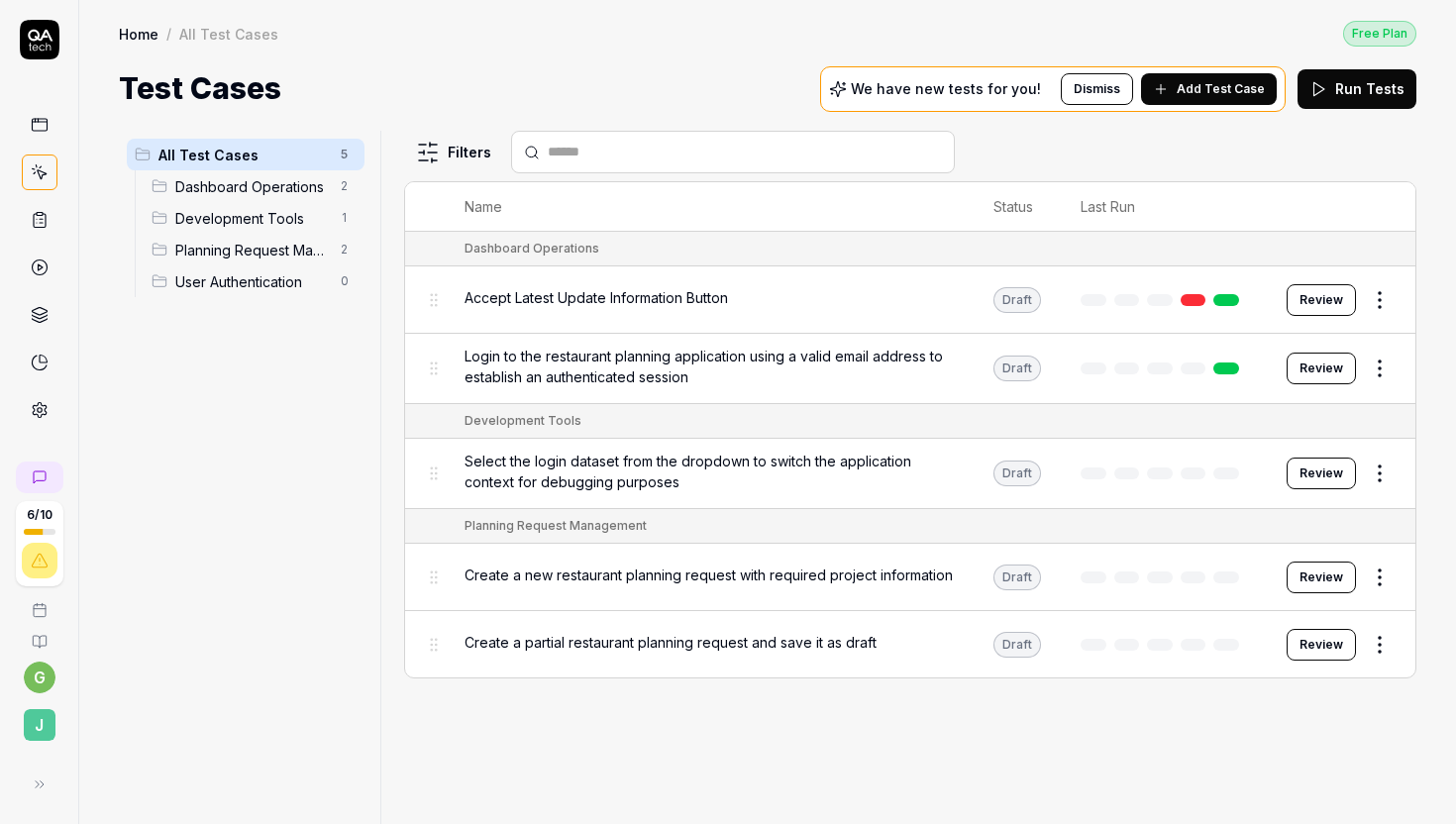 click on "[NUMBER] / [NUMBER] g J Home / All Test Cases Free Plan Home / All Test Cases Free Plan Test Cases We have new tests for you! Dismiss Add Test Case Run Tests All Test Cases 5 Dashboard Operations 2 Development Tools 1 Planning Request Management 2 User Authentication 0 Filters Name Status Last Run Dashboard Operations Accept Latest Update Information Button Draft Review Login to the restaurant planning application using a valid email address to establish an authenticated session Draft Review Development Tools Select the login dataset from the dropdown to switch the application context for debugging purposes Draft Review Planning Request Management Create a new restaurant planning request with required project information Draft Review Create a partial restaurant planning request and save it as draft Draft Review
To pick up a draggable item, press the space bar.
While dragging, use the arrow keys to move the item.
Press space again to drop the item in its new position, or press escape to cancel.
*" at bounding box center [728, 412] 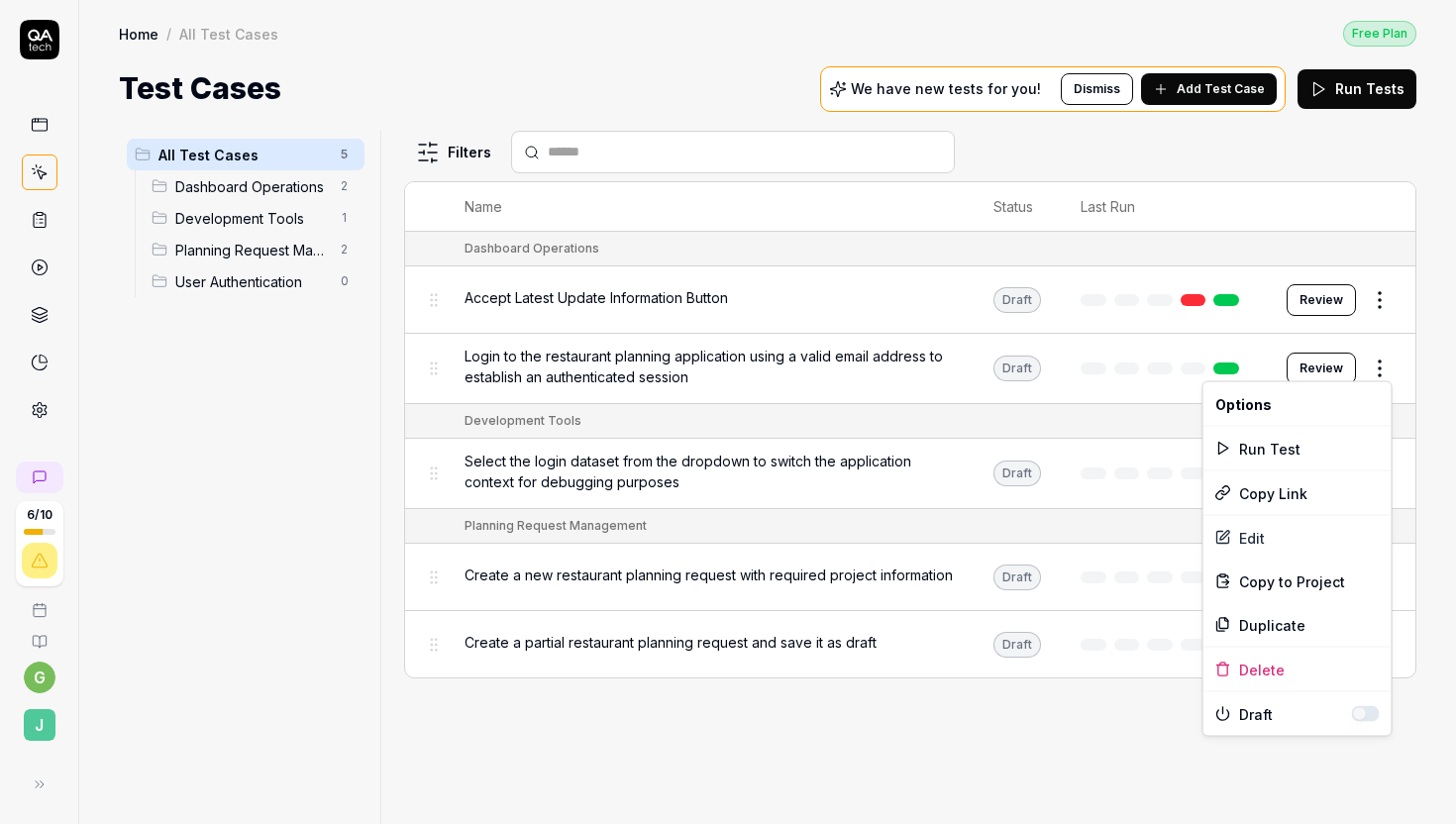 click on "[NUMBER] / [NUMBER] g J Home / All Test Cases Free Plan Home / All Test Cases Free Plan Test Cases We have new tests for you! Dismiss Add Test Case Run Tests All Test Cases 5 Dashboard Operations 2 Development Tools 1 Planning Request Management 2 User Authentication 0 Filters Name Status Last Run Dashboard Operations Accept Latest Update Information Button Draft Review Login to the restaurant planning application using a valid email address to establish an authenticated session Draft Review Development Tools Select the login dataset from the dropdown to switch the application context for debugging purposes Draft Review Planning Request Management Create a new restaurant planning request with required project information Draft Review Create a partial restaurant planning request and save it as draft Draft Review
To pick up a draggable item, press the space bar.
While dragging, use the arrow keys to move the item.
Press space again to drop the item in its new position, or press escape to cancel.
*" at bounding box center [728, 412] 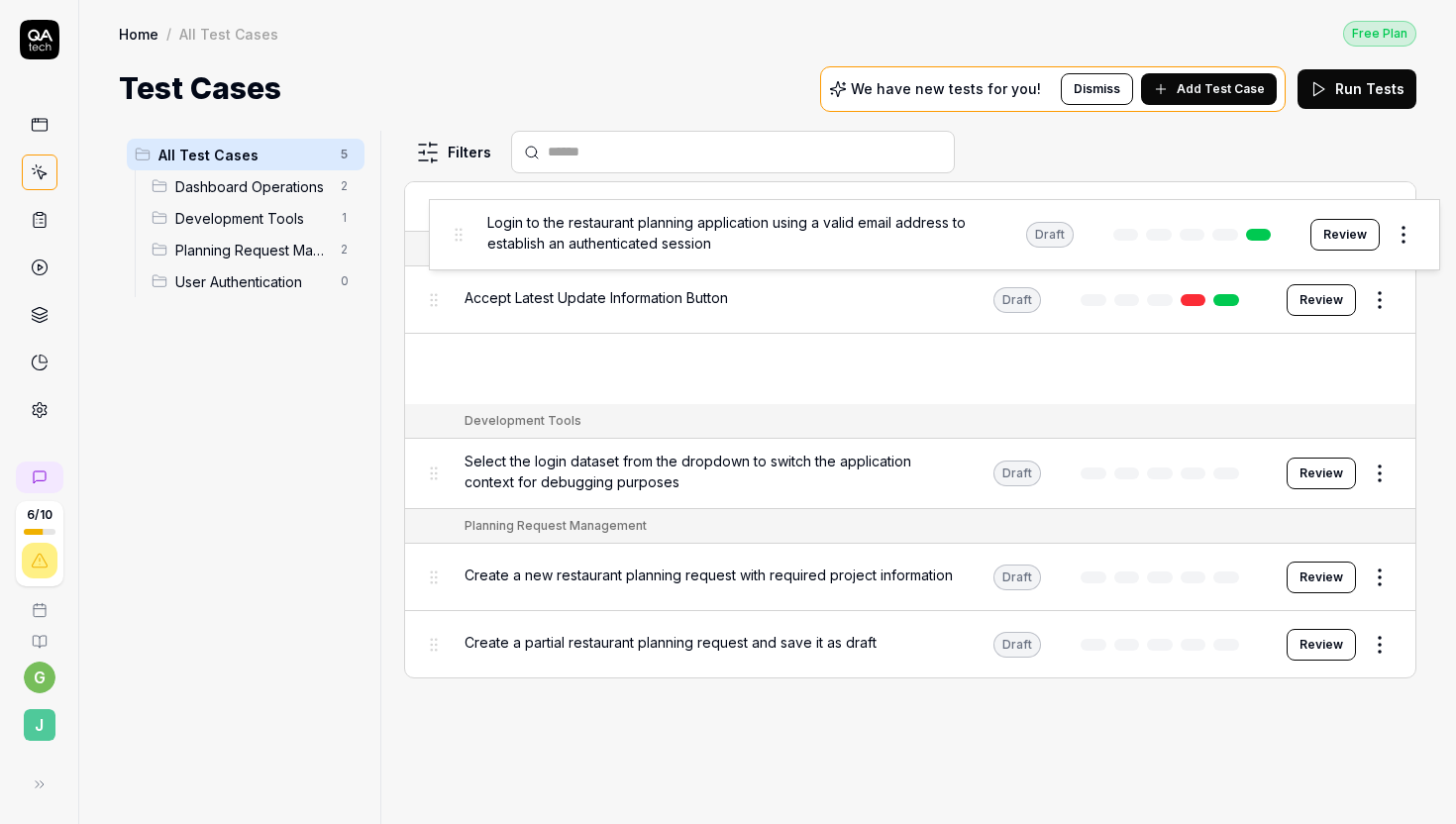 drag, startPoint x: 441, startPoint y: 363, endPoint x: 465, endPoint y: 230, distance: 135.14807 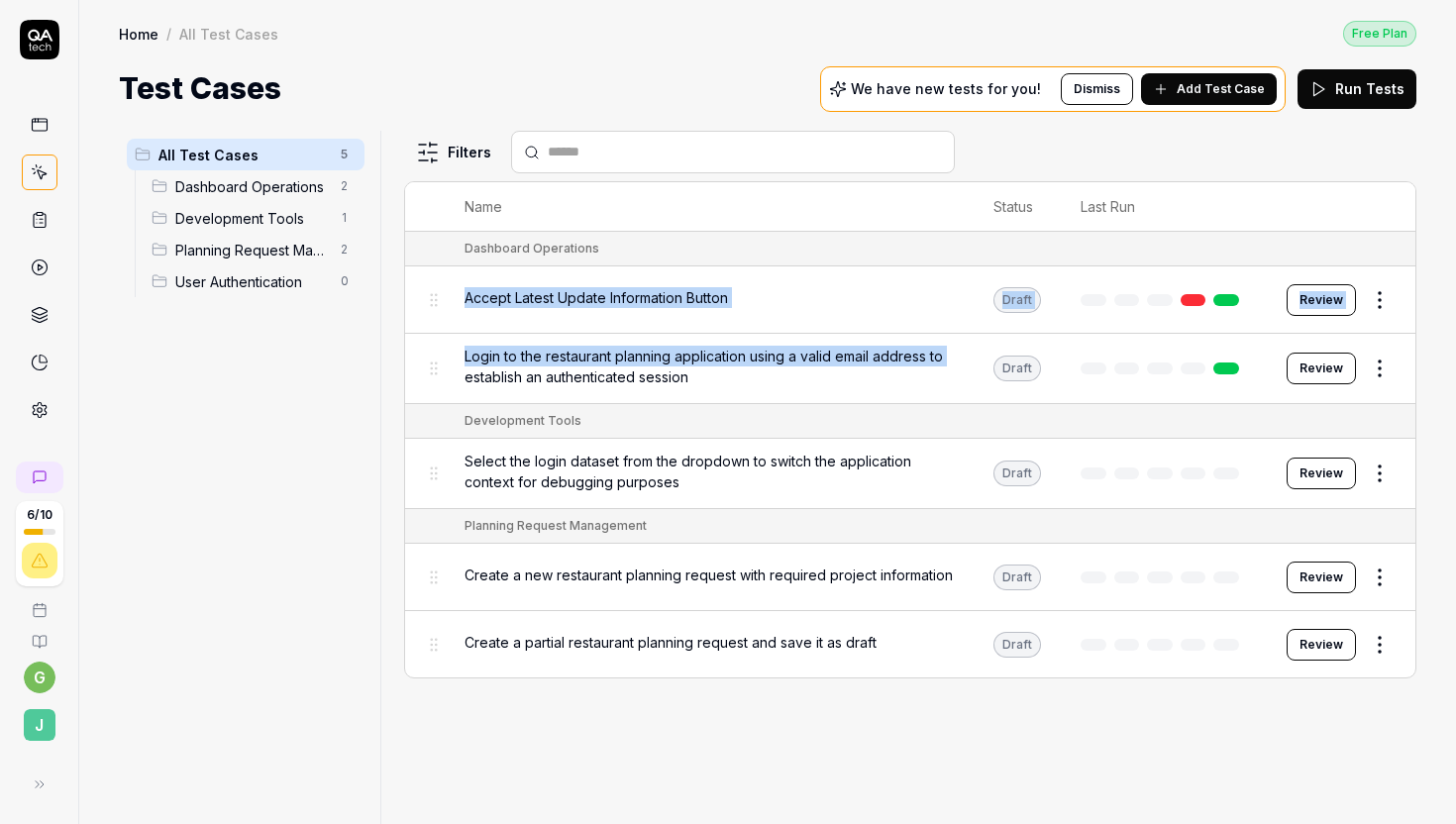drag, startPoint x: 449, startPoint y: 284, endPoint x: 439, endPoint y: 348, distance: 64.77654 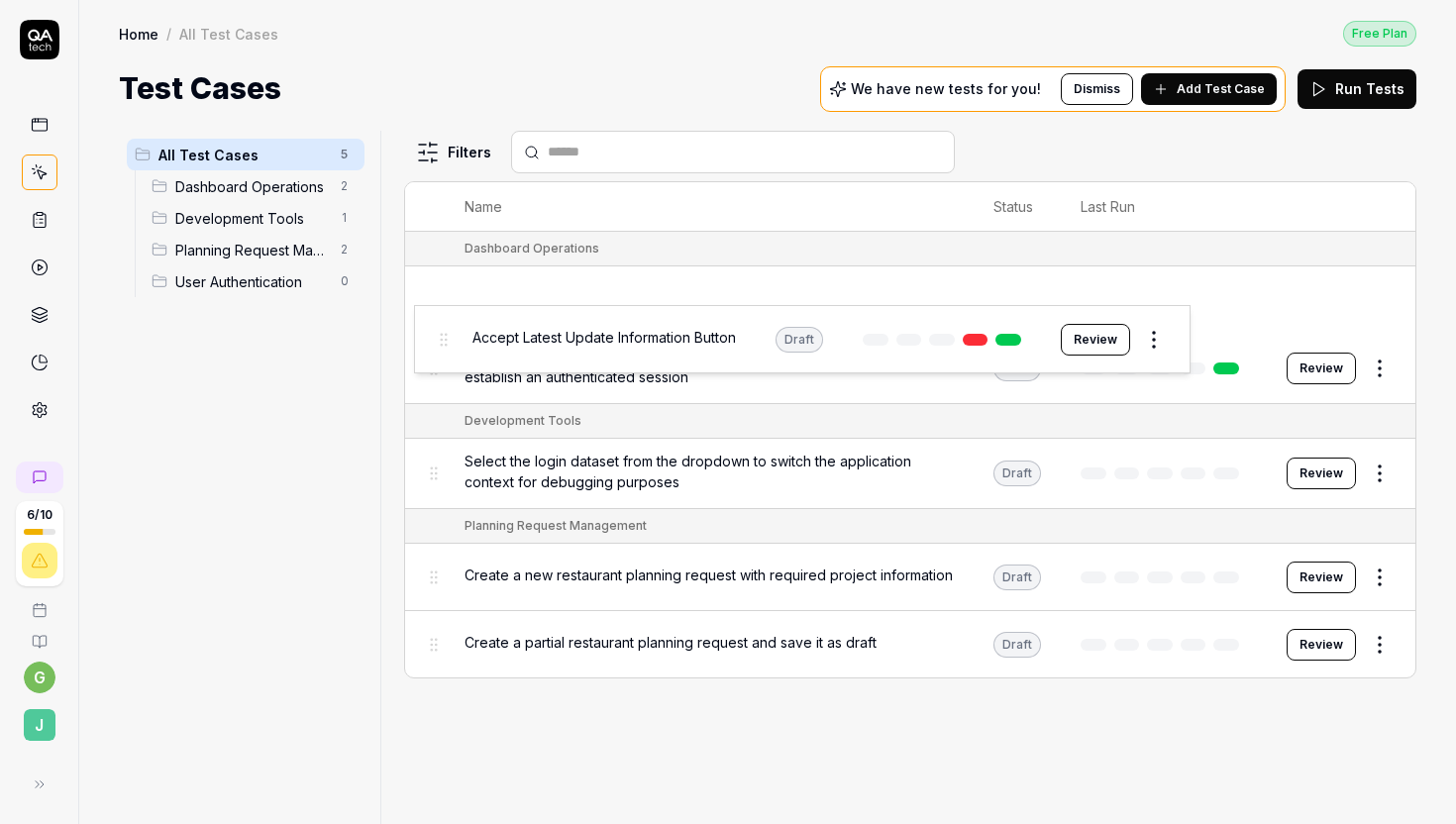 drag, startPoint x: 438, startPoint y: 301, endPoint x: 448, endPoint y: 342, distance: 42.201896 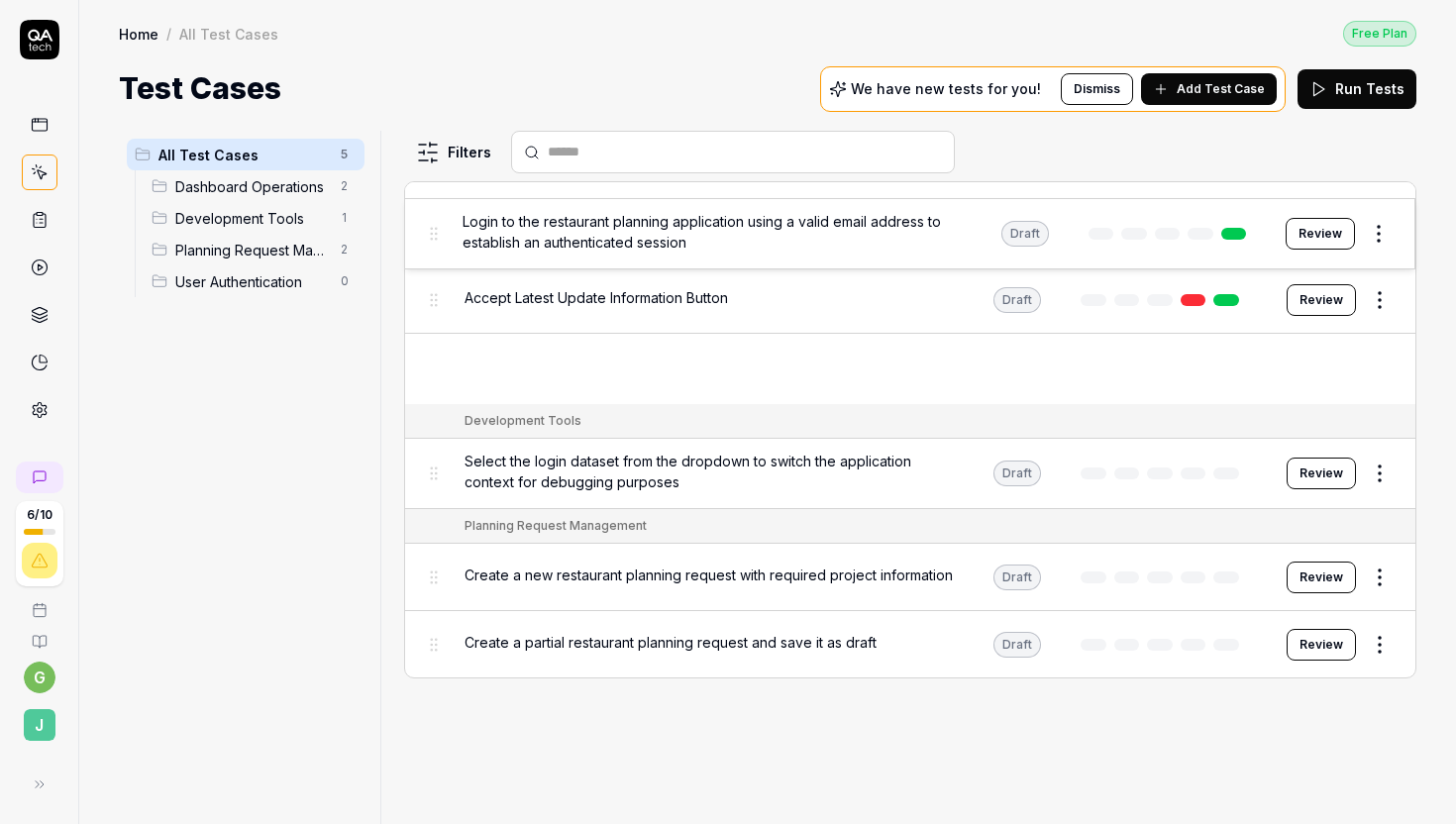 drag, startPoint x: 440, startPoint y: 370, endPoint x: 441, endPoint y: 238, distance: 132.00379 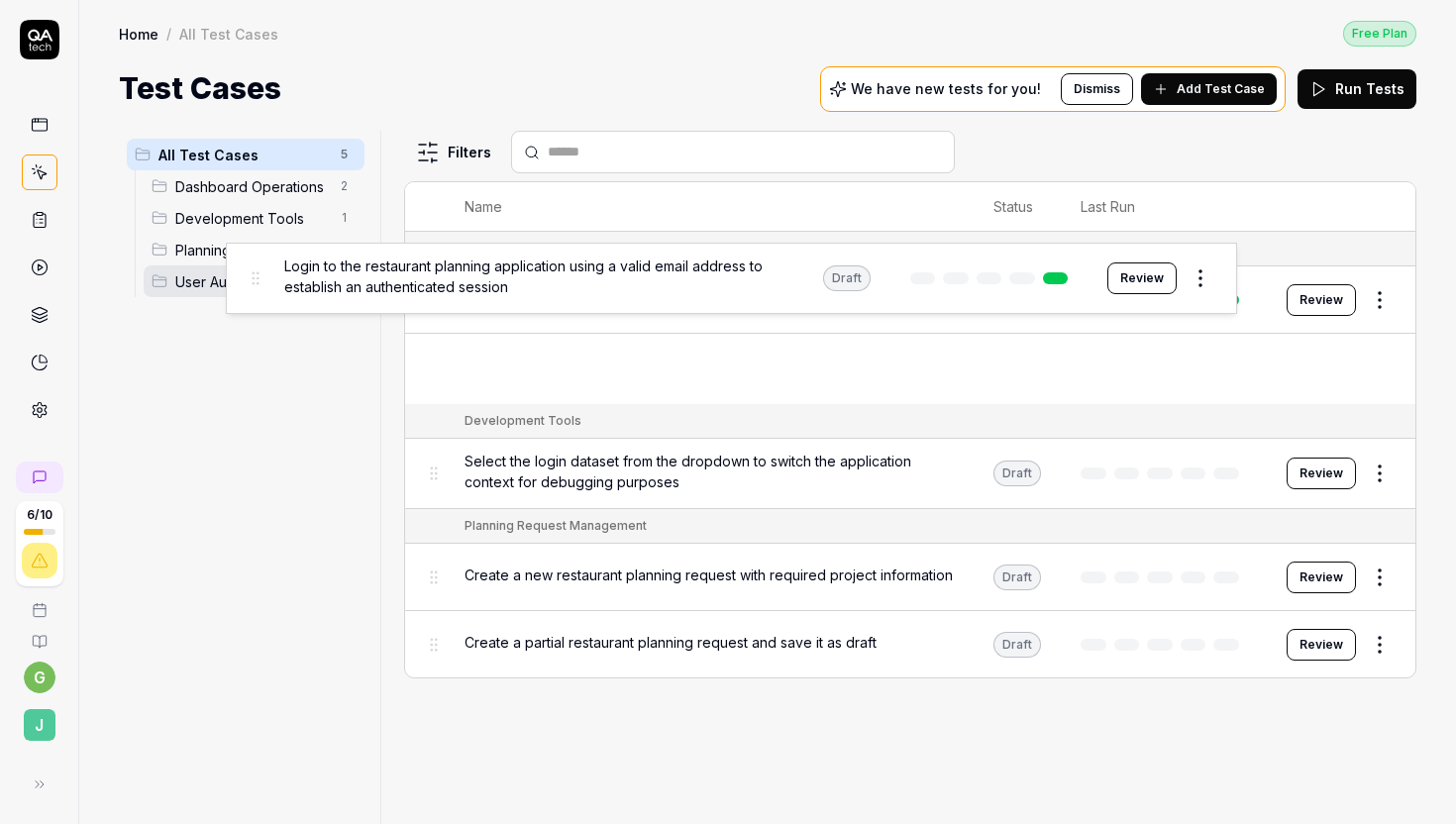 drag, startPoint x: 436, startPoint y: 365, endPoint x: 258, endPoint y: 275, distance: 199.45927 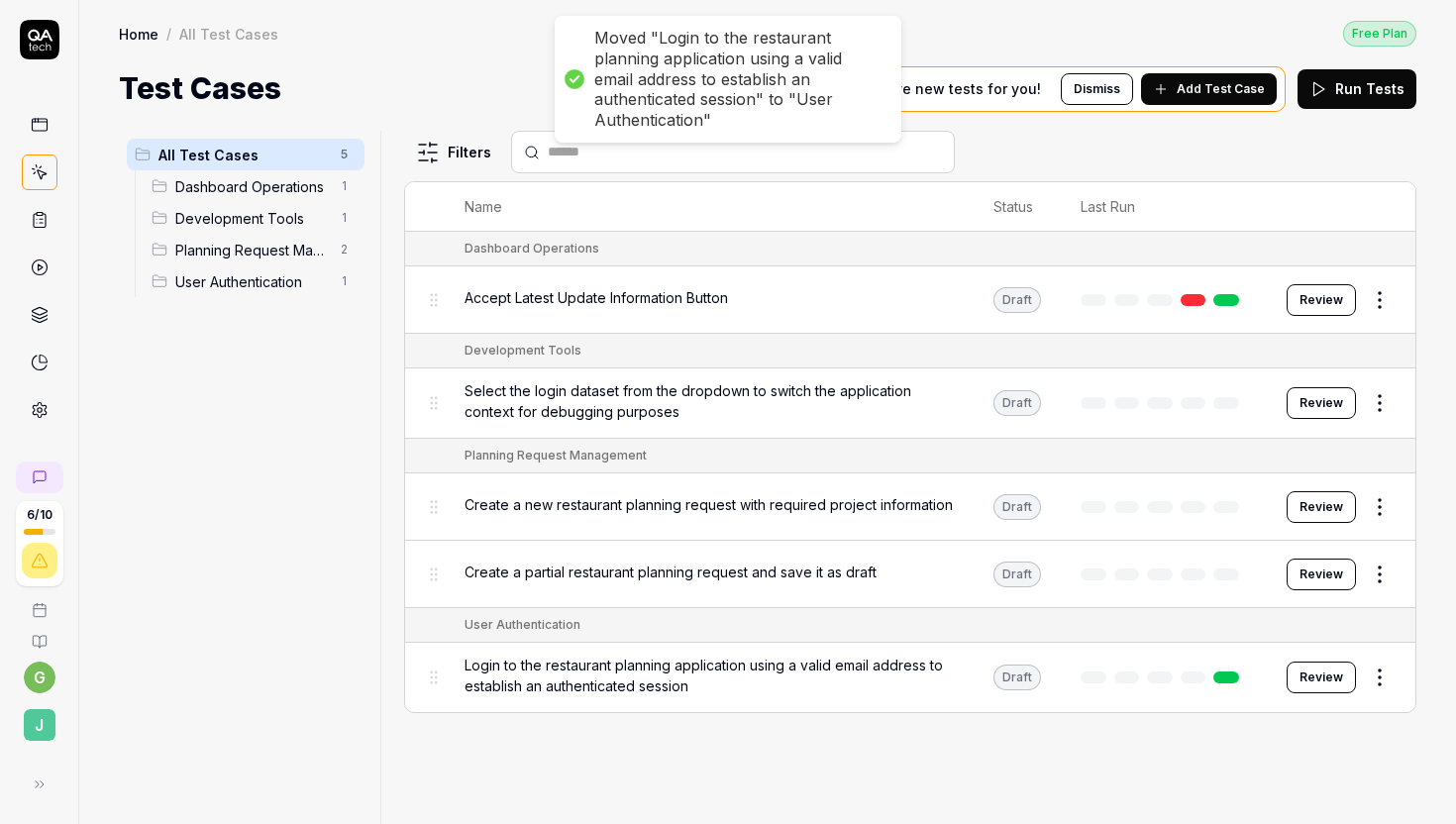 click on "All Test Cases 5 Dashboard Operations 1 Development Tools 1 Planning Request Management 2 User Authentication 1" at bounding box center (246, 465) 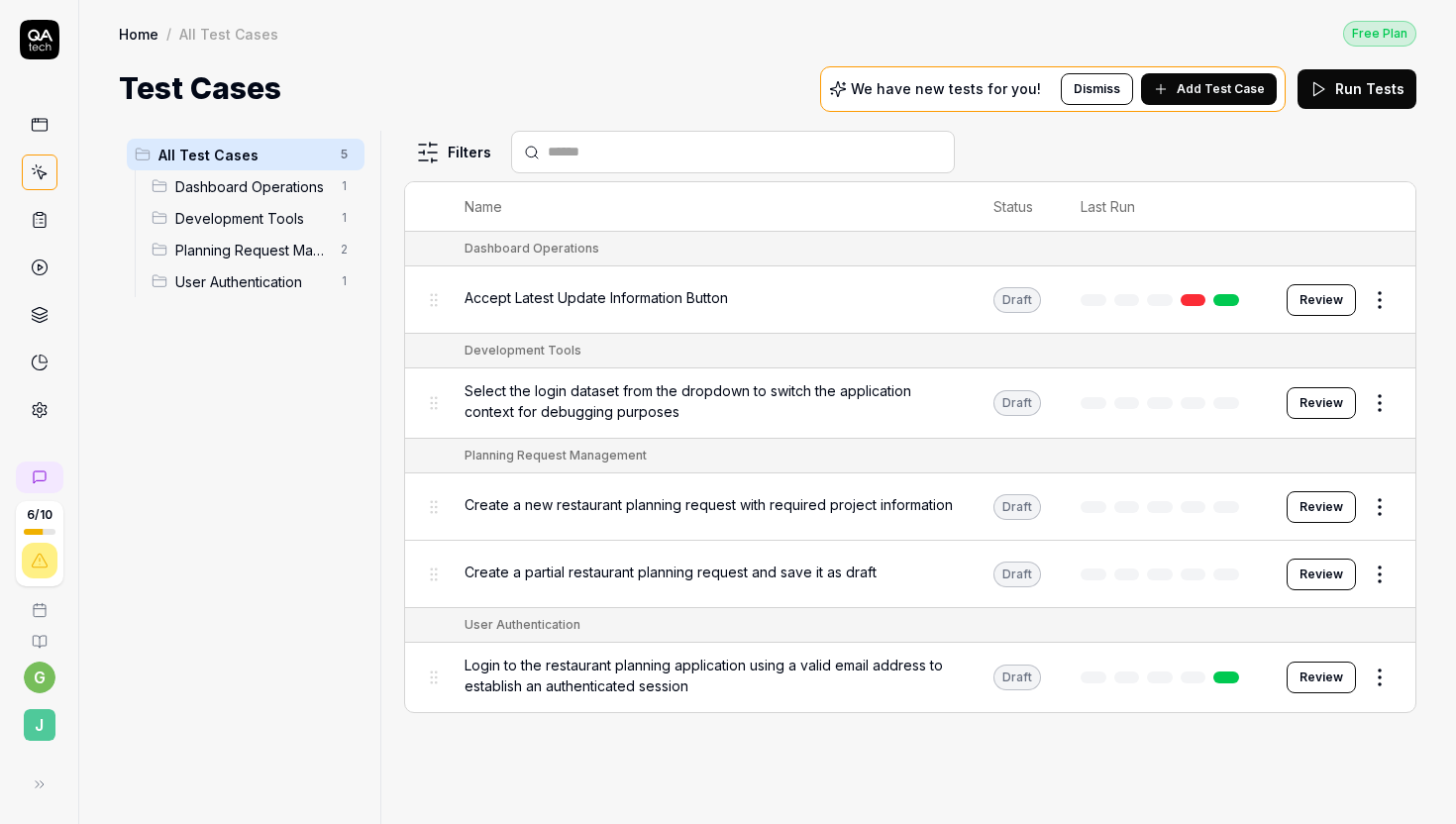 click on "Development Tools" at bounding box center [252, 218] 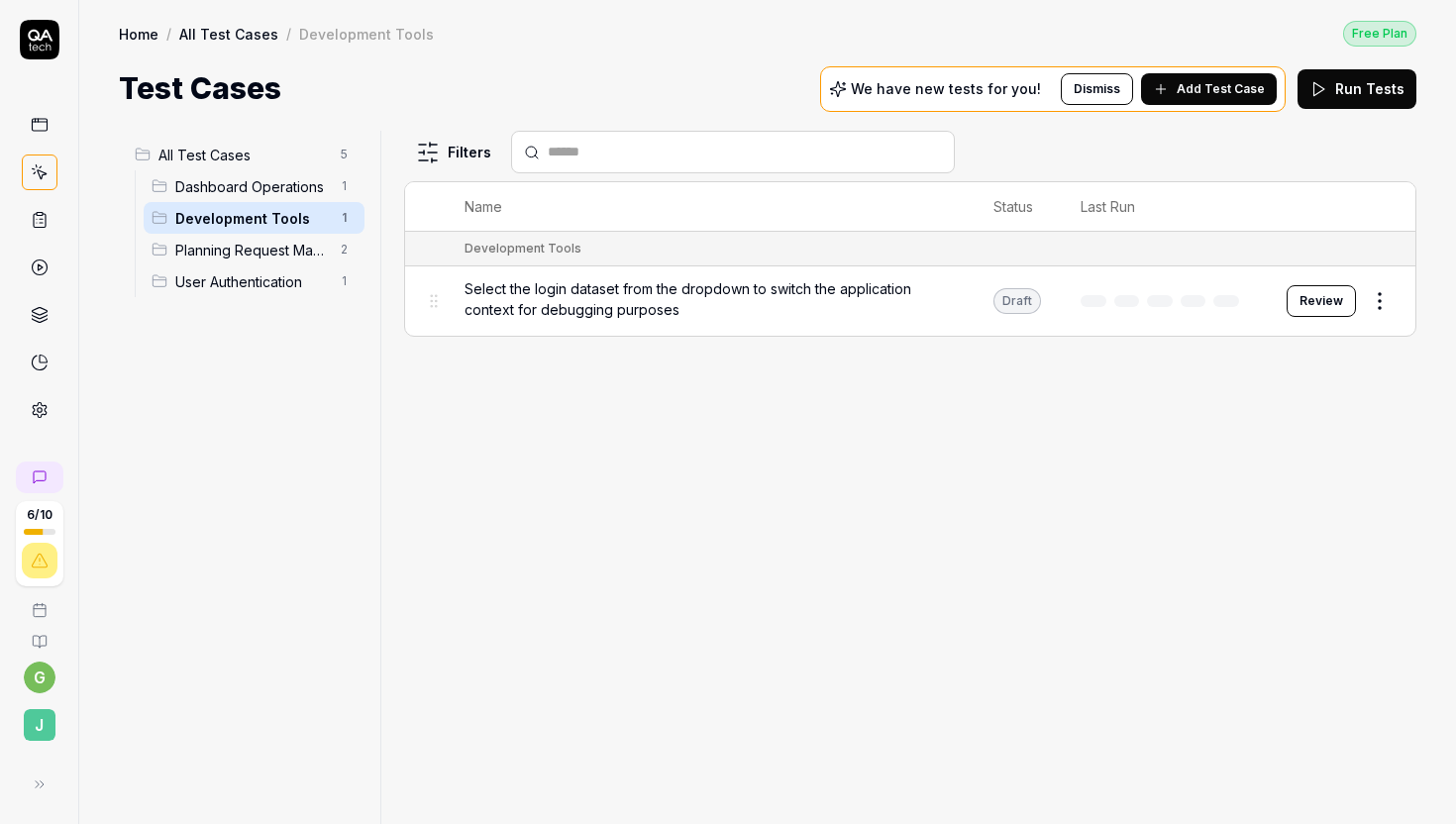 click on "Planning Request Management" at bounding box center [252, 250] 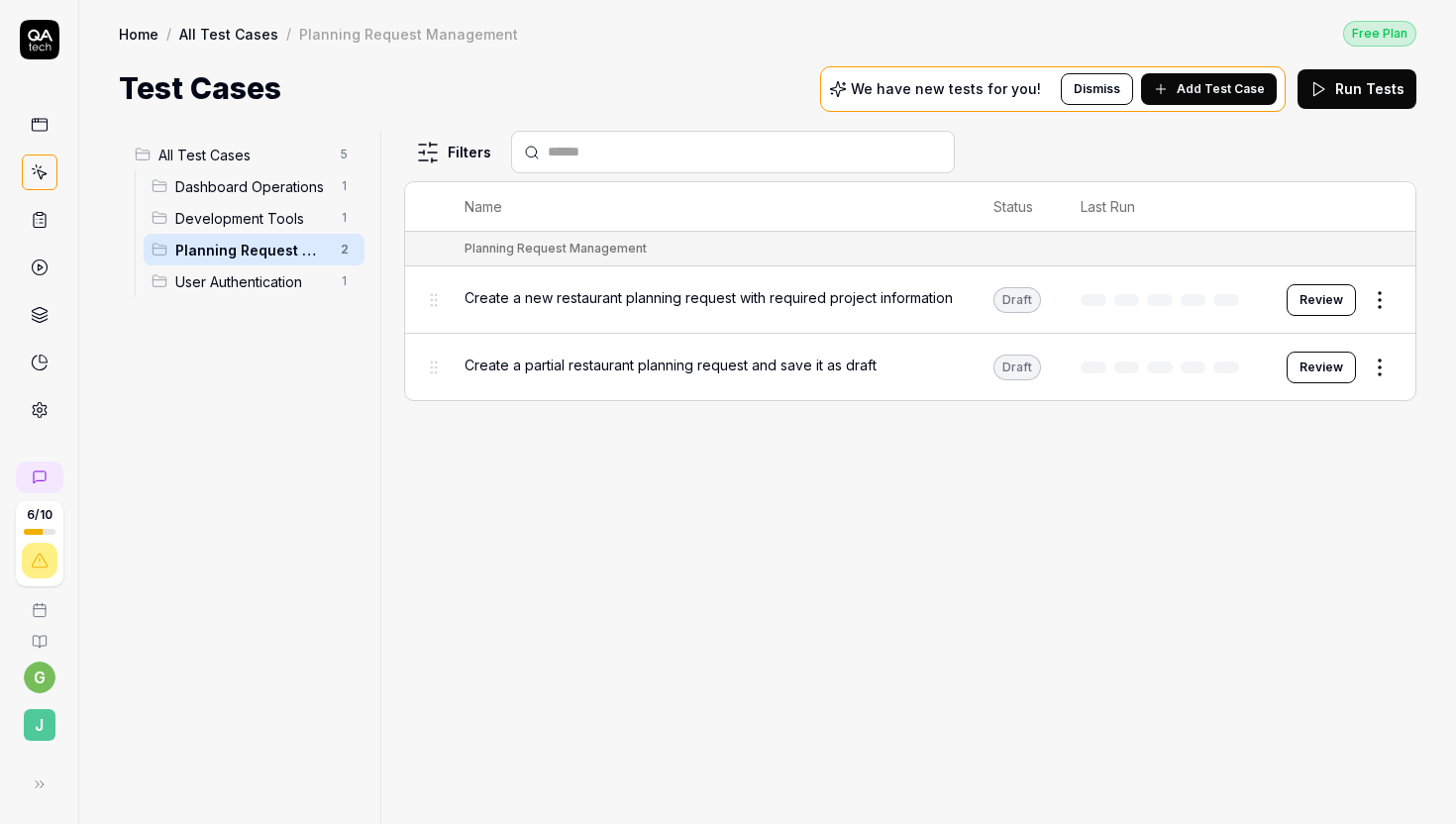 click on "Review" at bounding box center (1321, 300) 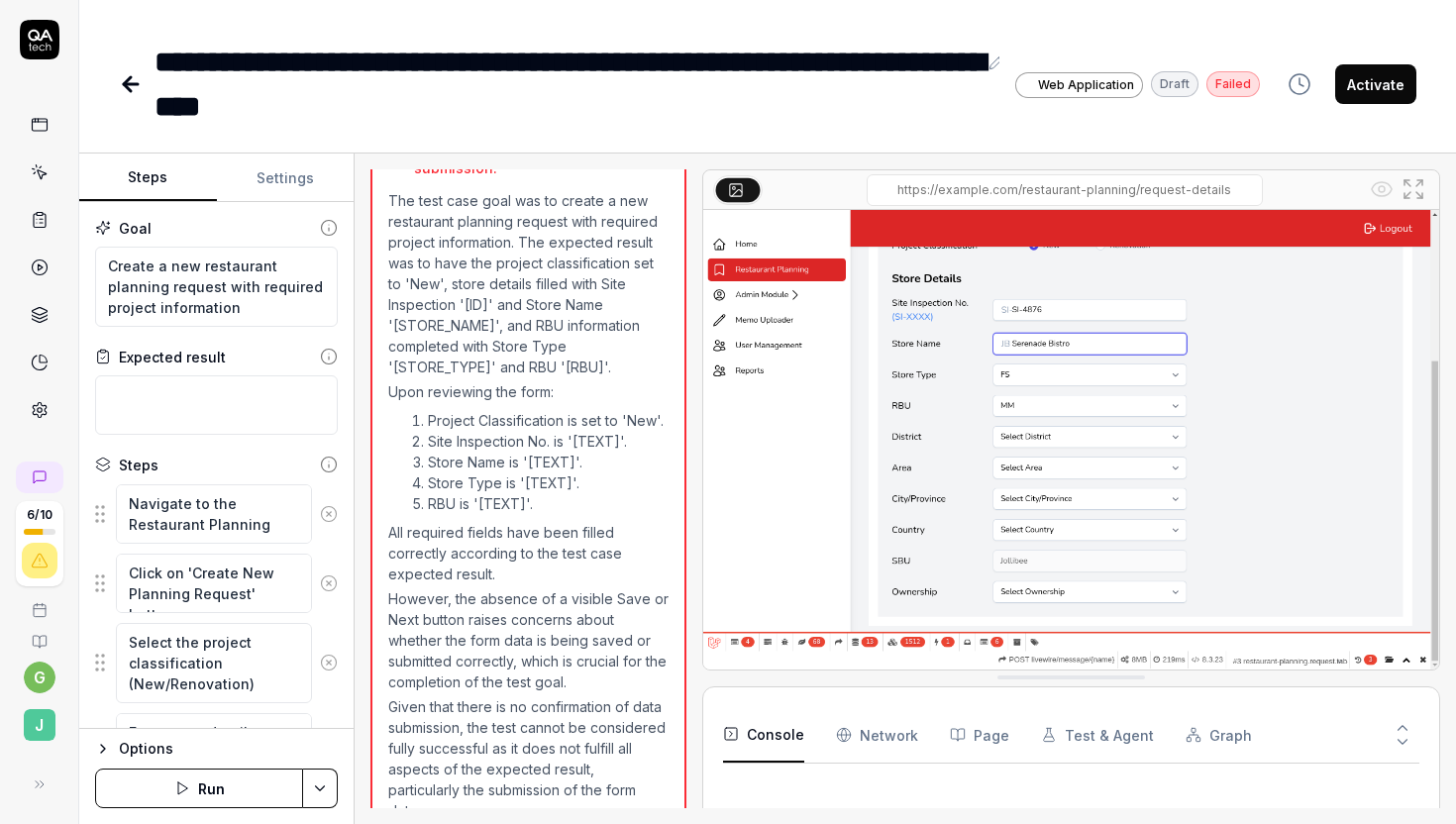 scroll, scrollTop: 819, scrollLeft: 0, axis: vertical 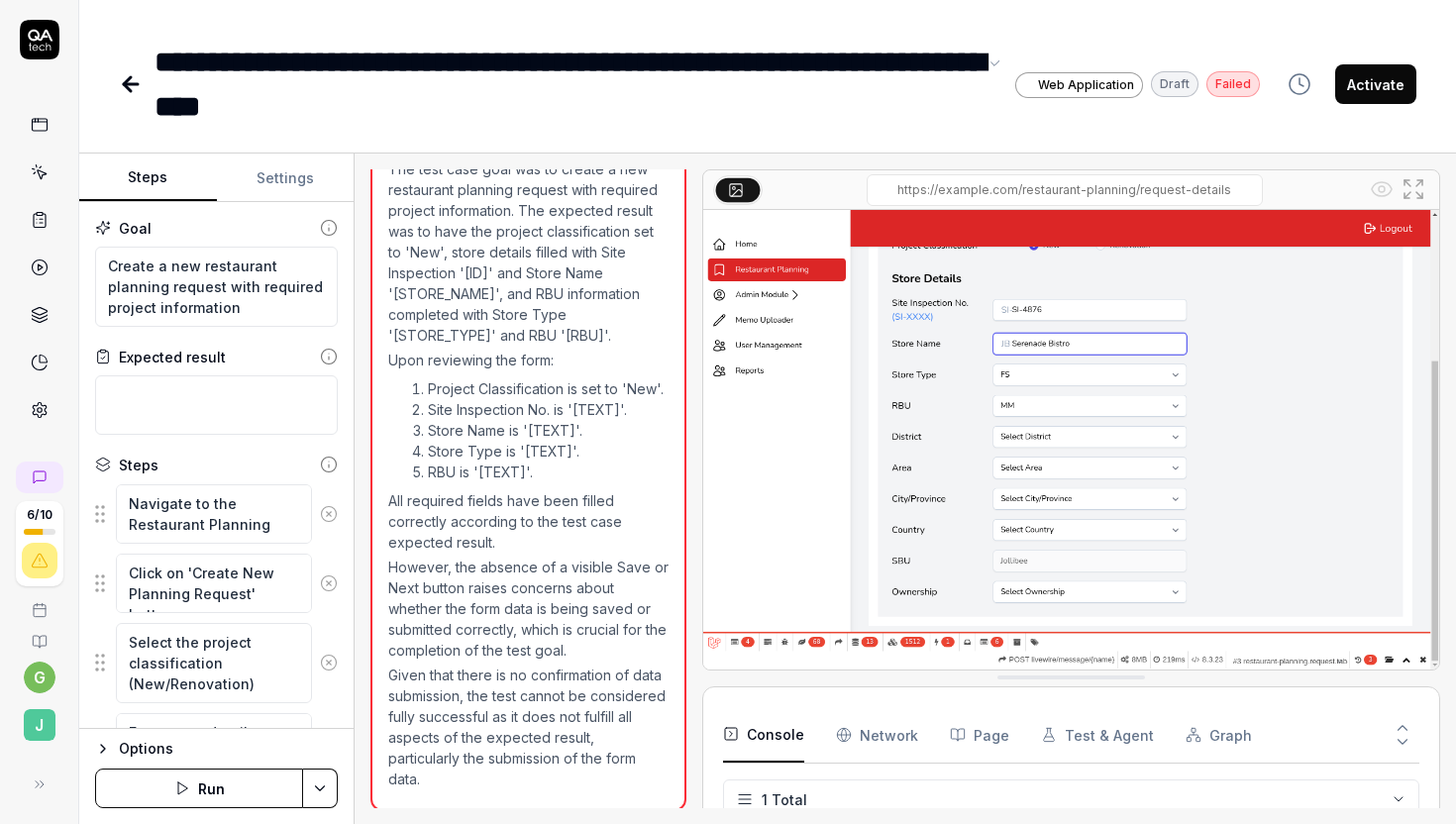 click on "**********" at bounding box center (566, 84) 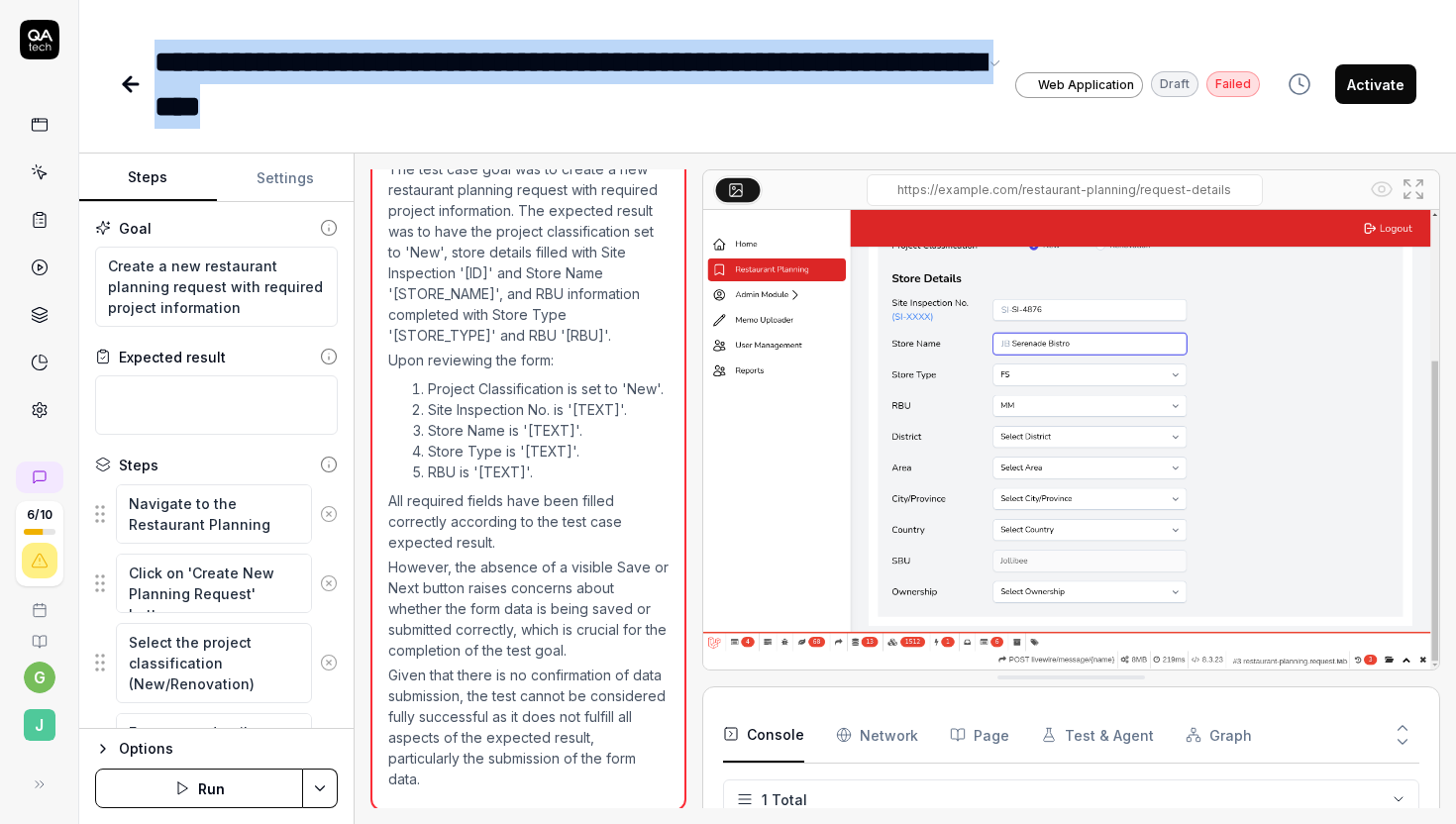 drag, startPoint x: 501, startPoint y: 111, endPoint x: 135, endPoint y: 55, distance: 370.25937 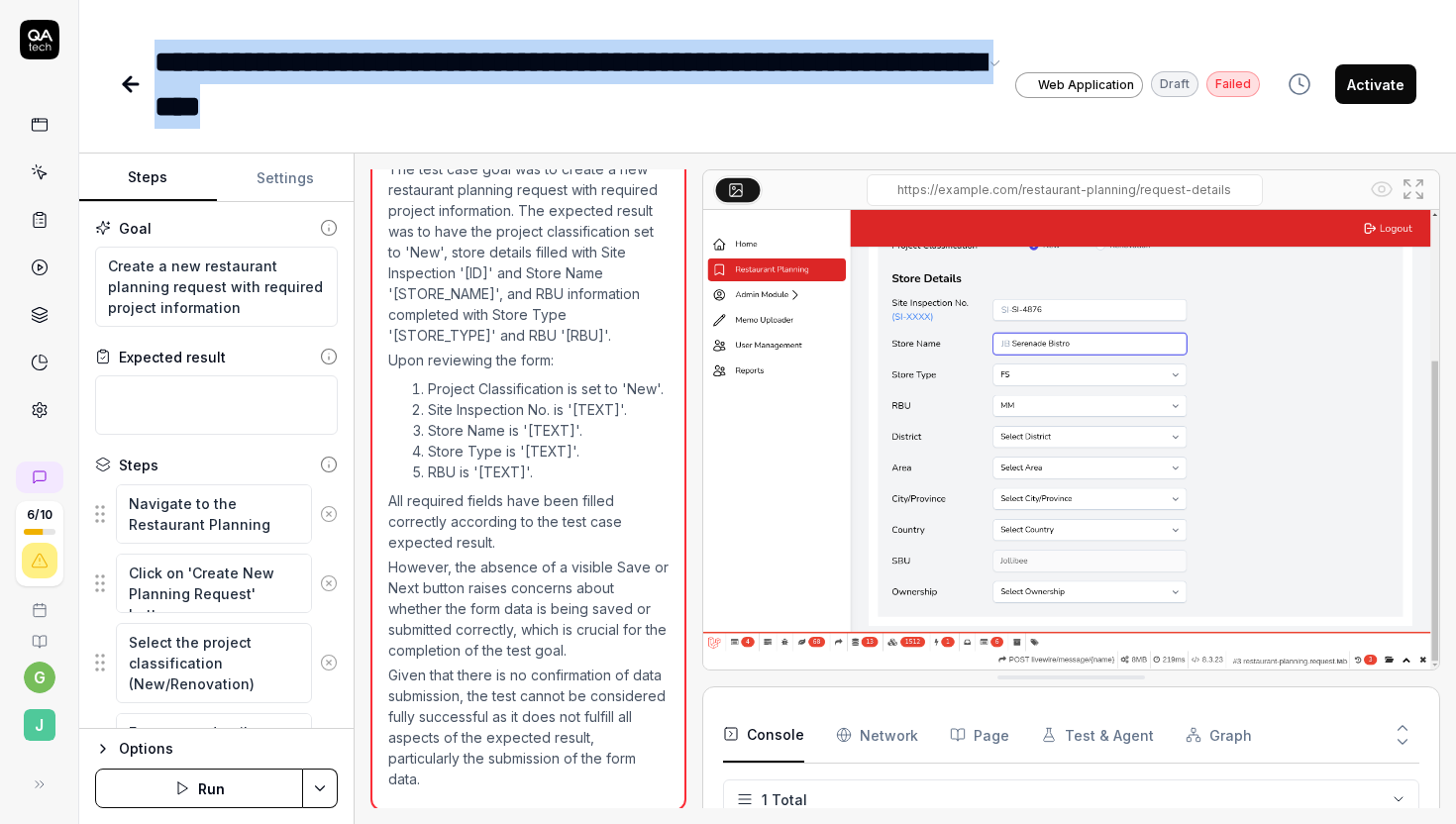 click on "**********" at bounding box center [689, 84] 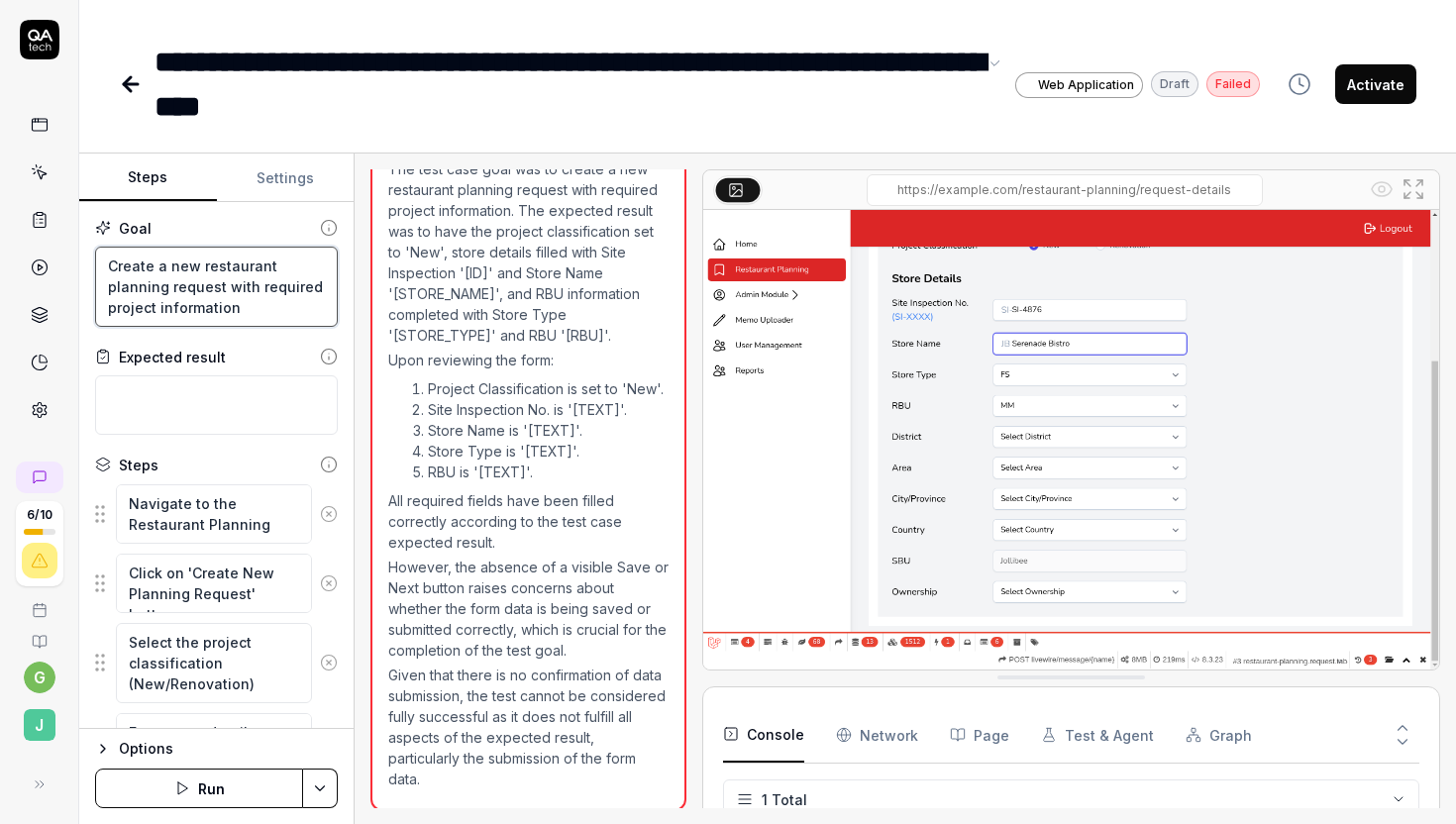 click on "Create a new restaurant planning request with required project information" at bounding box center [216, 286] 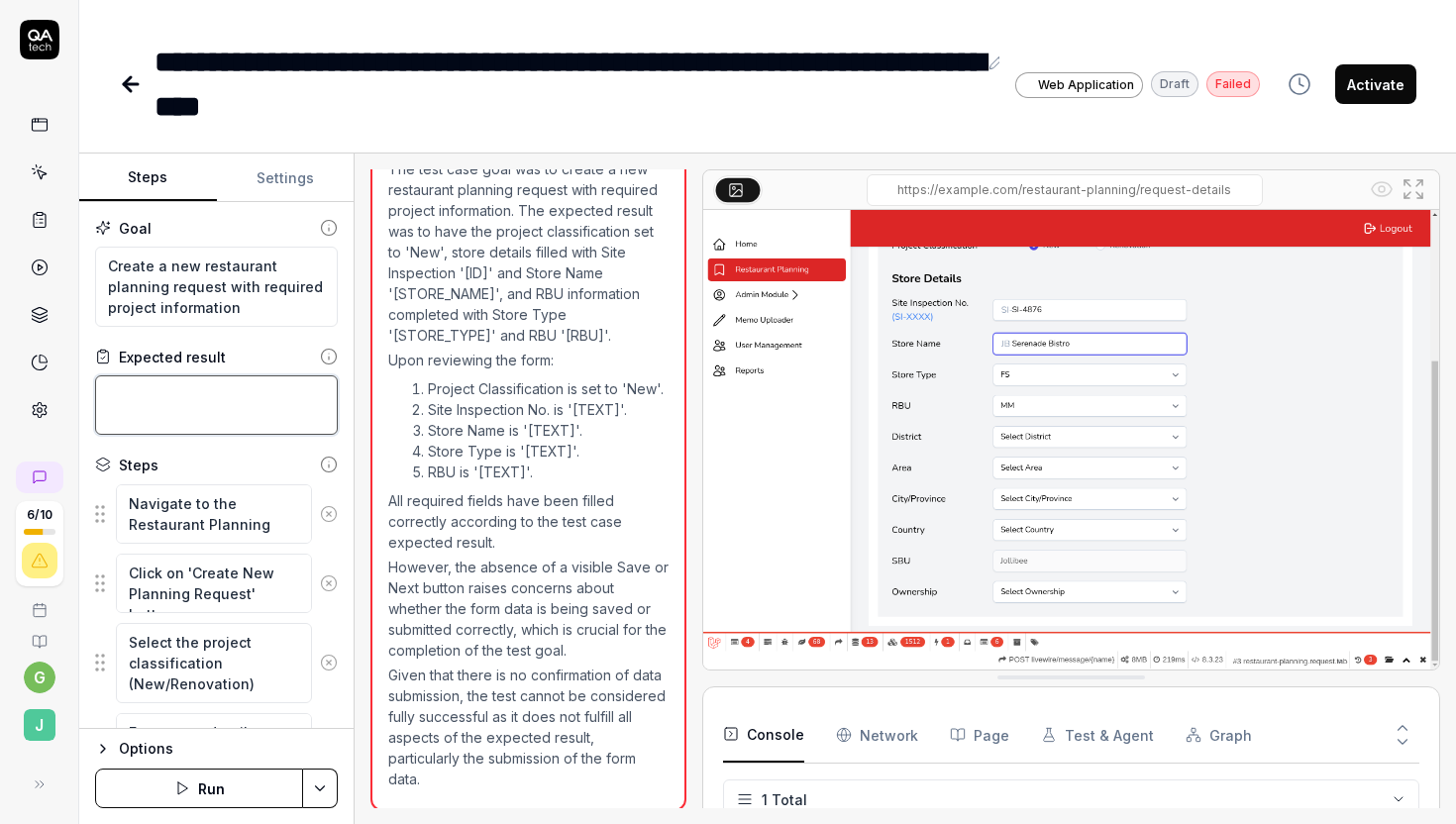 click at bounding box center [216, 405] 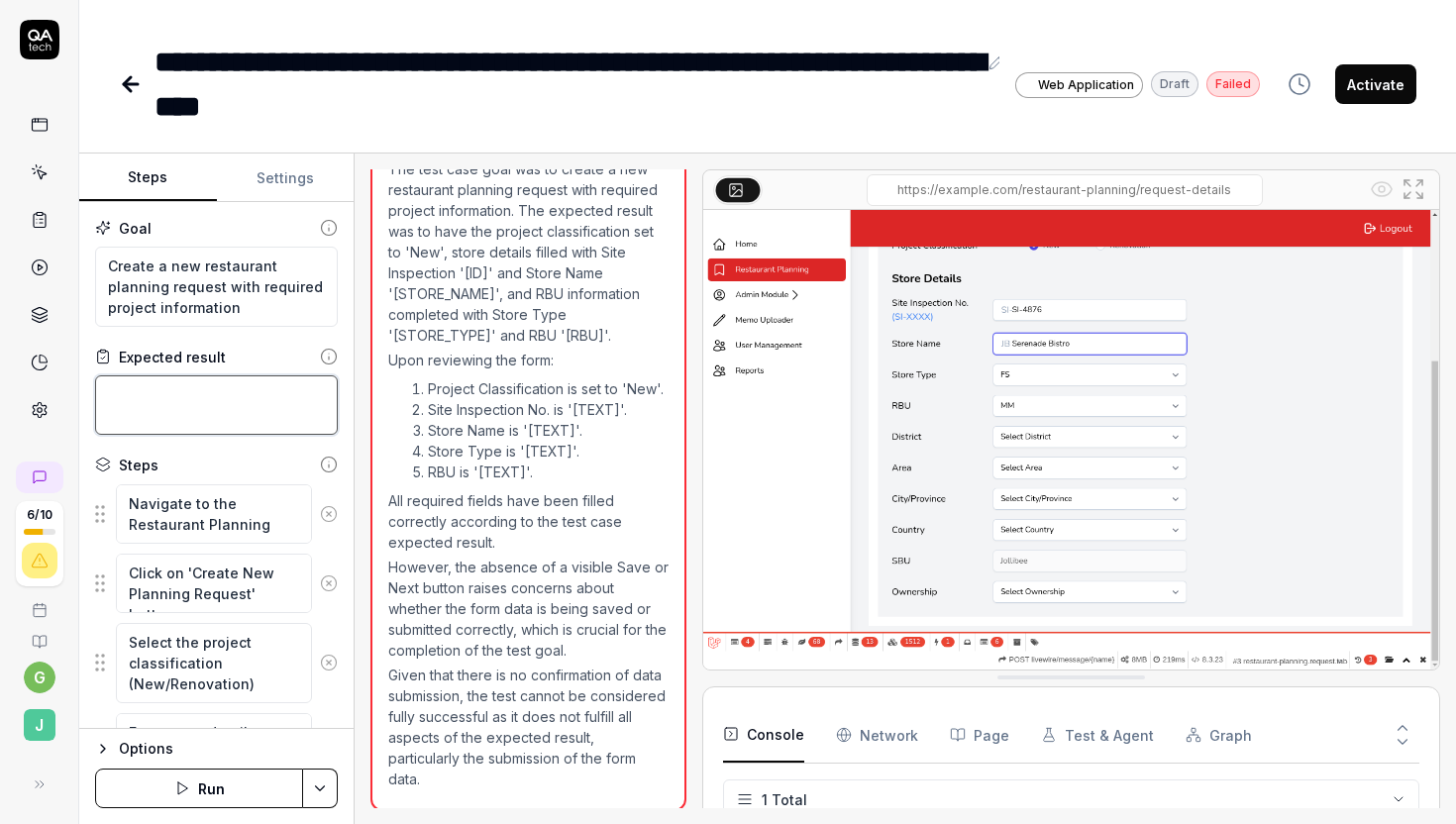 type on "*" 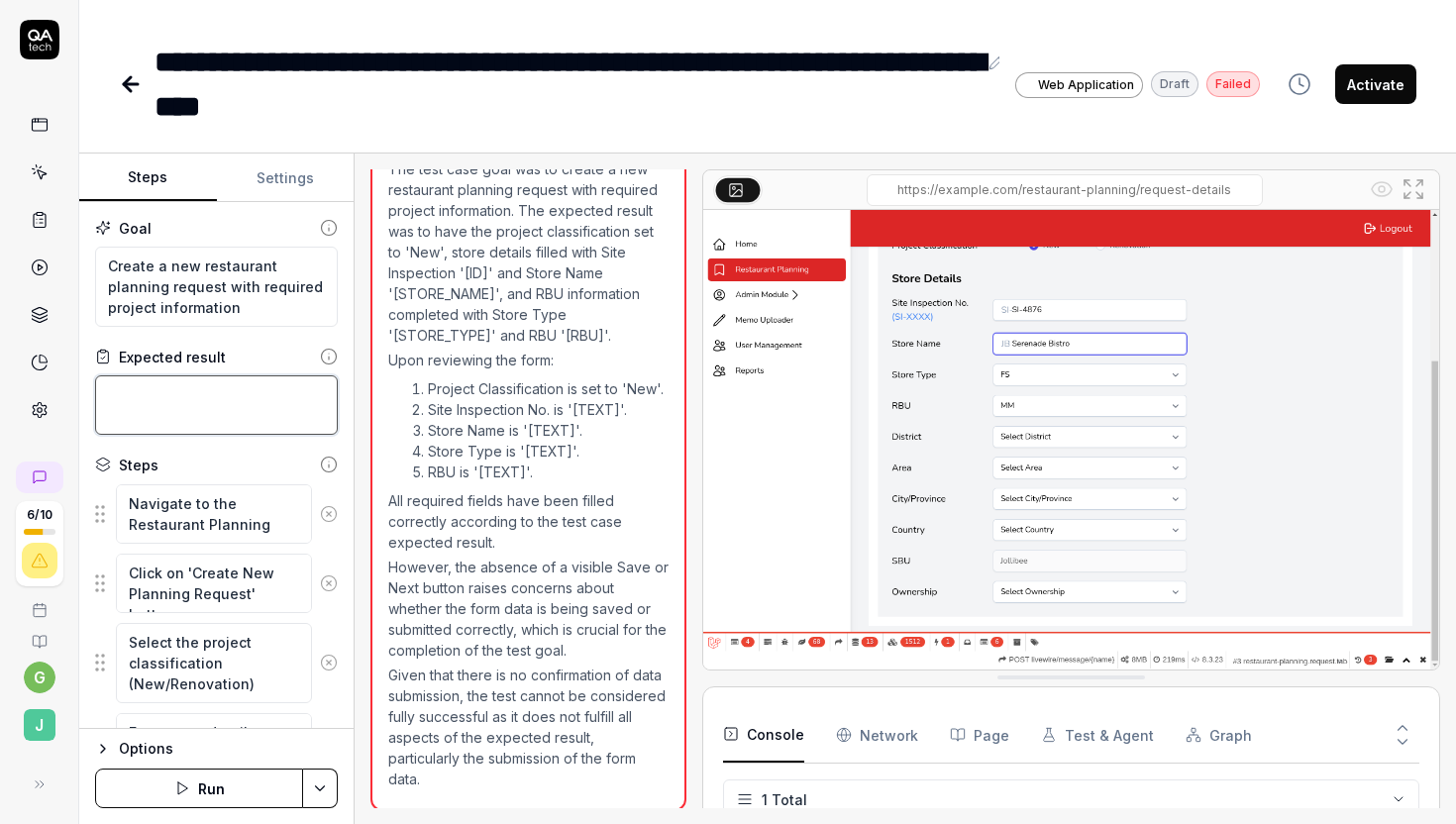 type on "S" 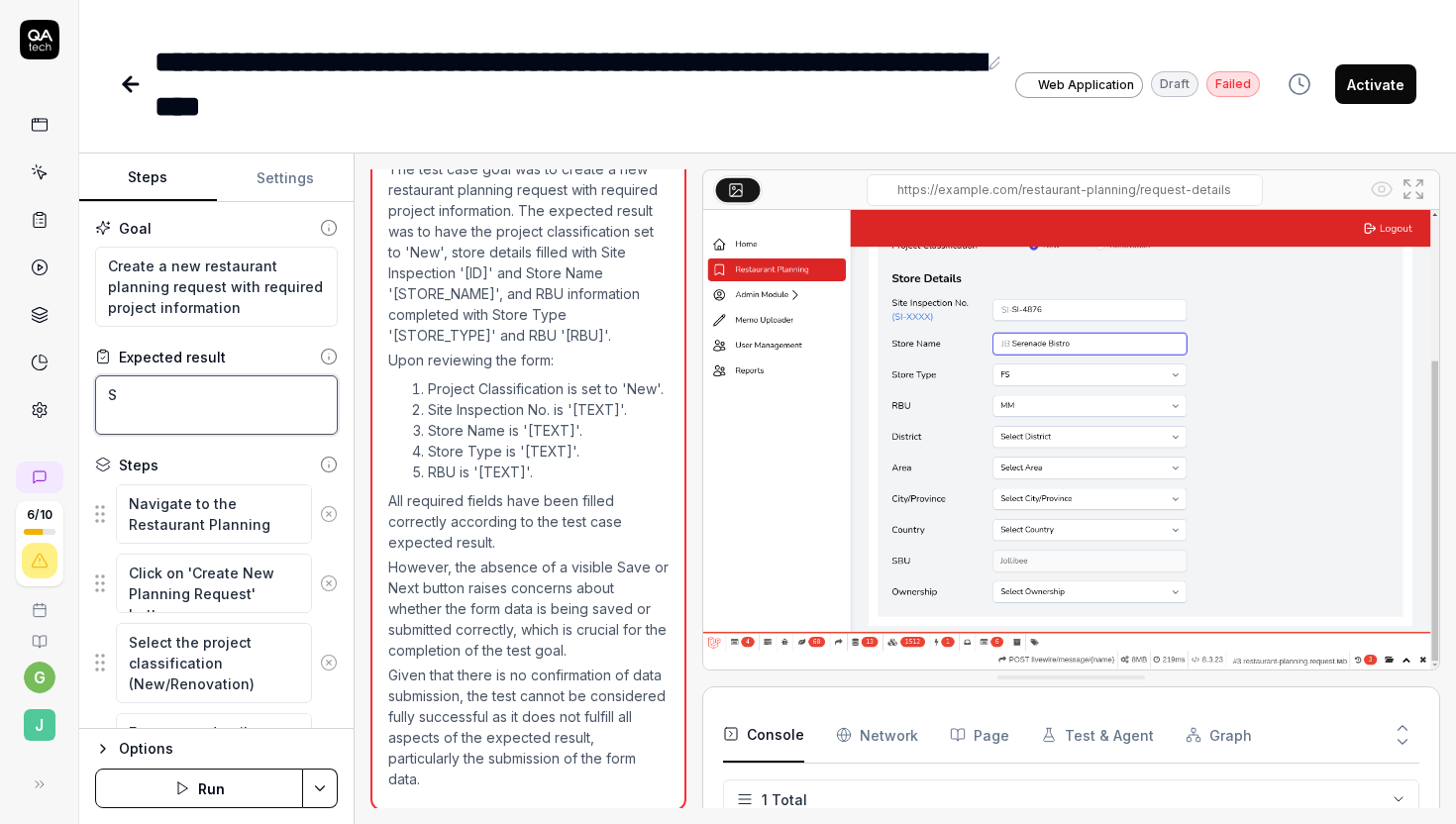 type on "*" 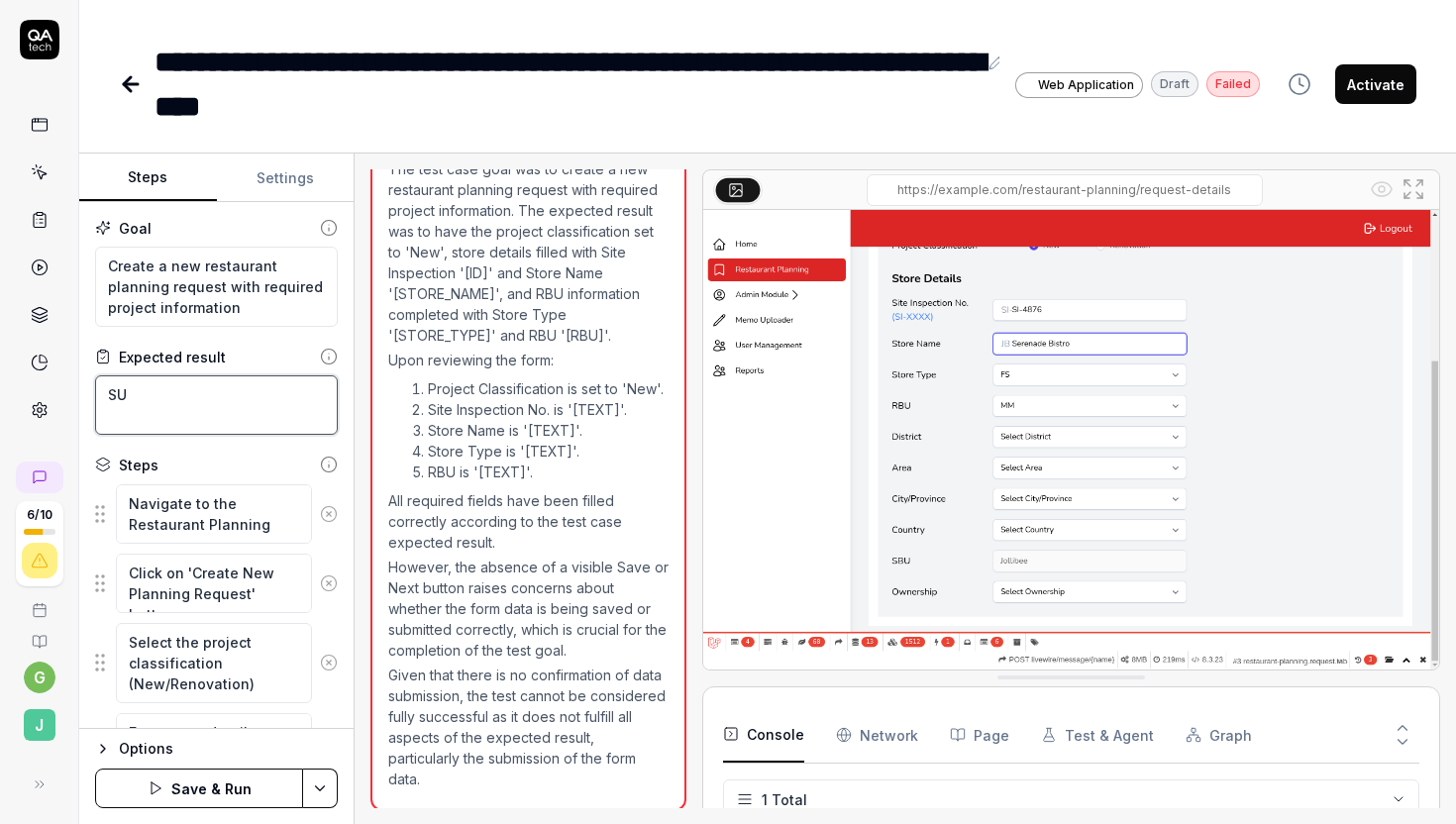 type on "*" 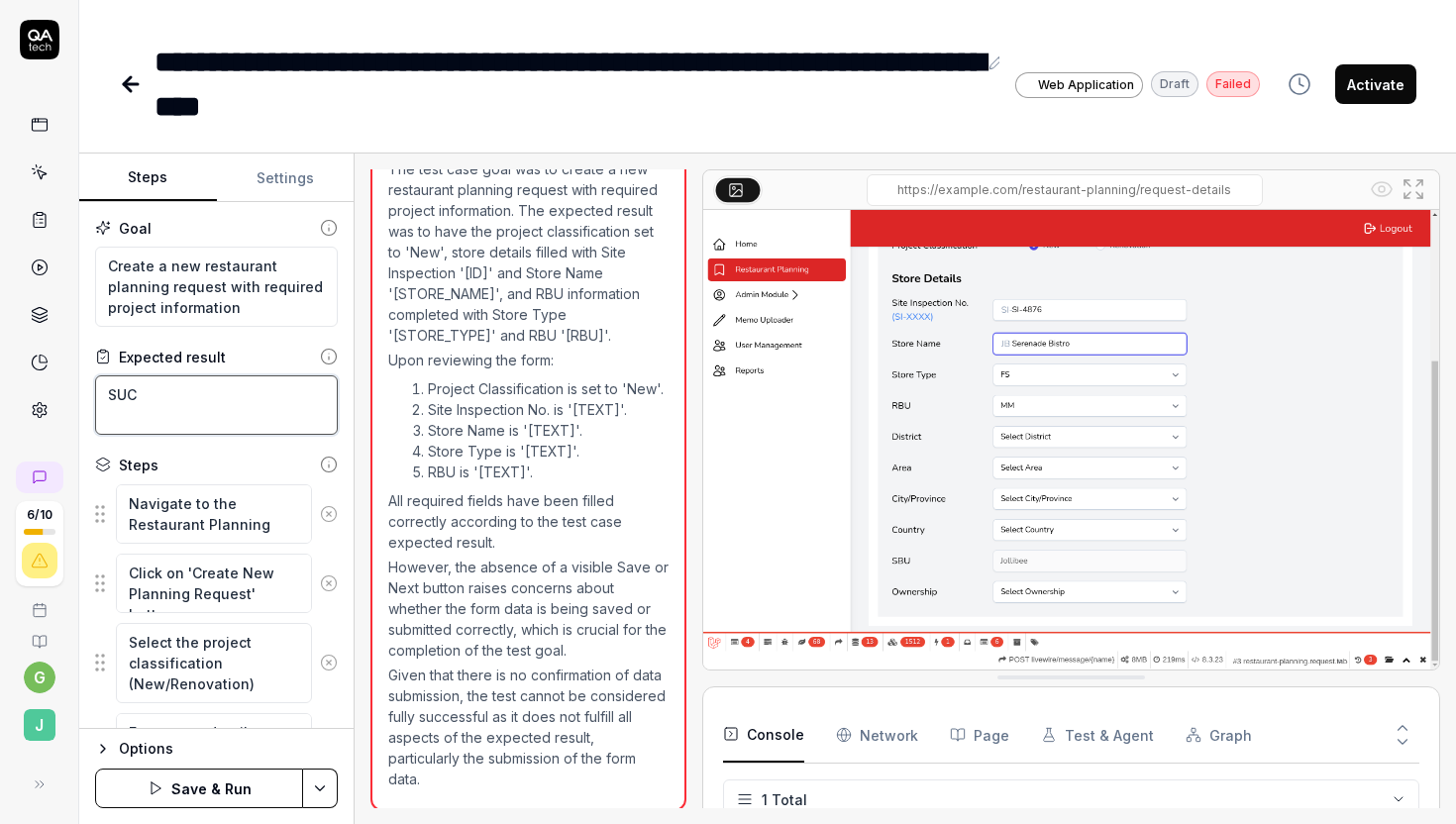 type on "*" 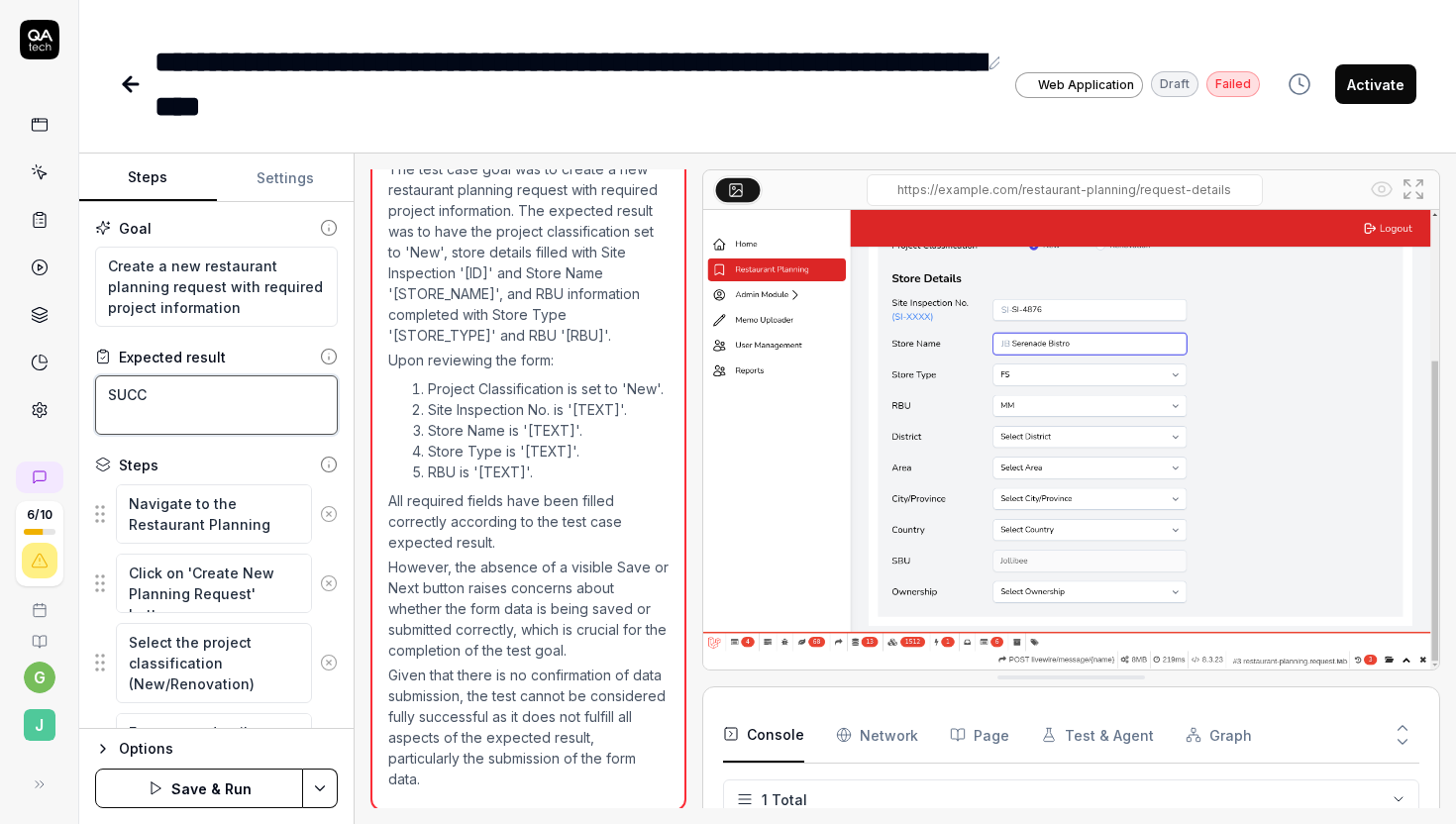 type on "*" 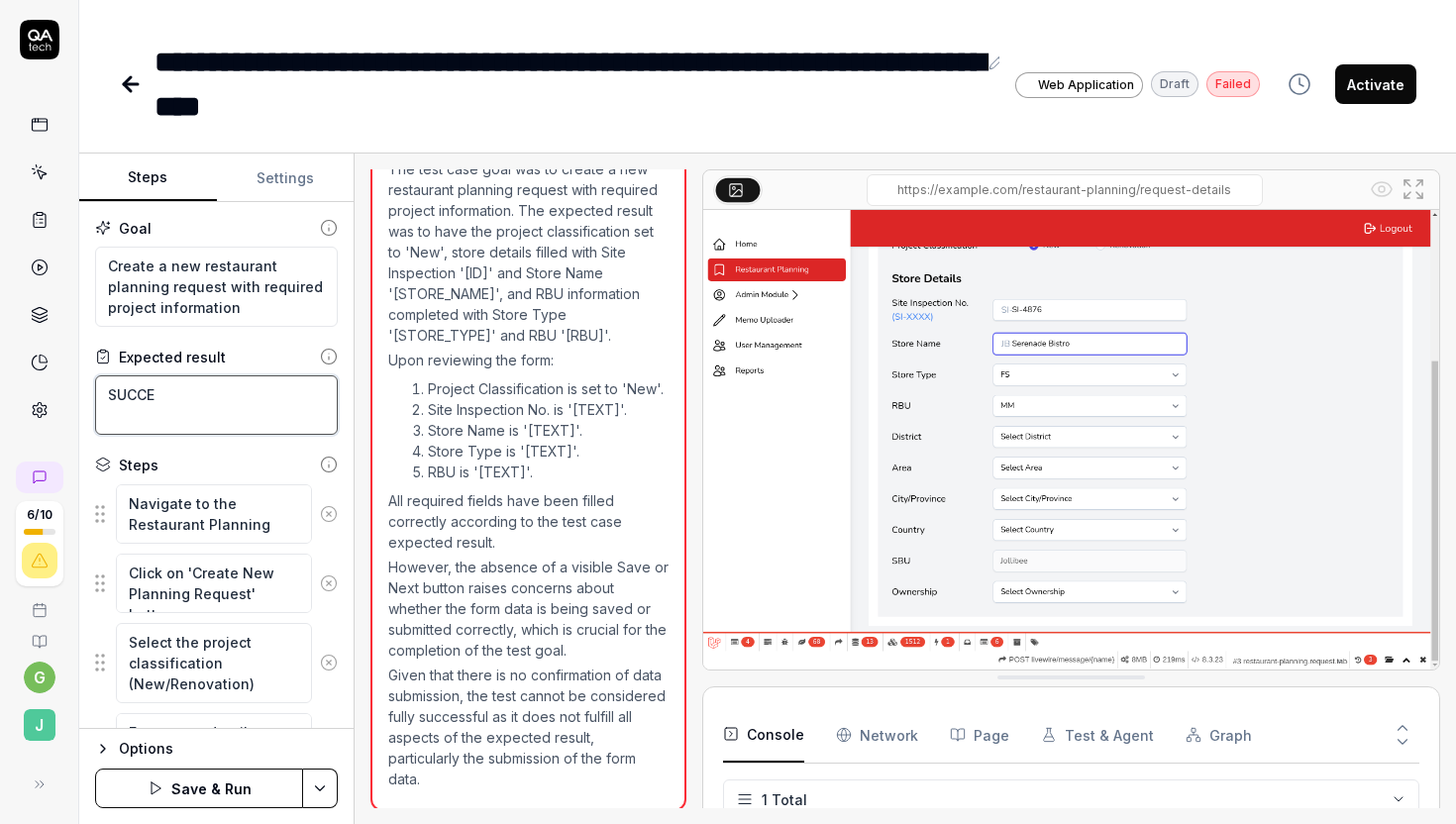 type on "*" 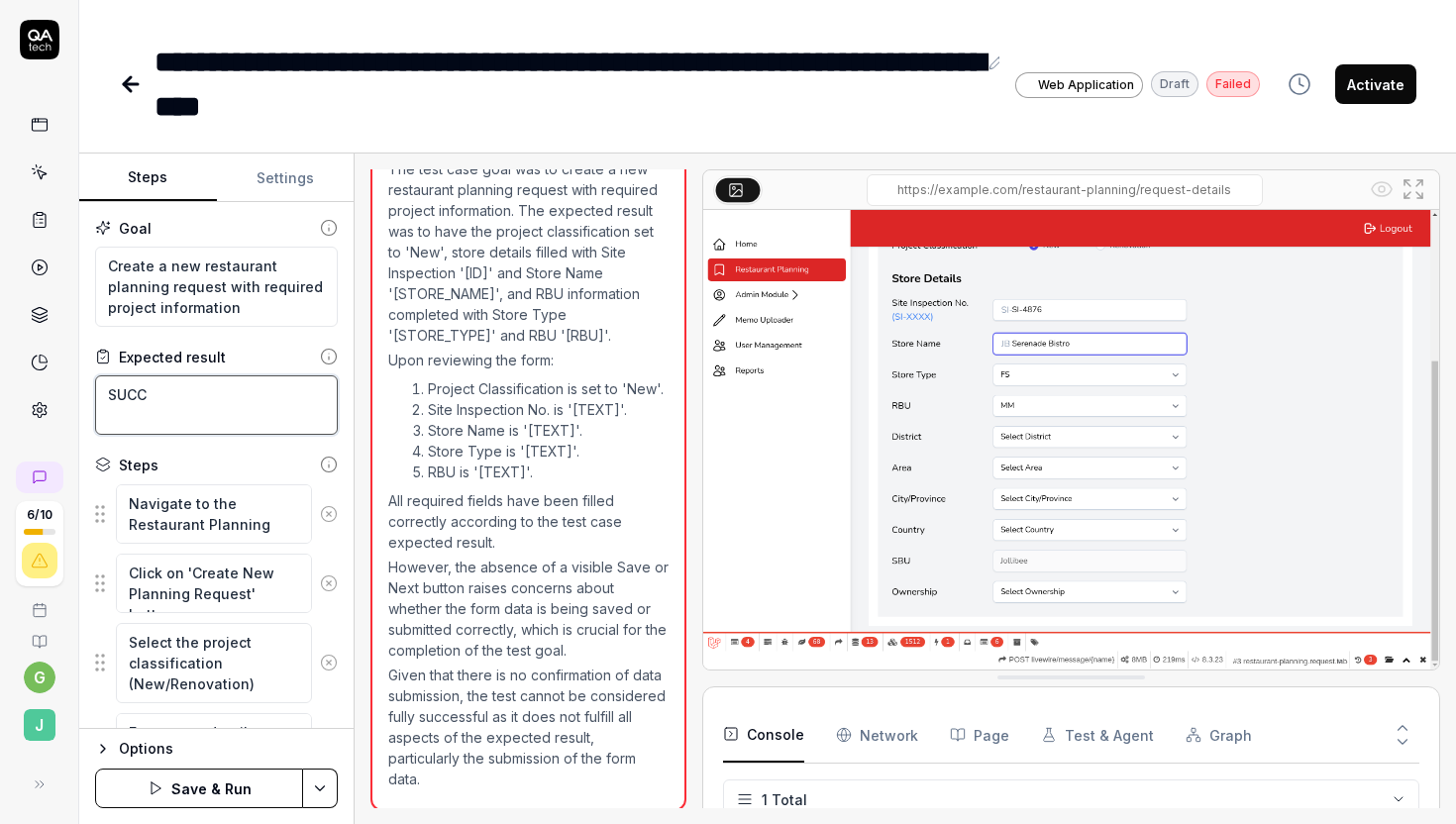 type on "*" 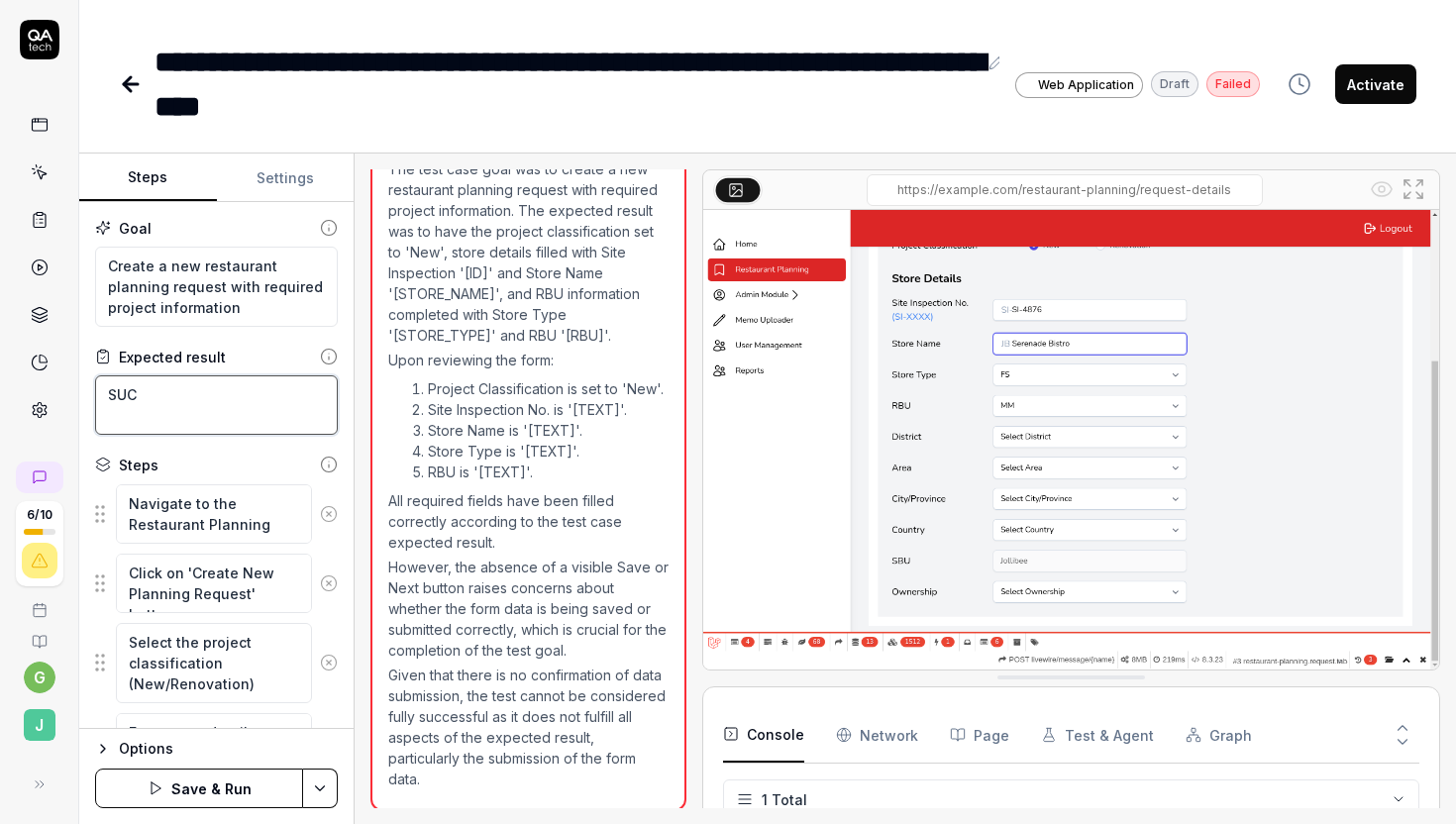 type on "*" 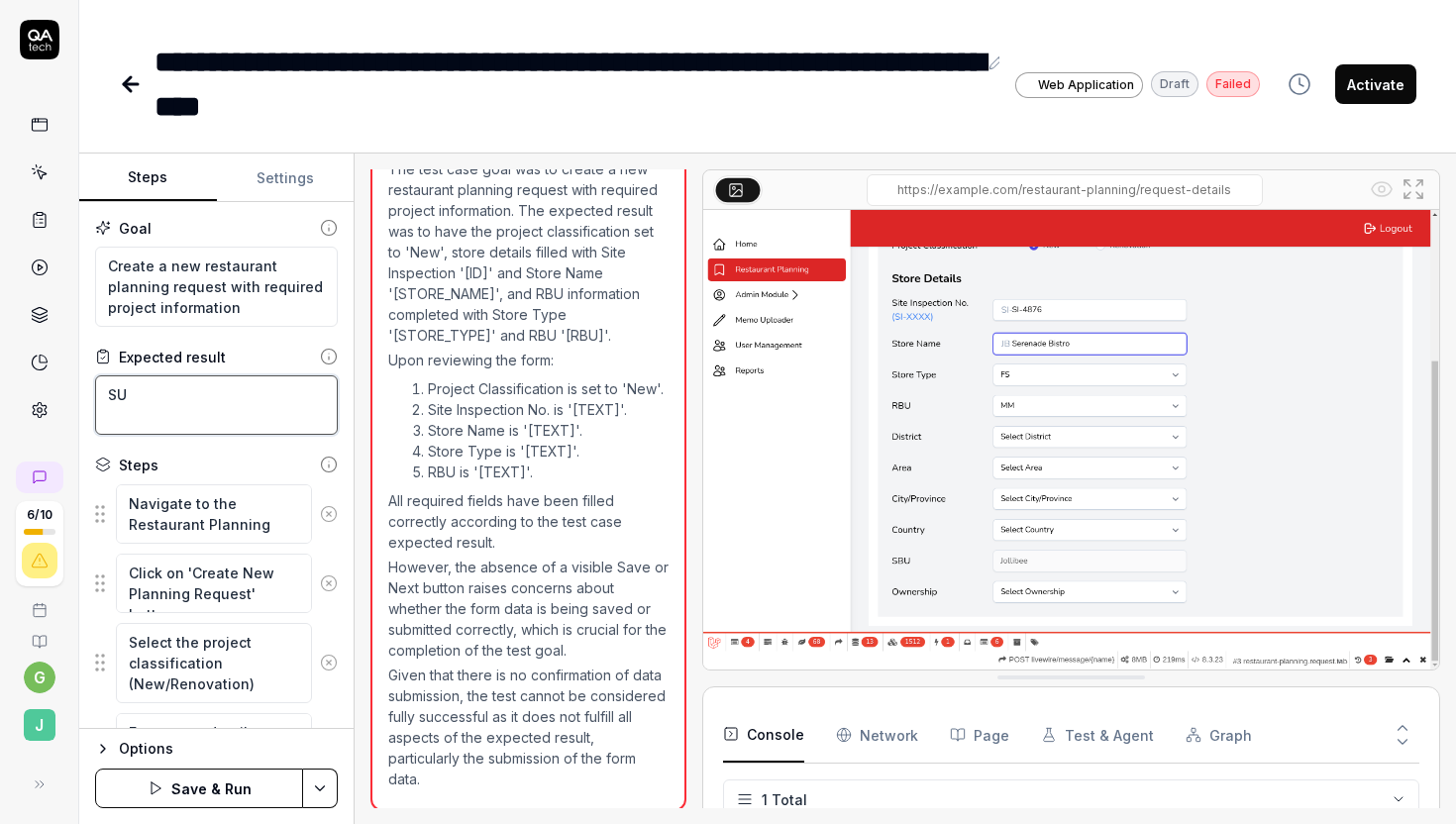 type on "*" 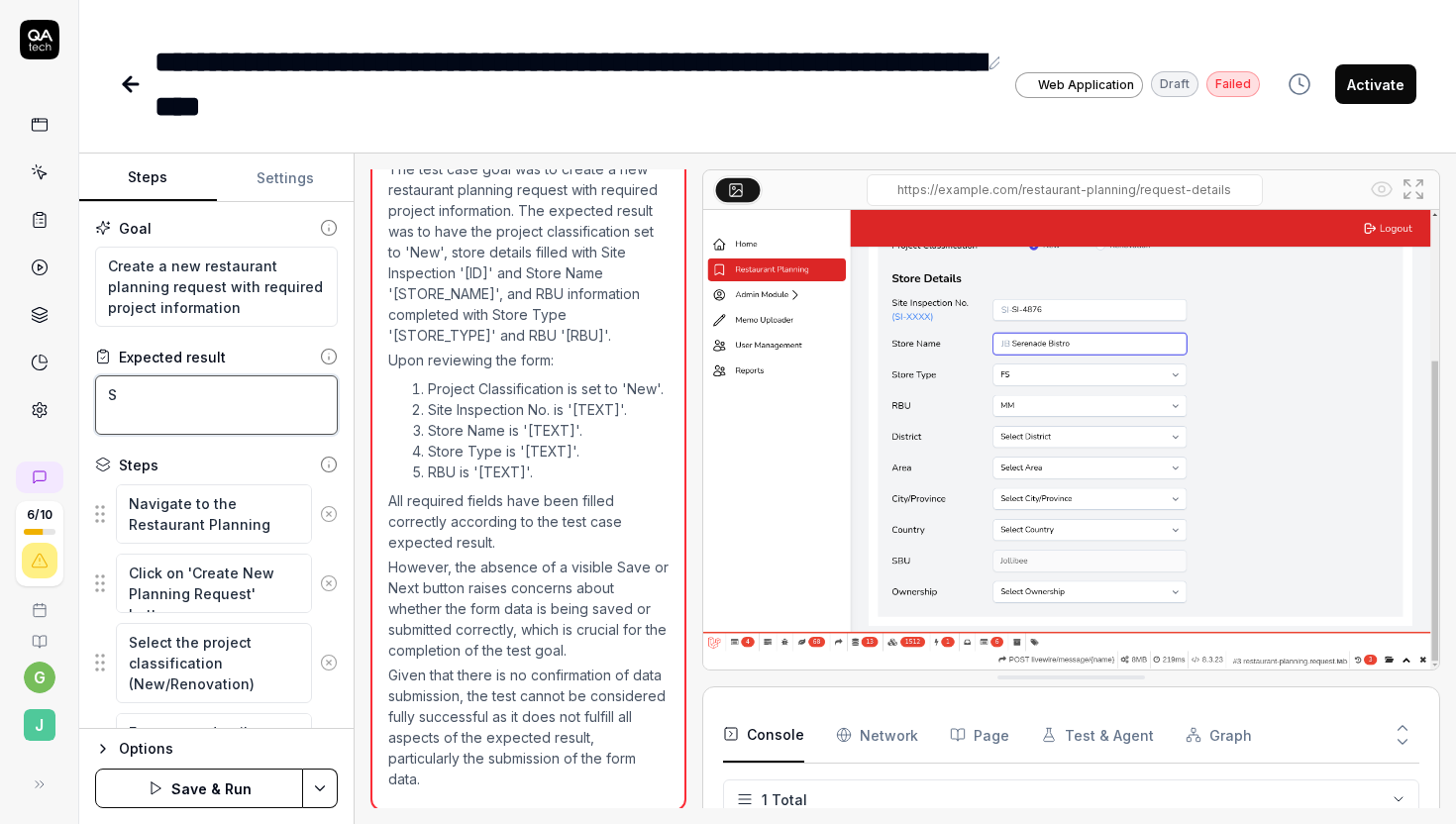 type on "*" 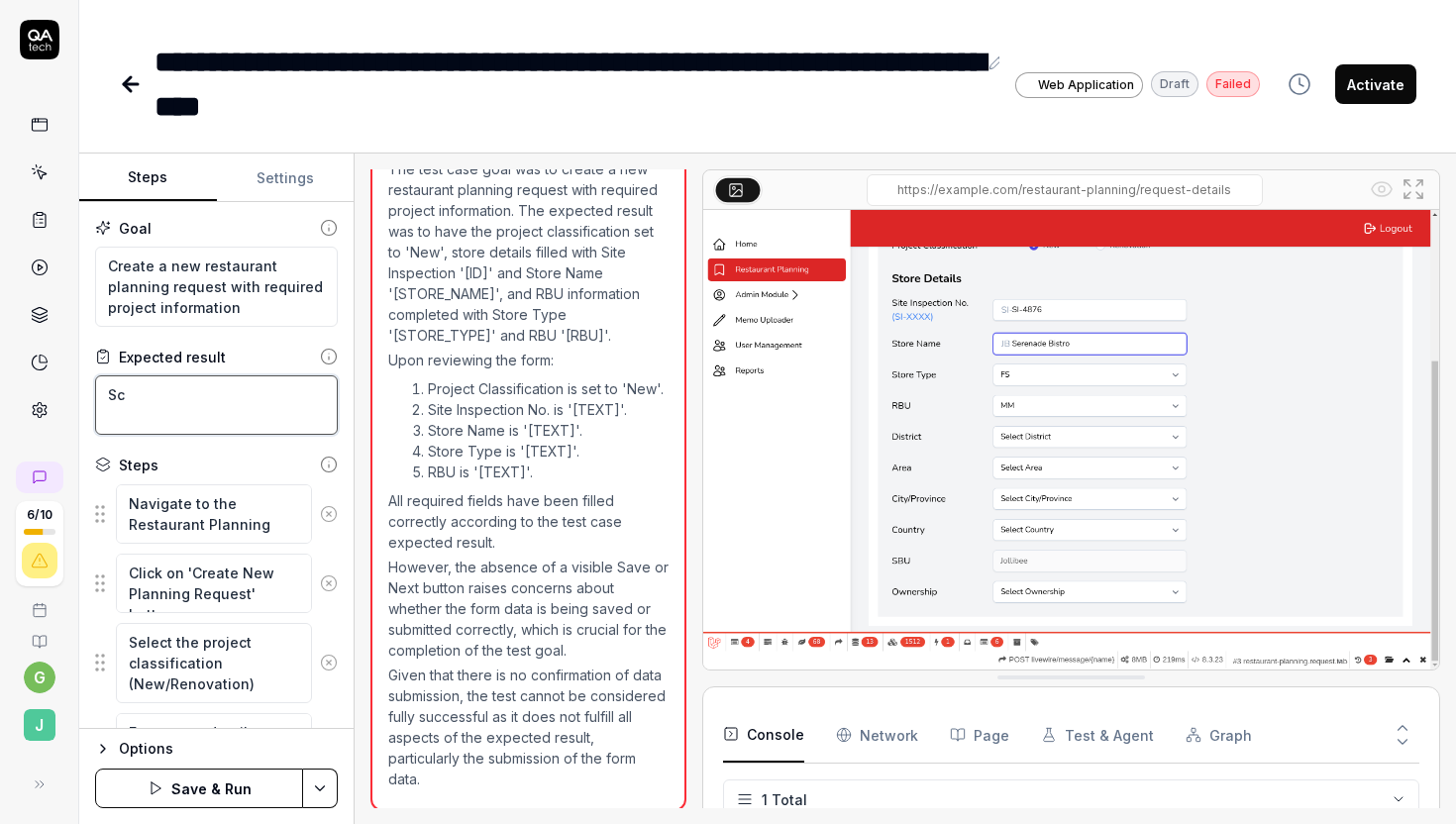 type on "*" 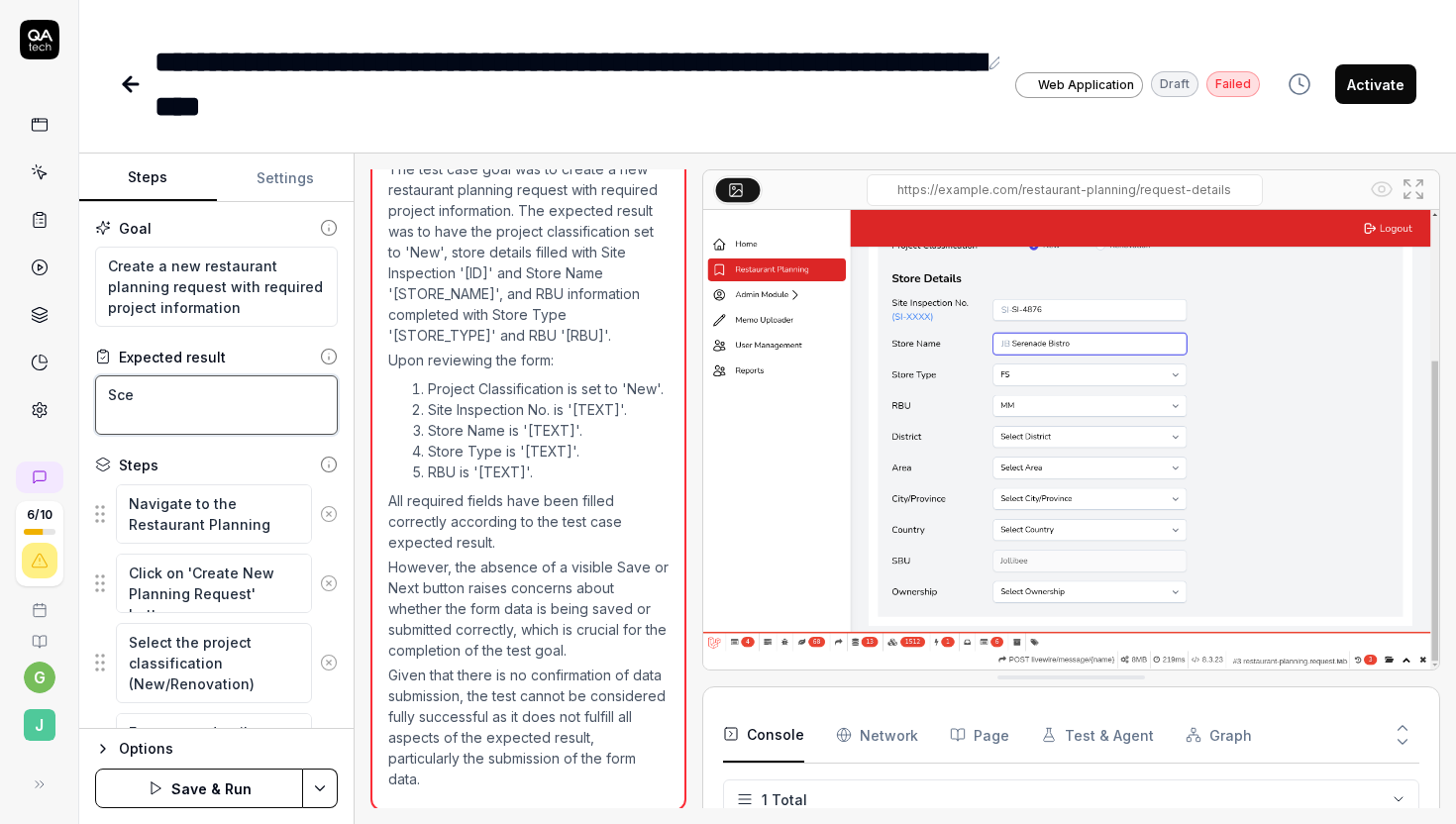type on "Sces" 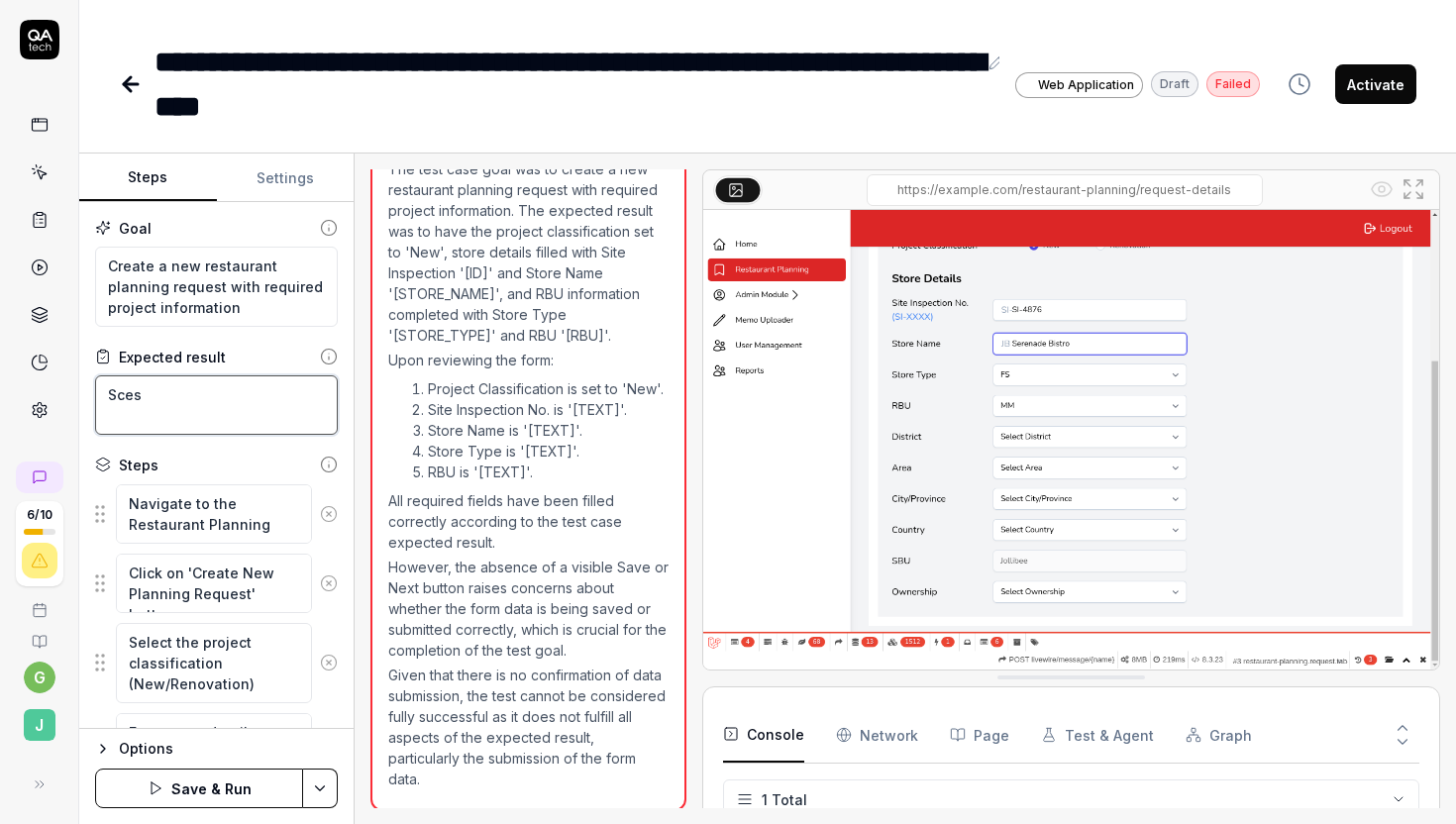 type on "*" 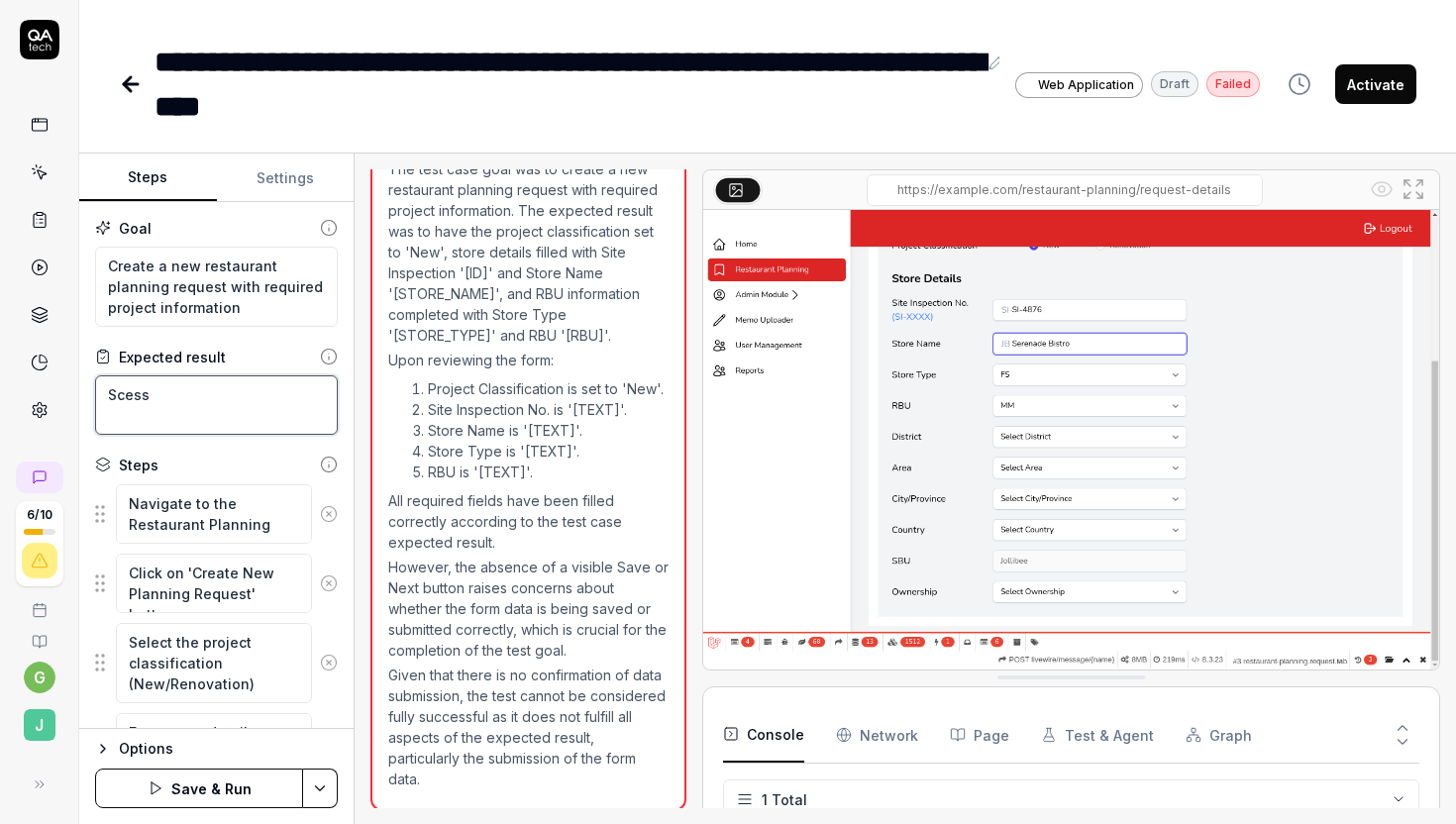 type on "*" 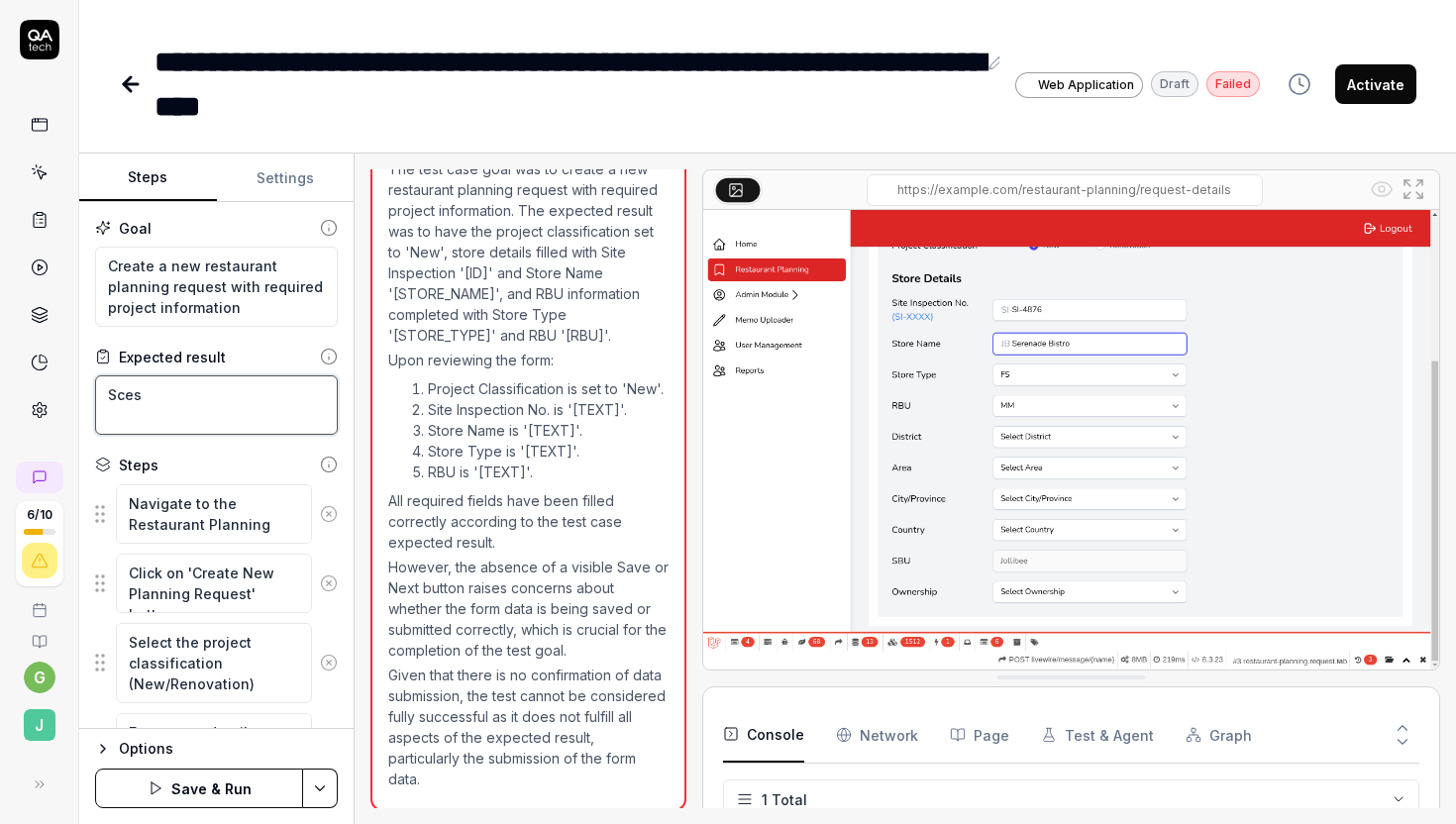 type on "*" 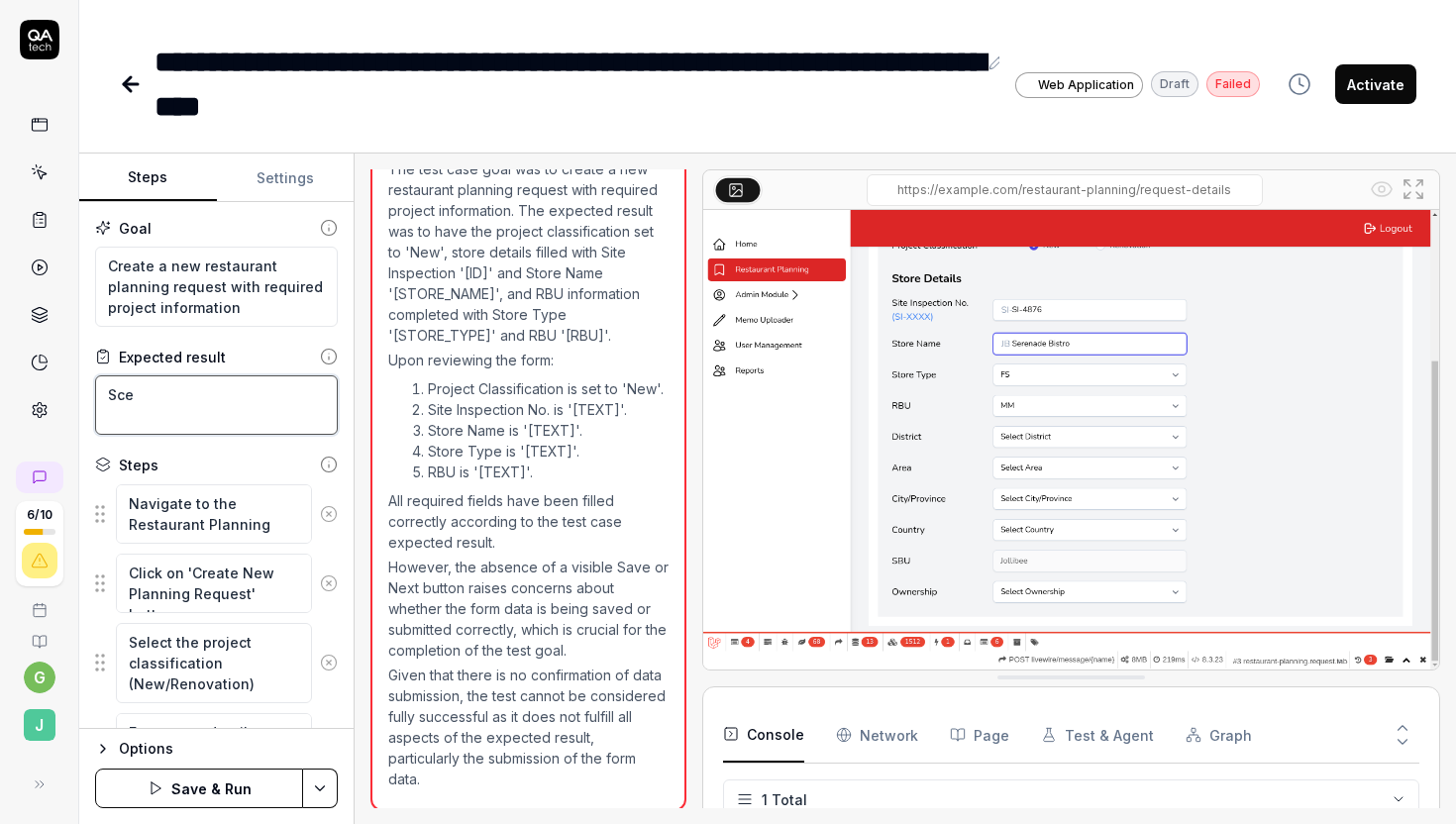 type on "*" 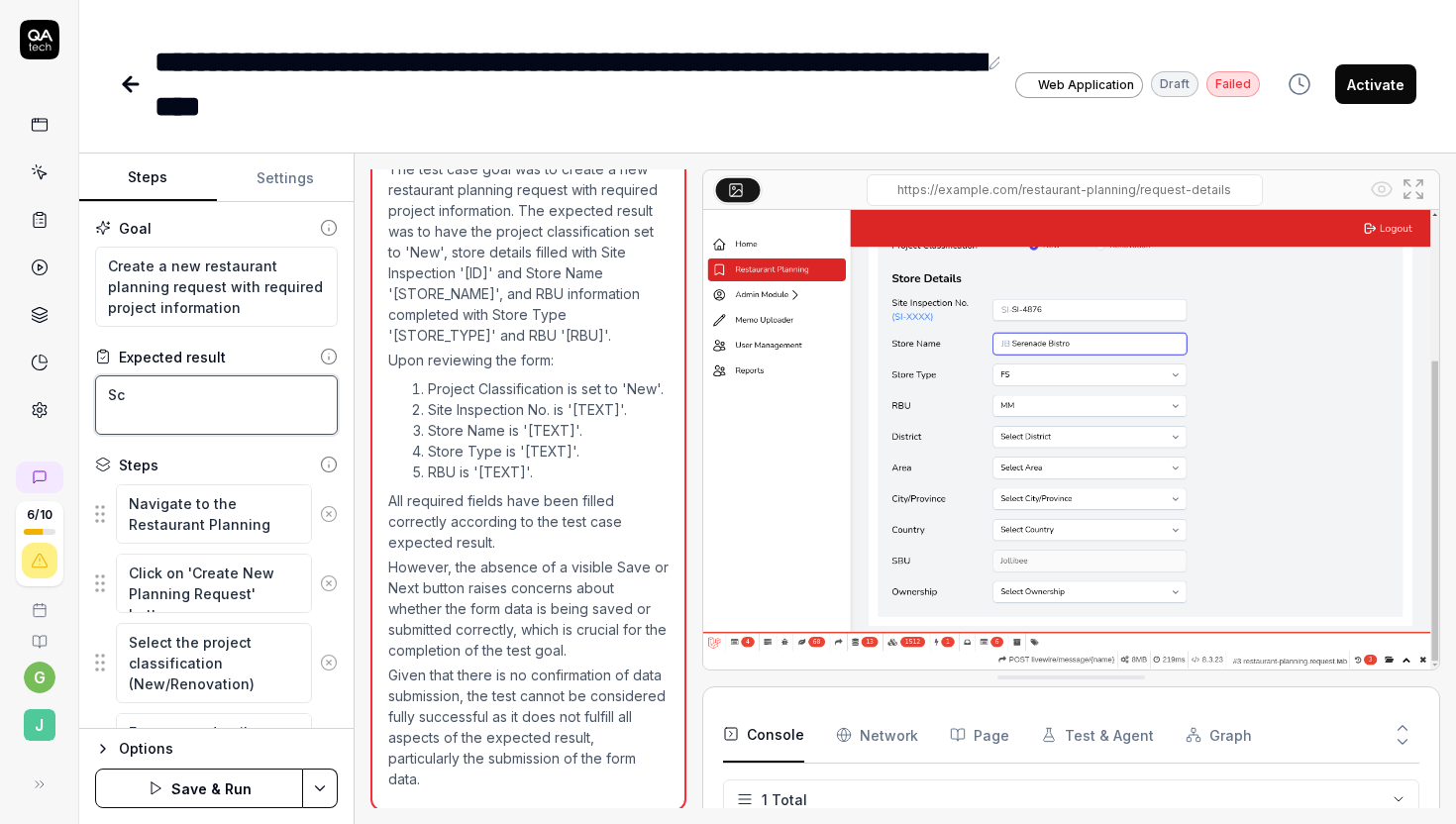 type on "*" 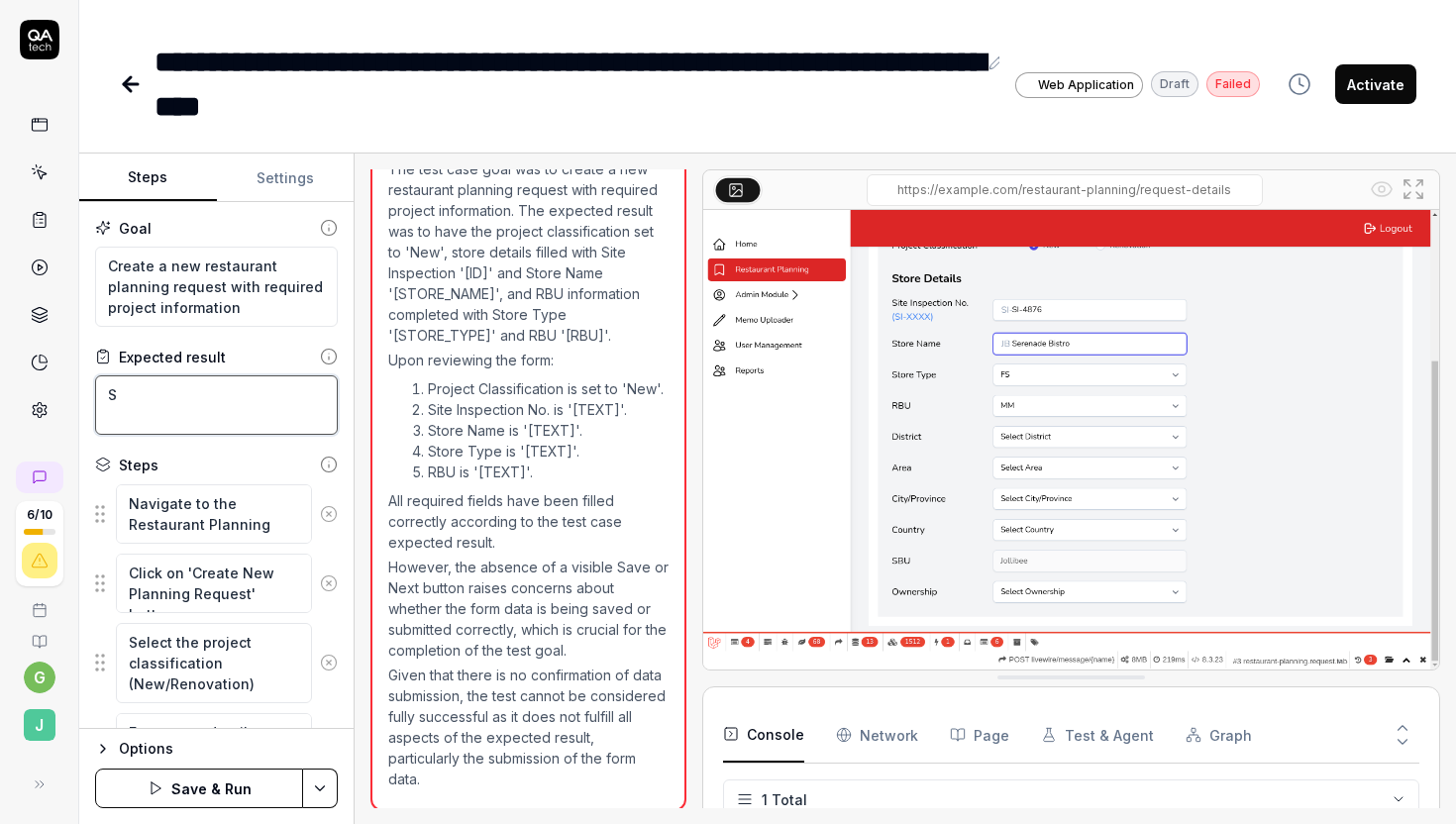 type on "*" 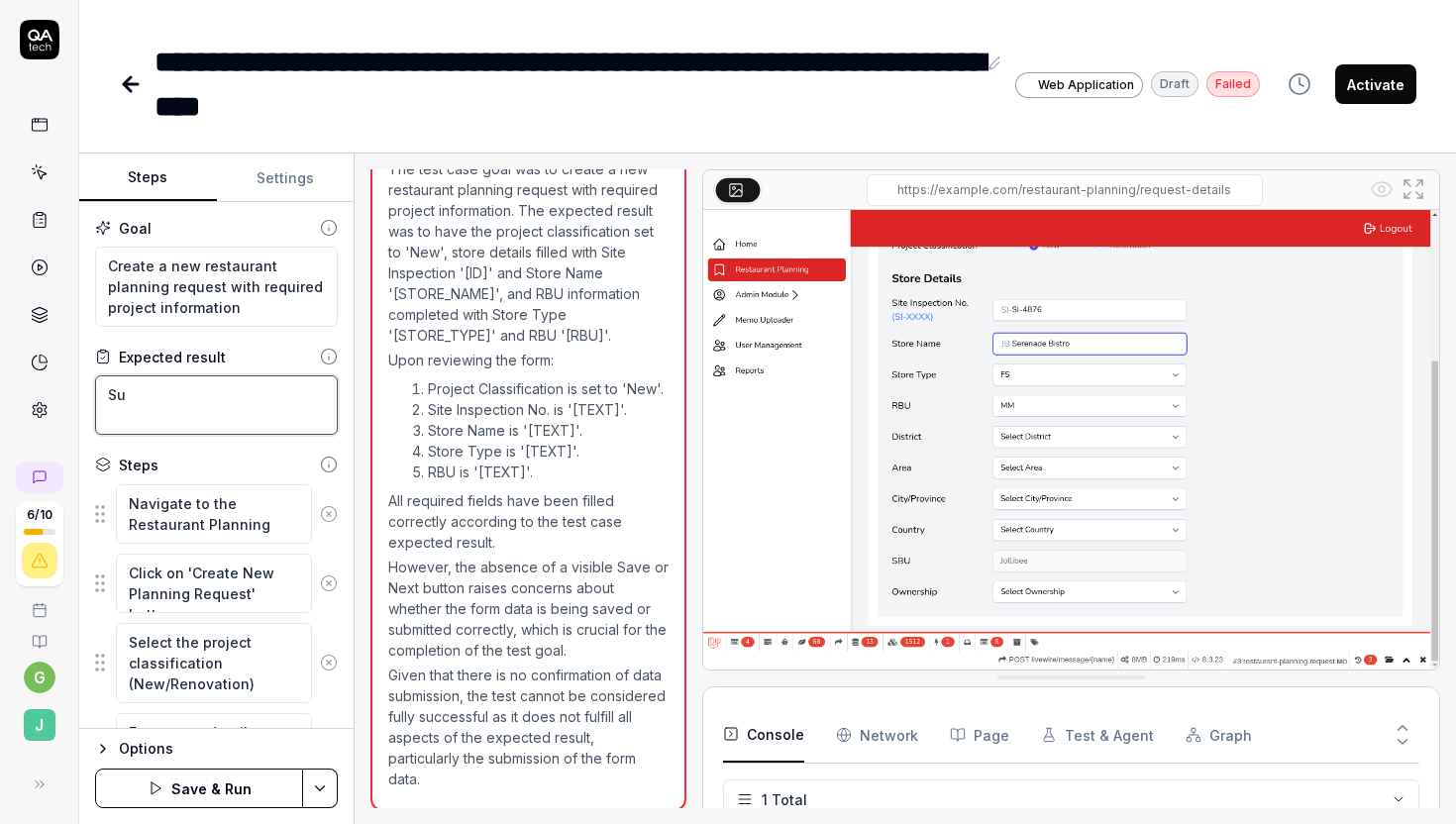 type on "*" 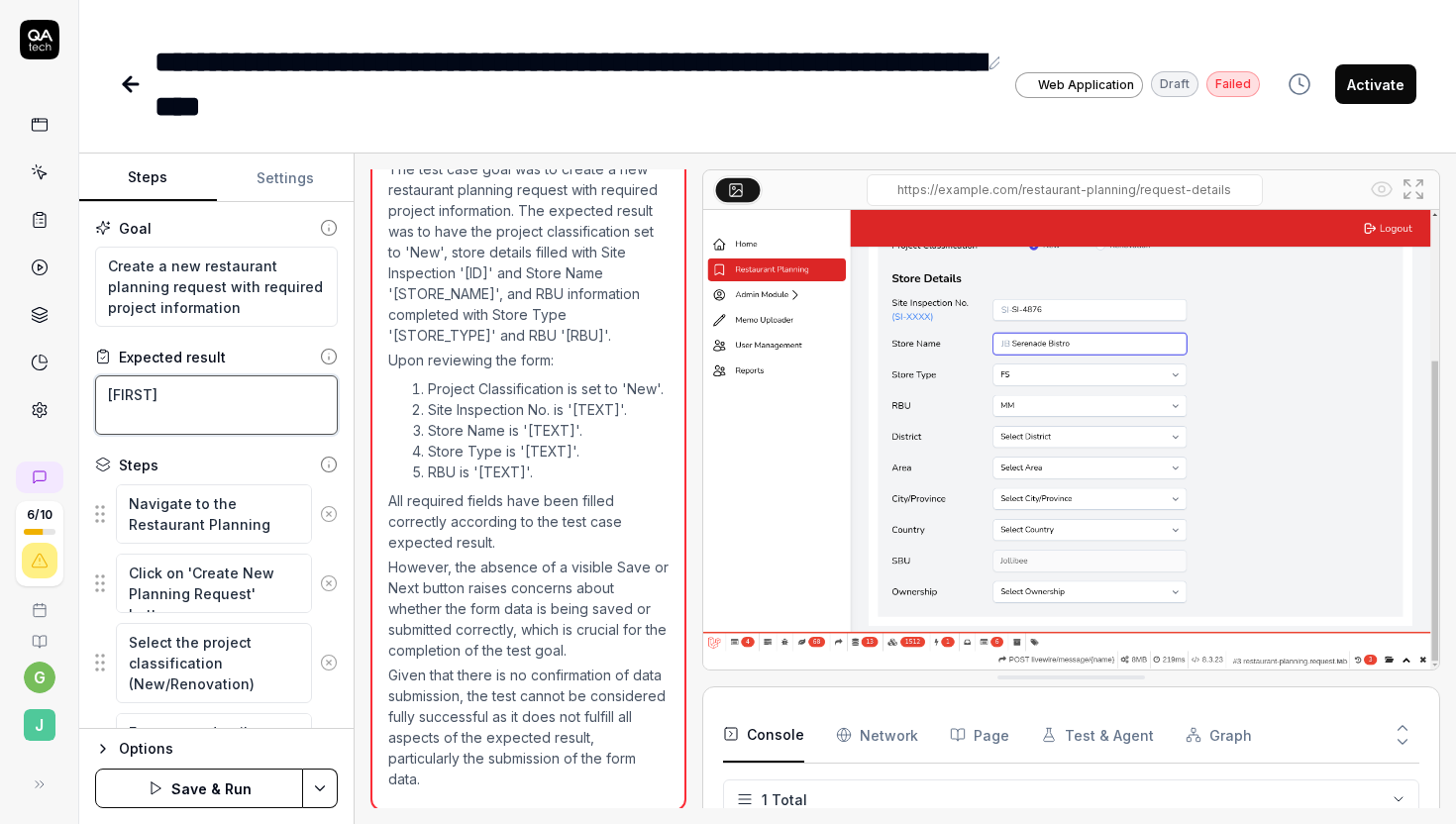 type on "*" 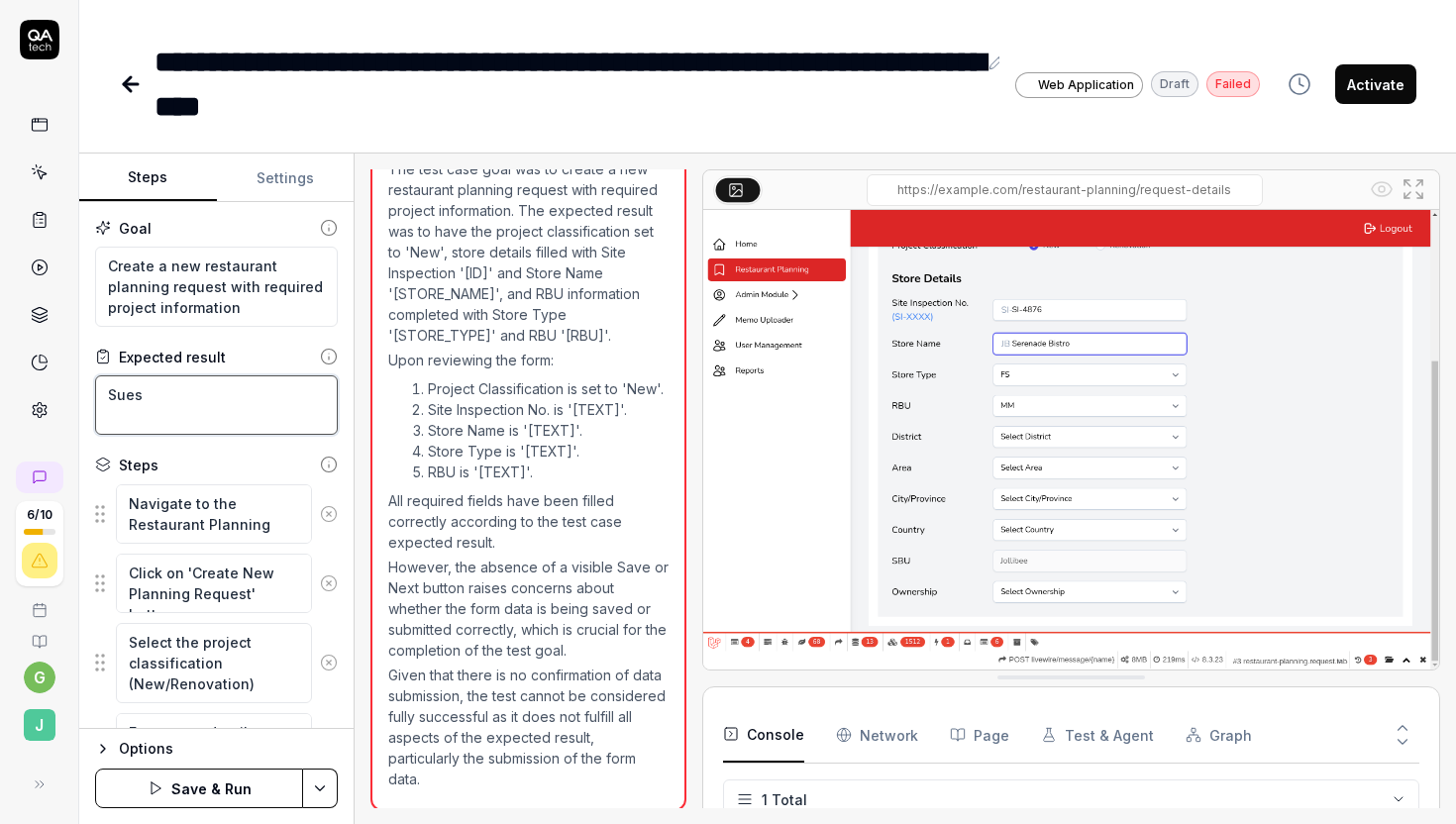 type on "*" 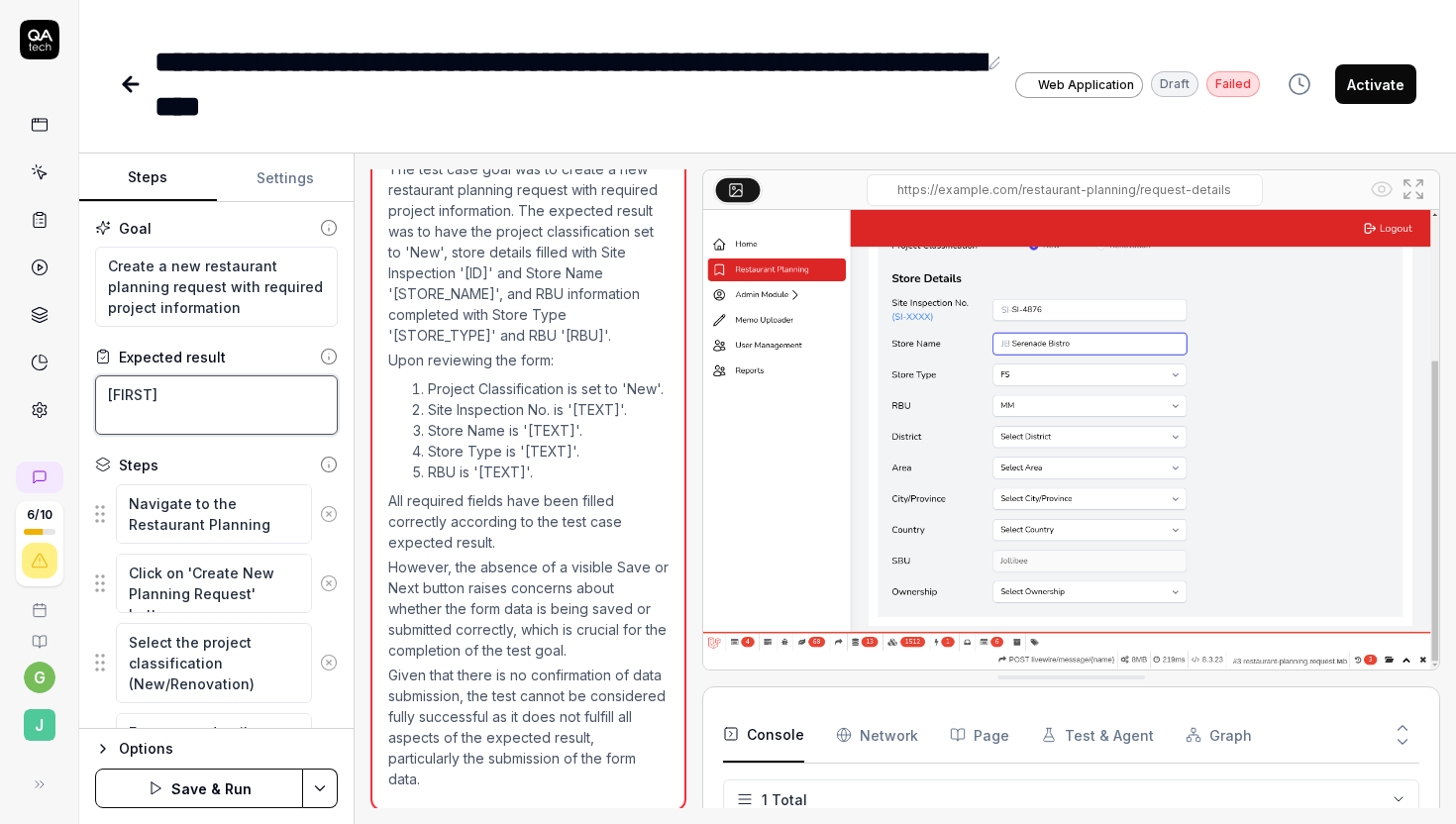 type on "*" 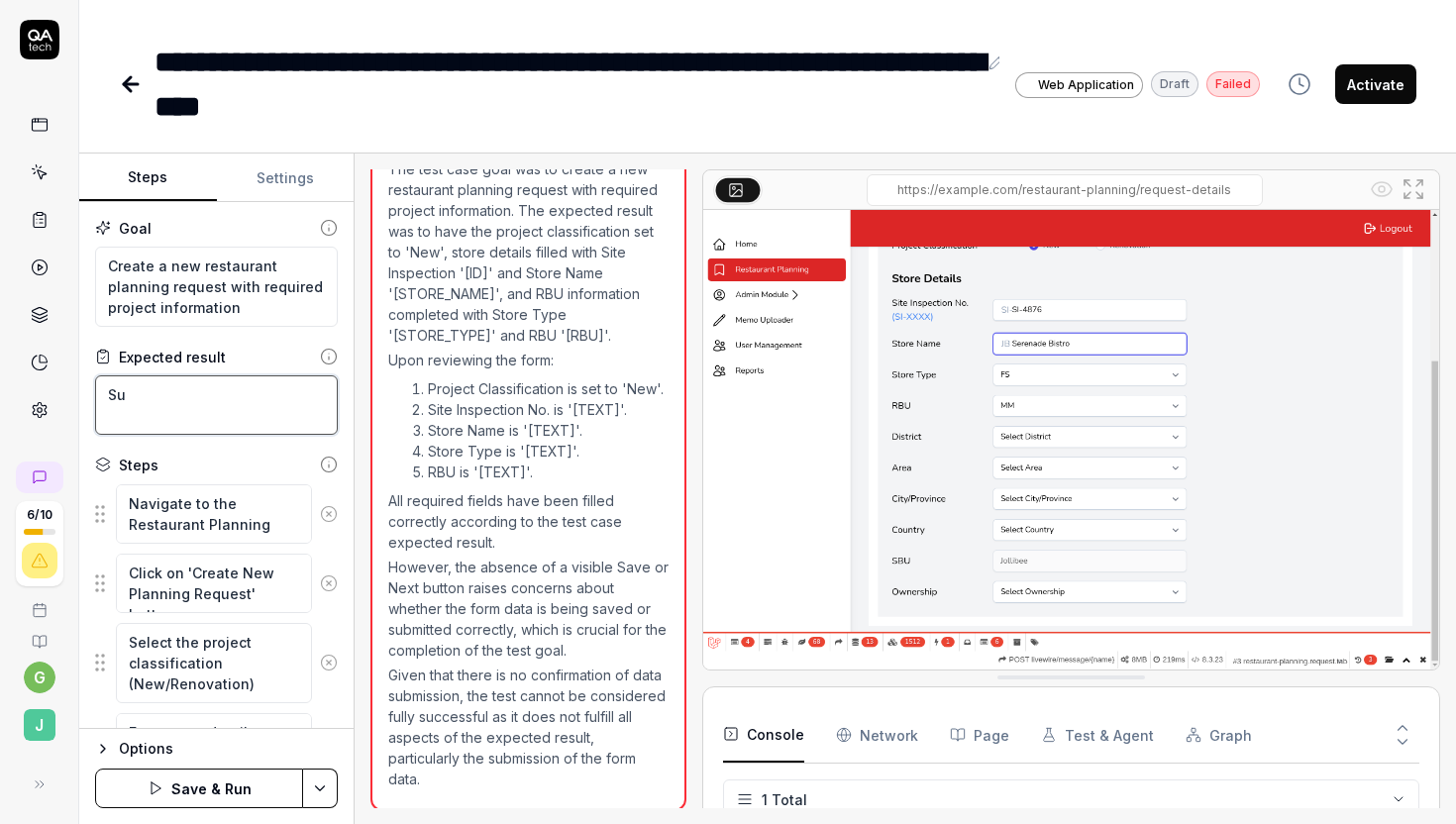 type on "*" 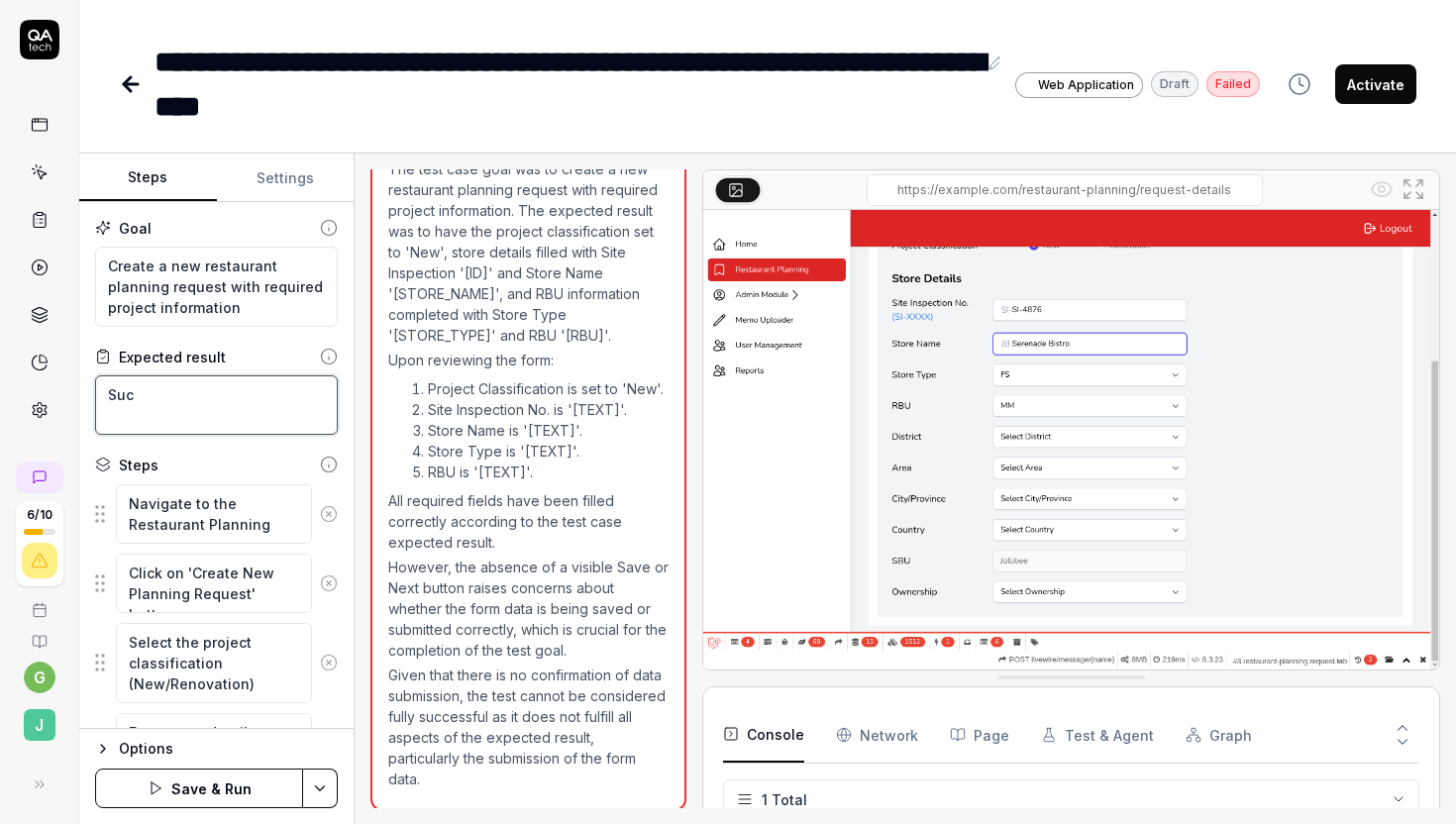 type on "*" 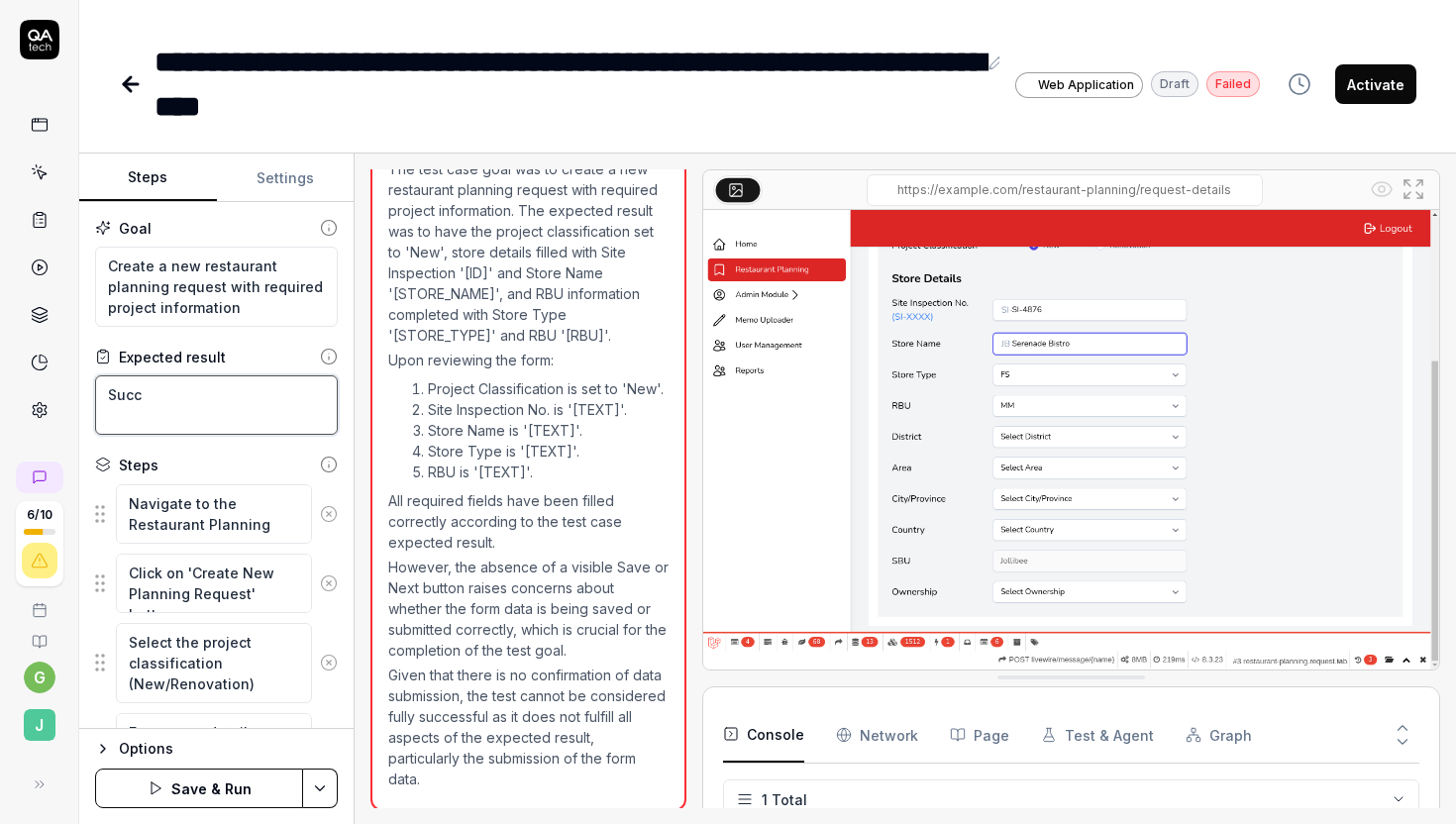 type on "*" 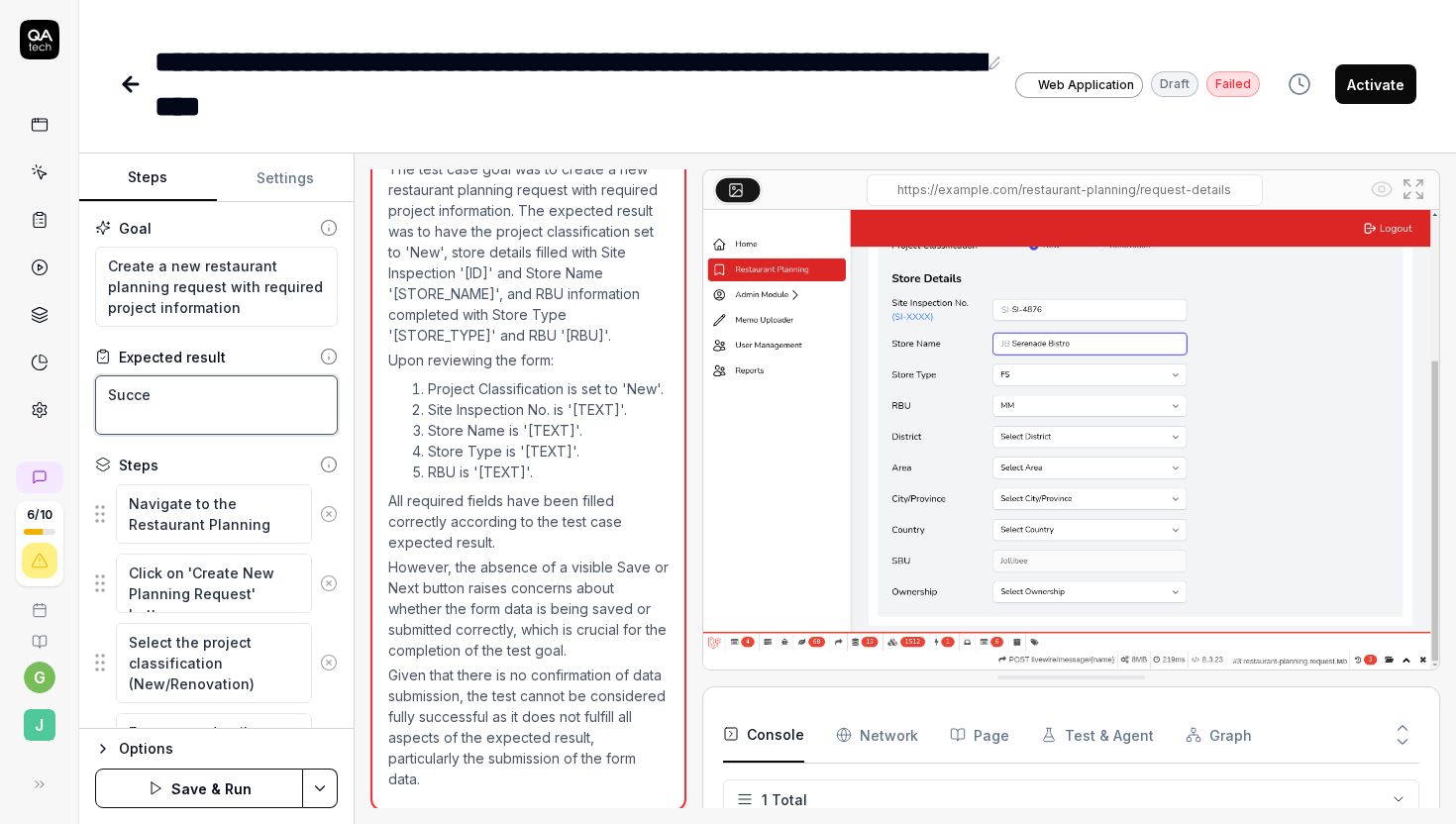 type on "*" 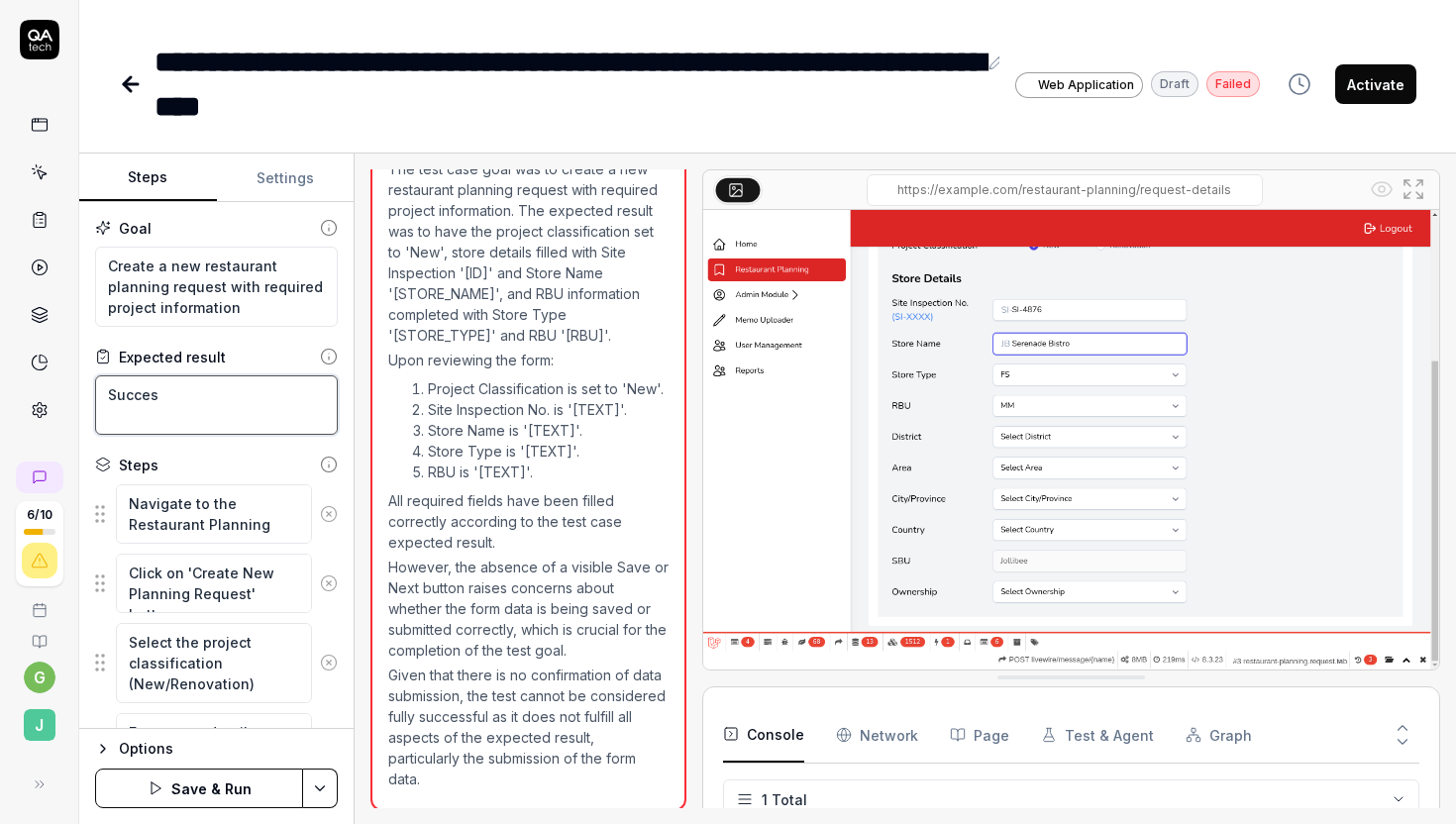 type on "*" 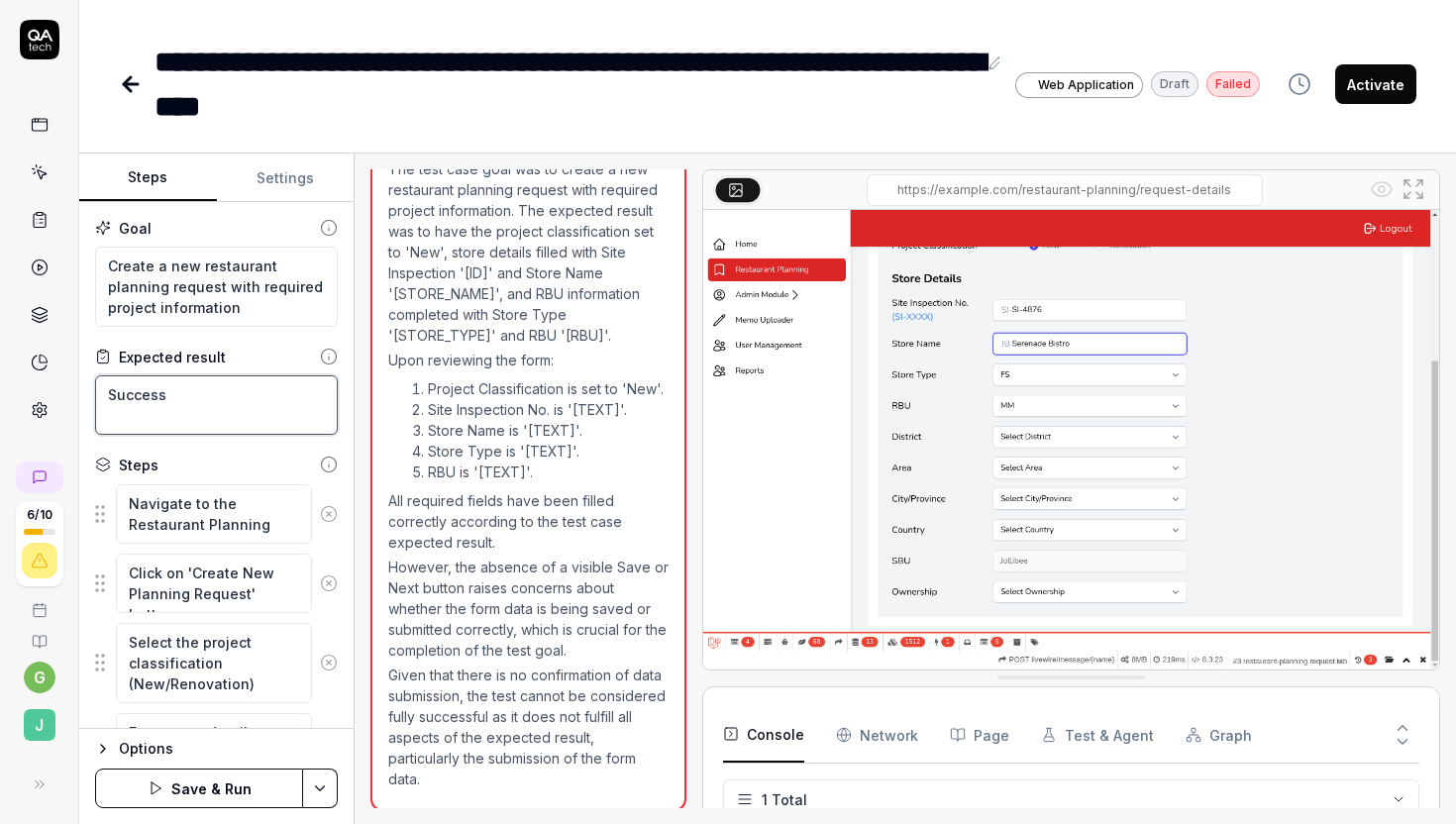 type on "*" 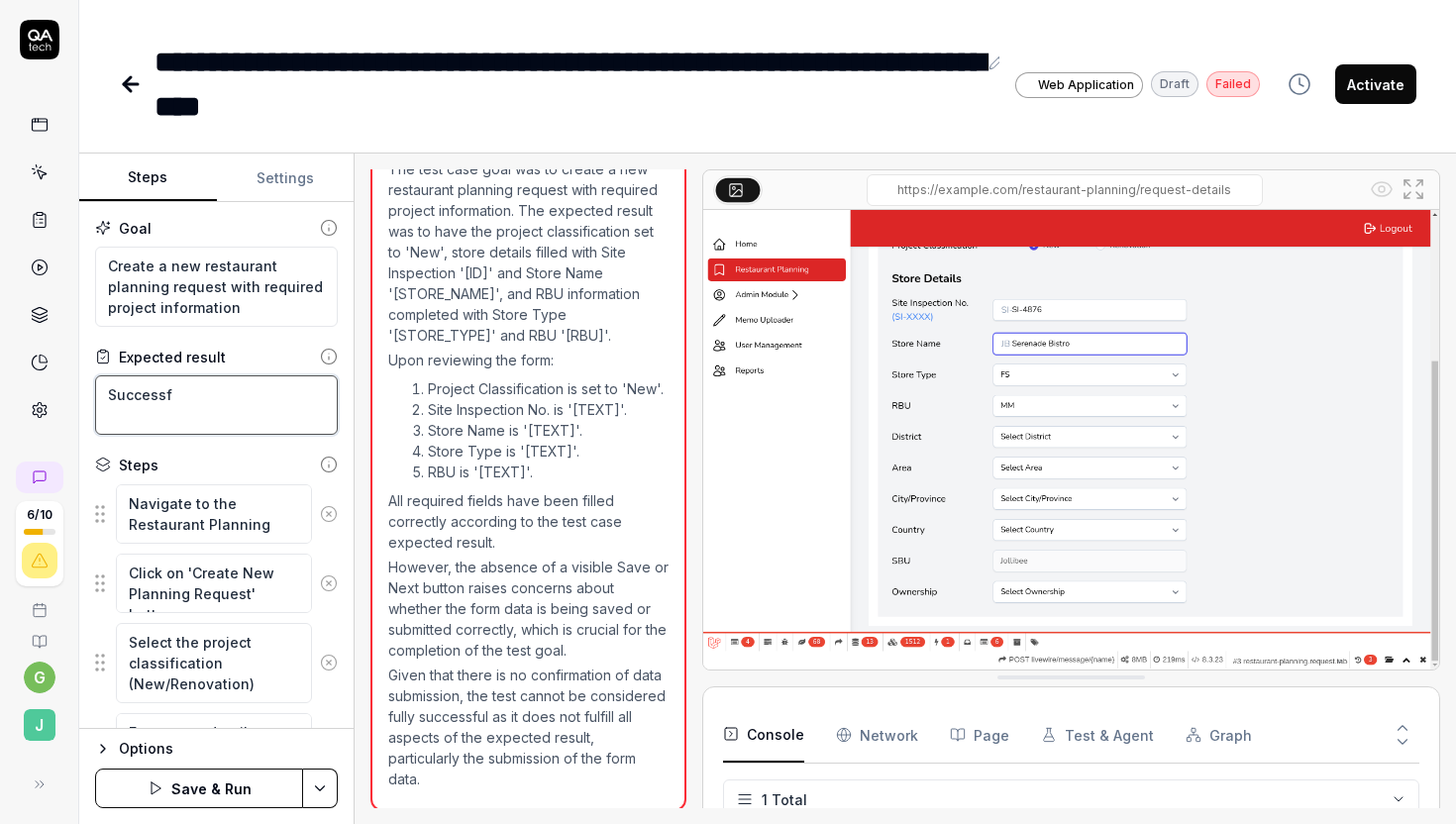 type on "*" 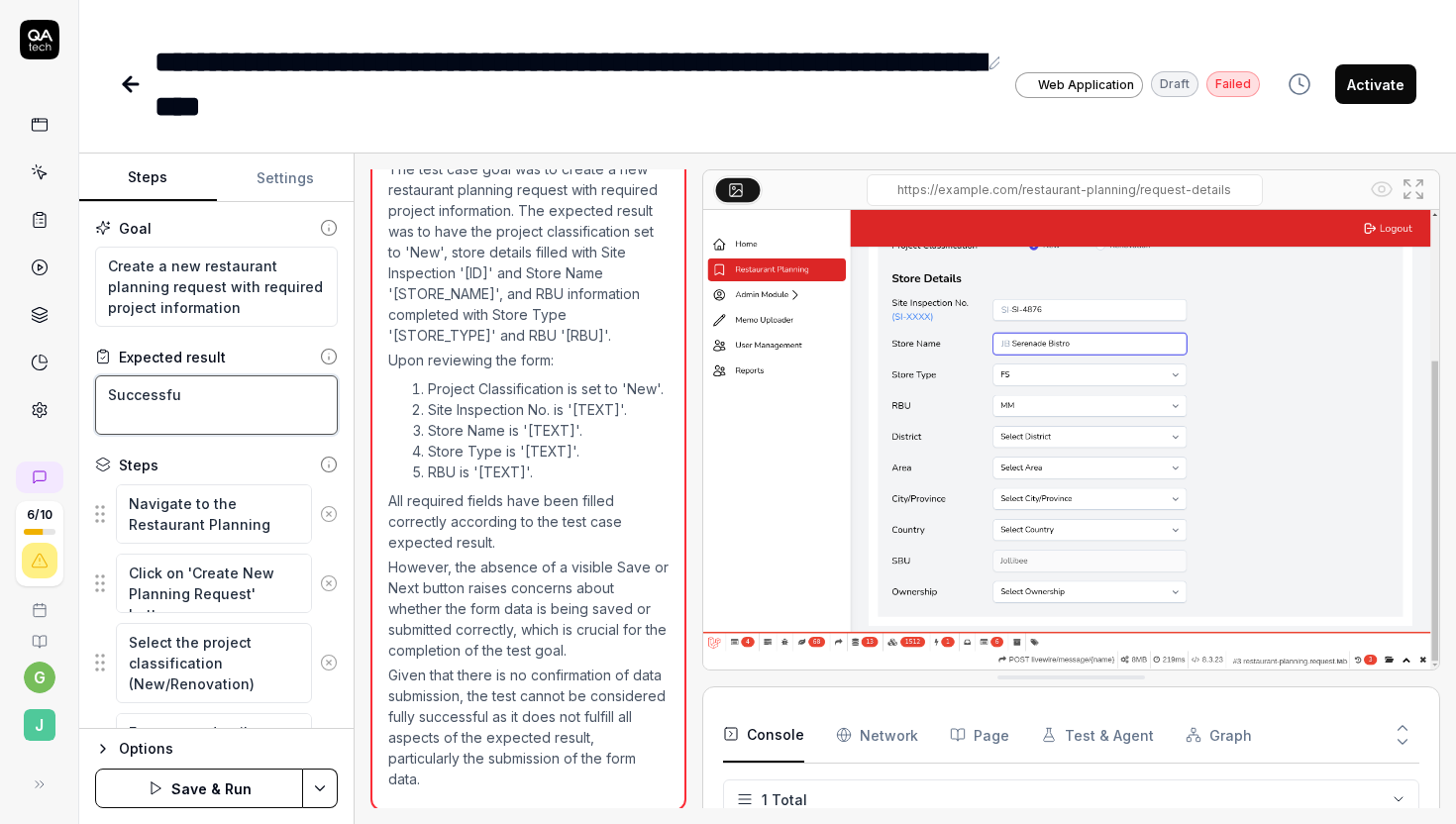 type on "*" 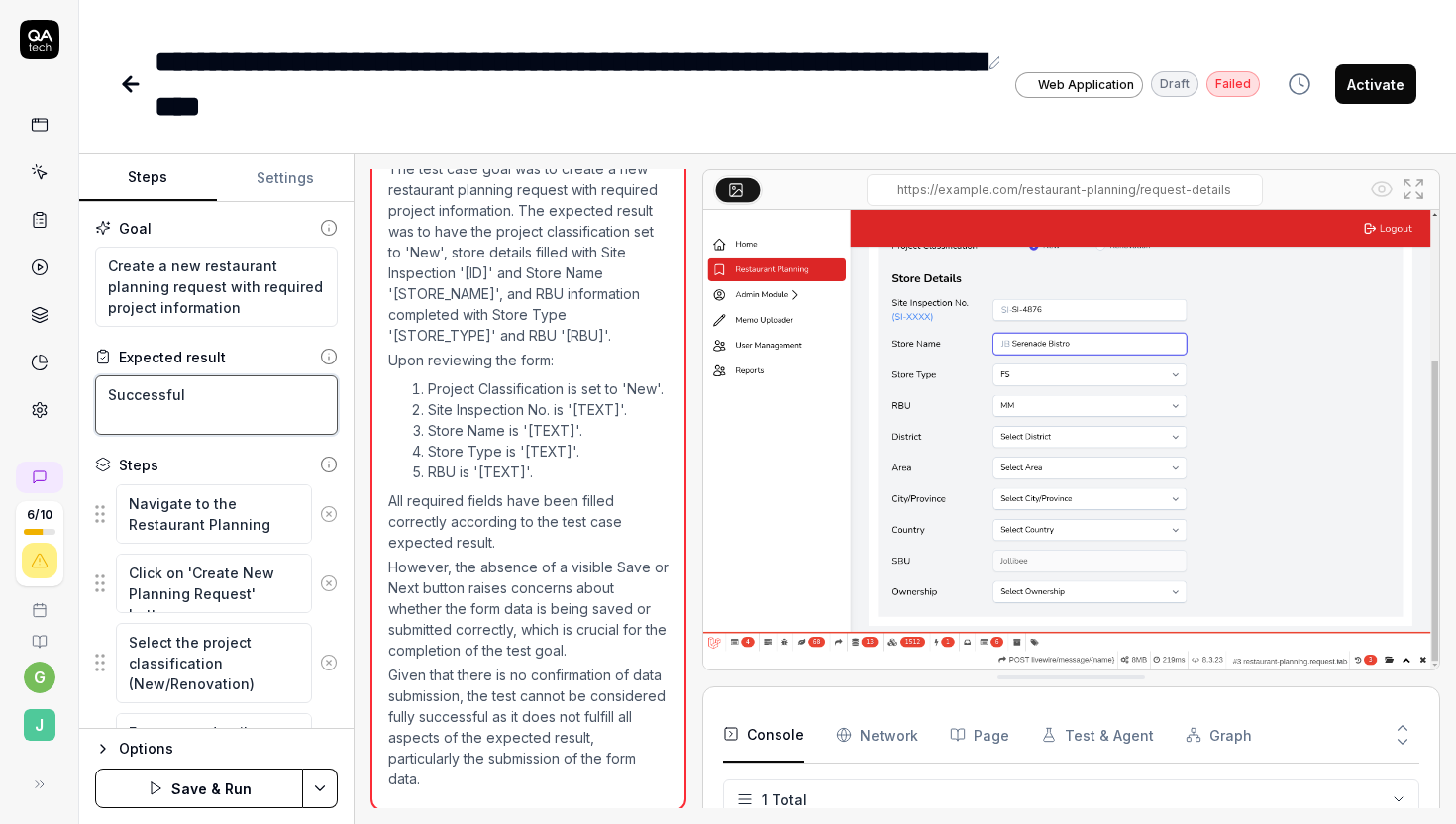 type on "*" 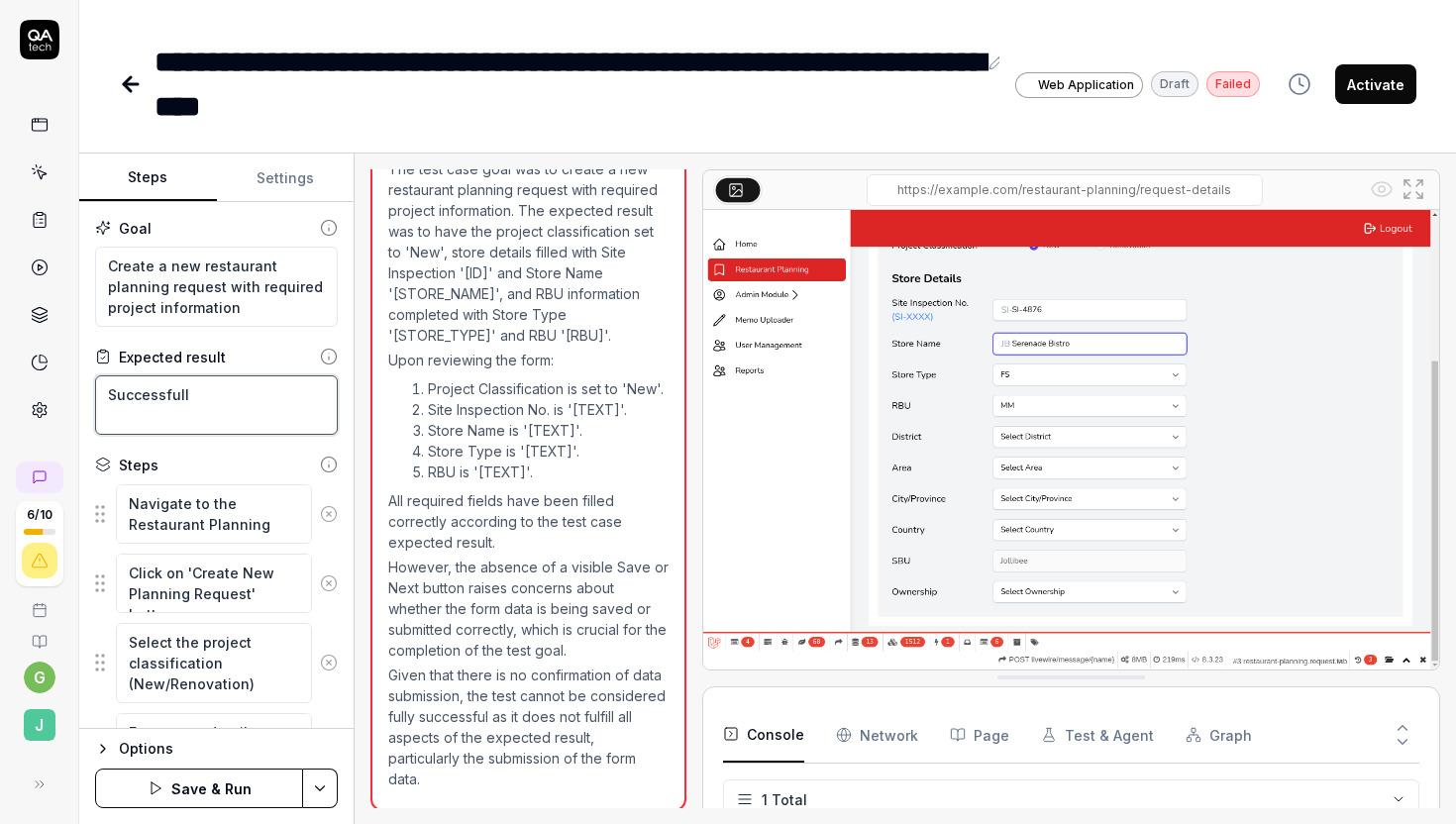 type on "*" 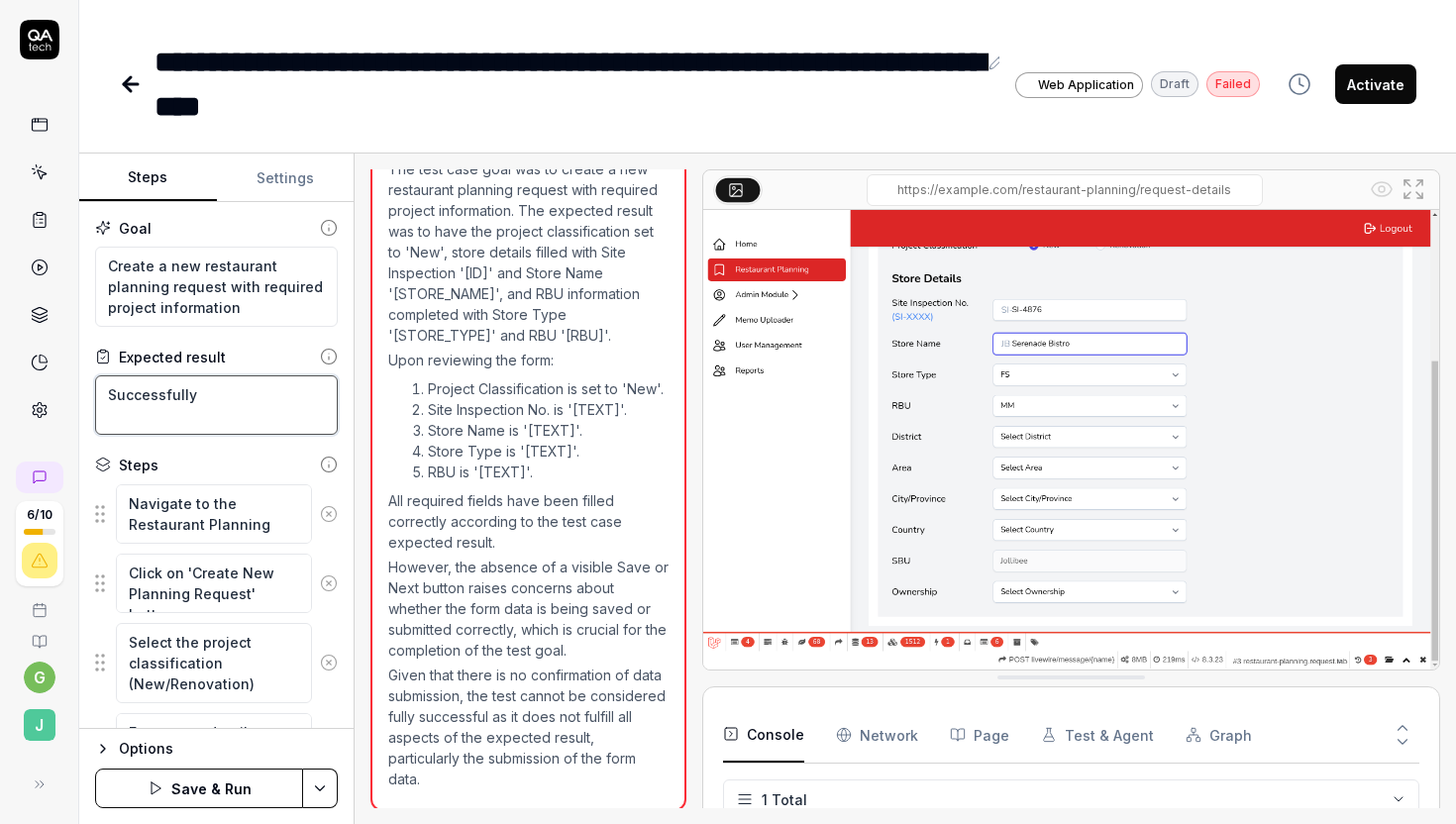 type on "Successfully" 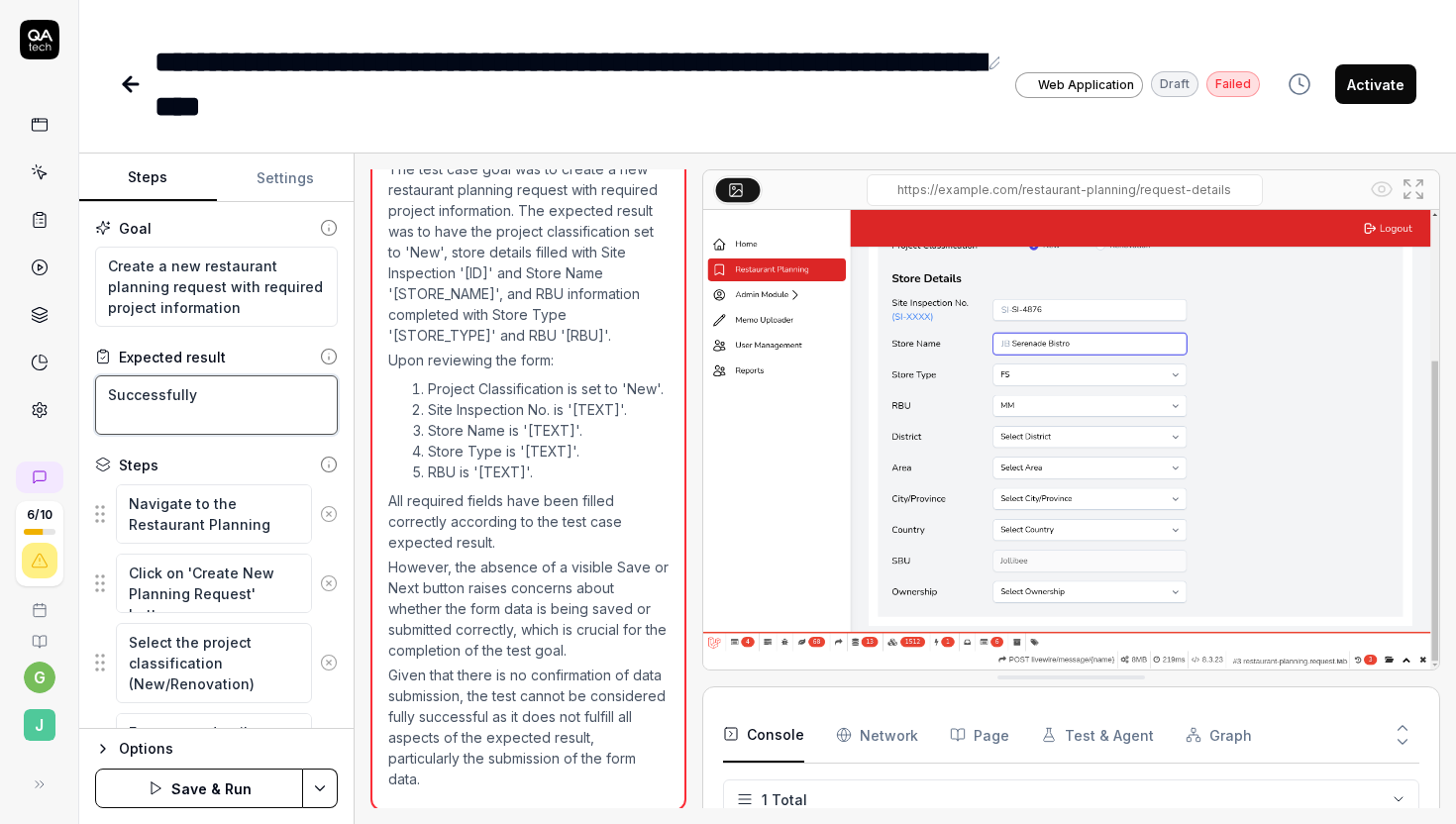 type on "Successfully" 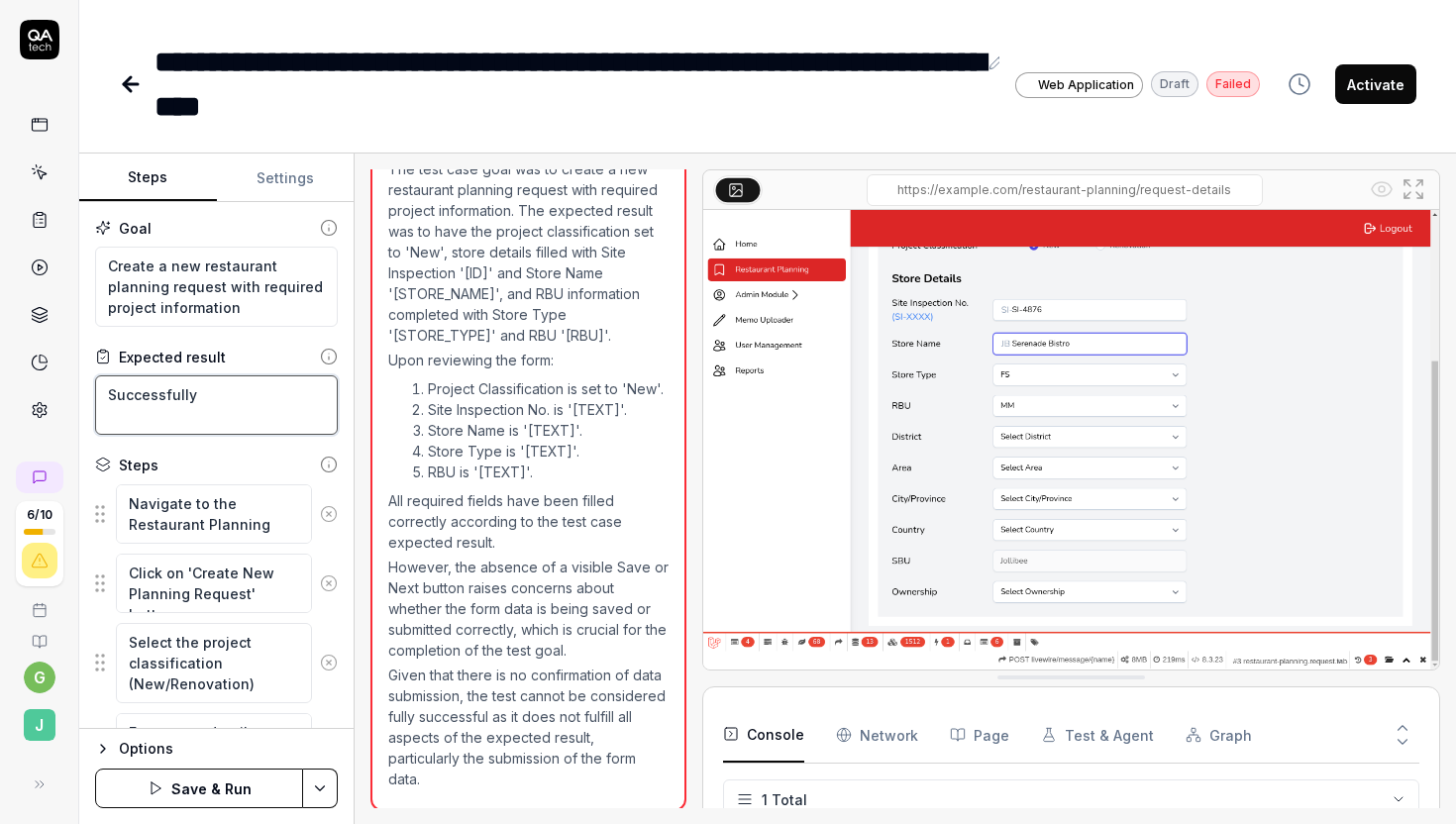 type on "*" 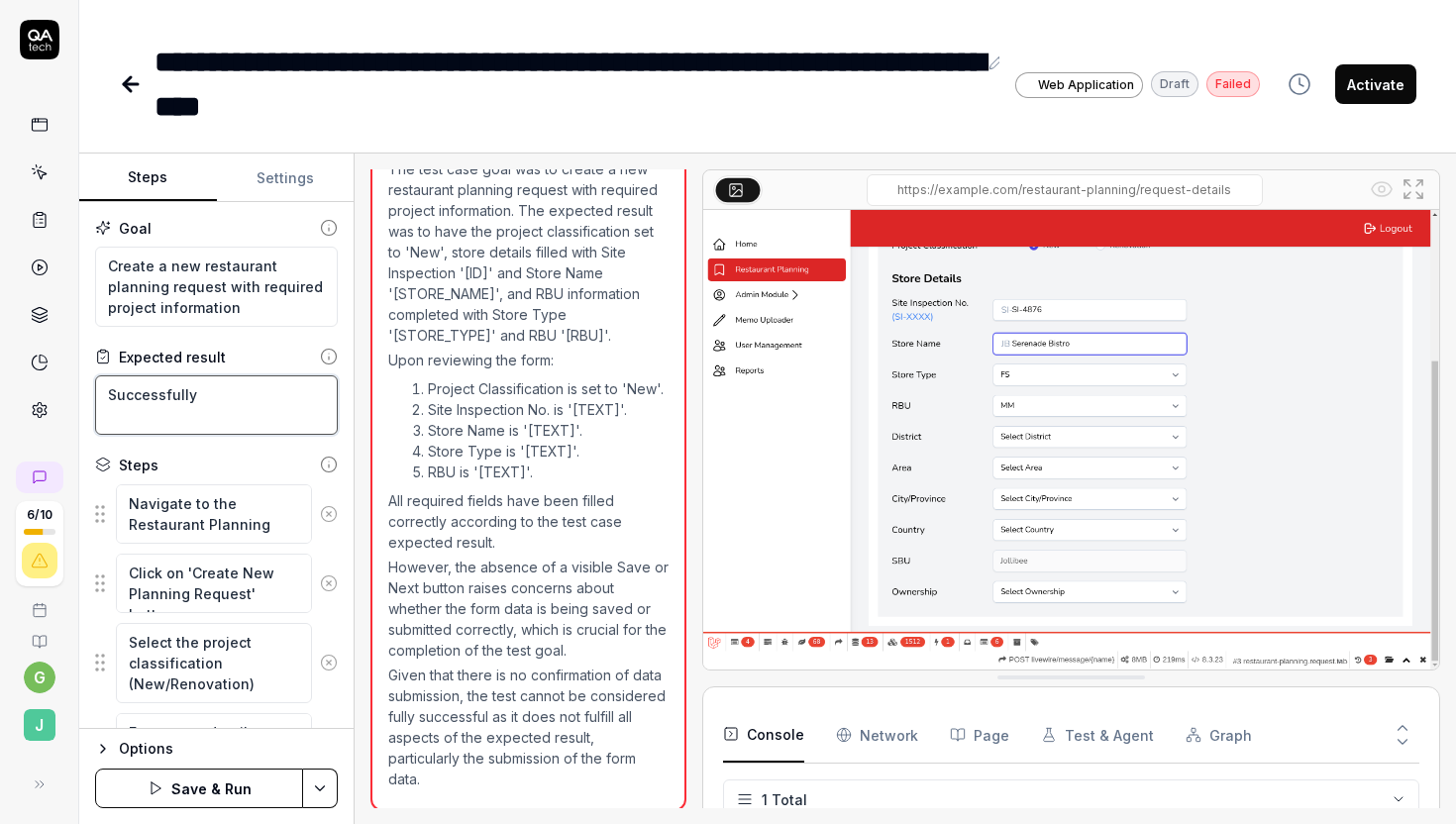 type on "Successfully s" 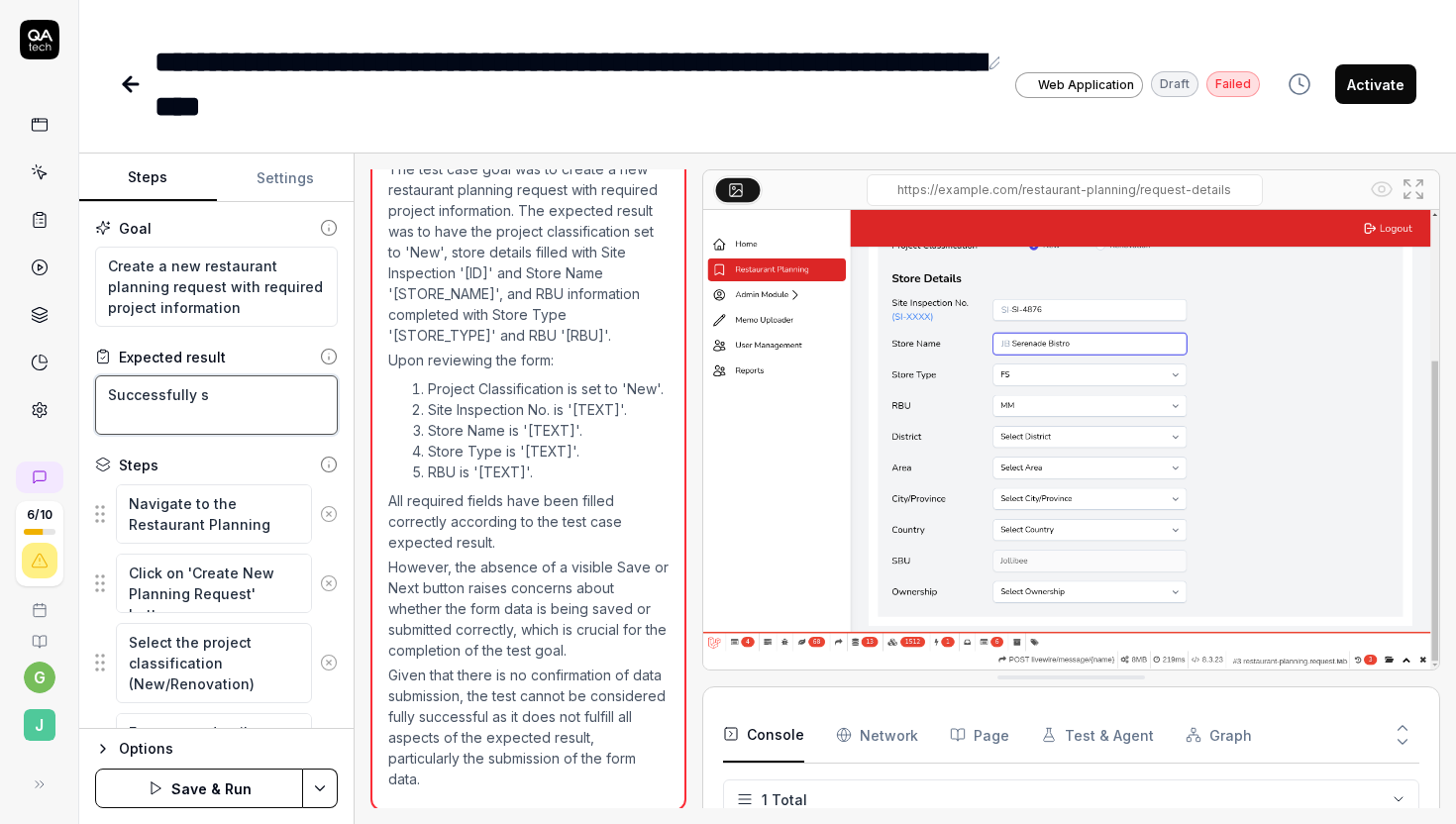 type on "*" 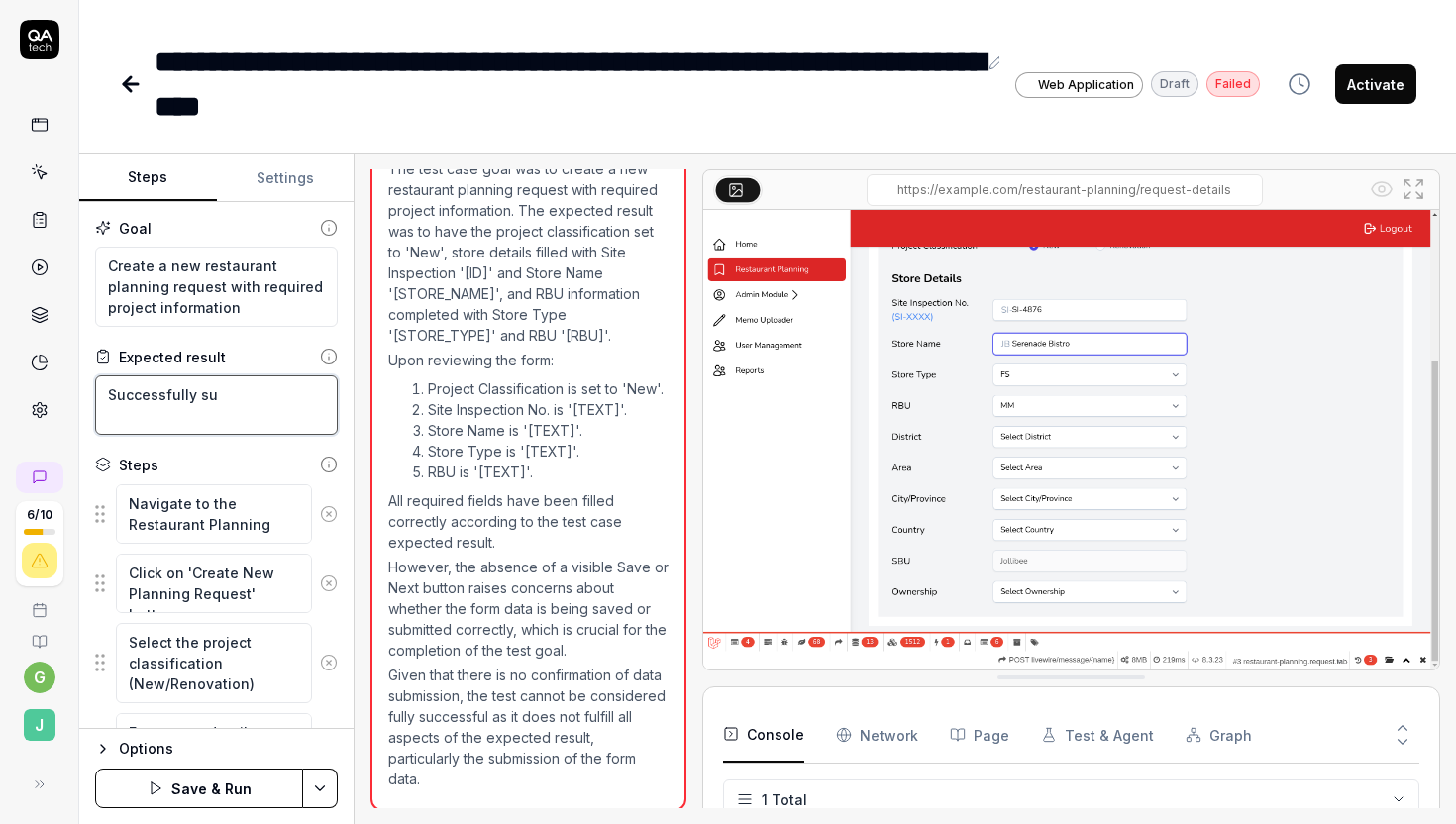 type on "*" 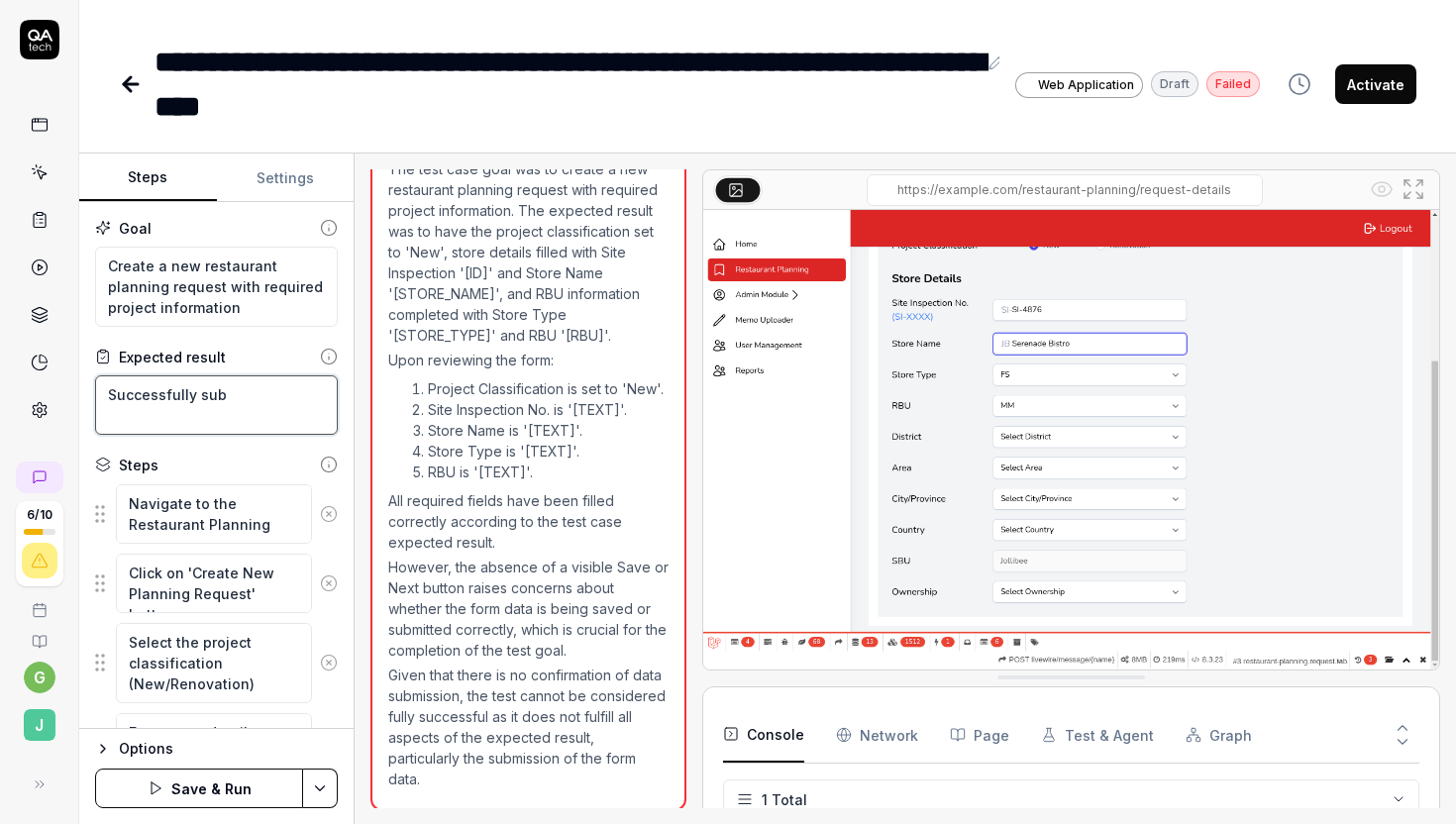 type on "*" 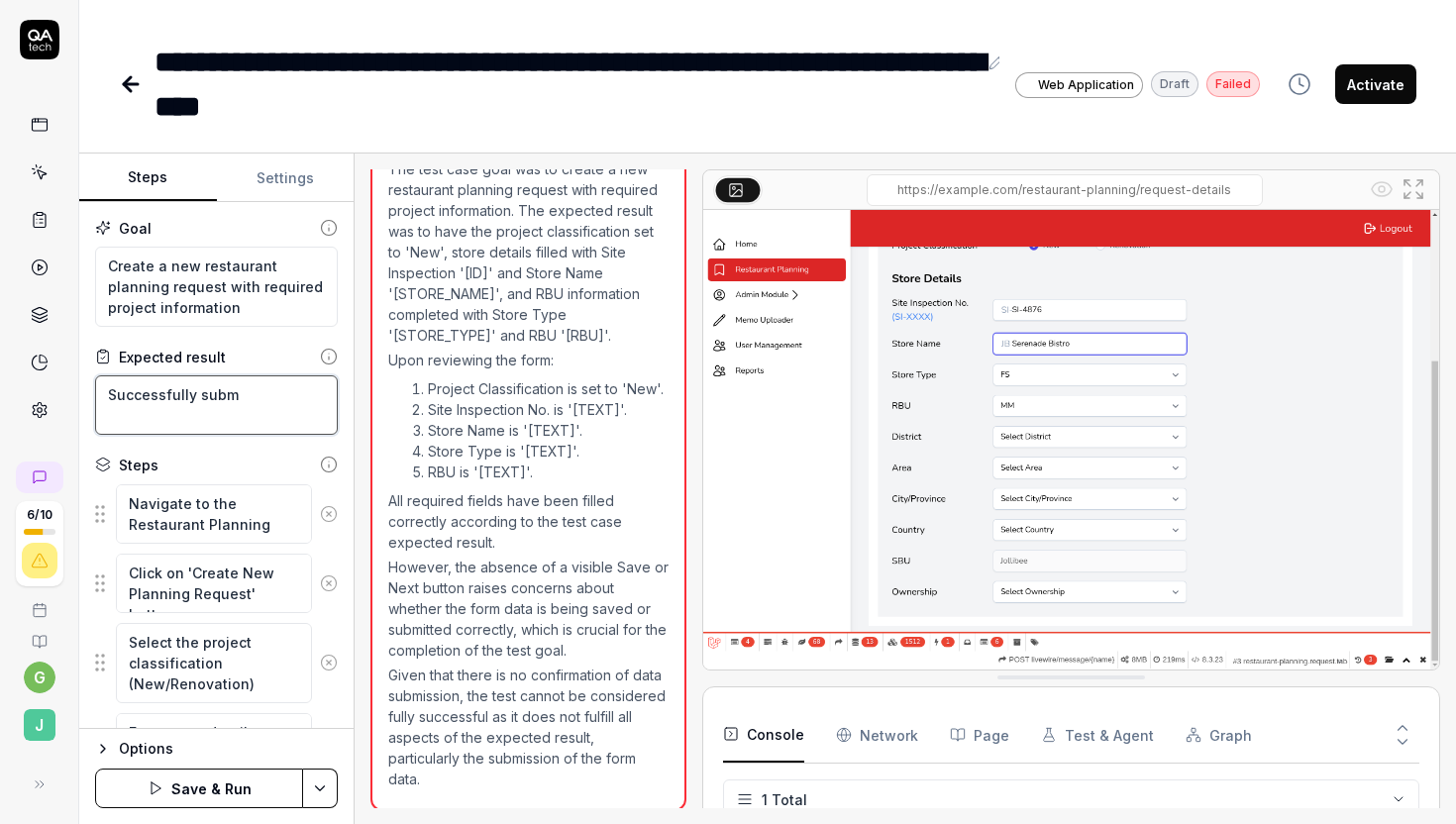 type on "*" 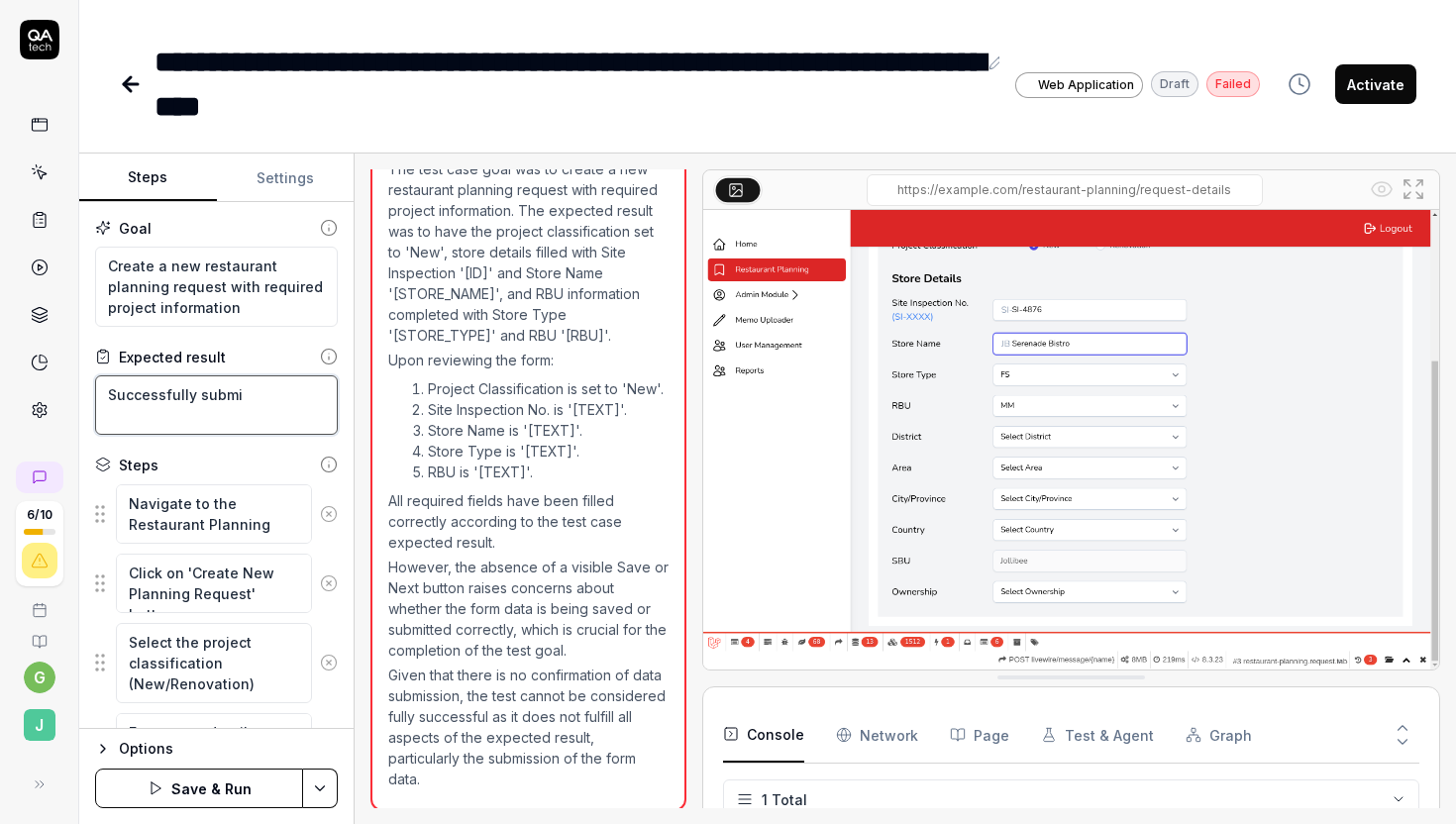 type on "*" 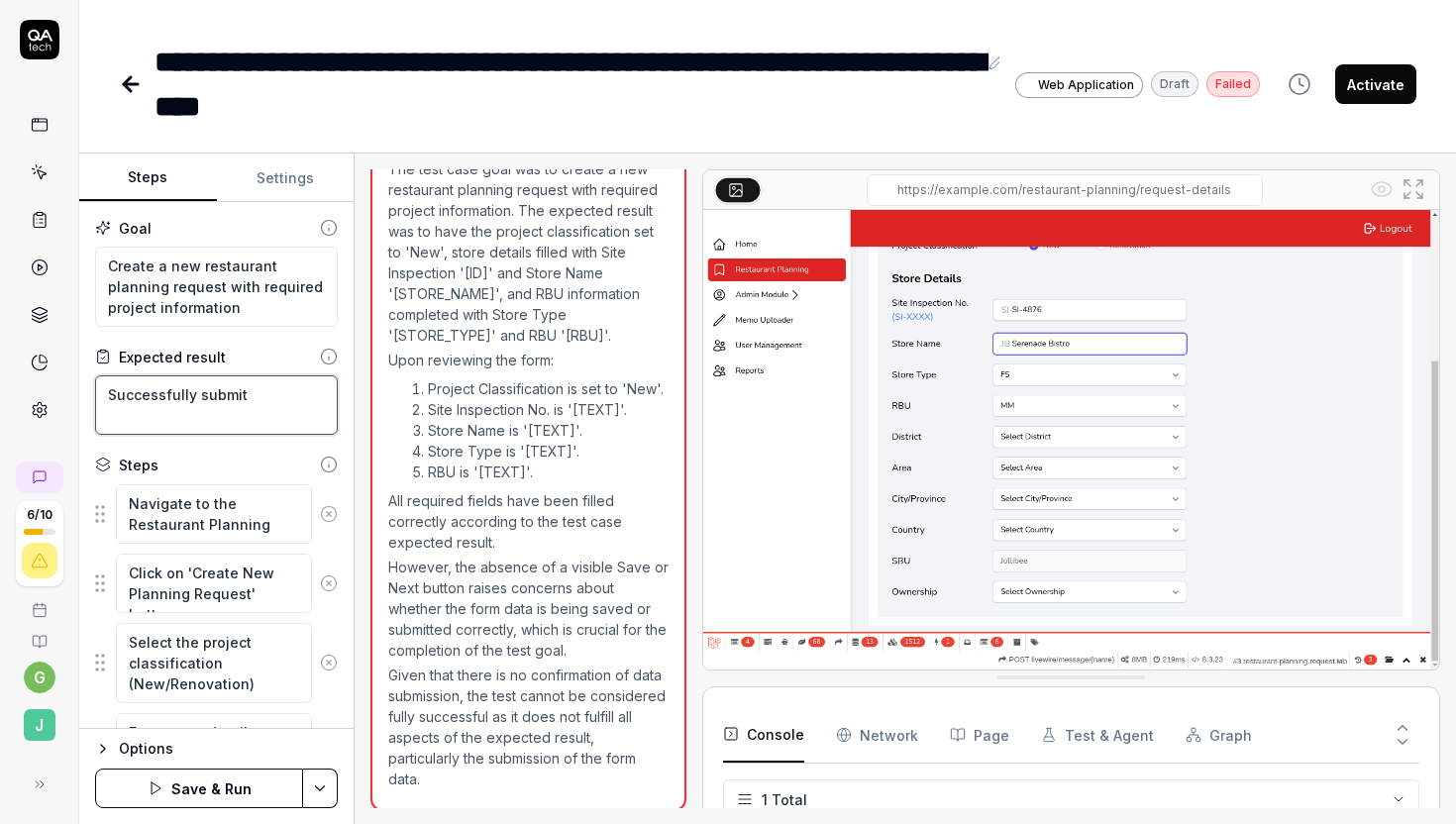 type on "*" 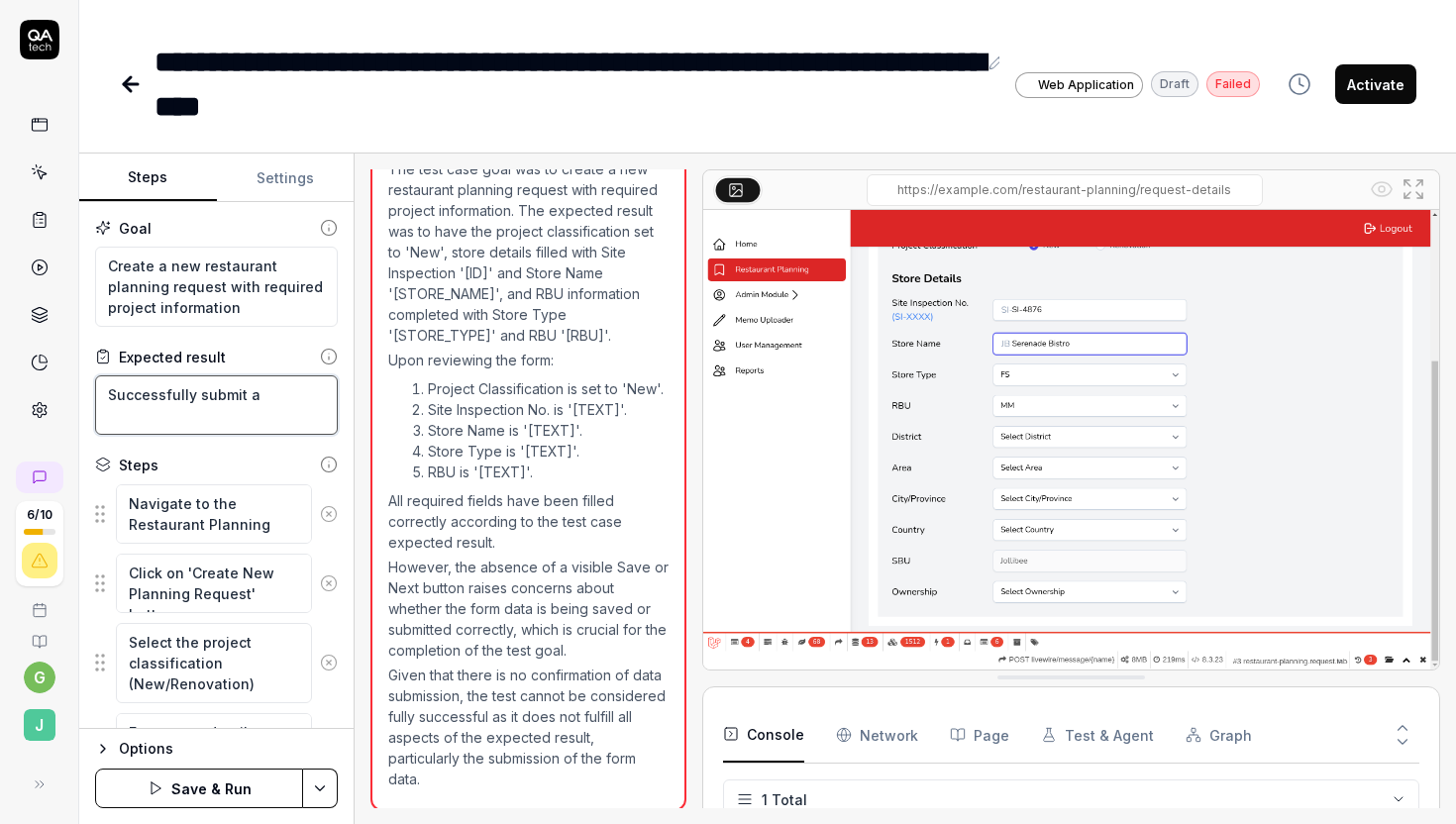 type on "*" 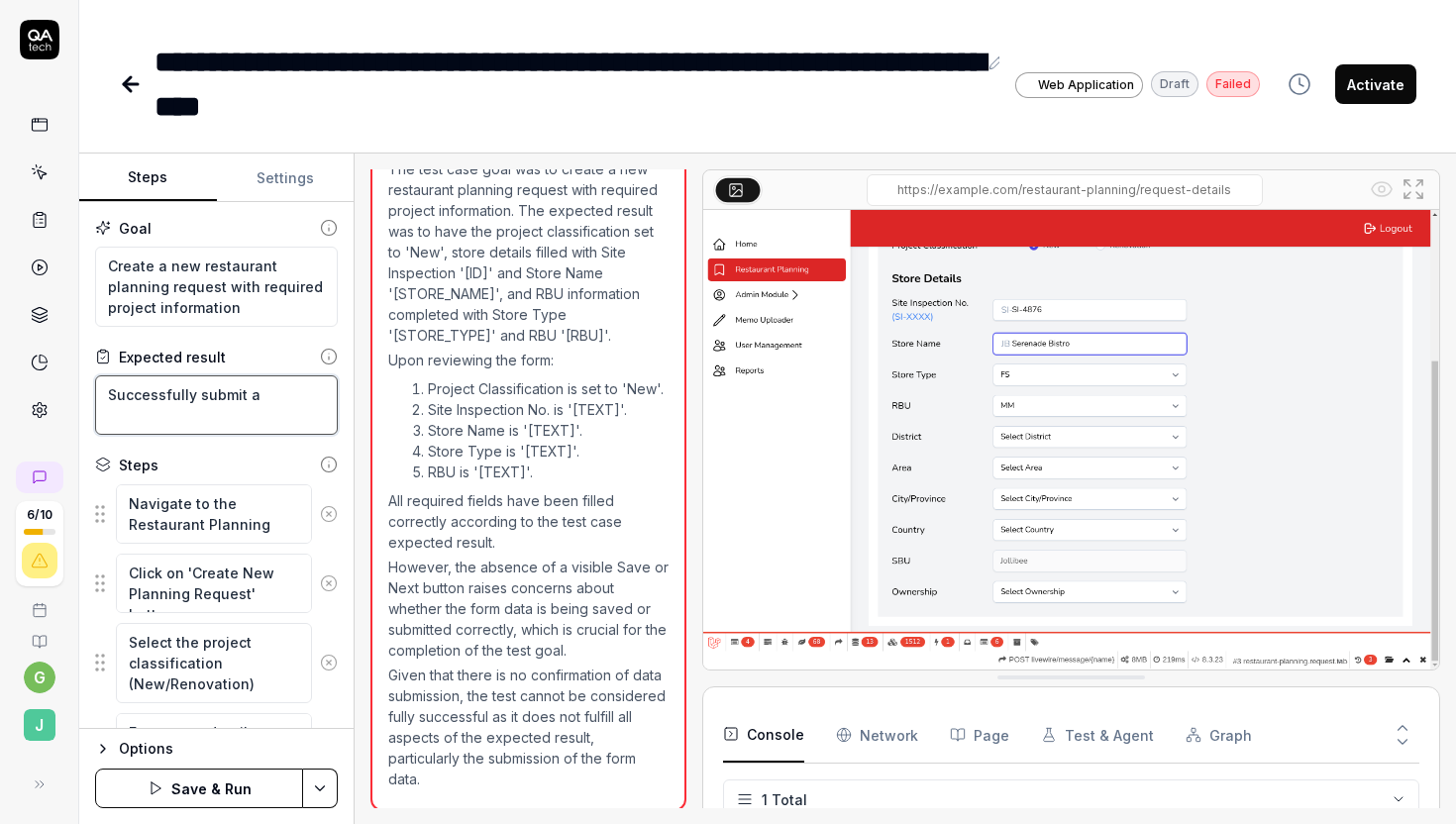 type on "*" 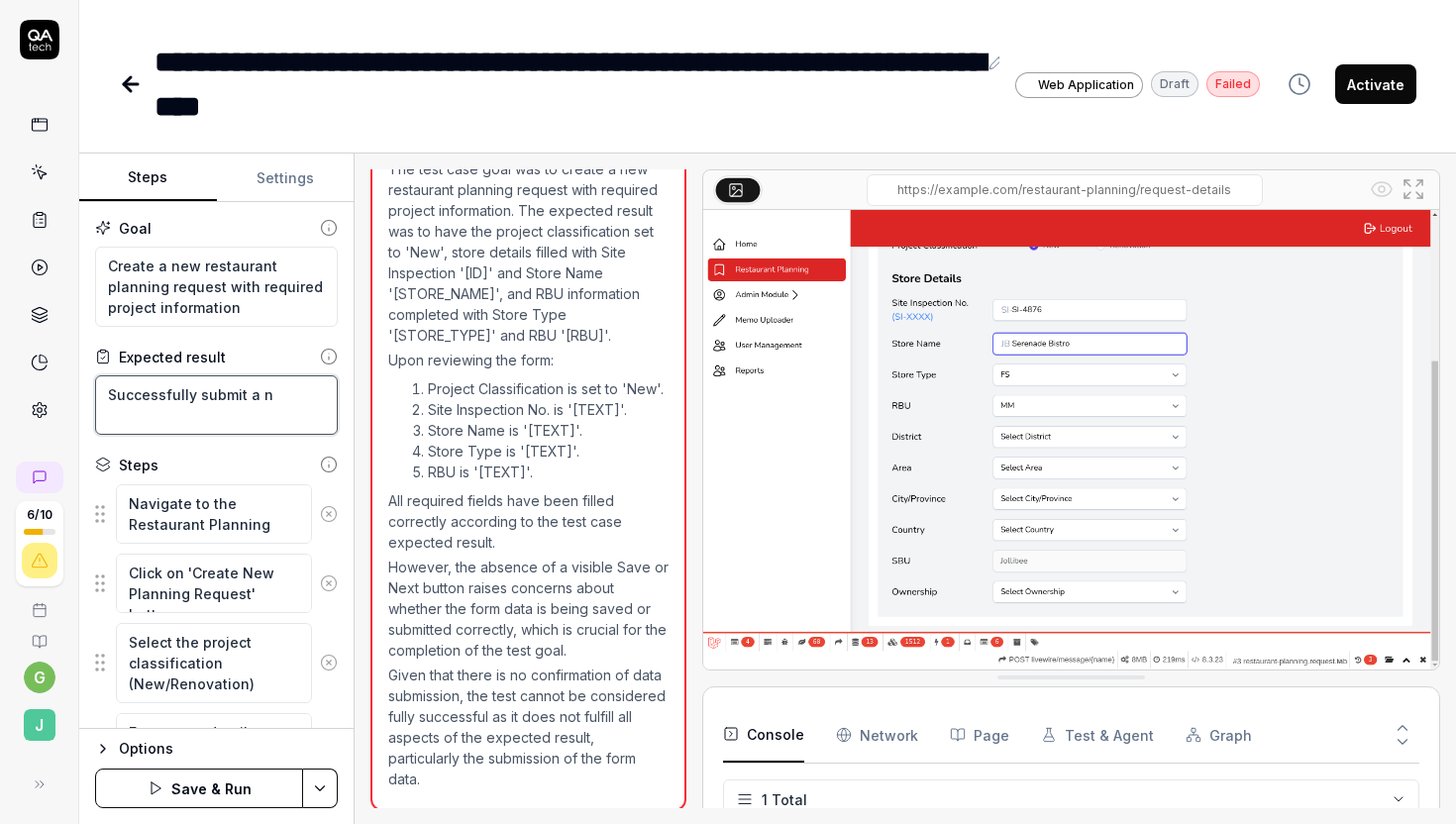 type on "Successfully submit a ne" 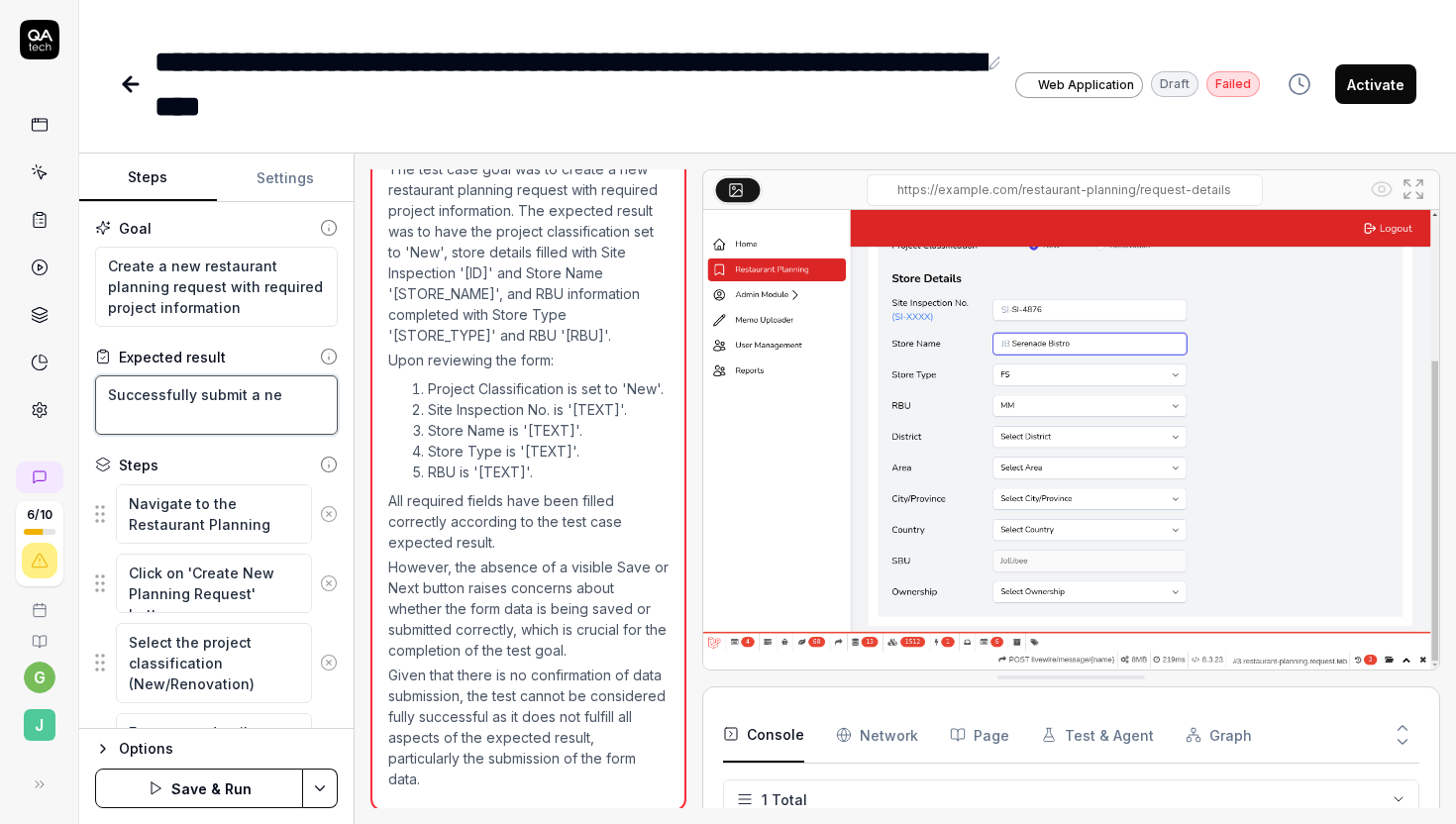 type on "*" 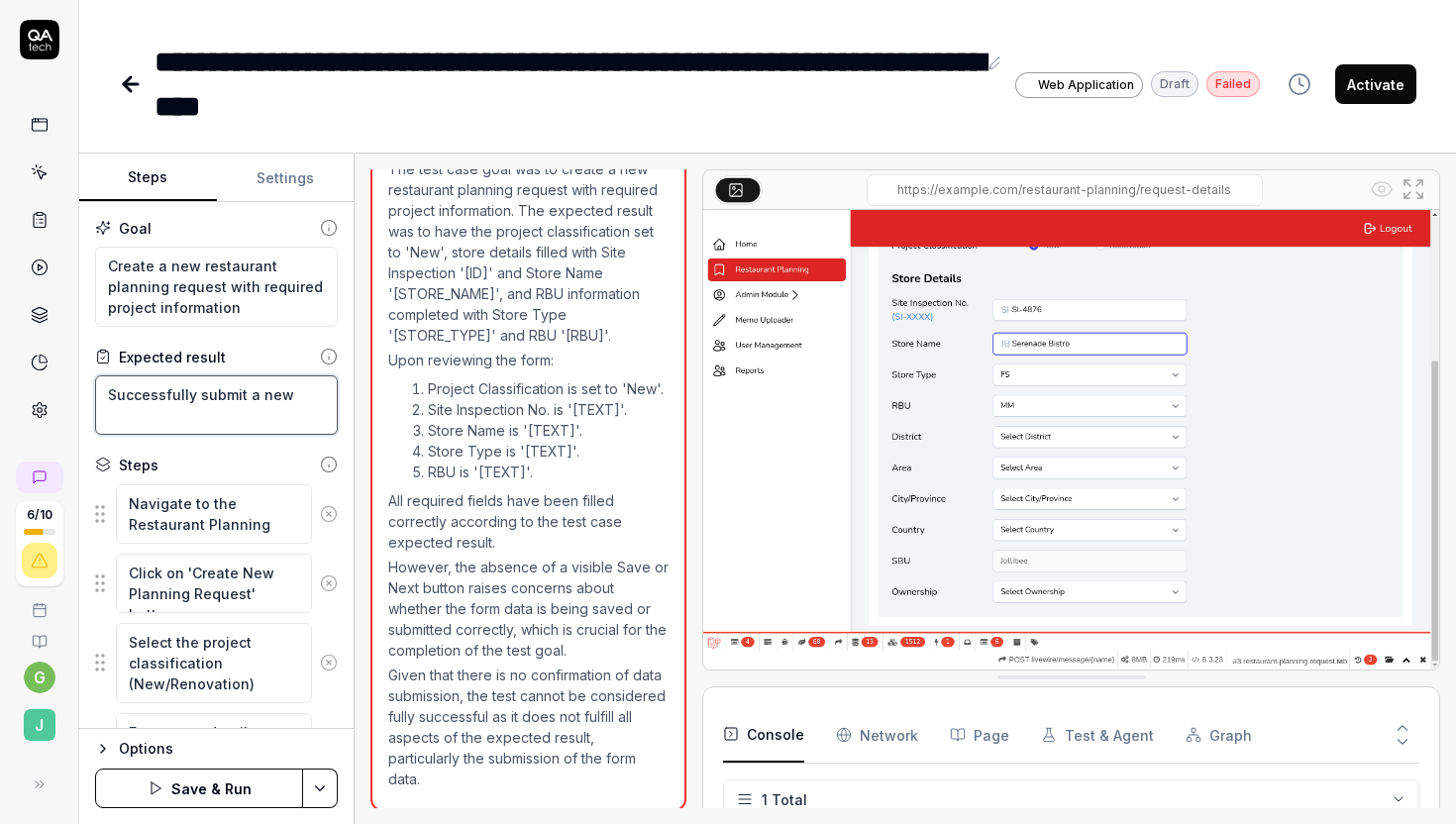 type on "*" 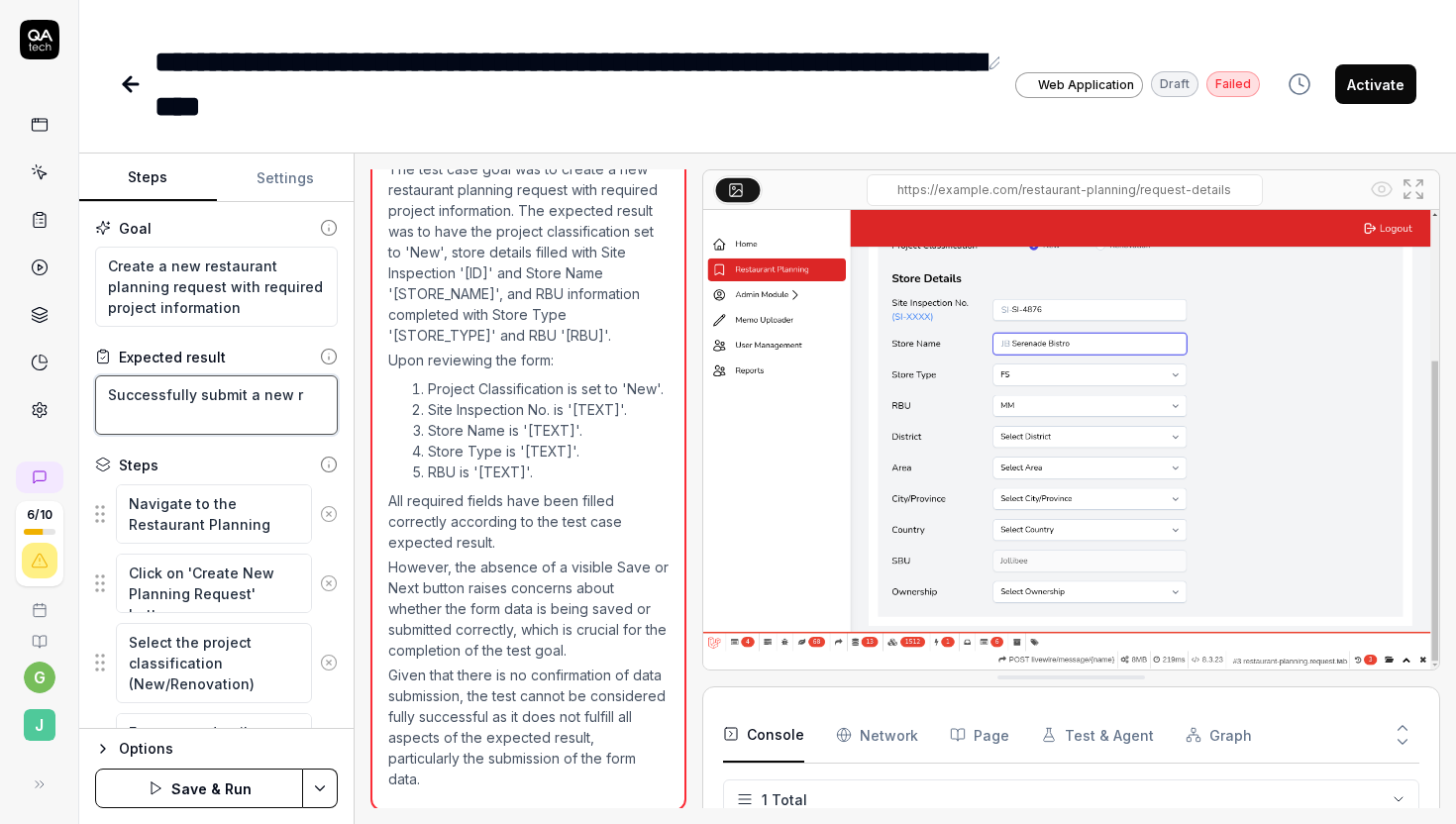 type on "*" 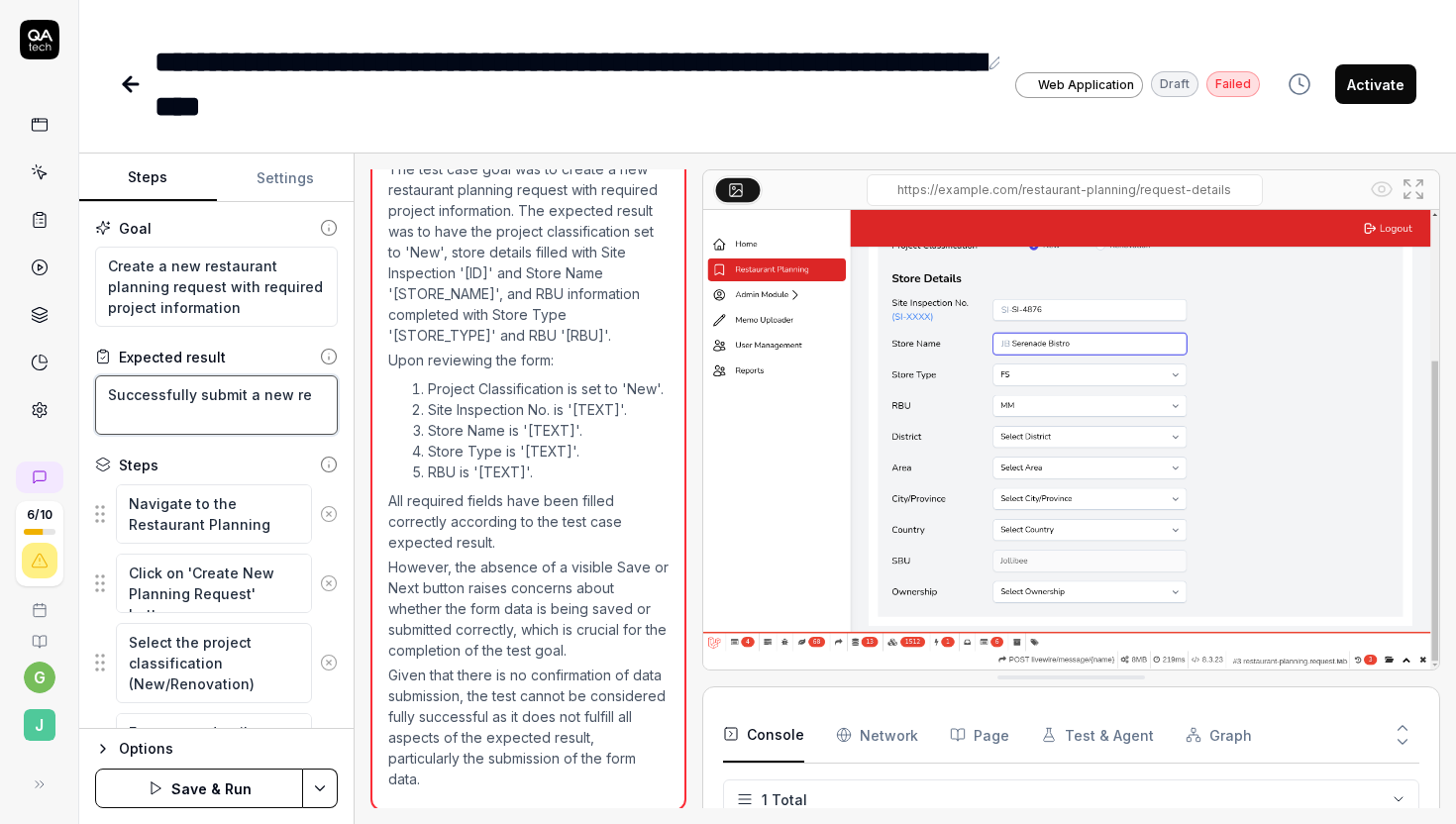 type on "*" 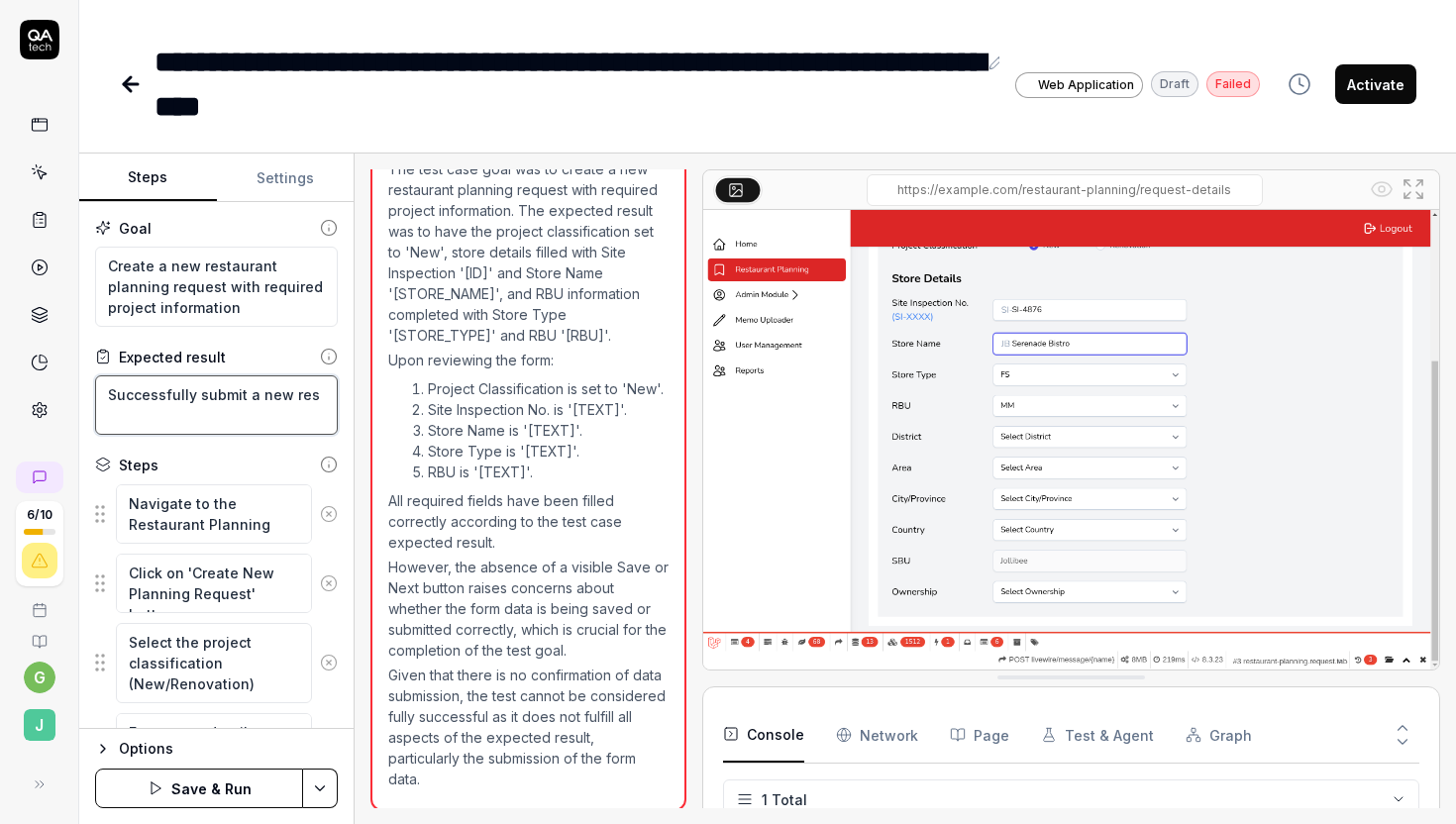 type on "*" 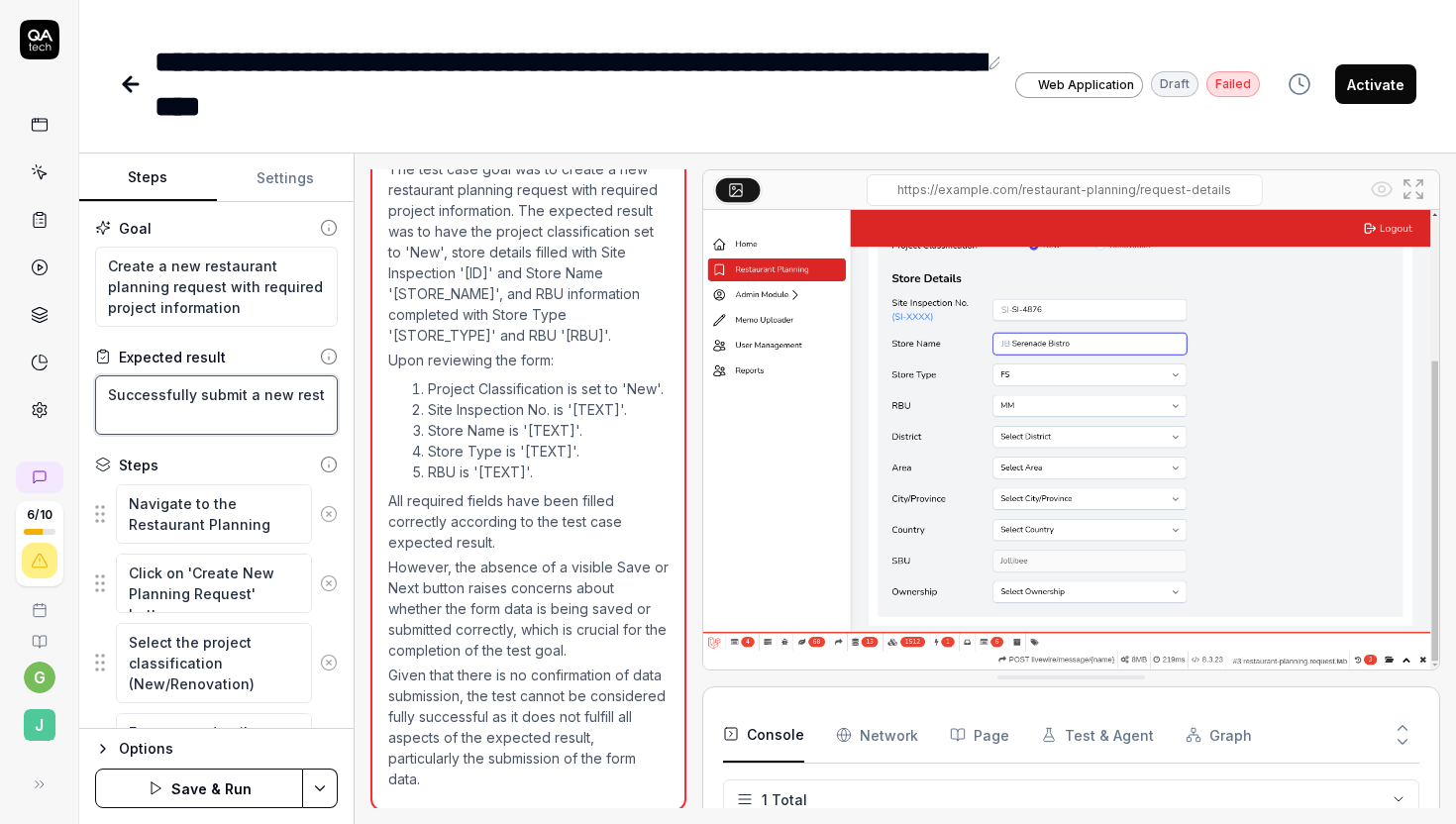 type on "*" 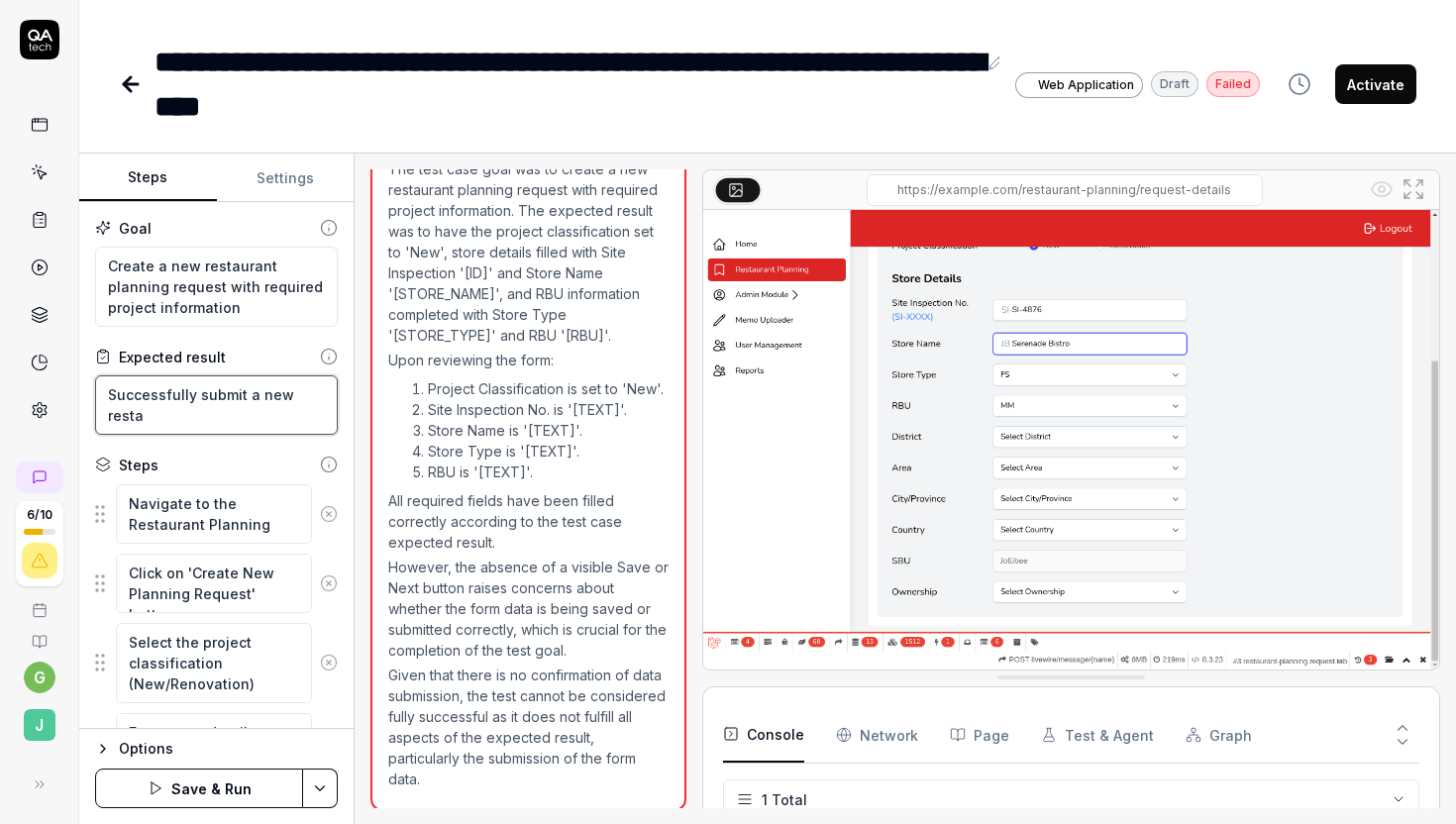 type on "*" 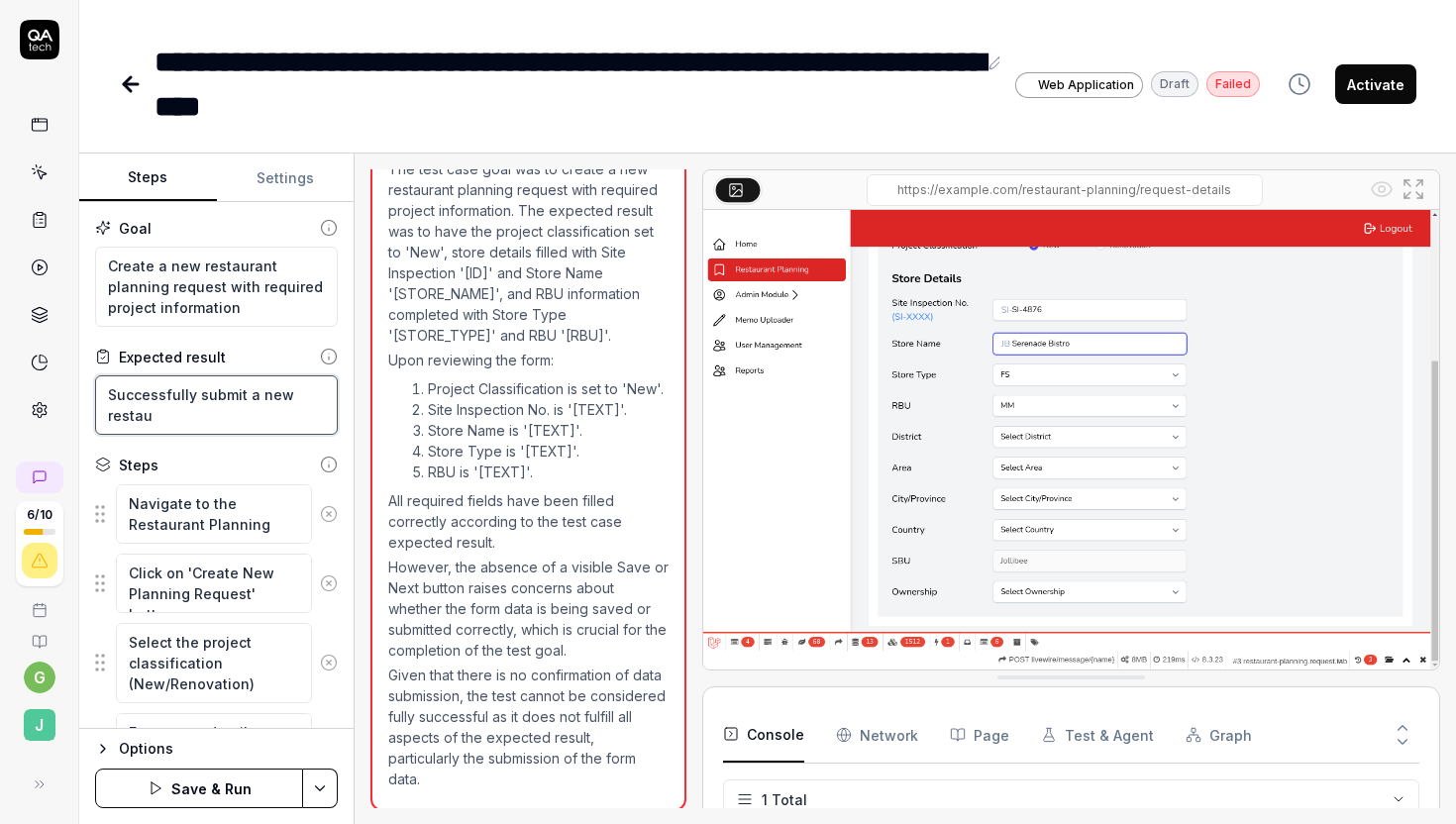type on "*" 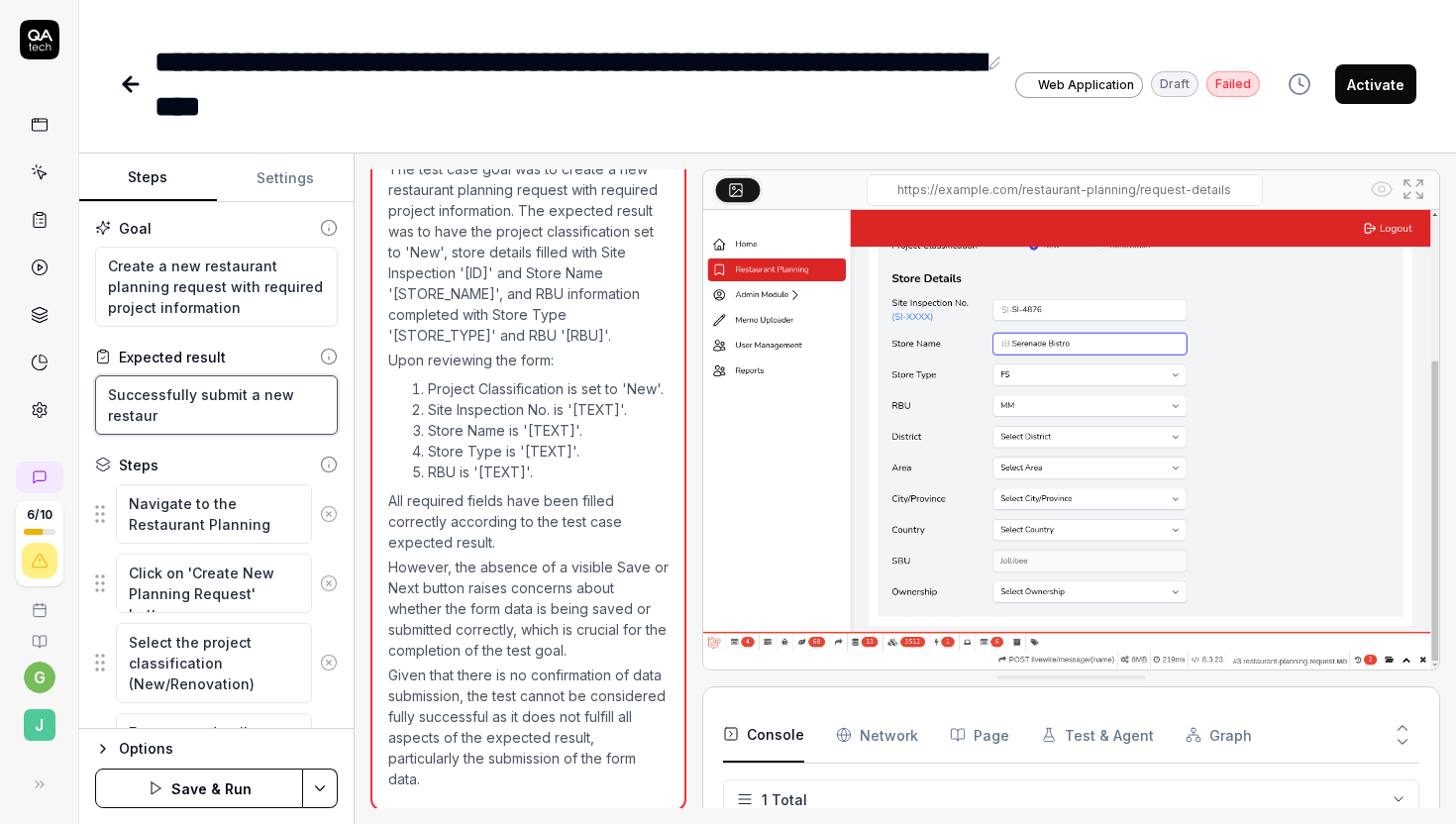 type on "*" 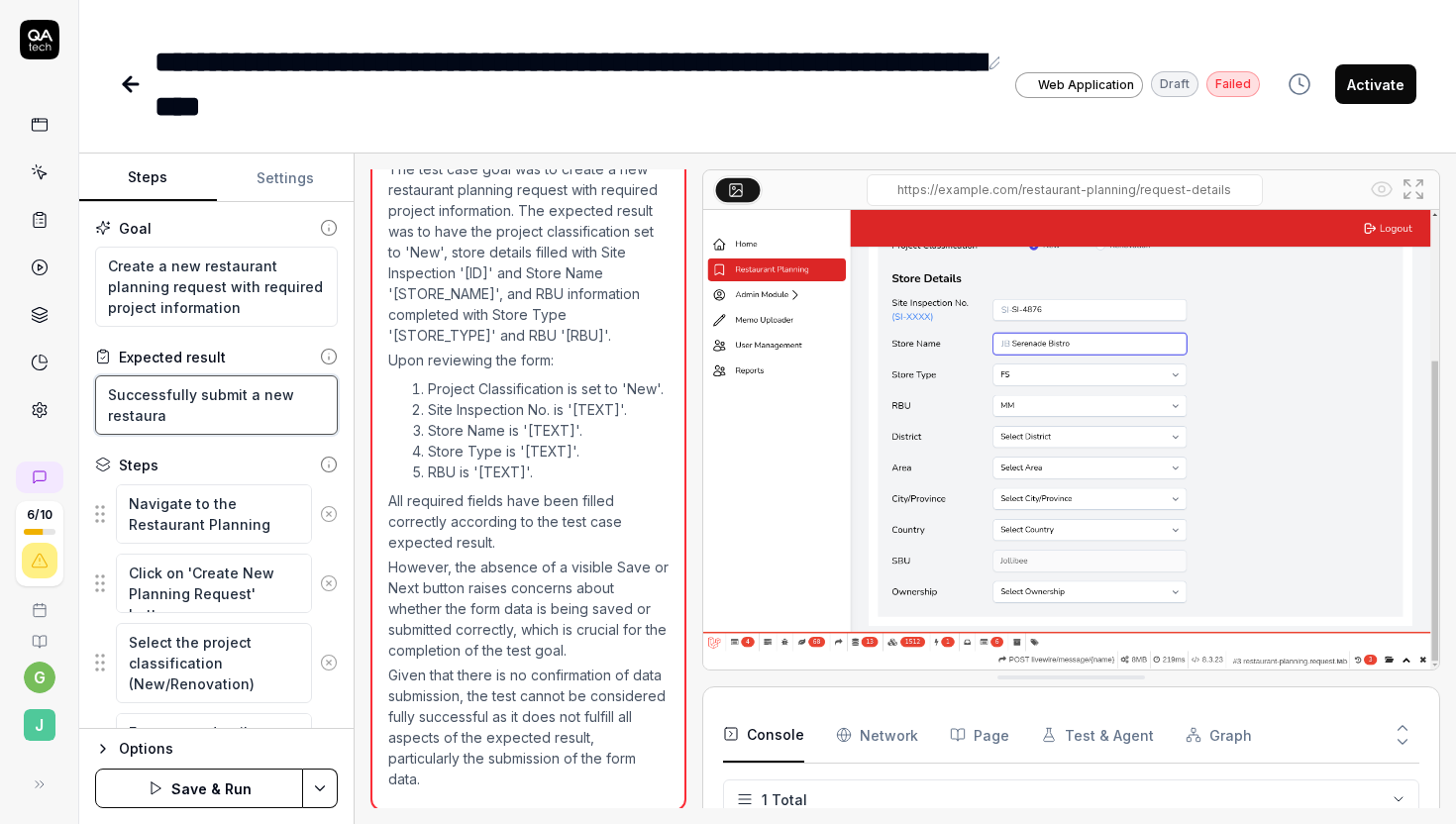 type on "*" 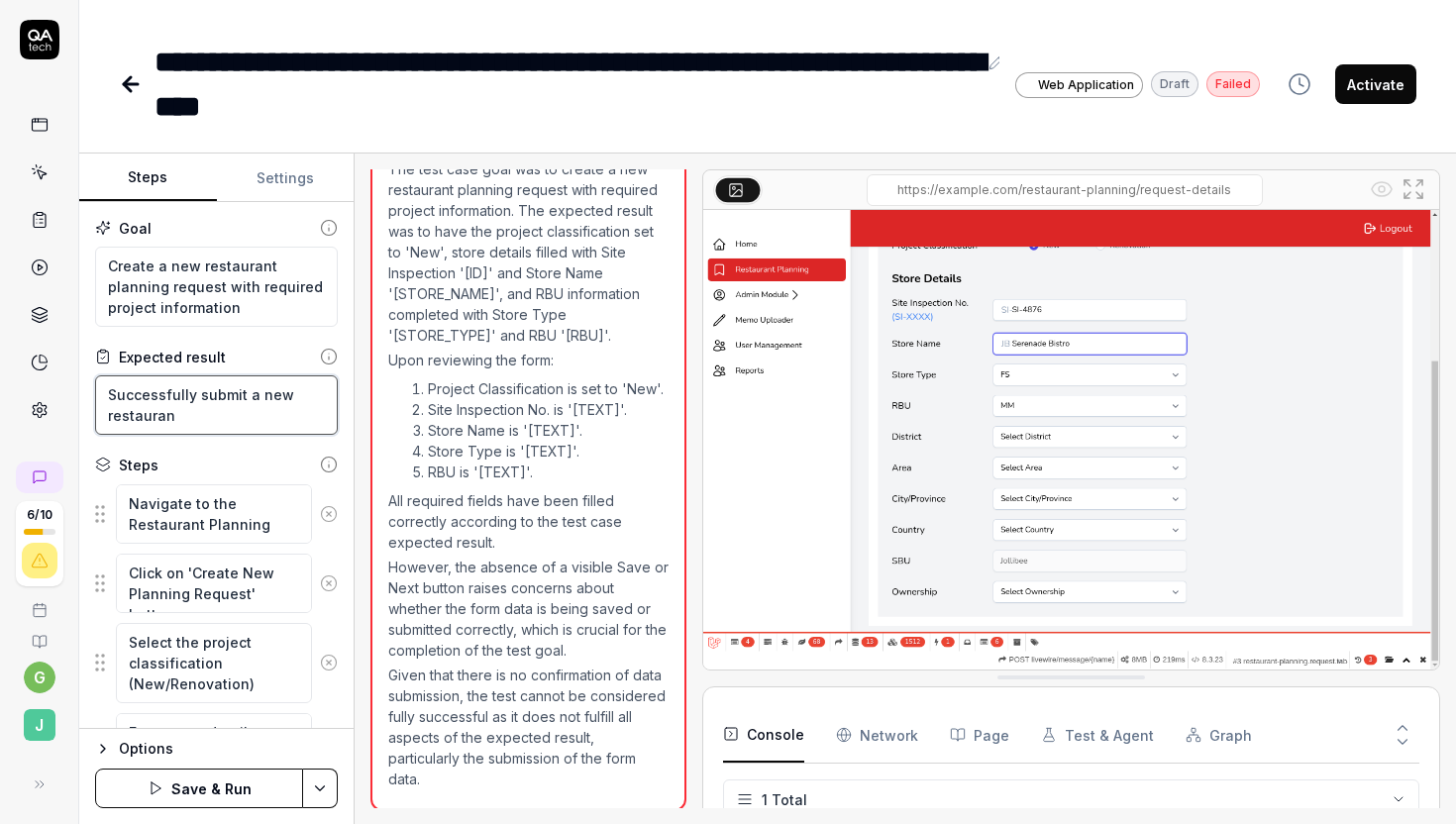 type on "*" 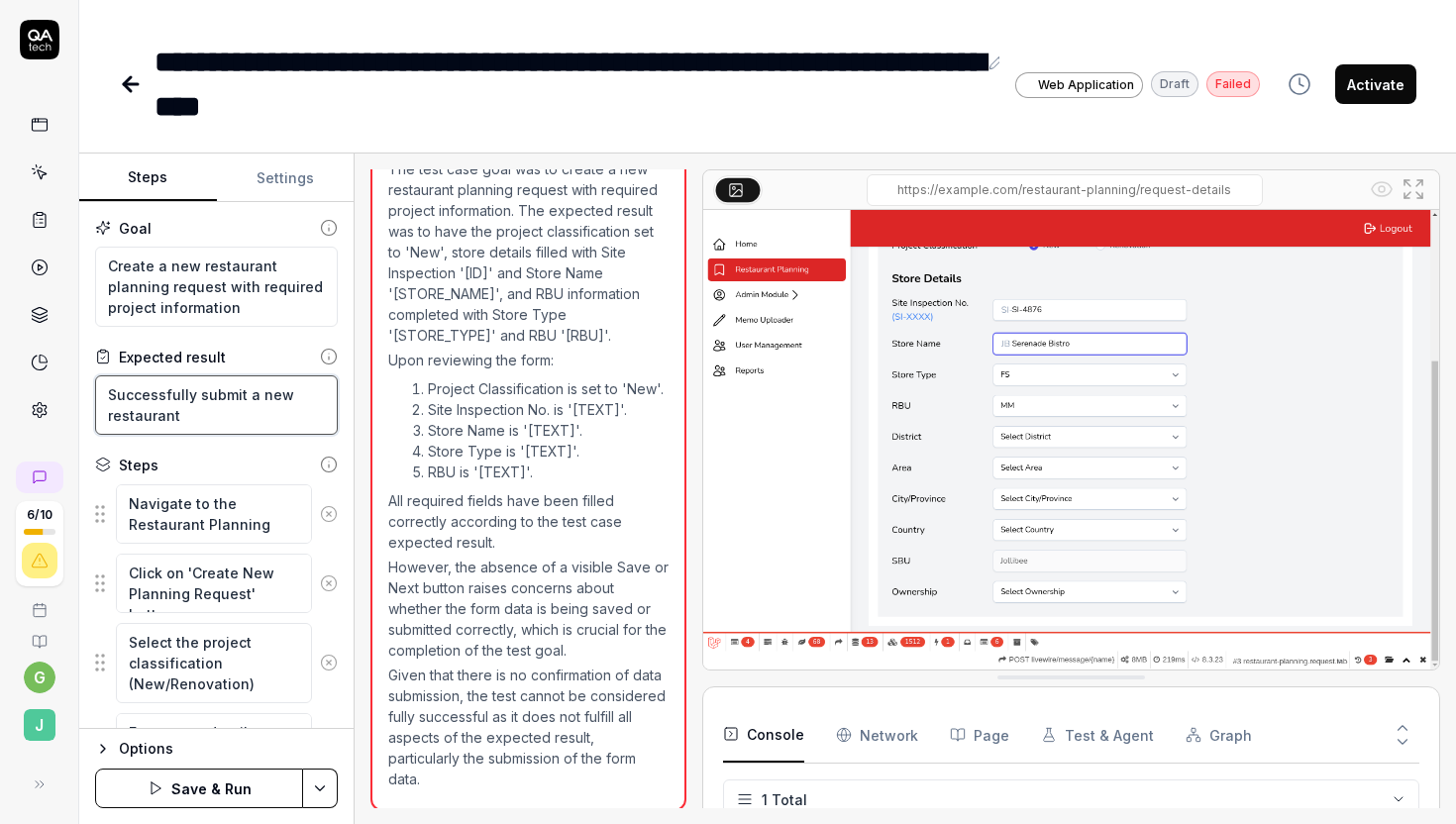 type on "Successfully submit a new restaurant" 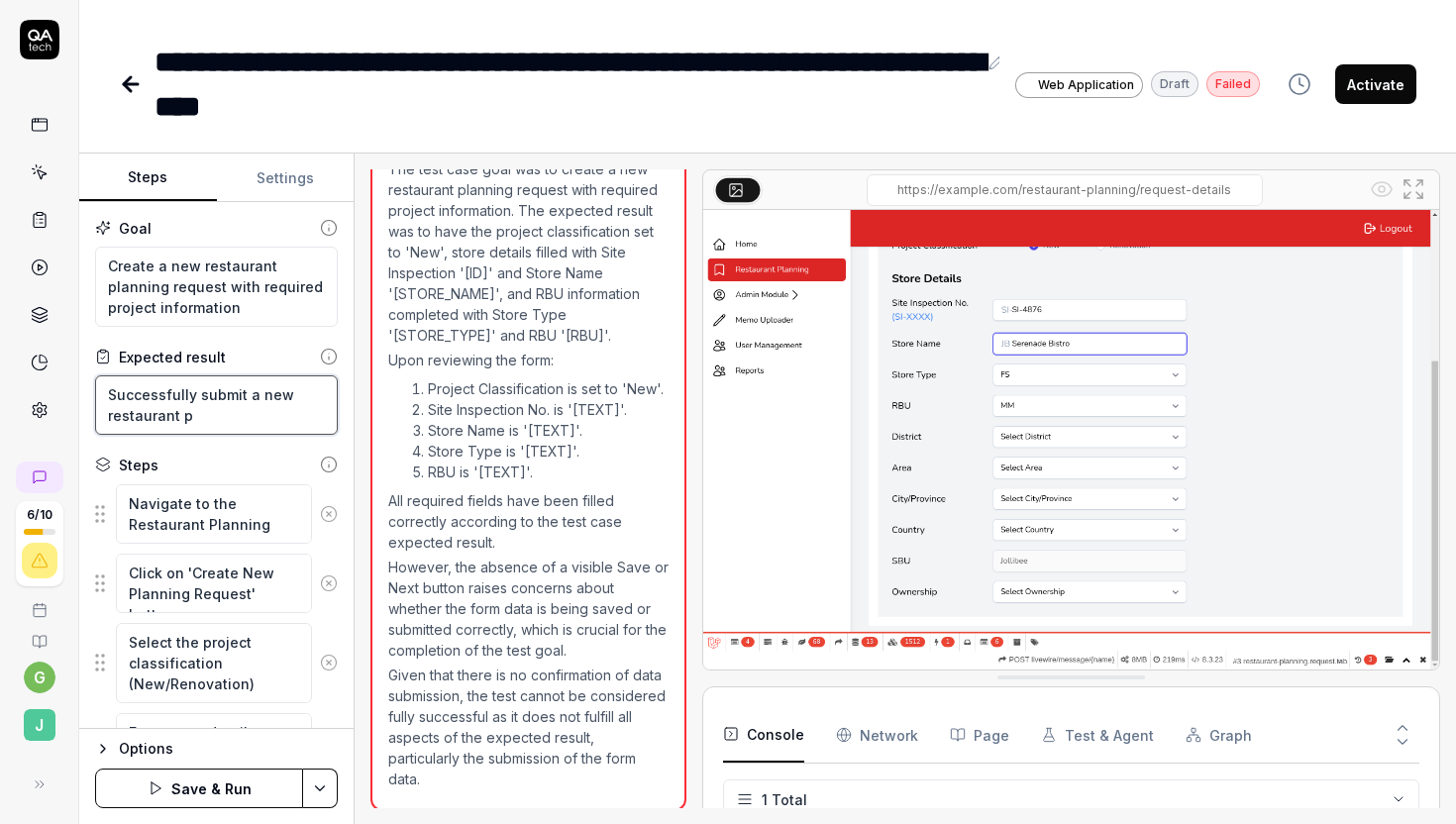 type on "*" 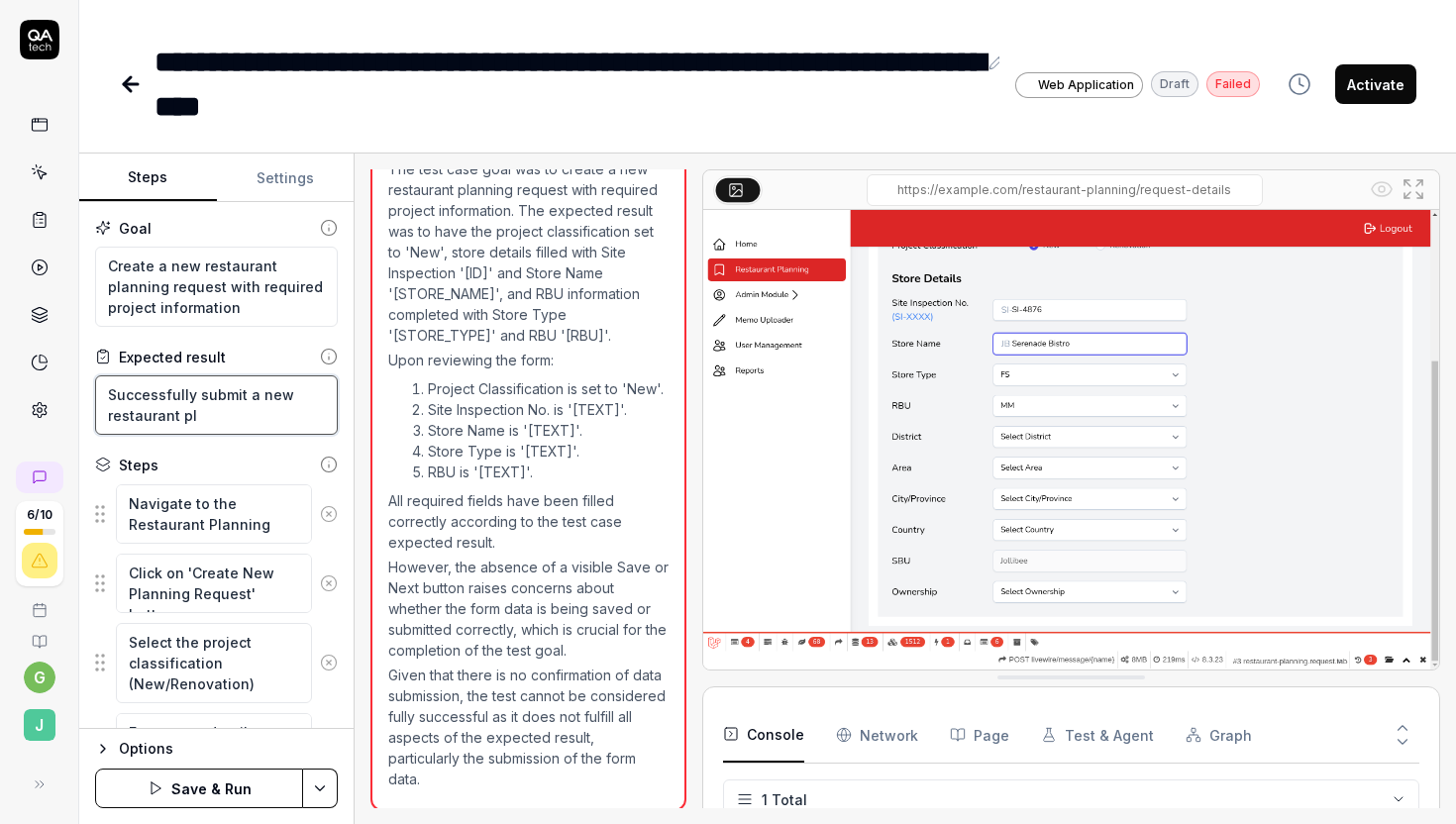 type on "*" 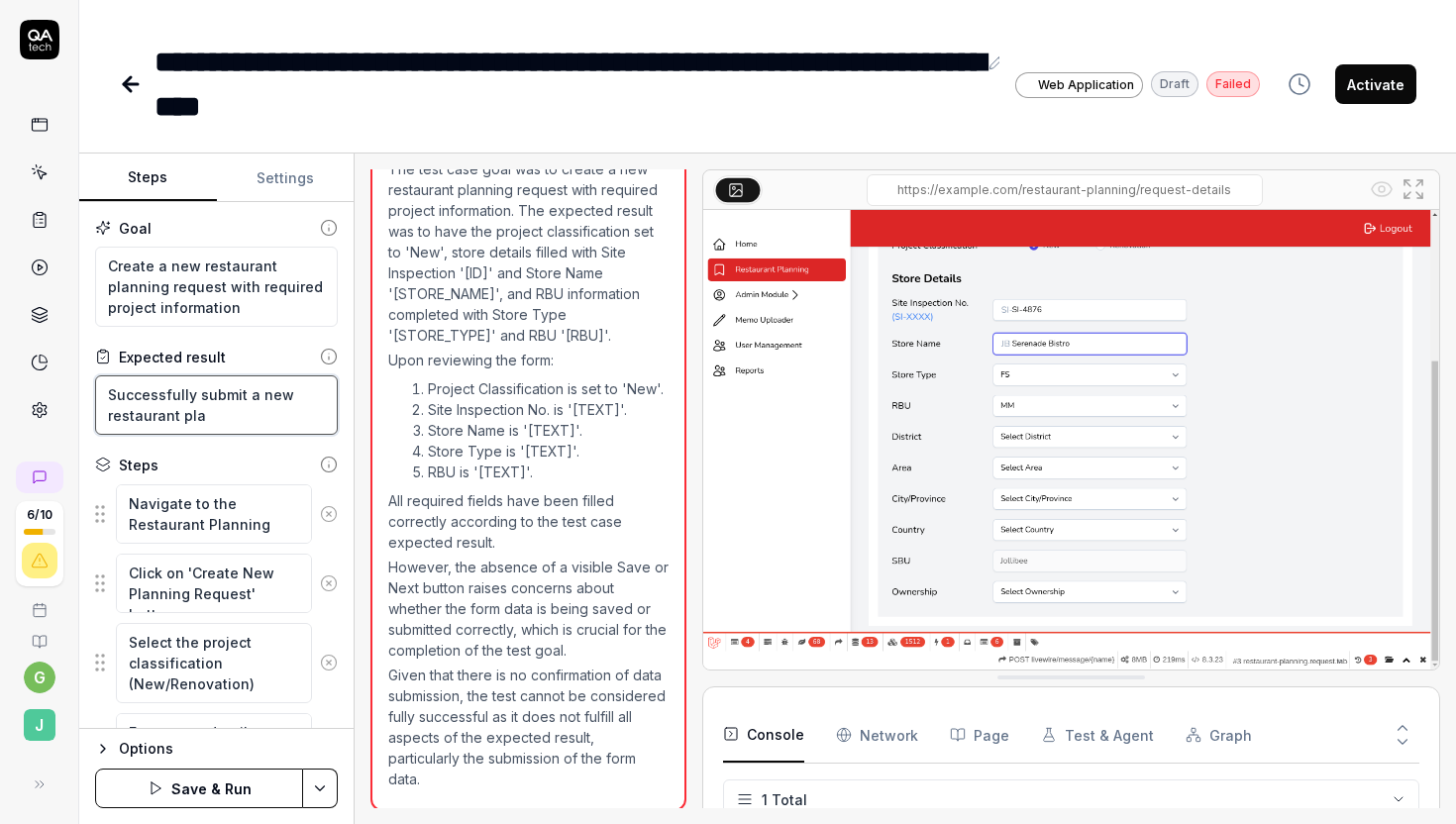 type on "*" 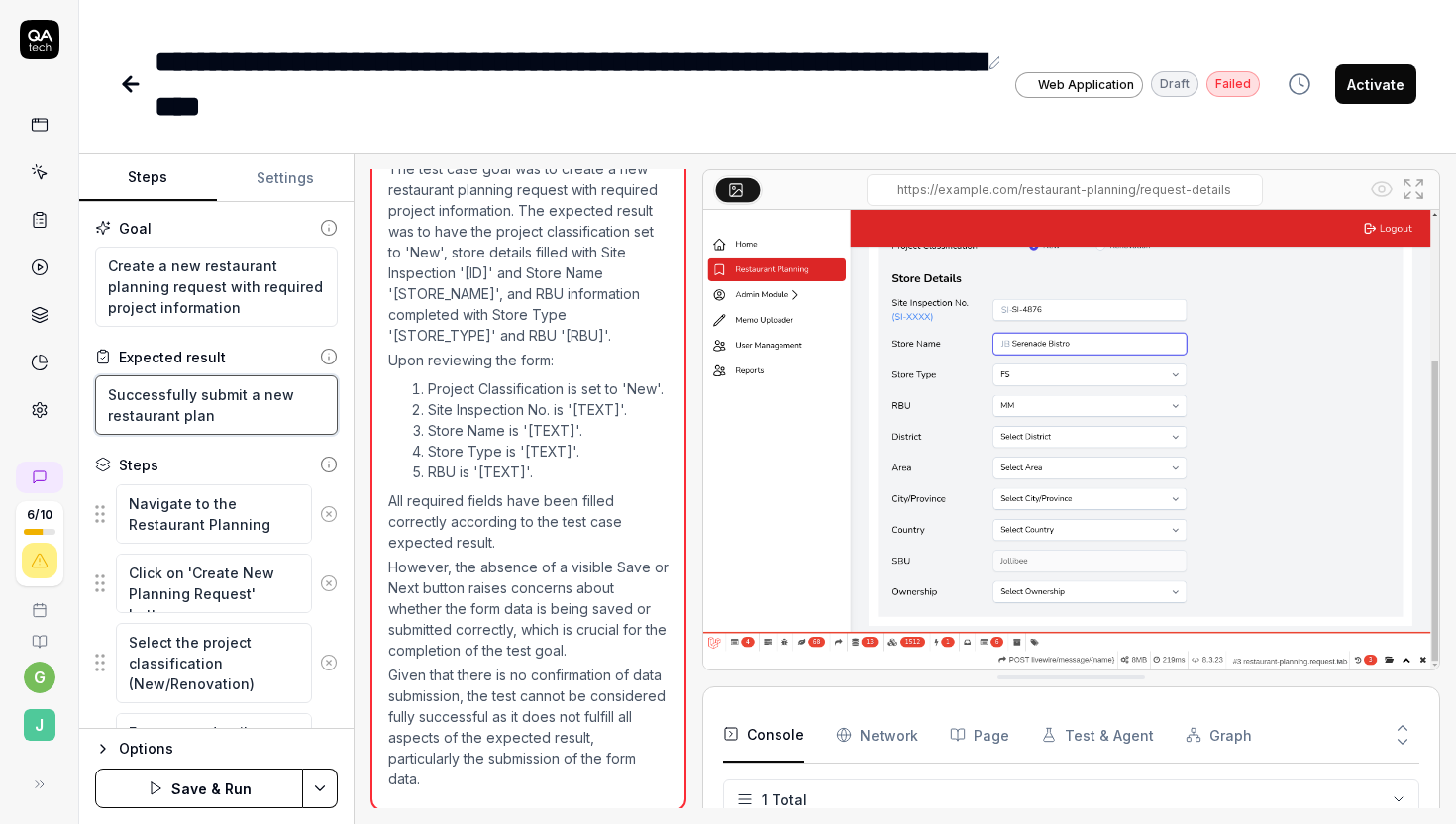 type on "*" 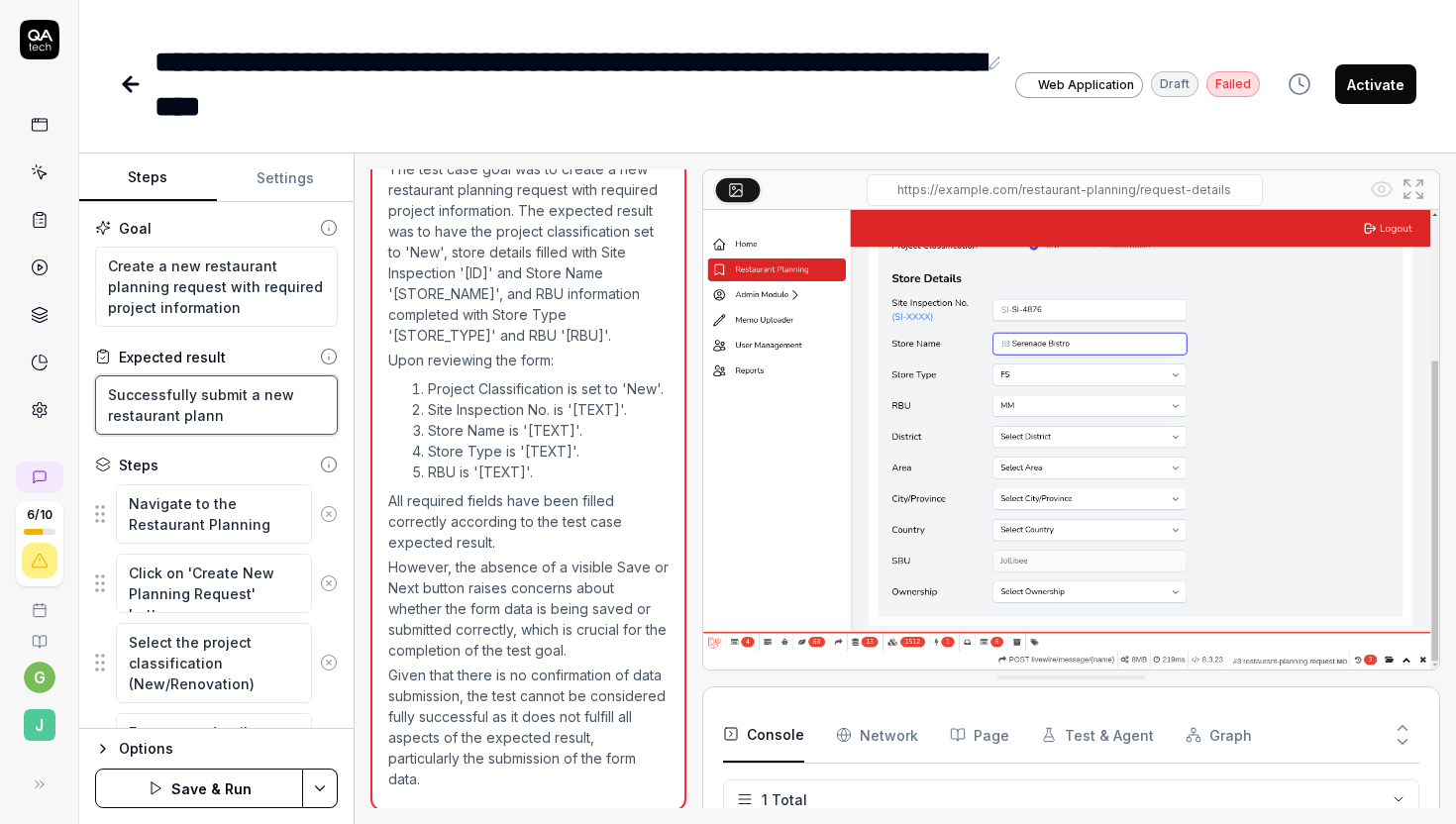 type on "*" 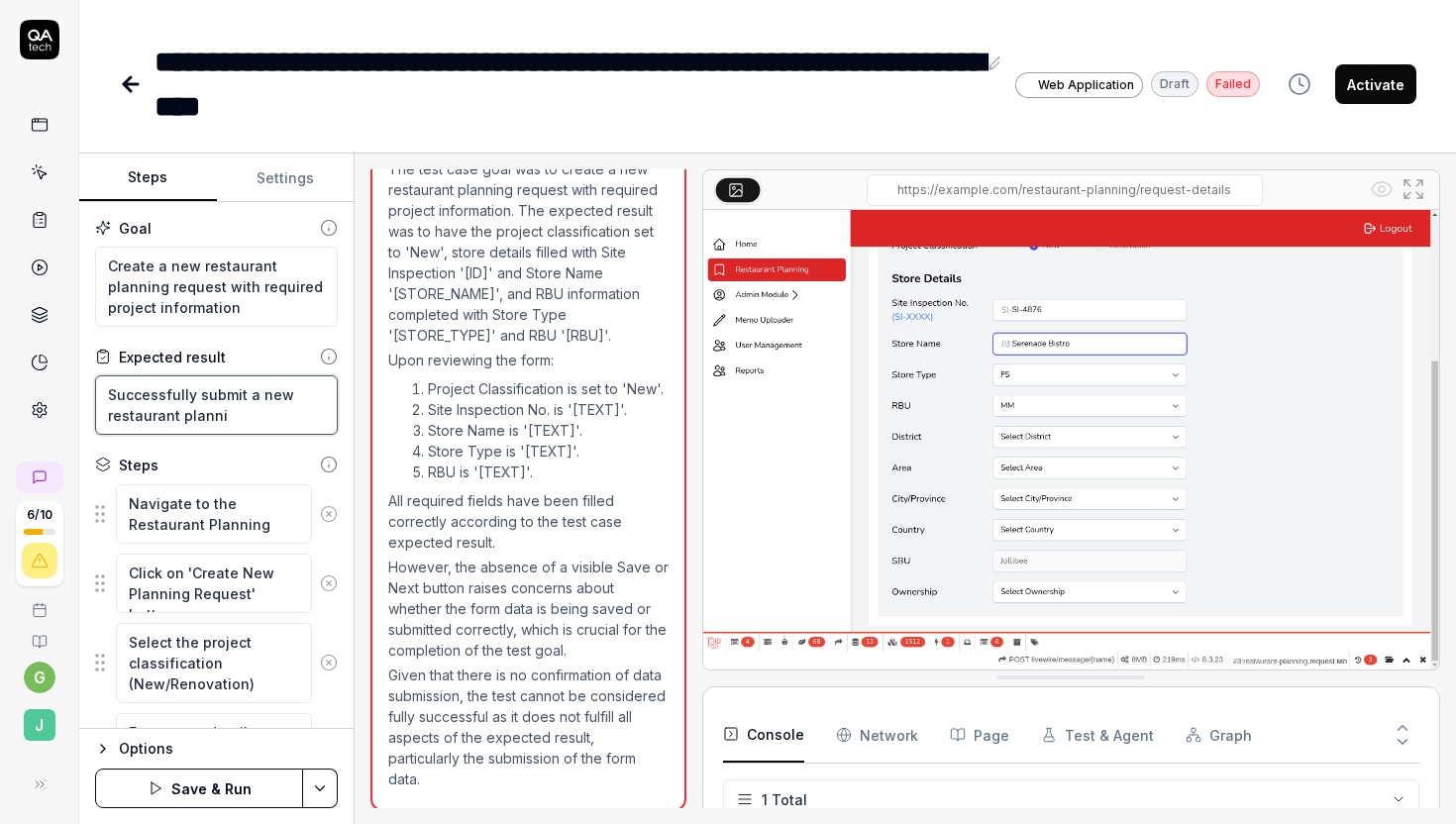 type on "*" 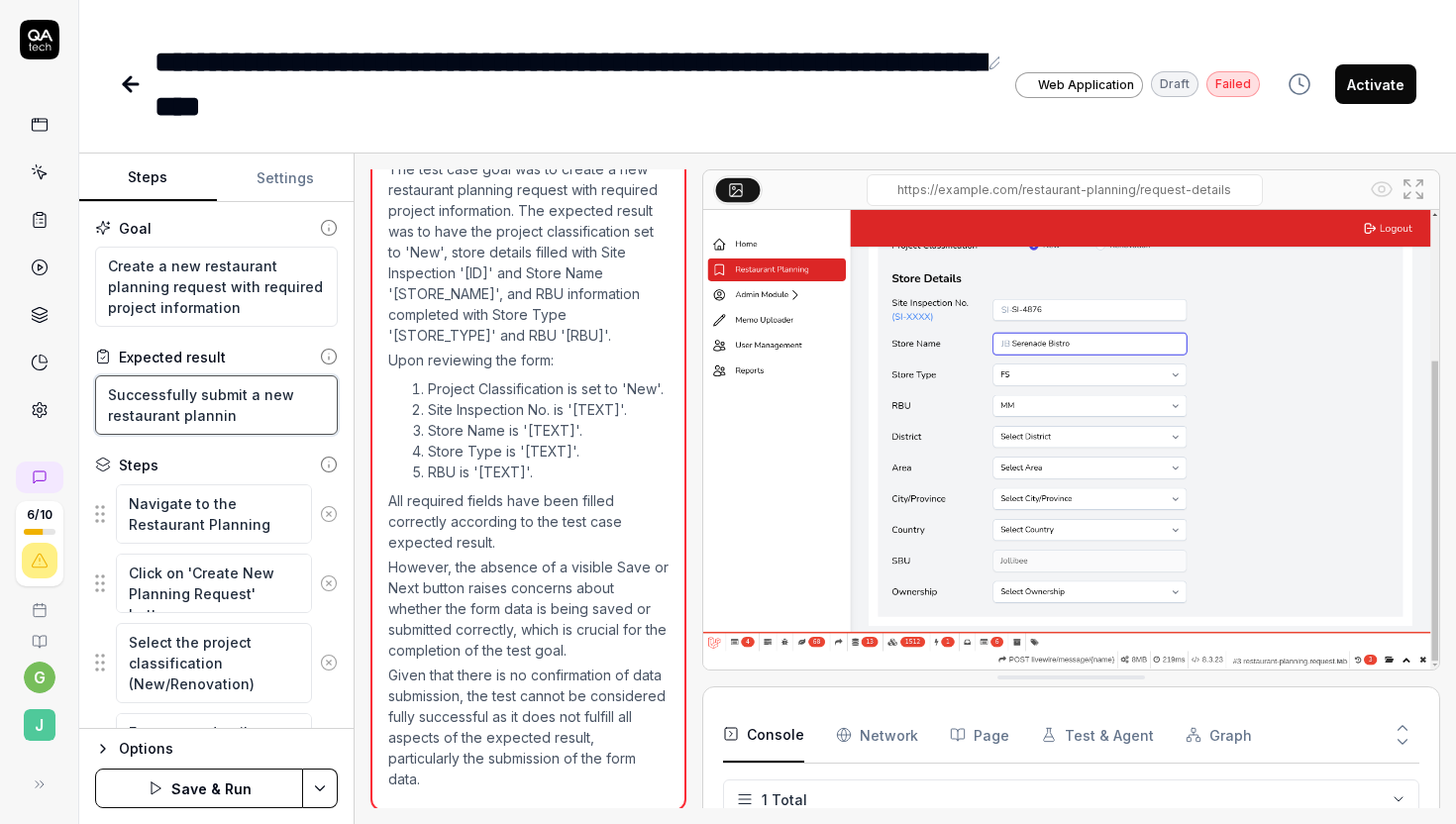 type on "*" 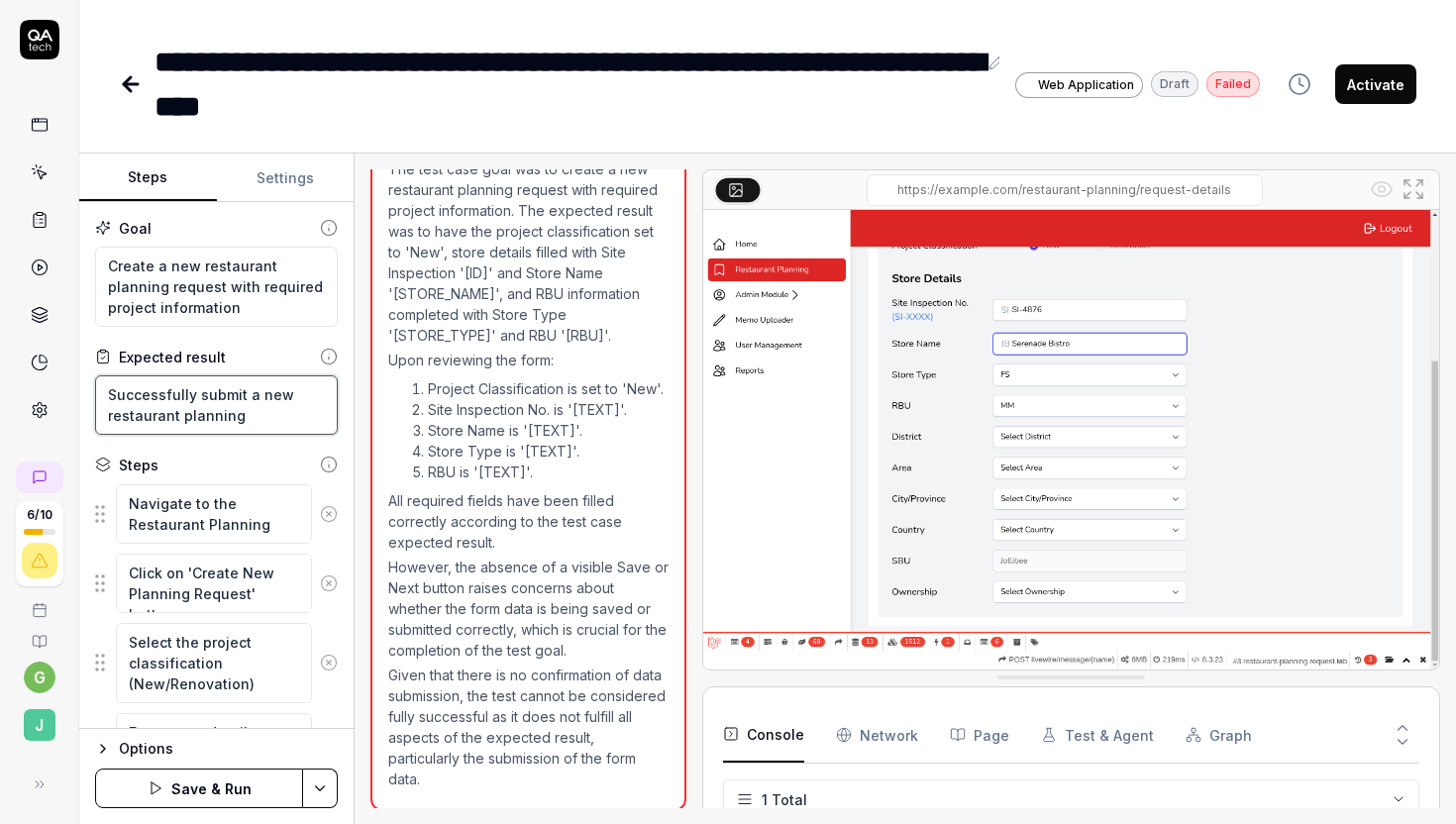 type on "*" 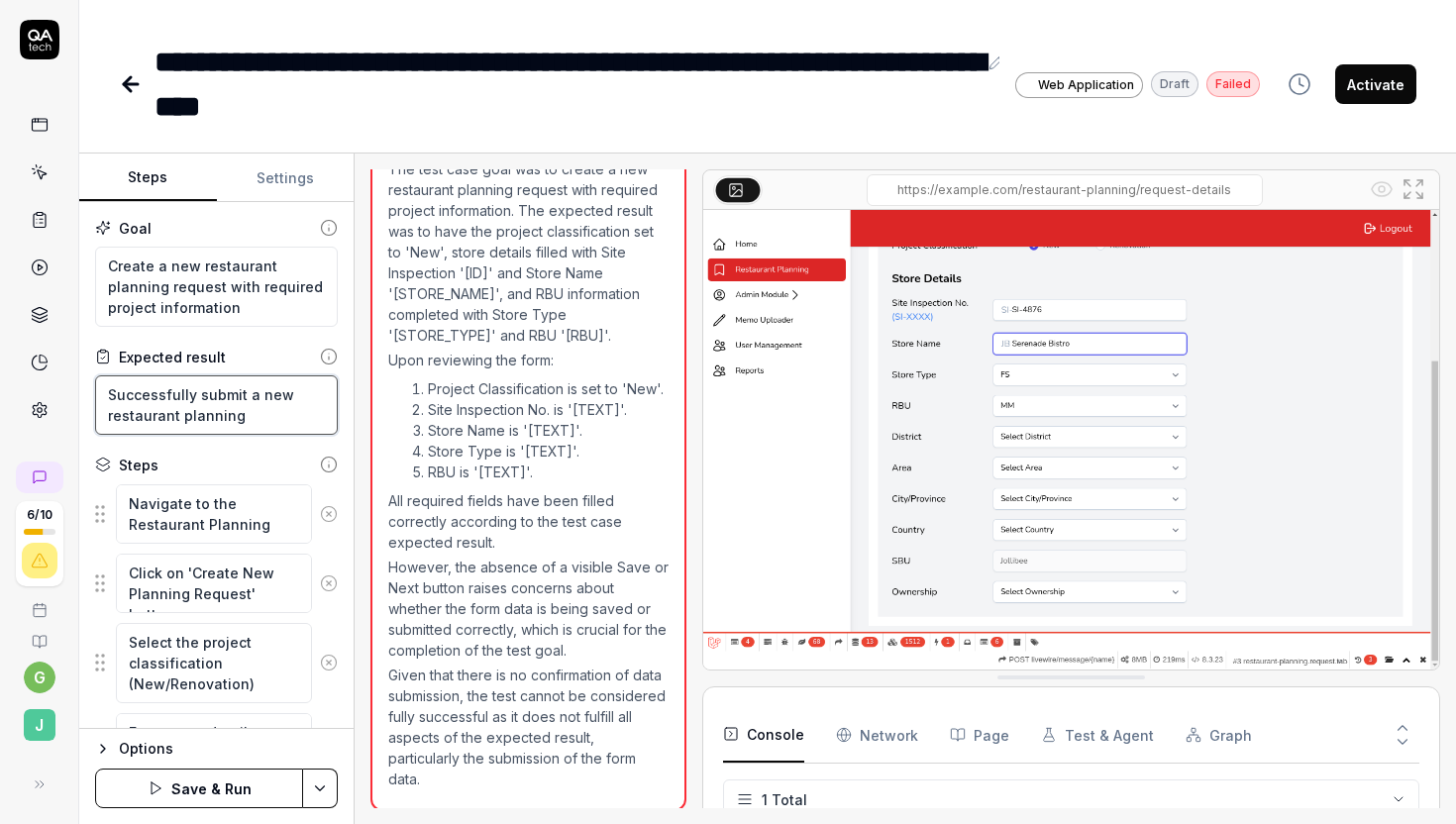 type on "*" 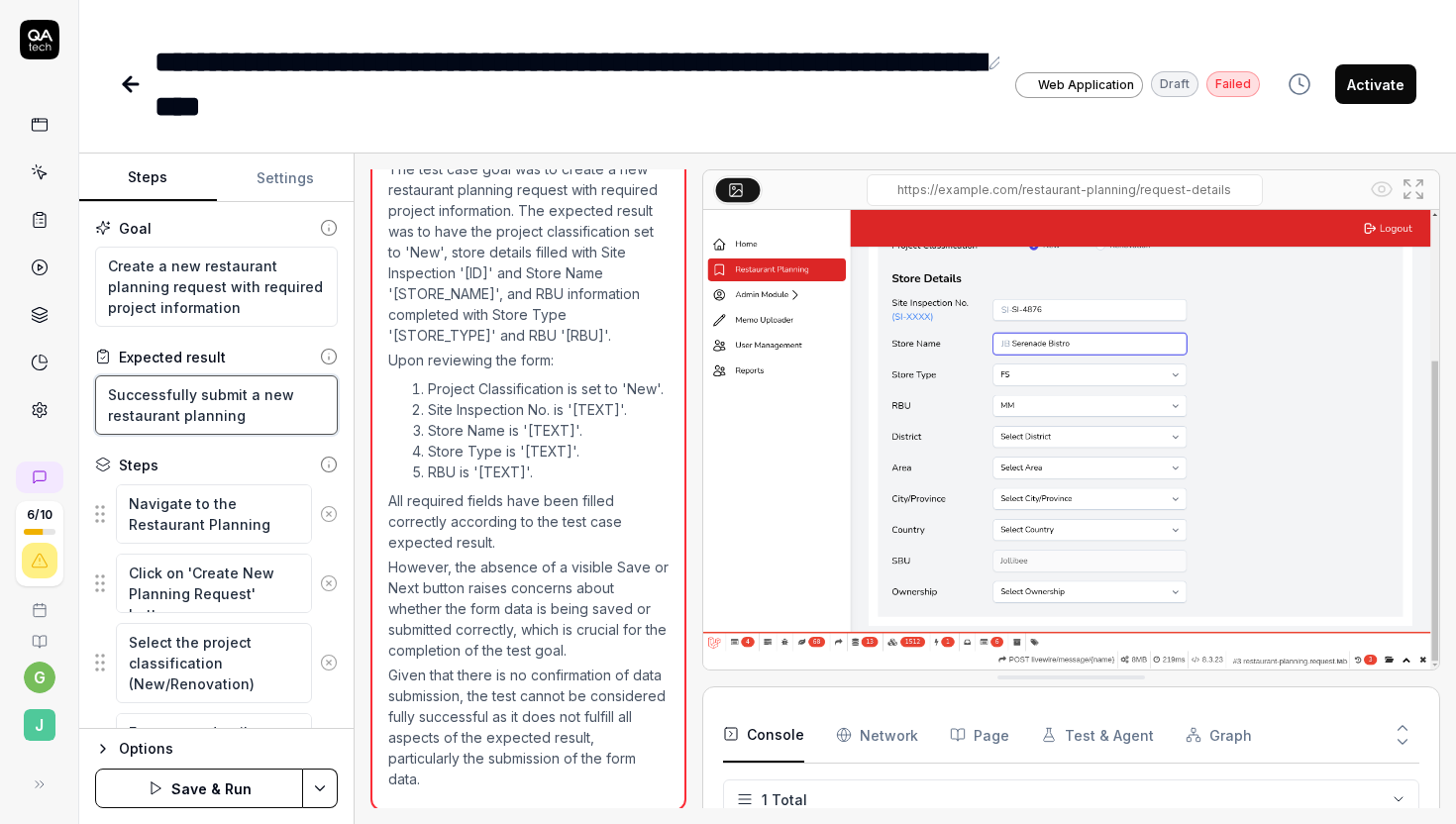 type on "Successfully submit a new restaurant planning r" 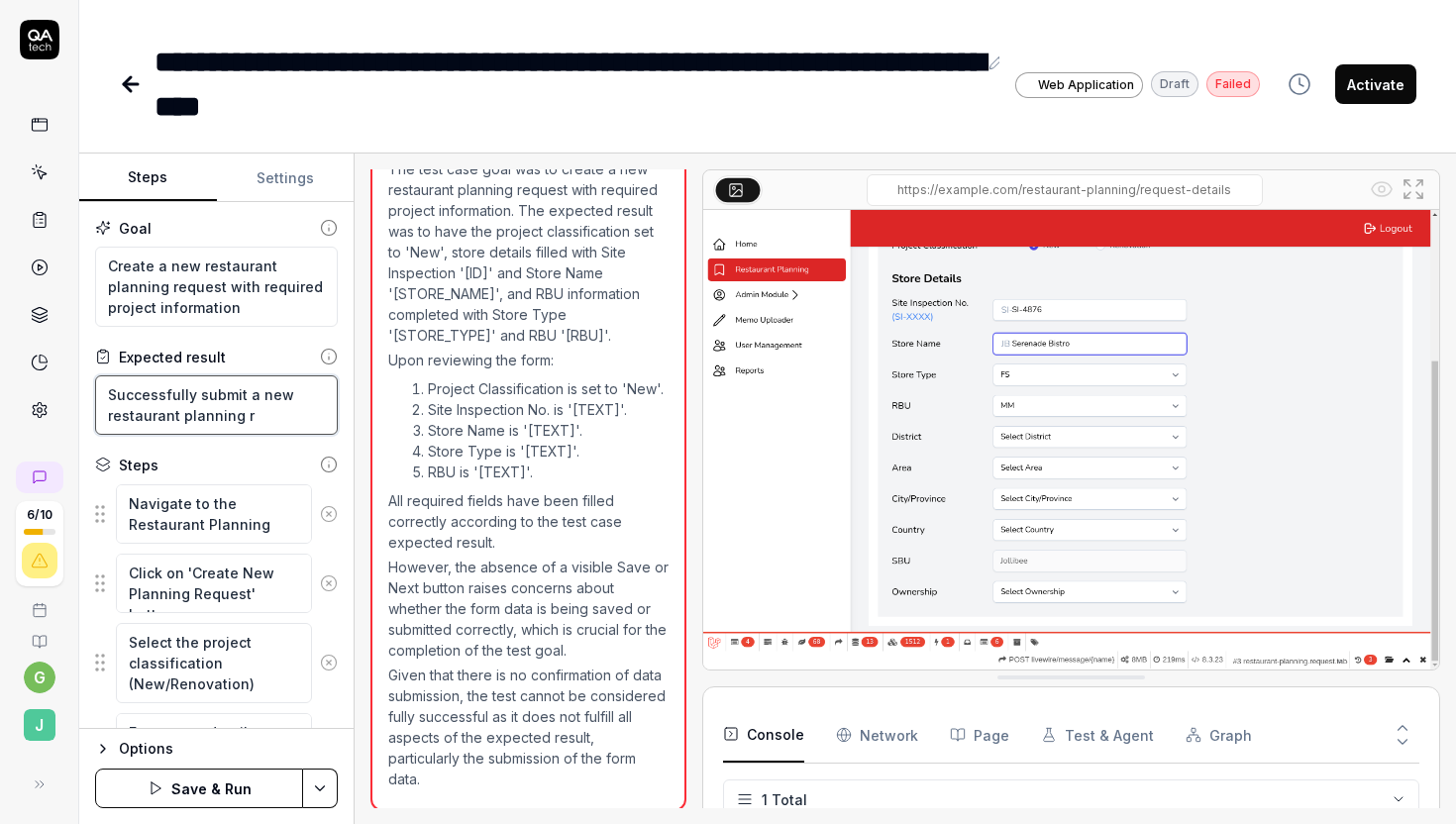 type on "*" 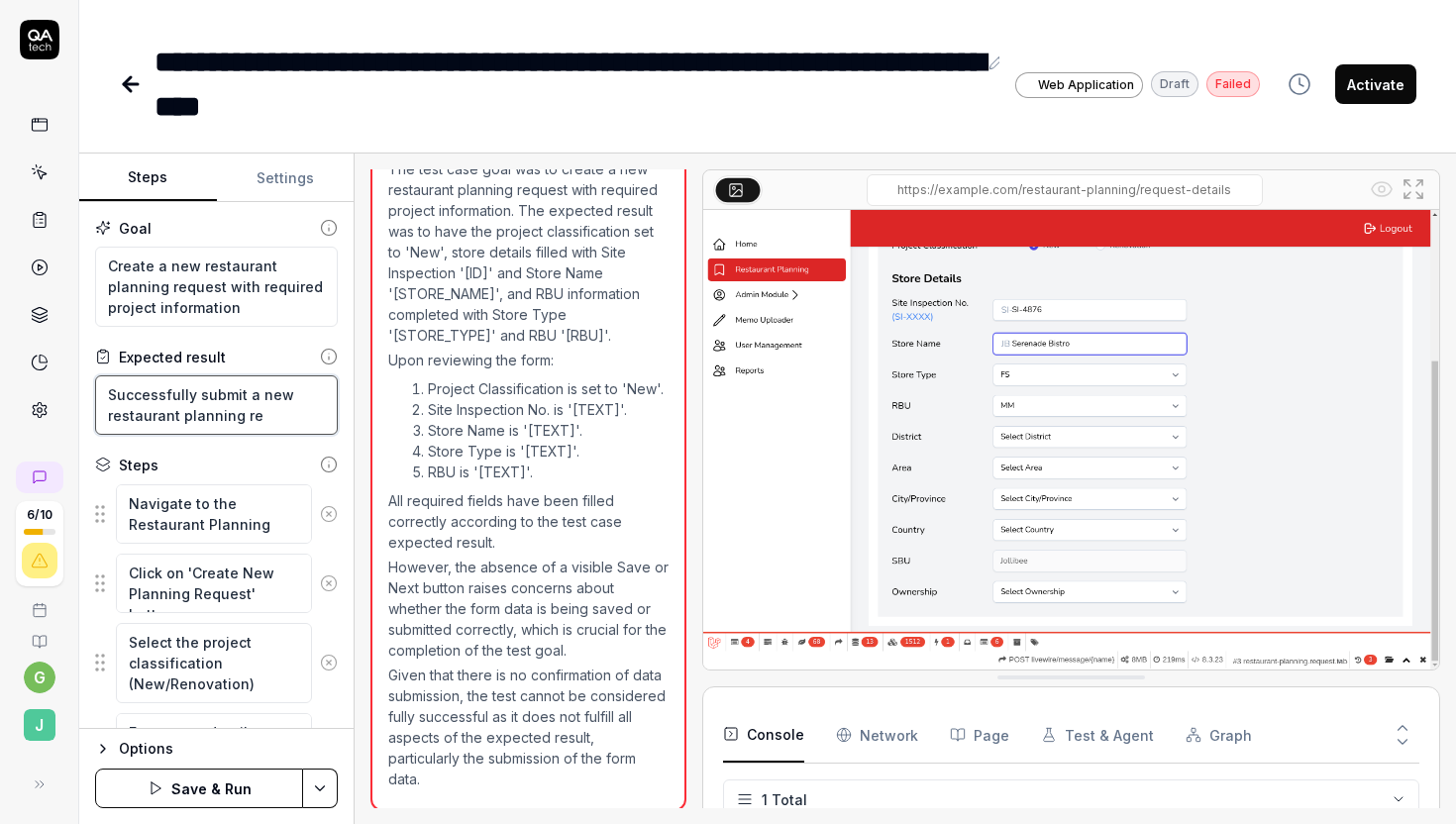 type on "*" 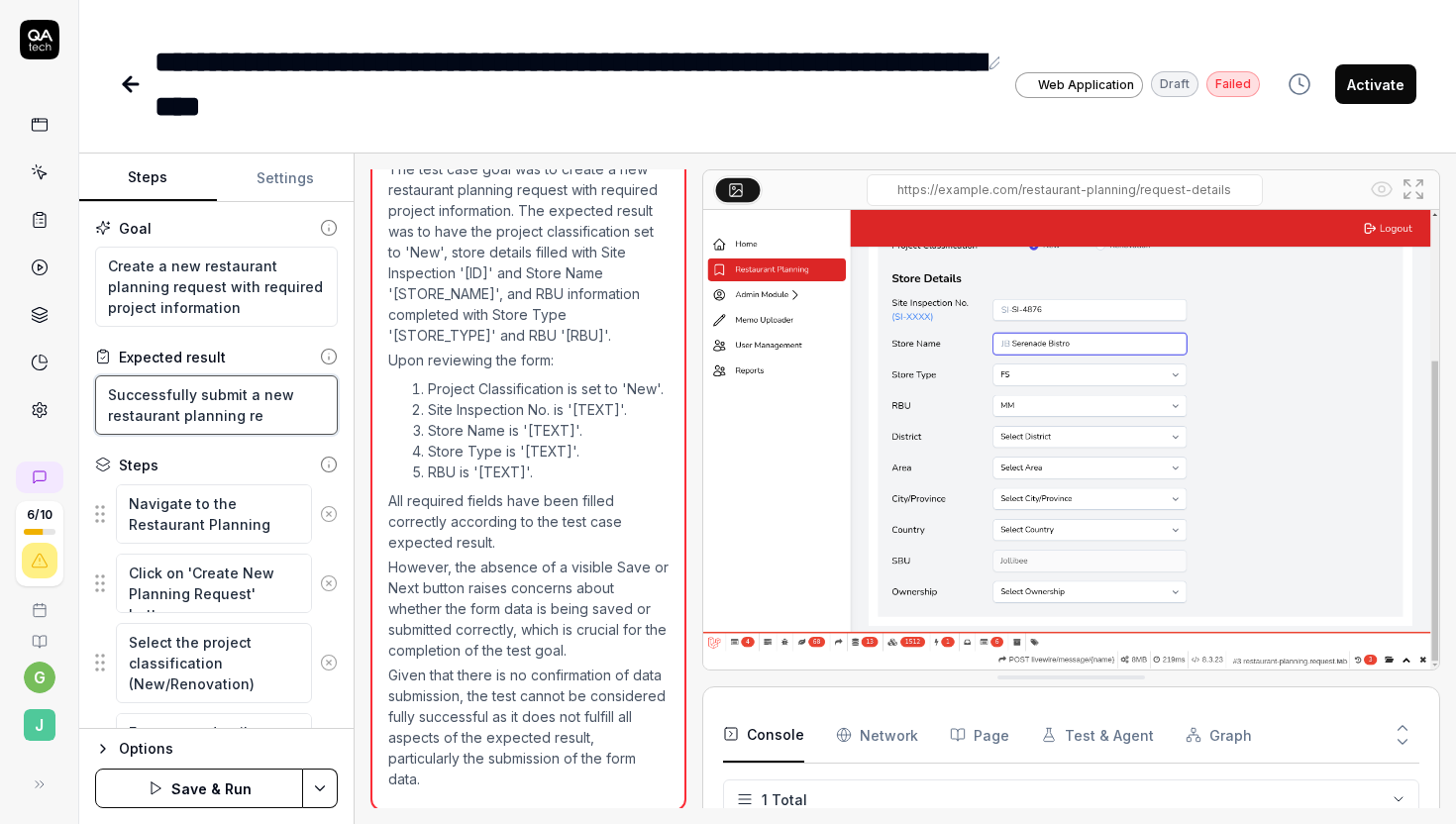type on "Successfully submit a new restaurant planning req" 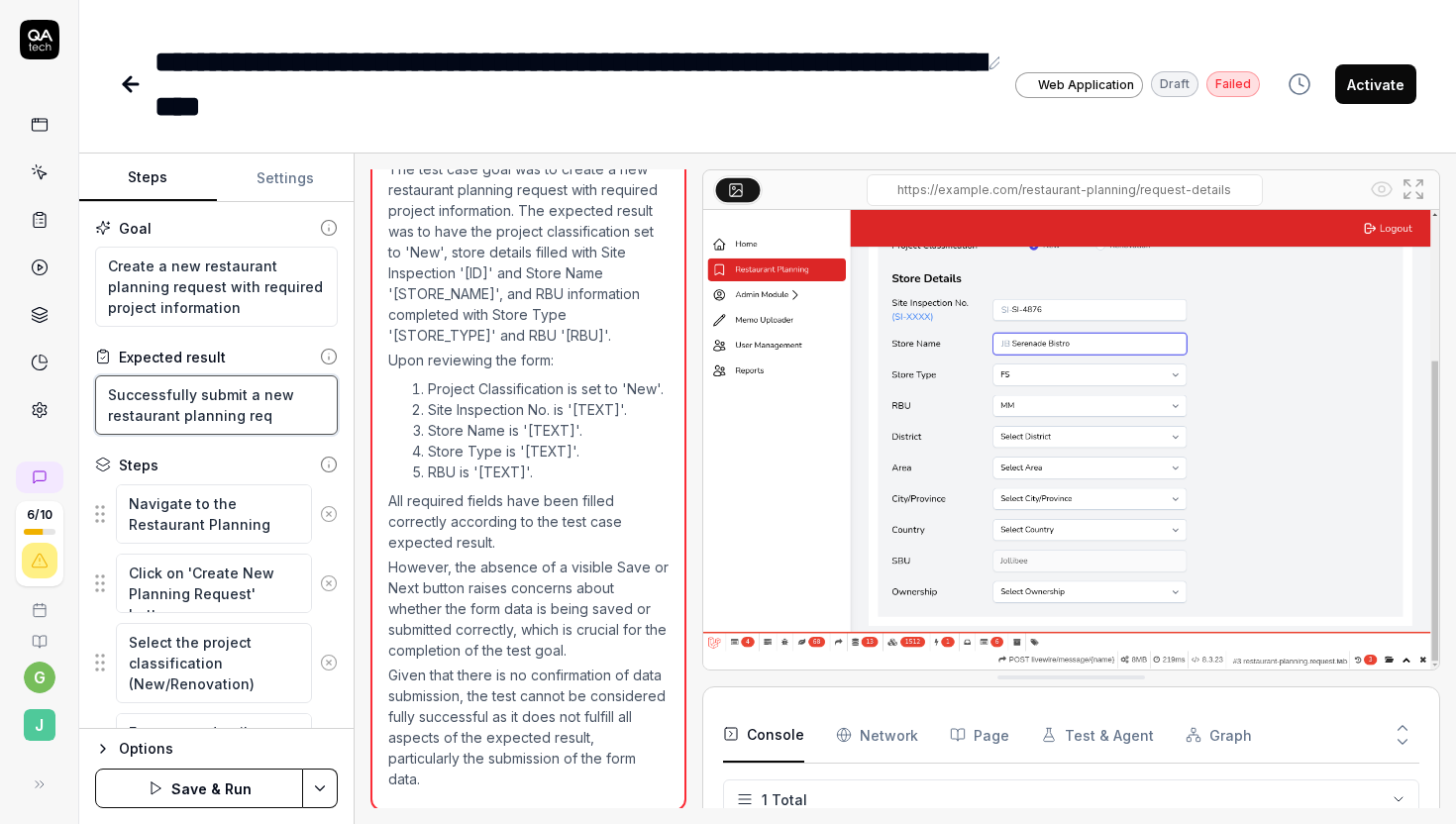 type on "*" 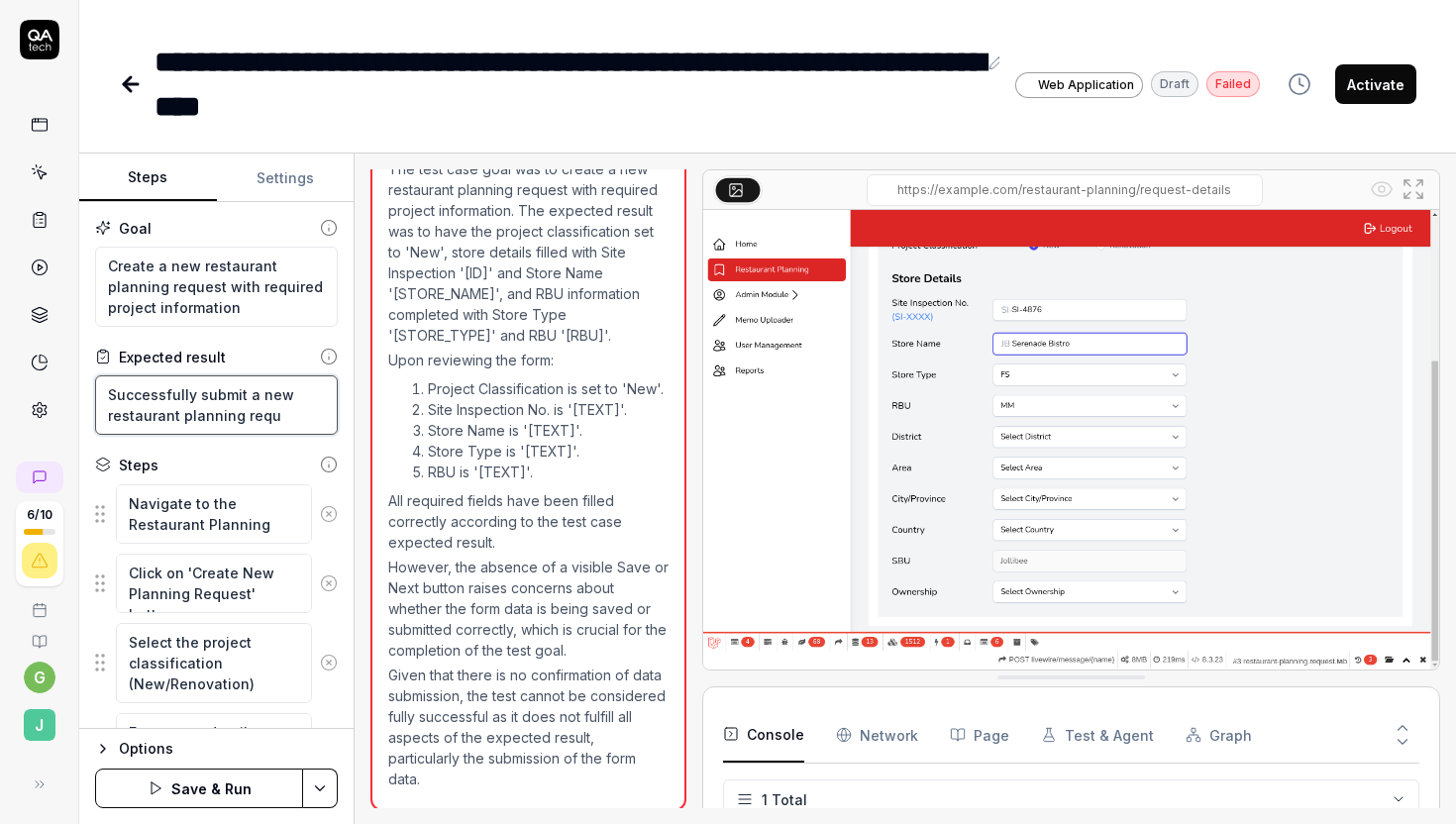 type on "*" 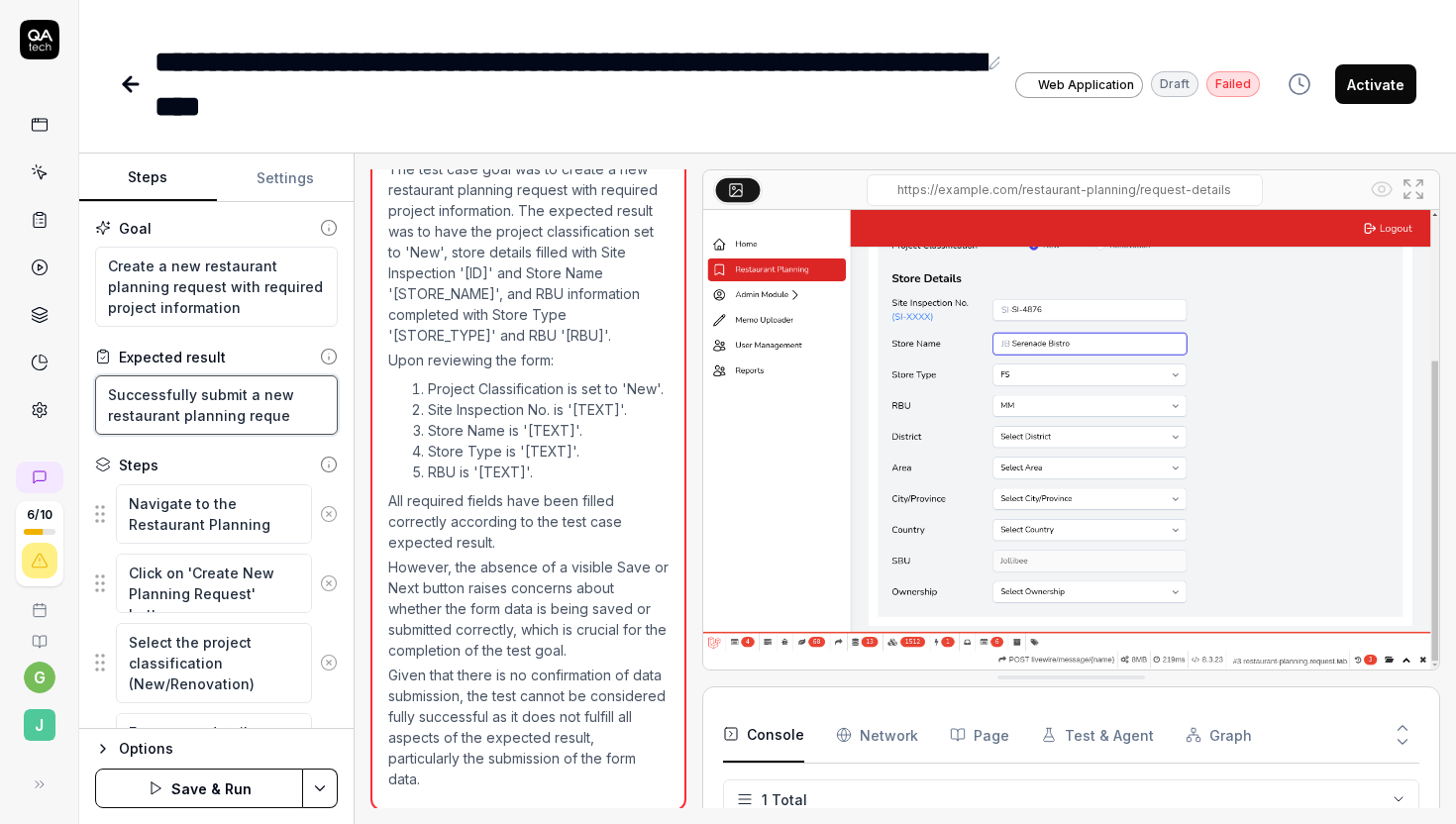 type on "*" 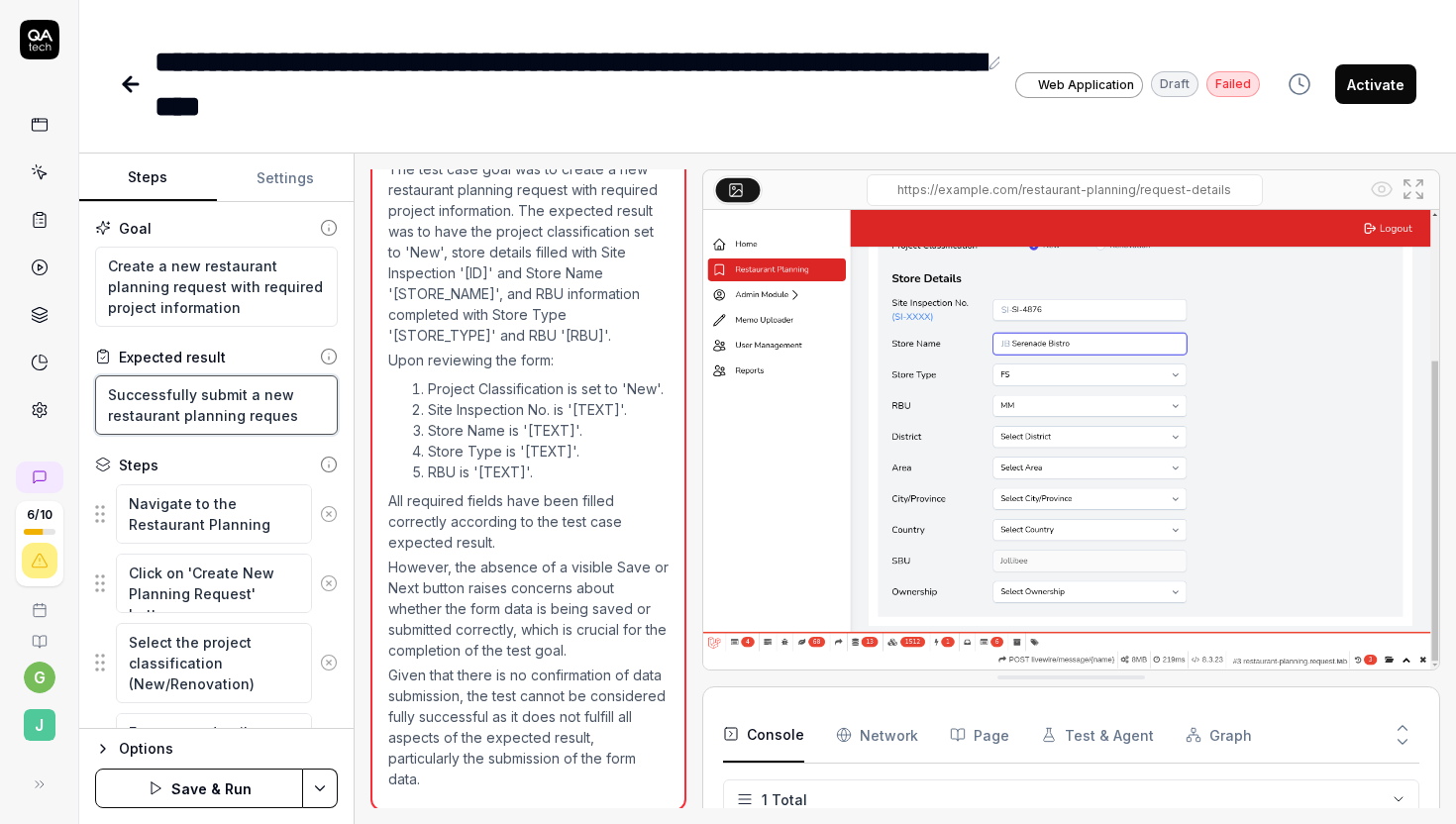 type on "*" 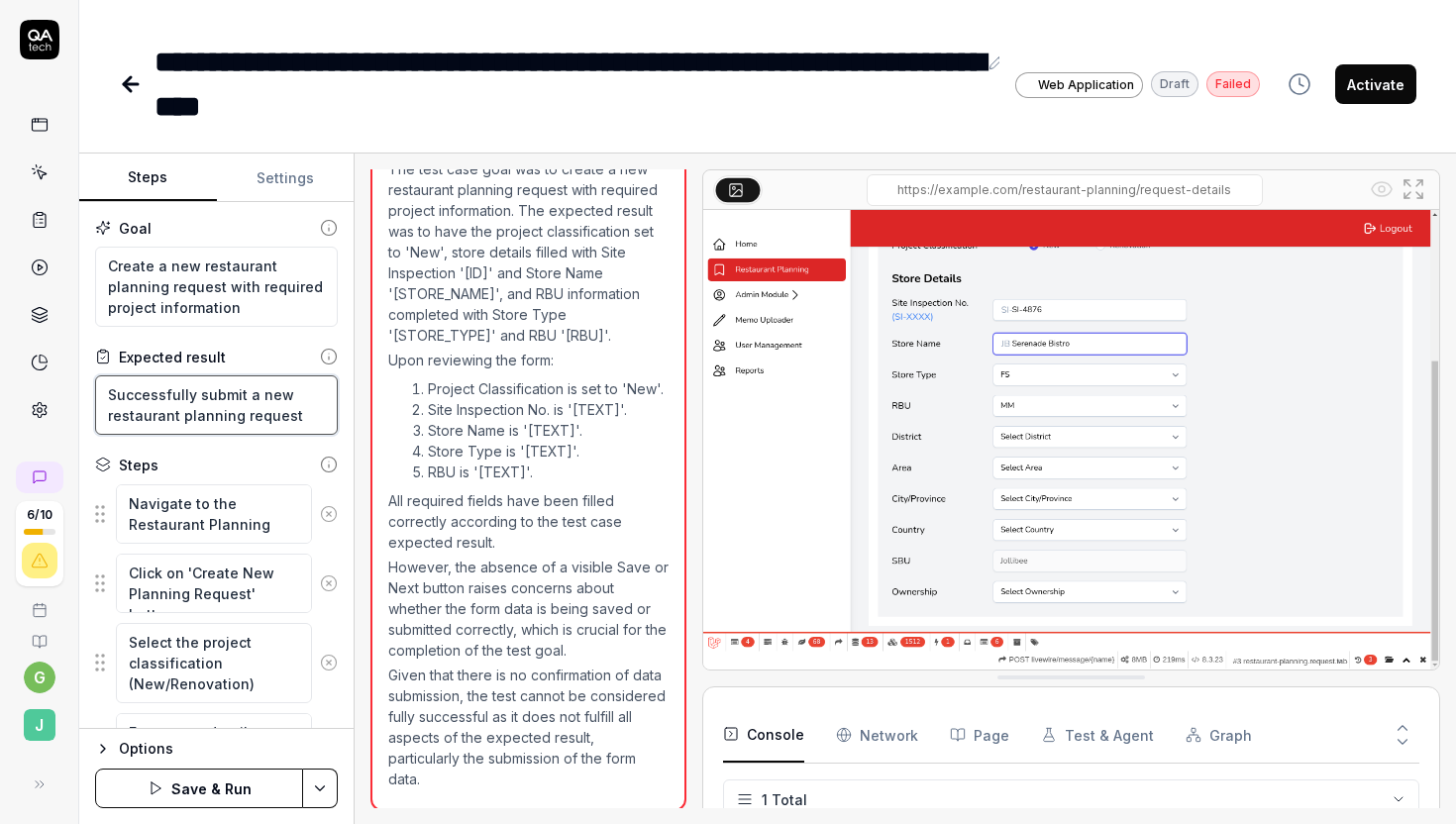 type on "*" 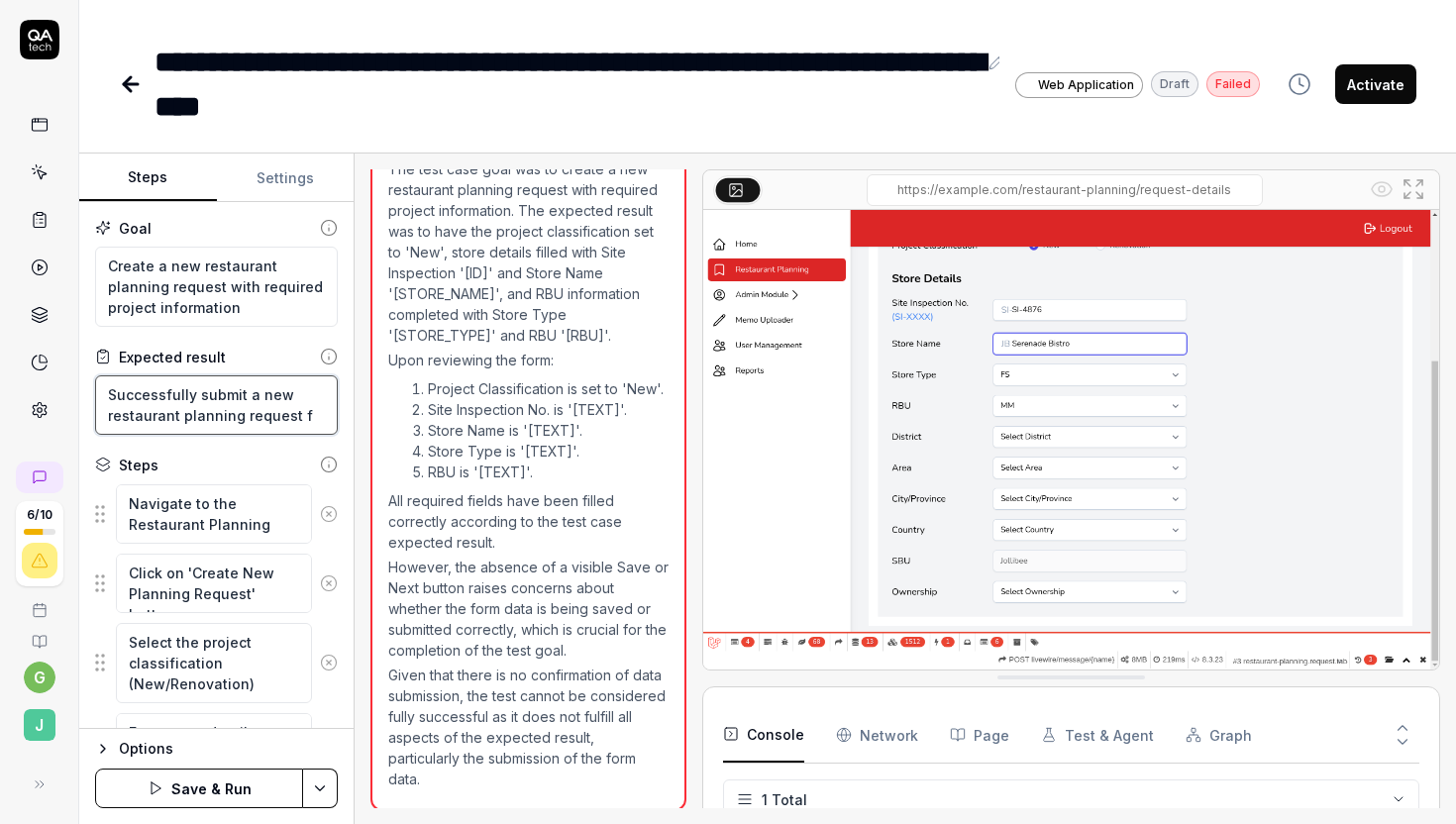 type on "*" 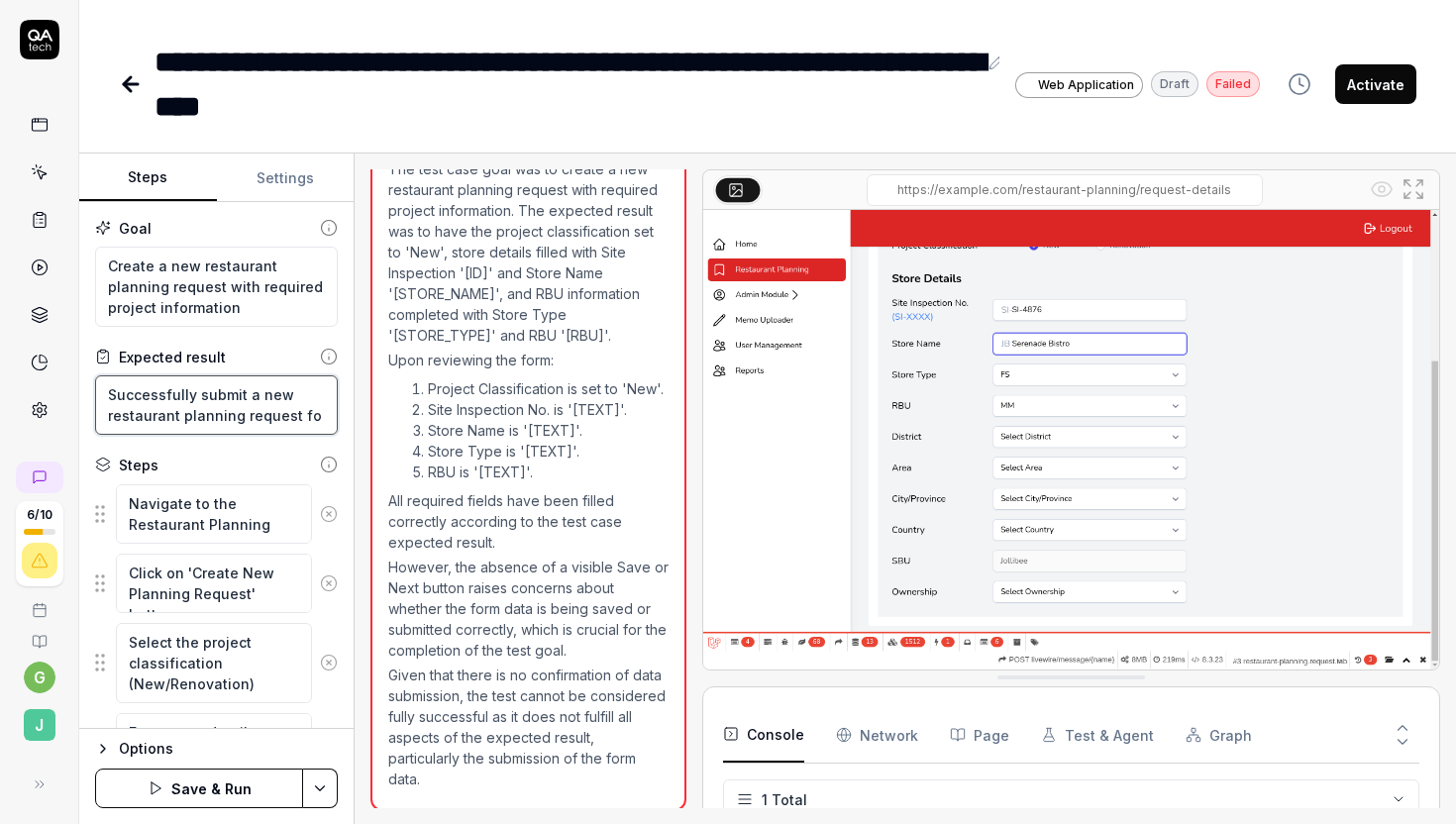 type on "*" 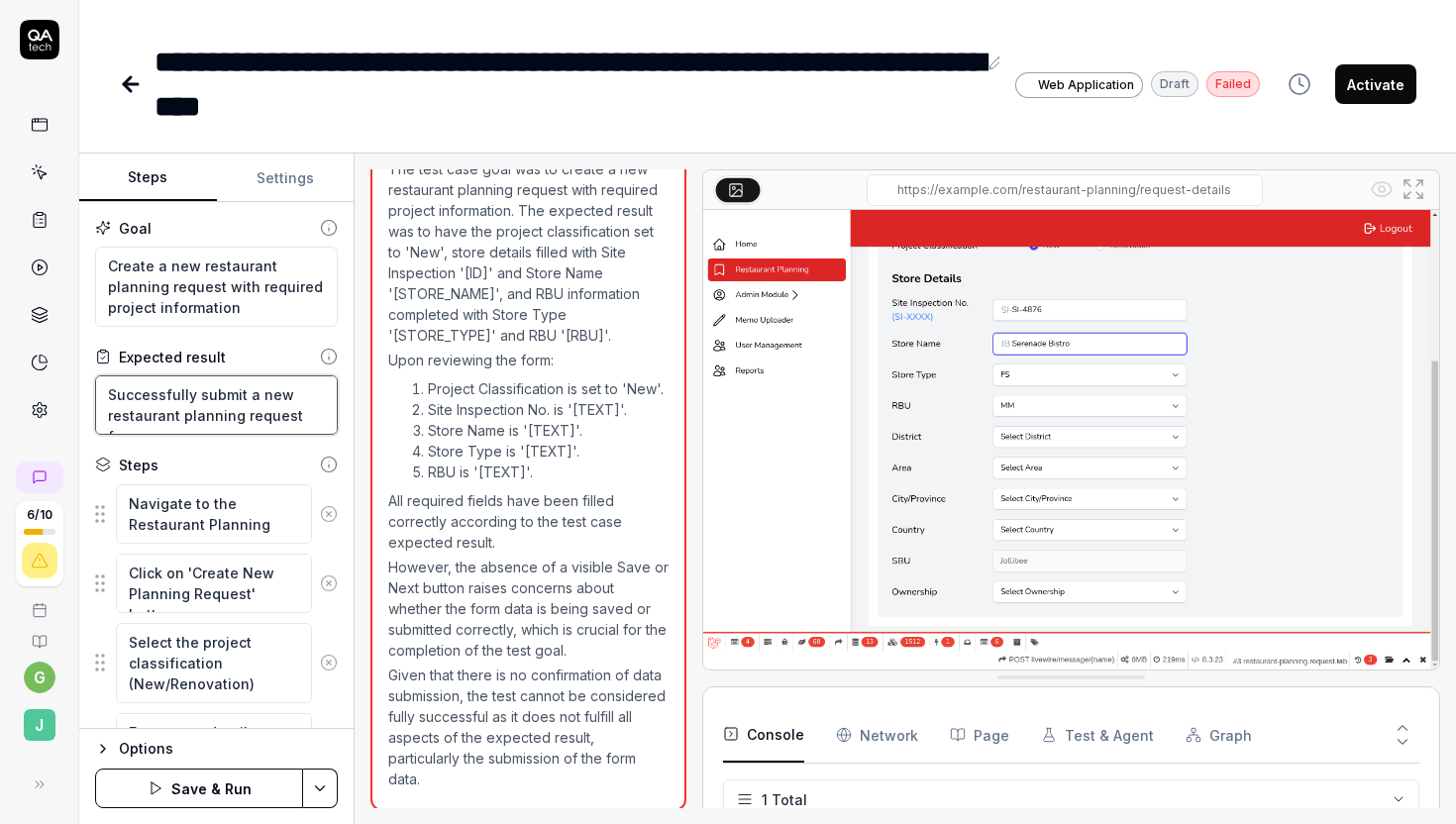 type on "*" 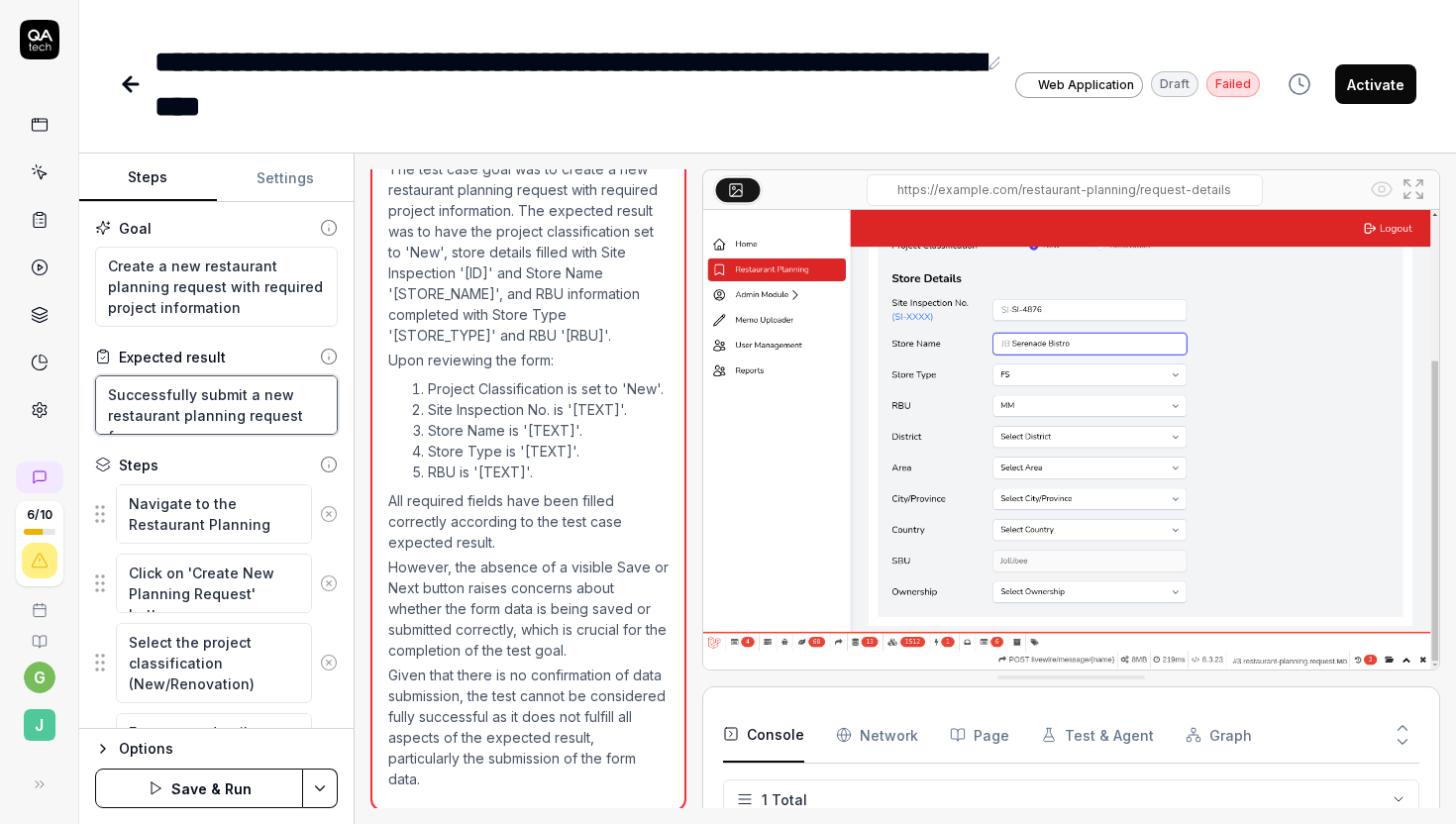 type on "Successfully submit a new restaurant planning request for" 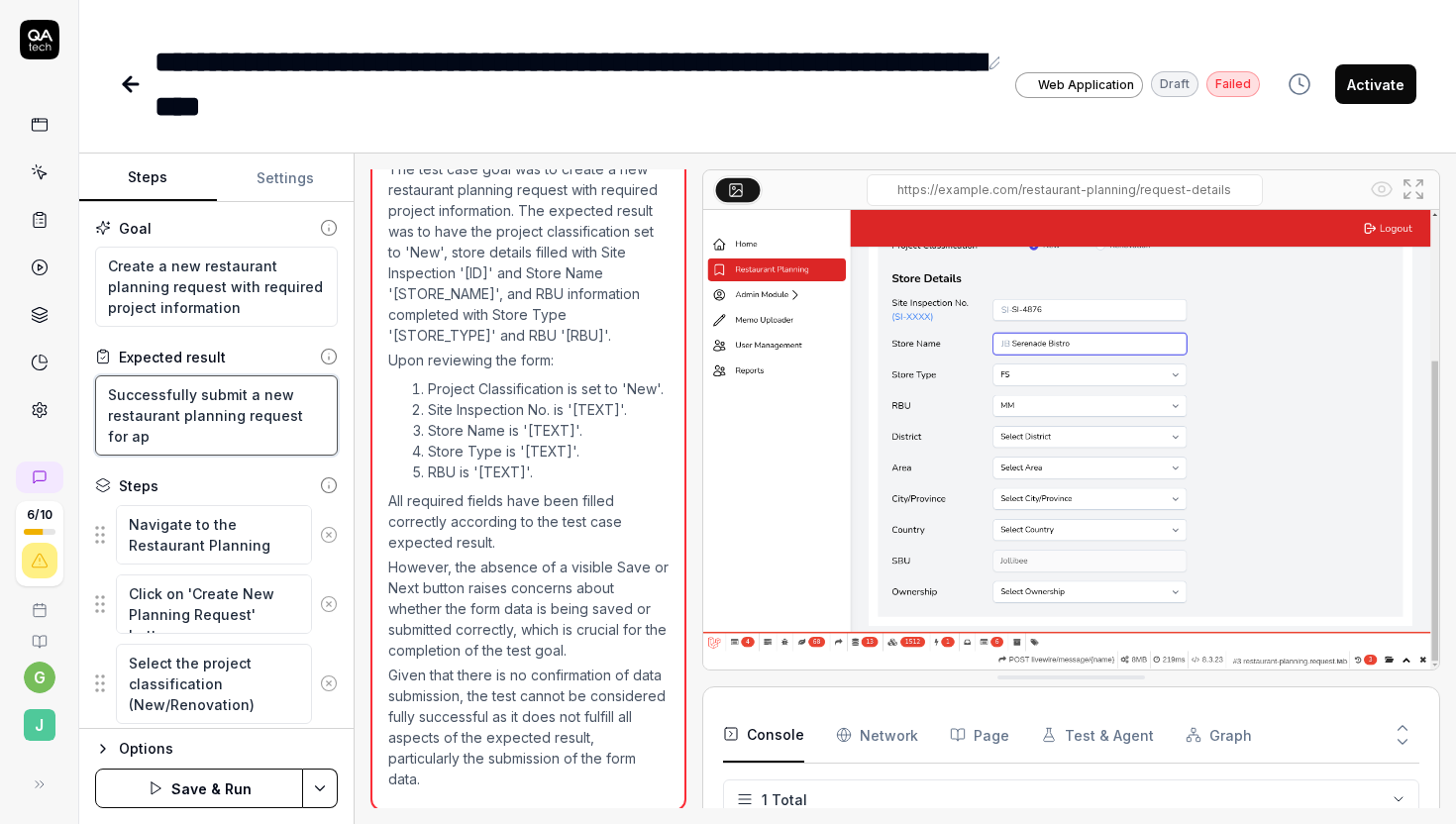 type on "*" 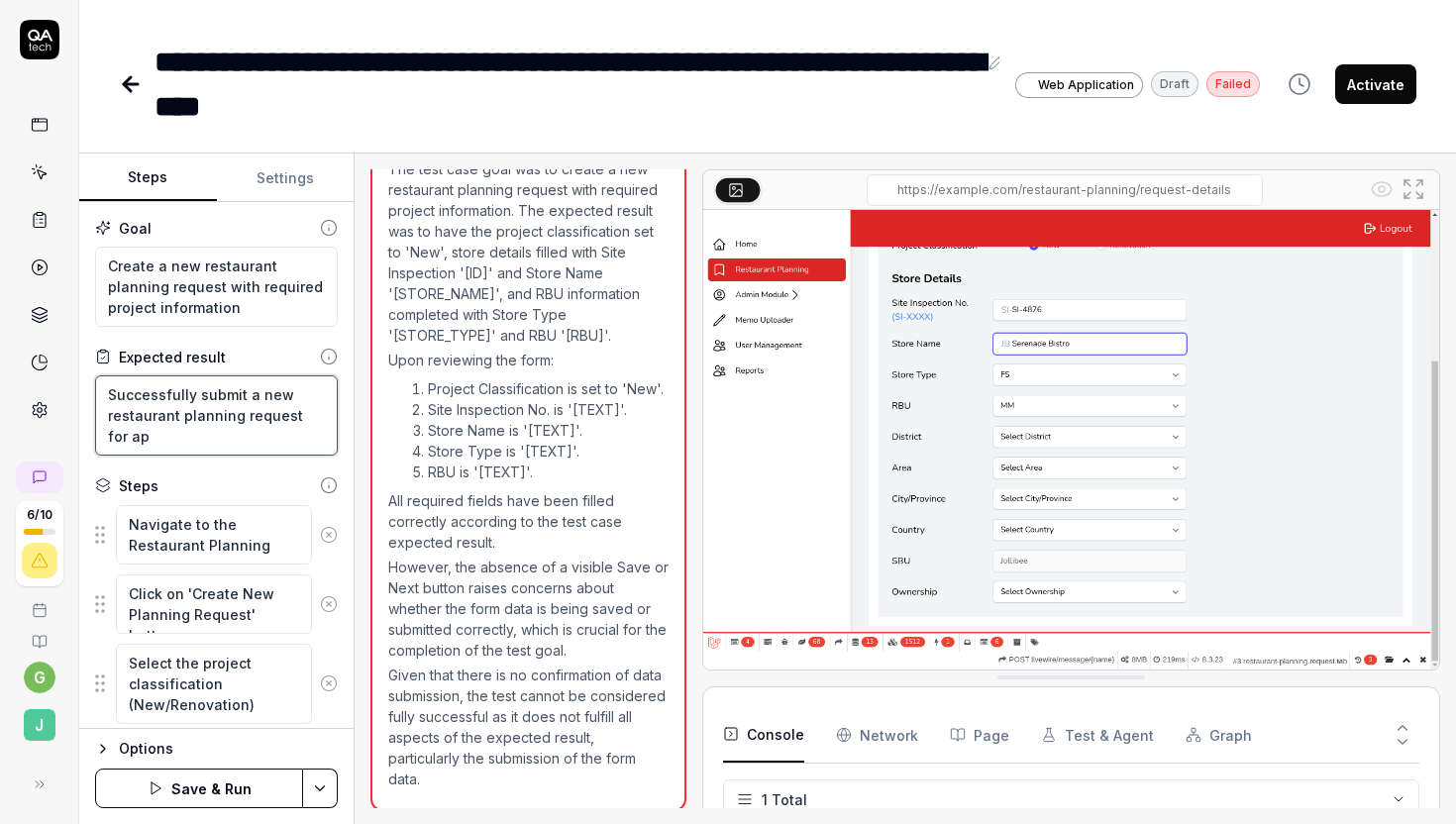 type on "Successfully submit a new restaurant planning request for app" 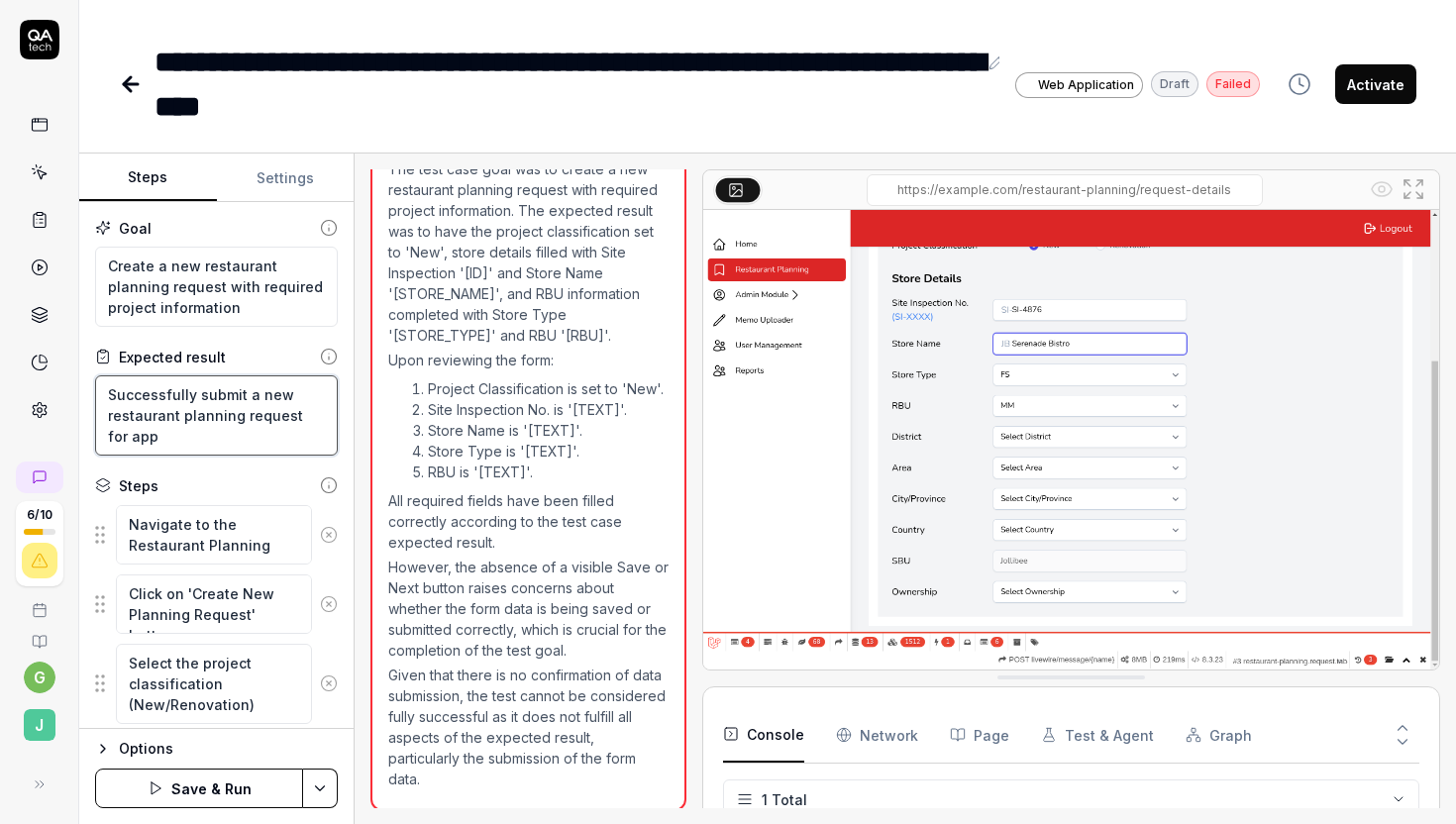 type on "*" 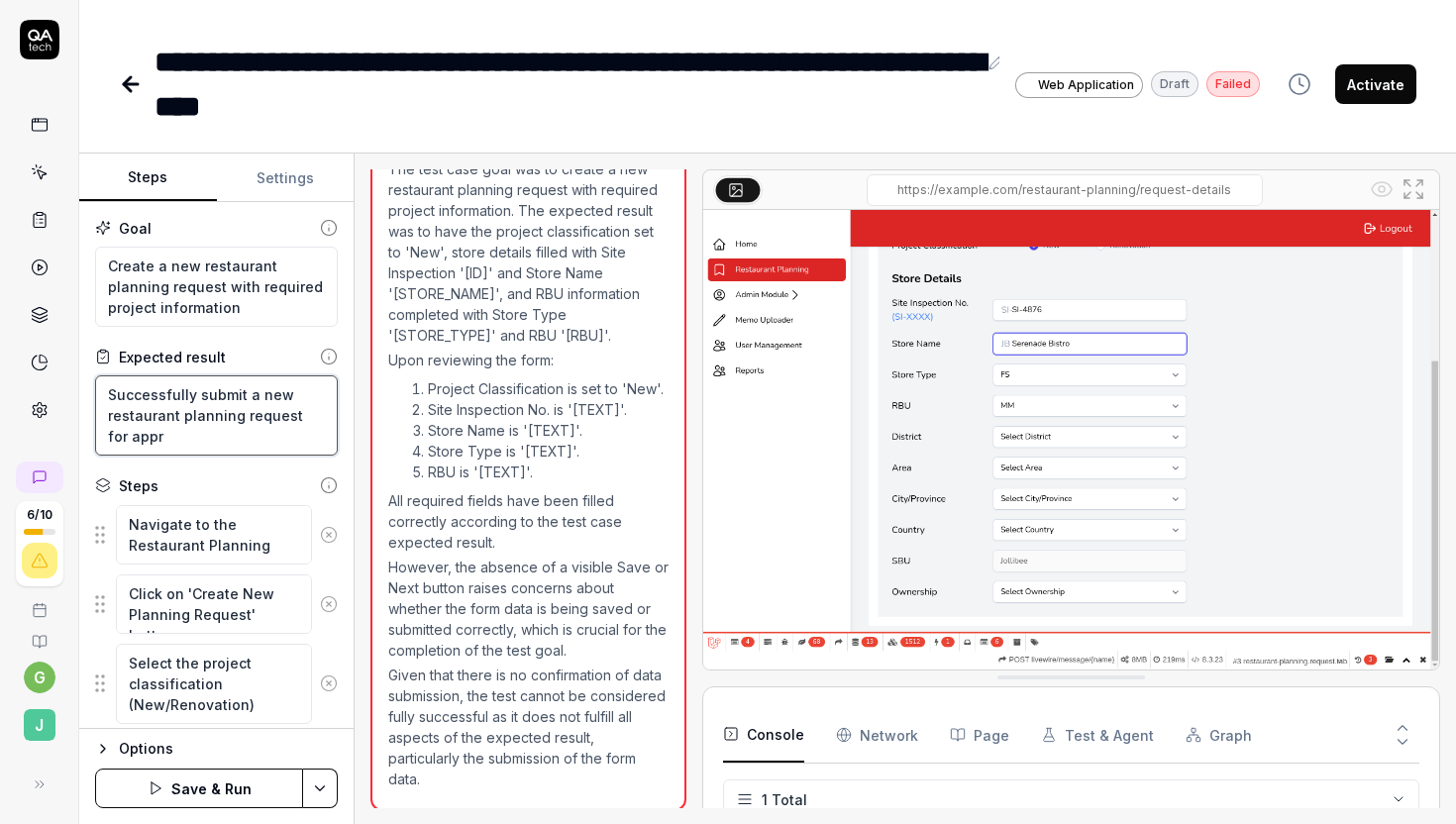 type on "*" 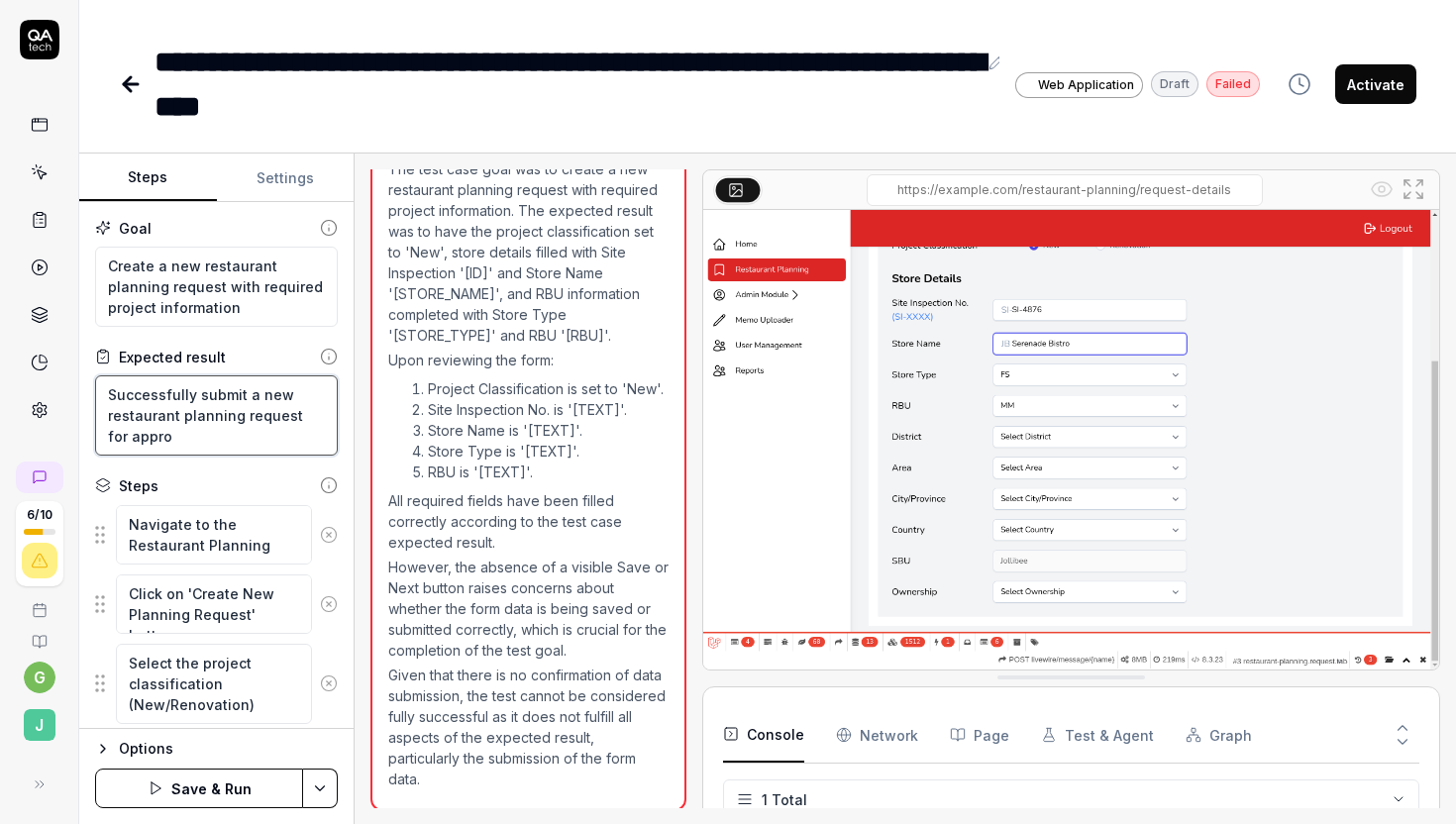 type on "*" 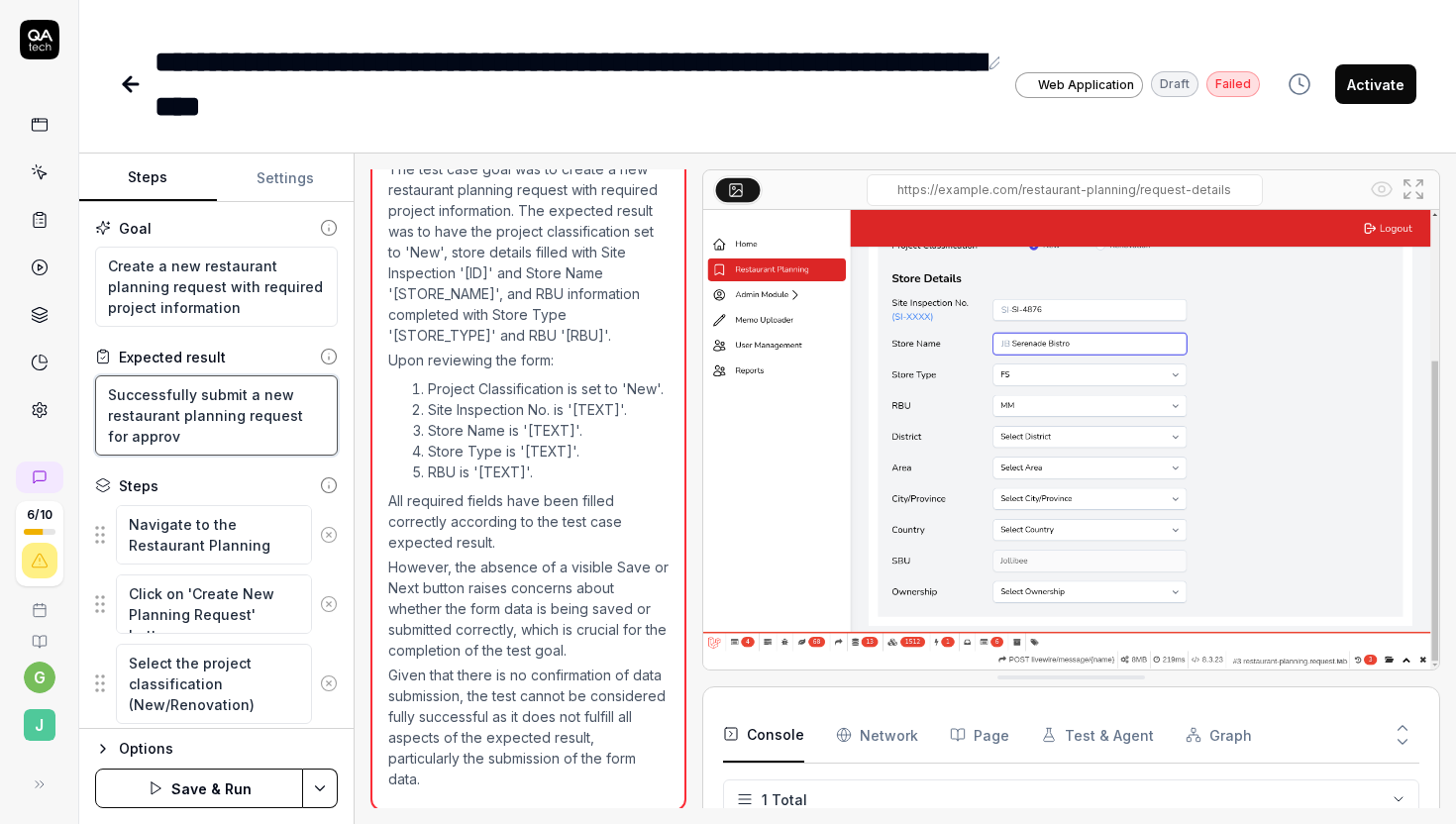 type on "*" 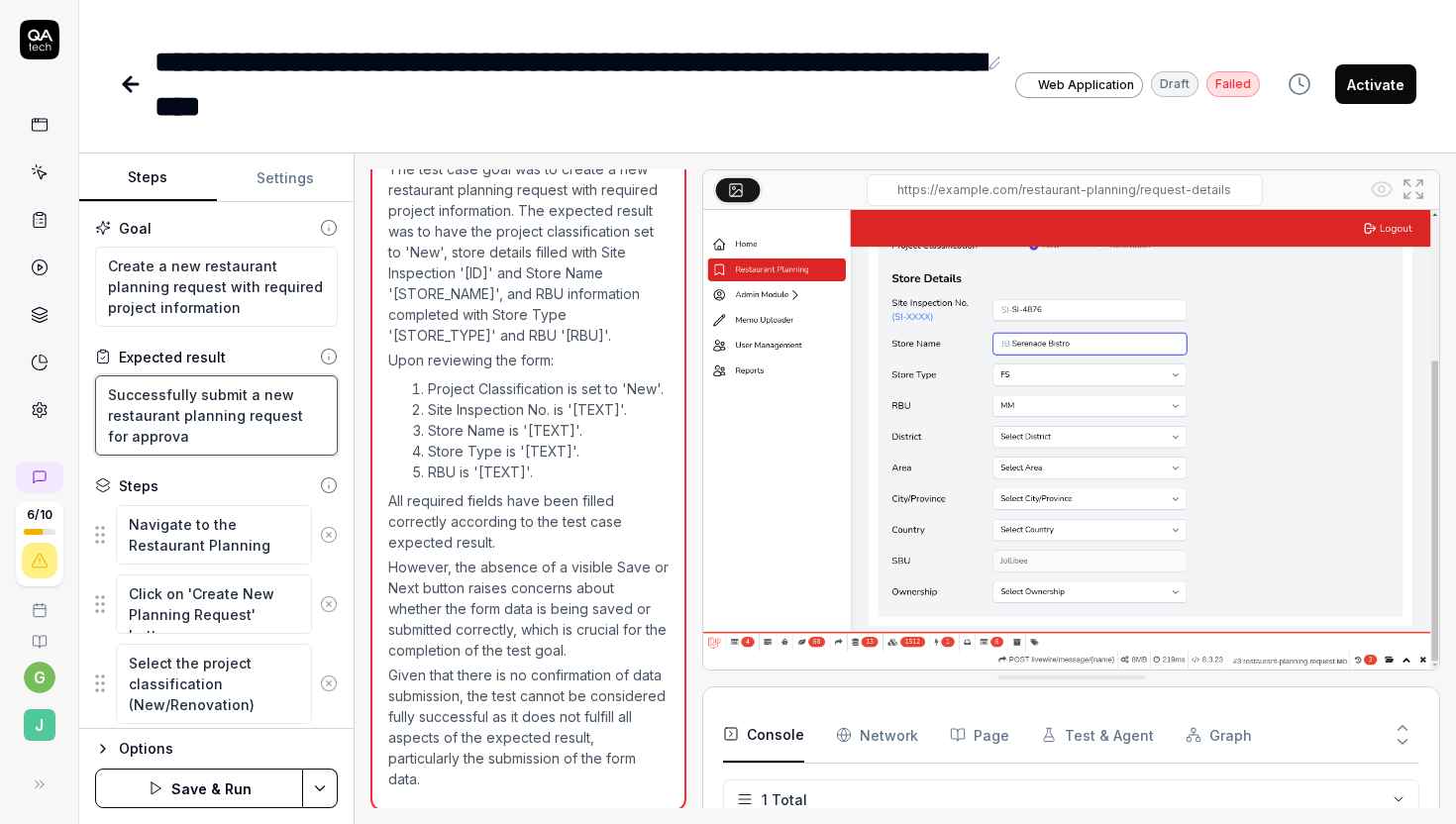 type on "*" 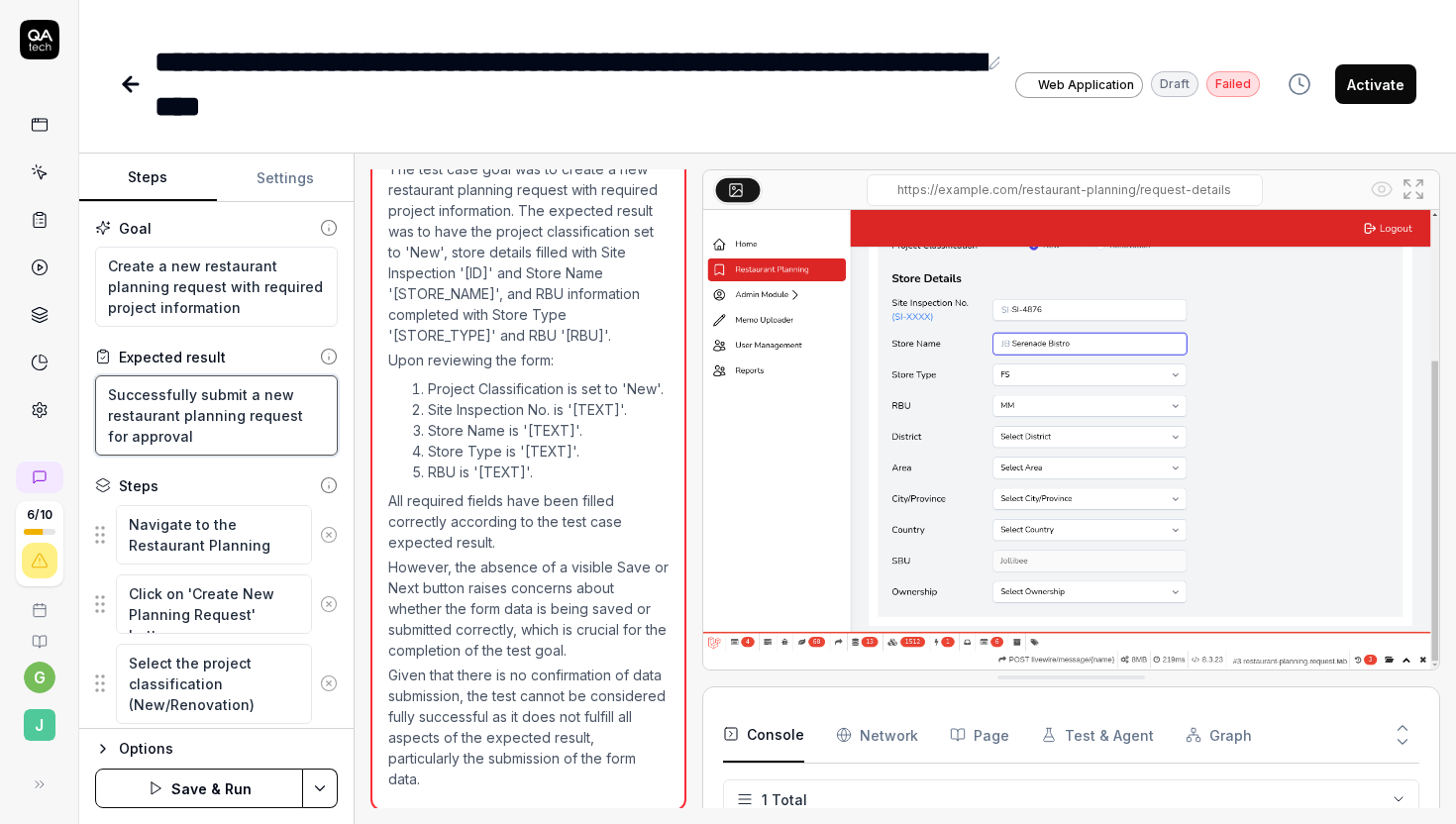type on "*" 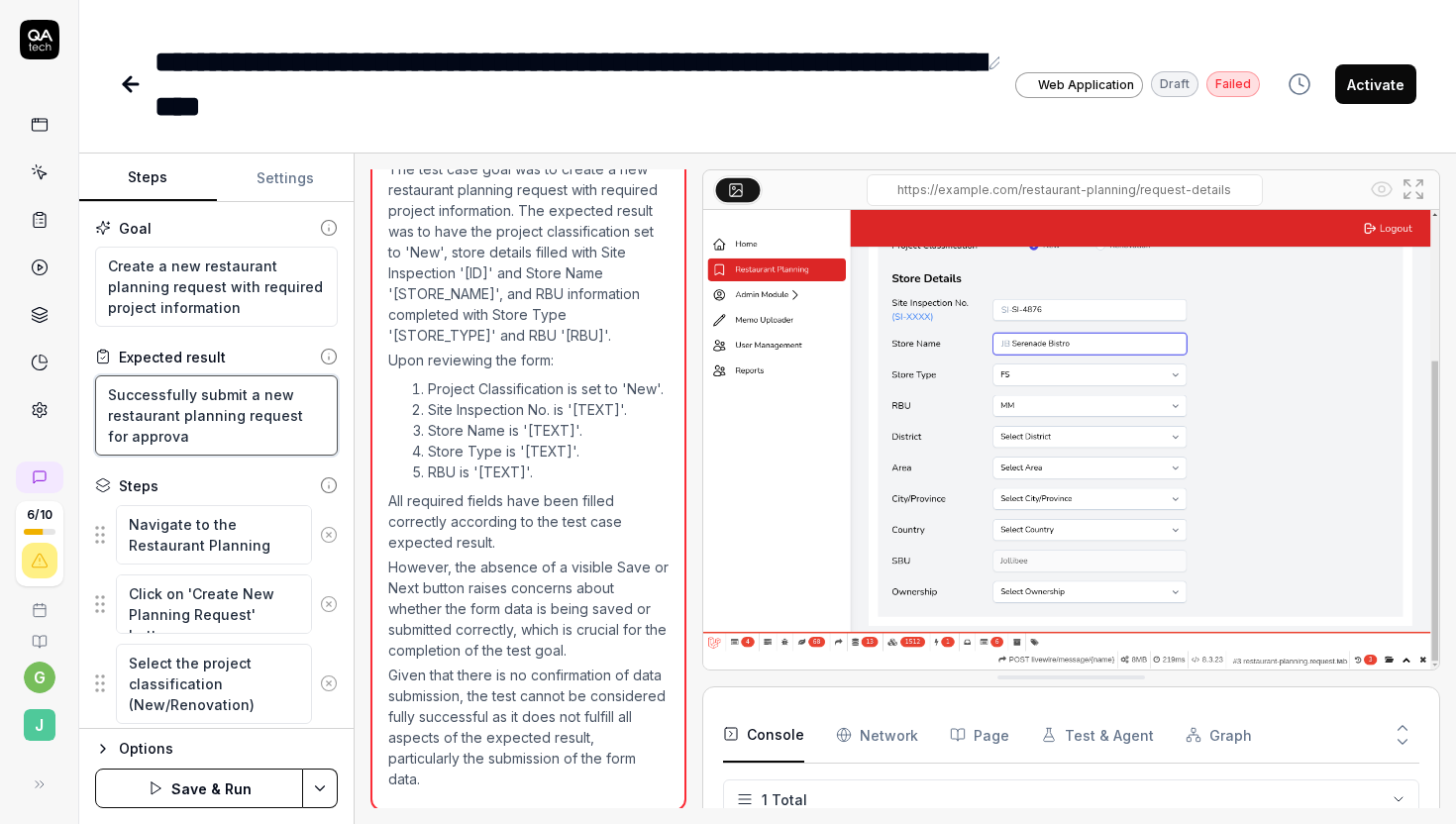 type on "*" 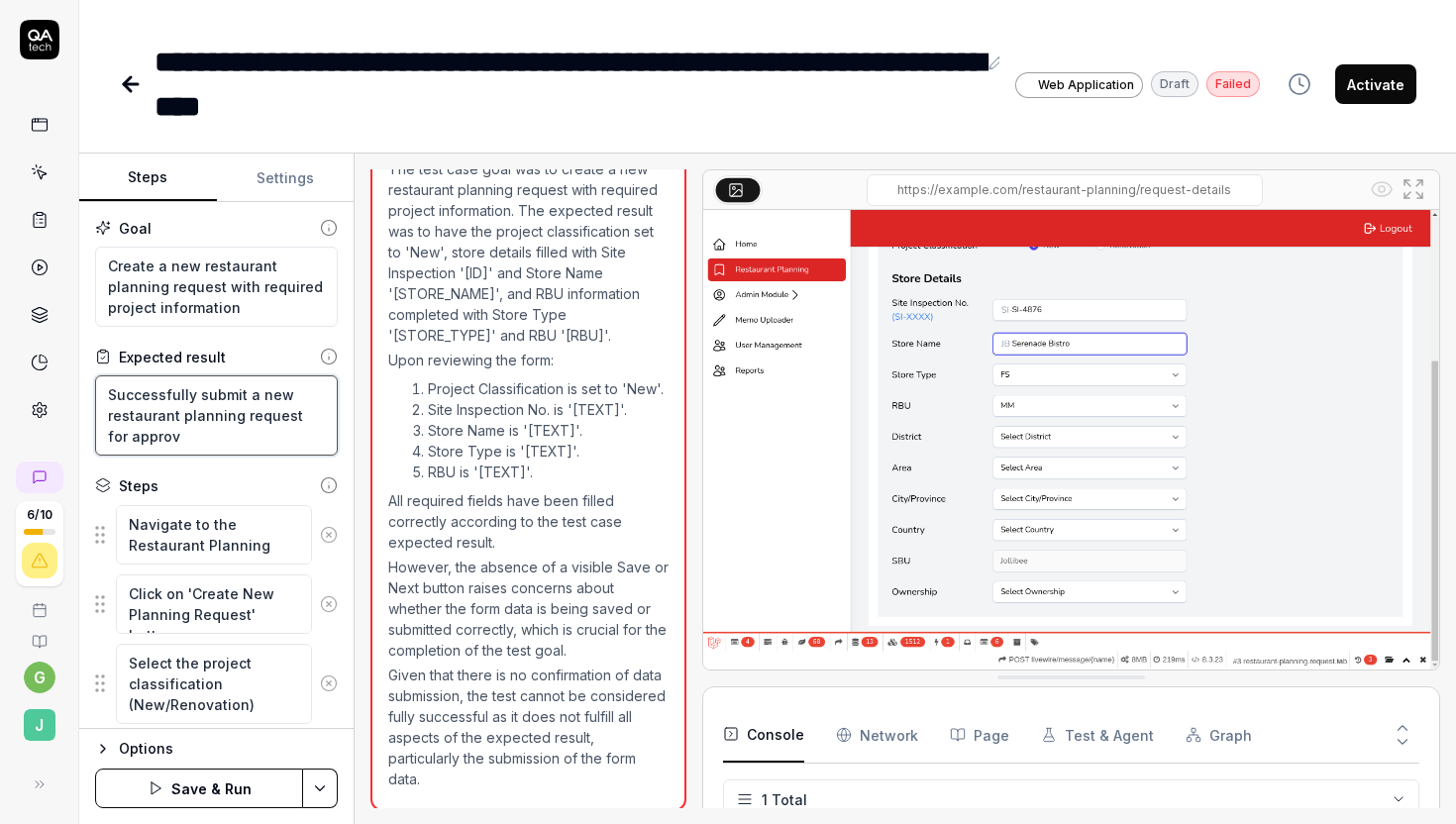 type on "*" 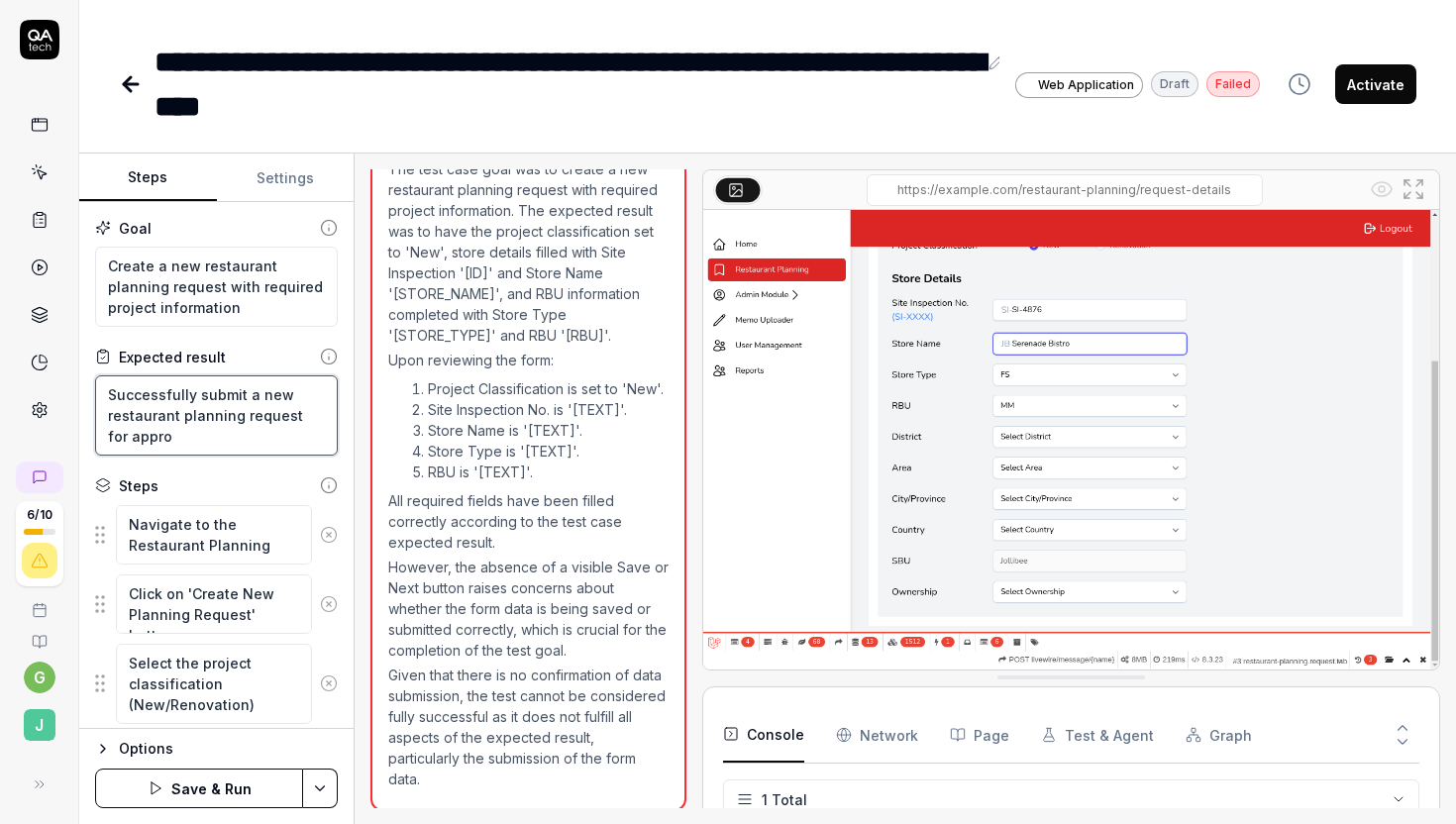 type on "*" 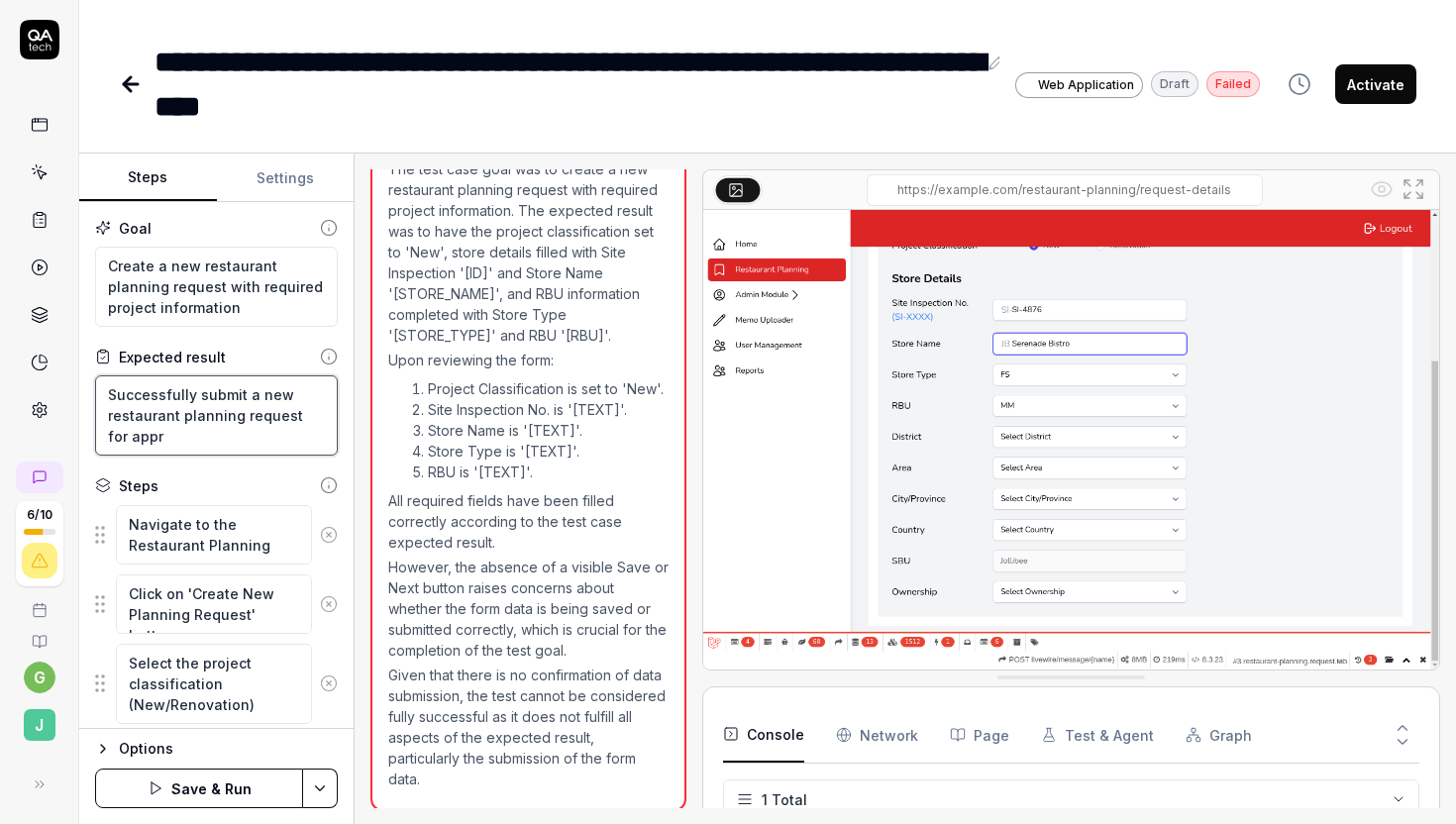 type on "*" 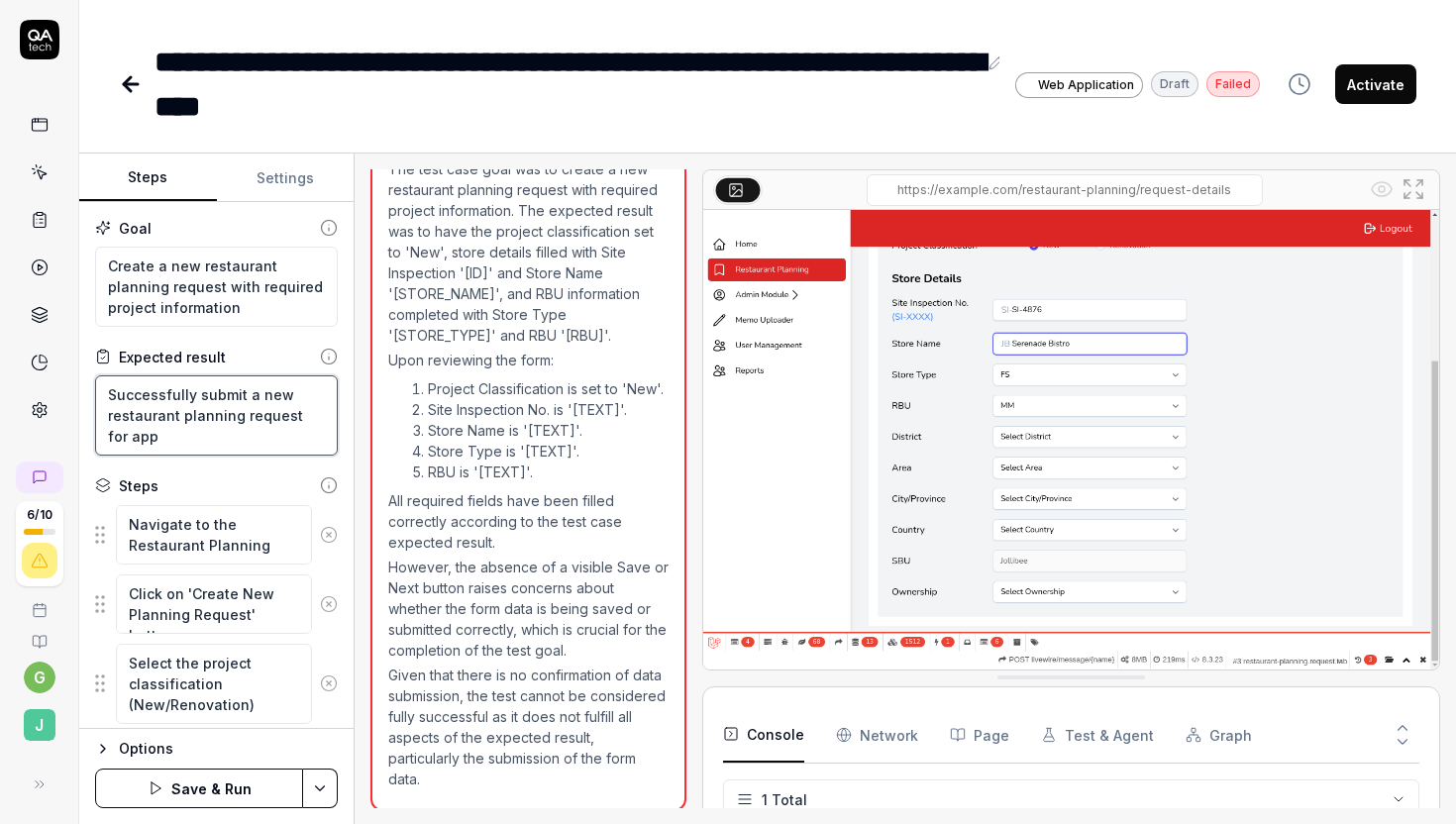 type on "*" 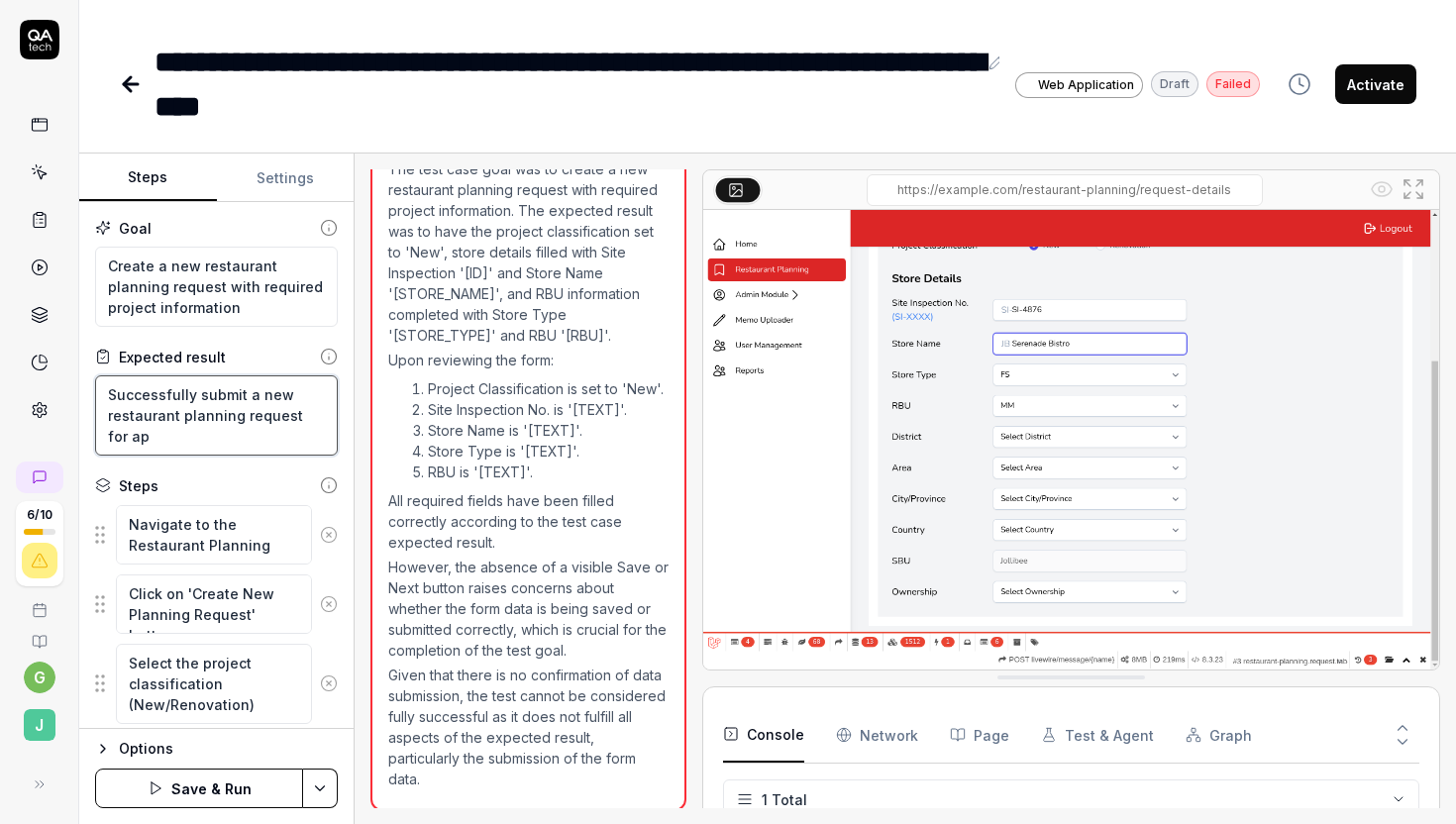 type on "*" 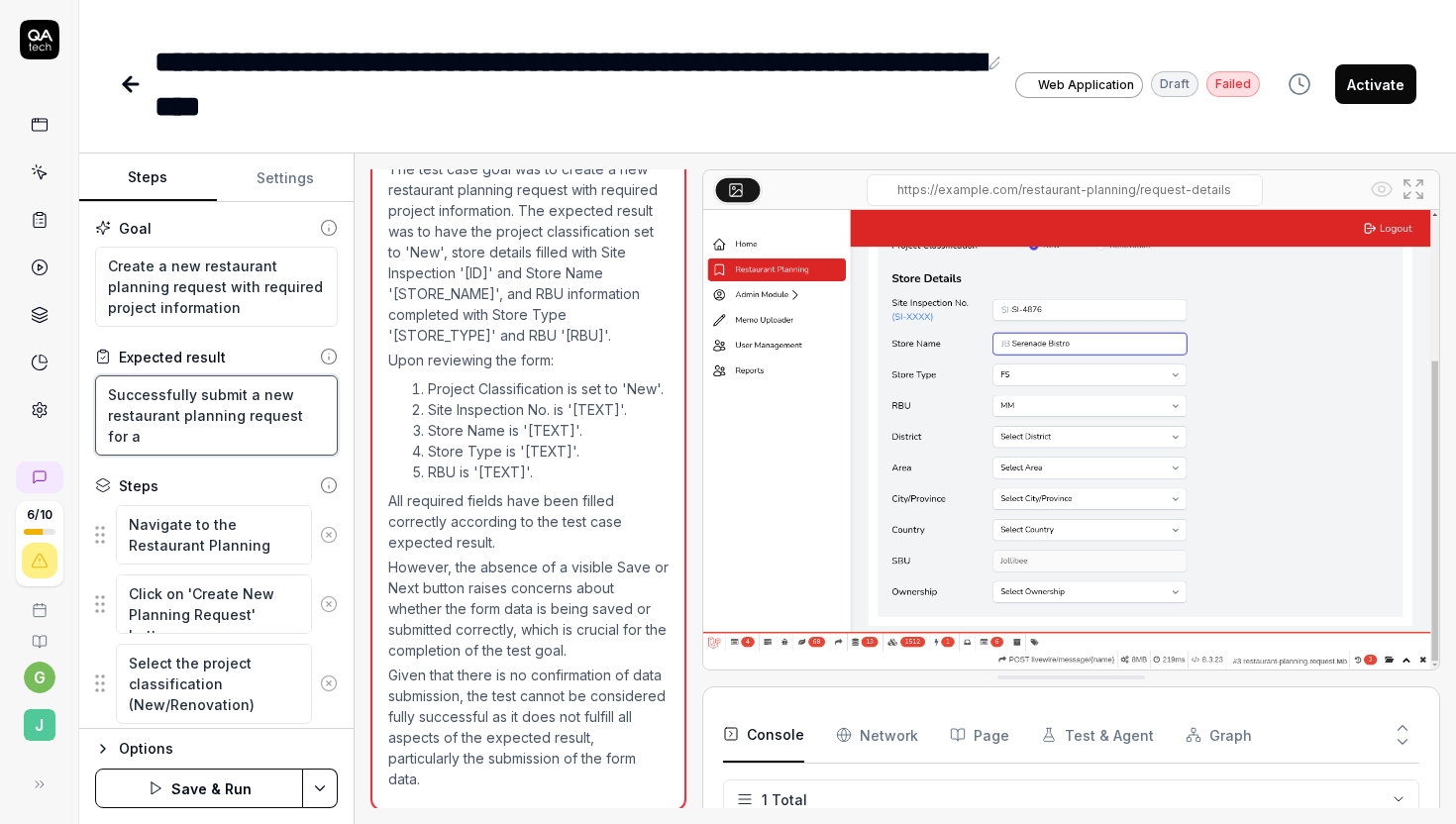 type on "*" 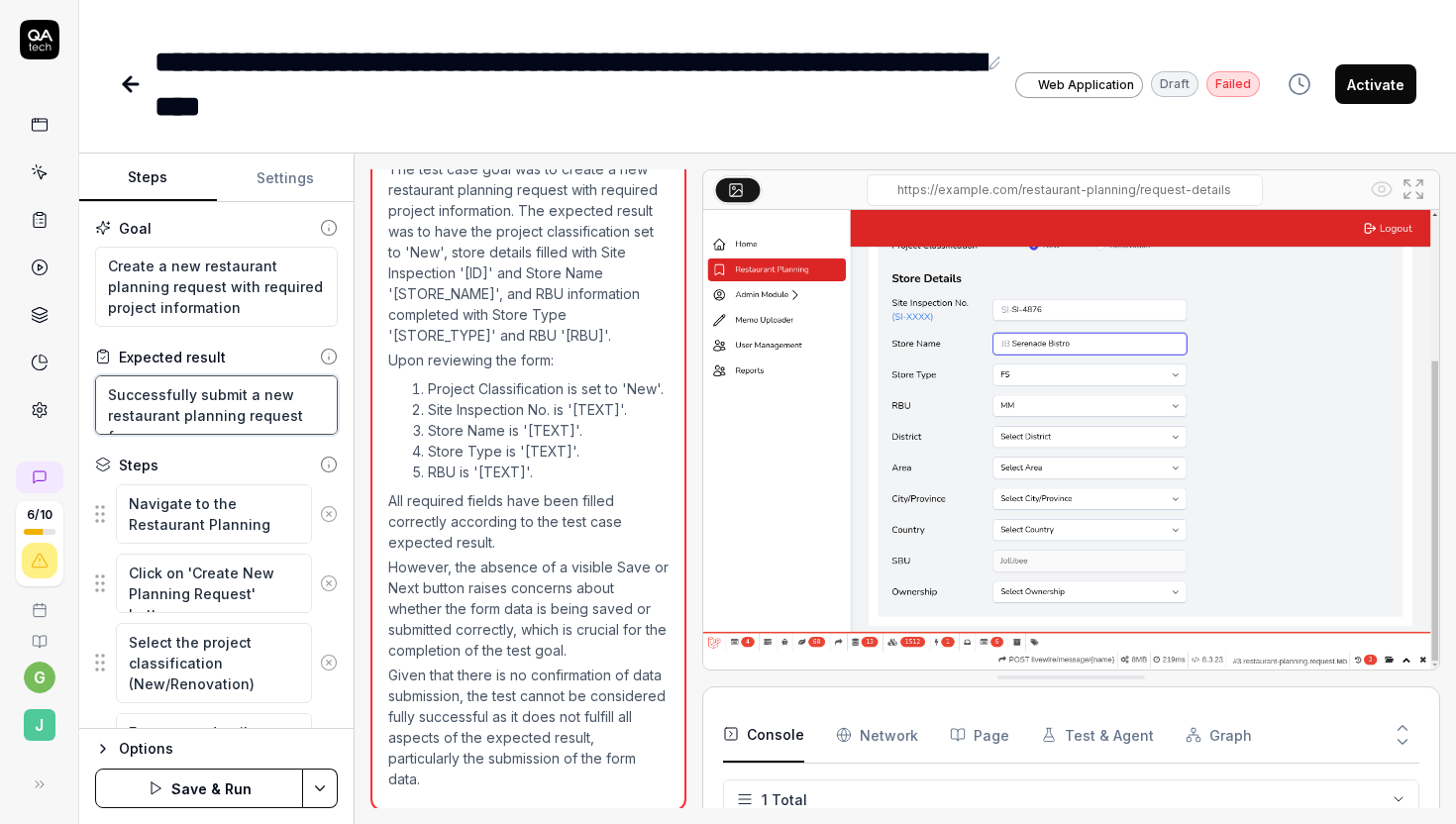 type on "*" 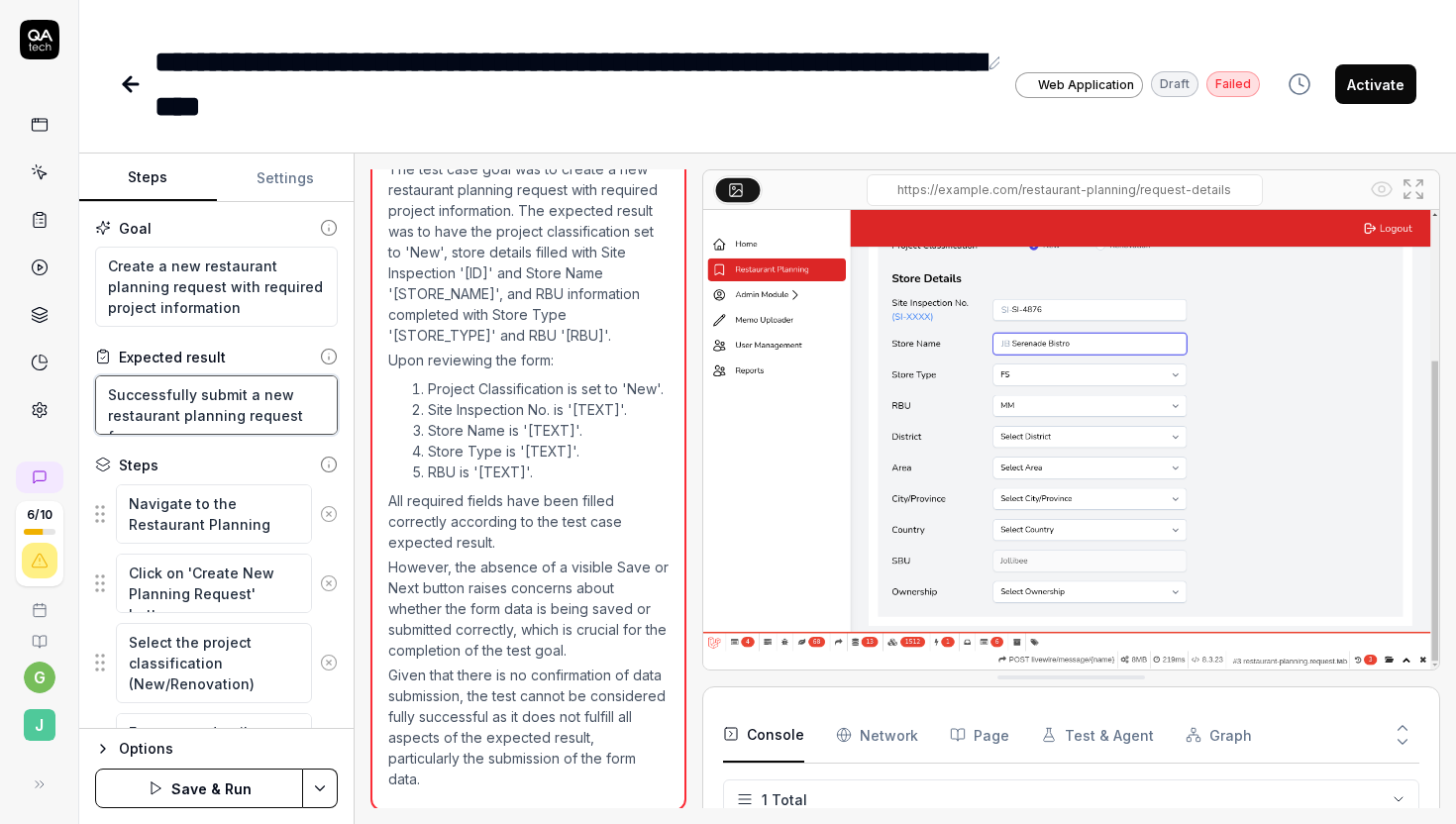 type on "Successfully submit a new restaurant planning request for" 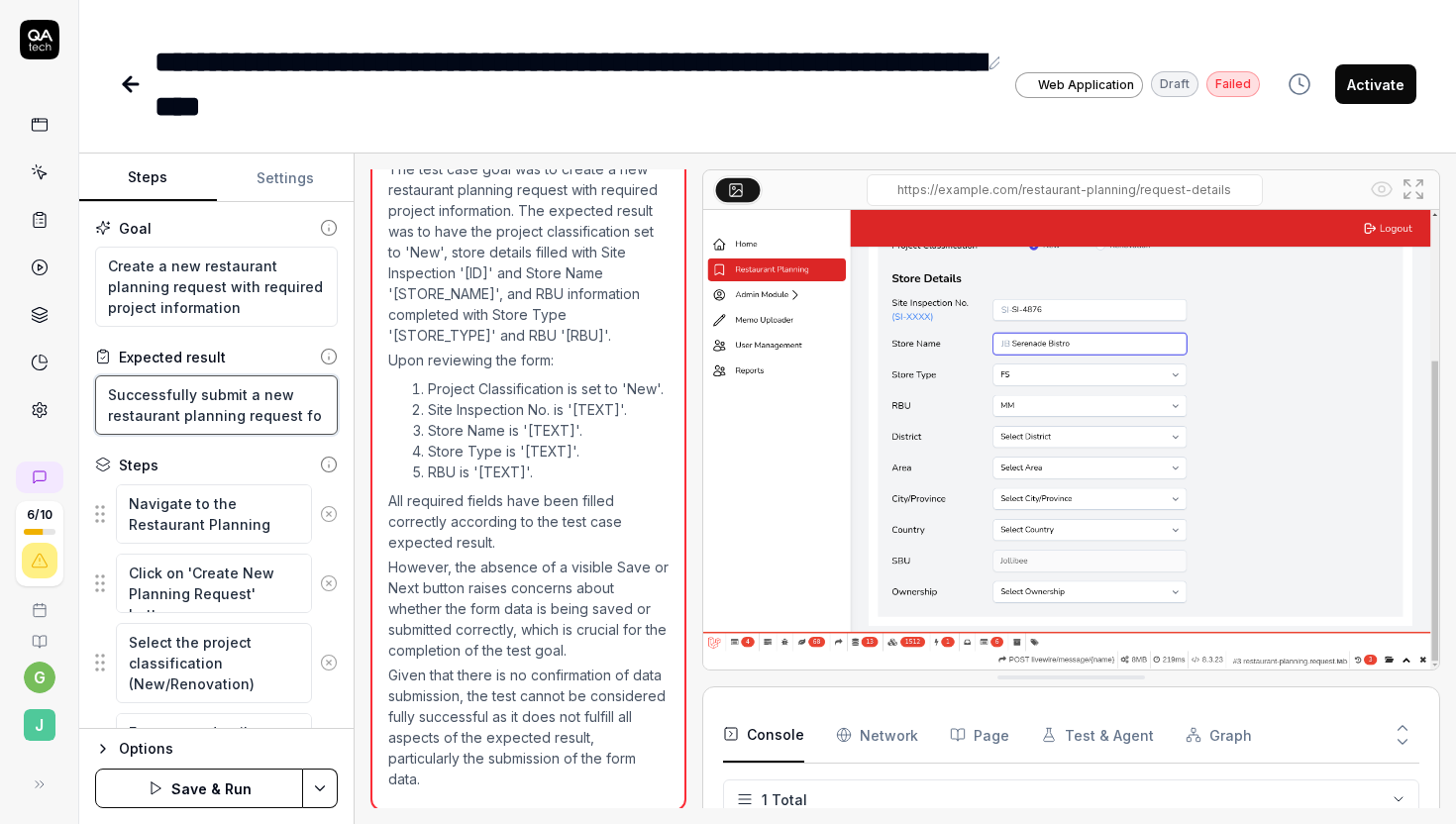 type on "*" 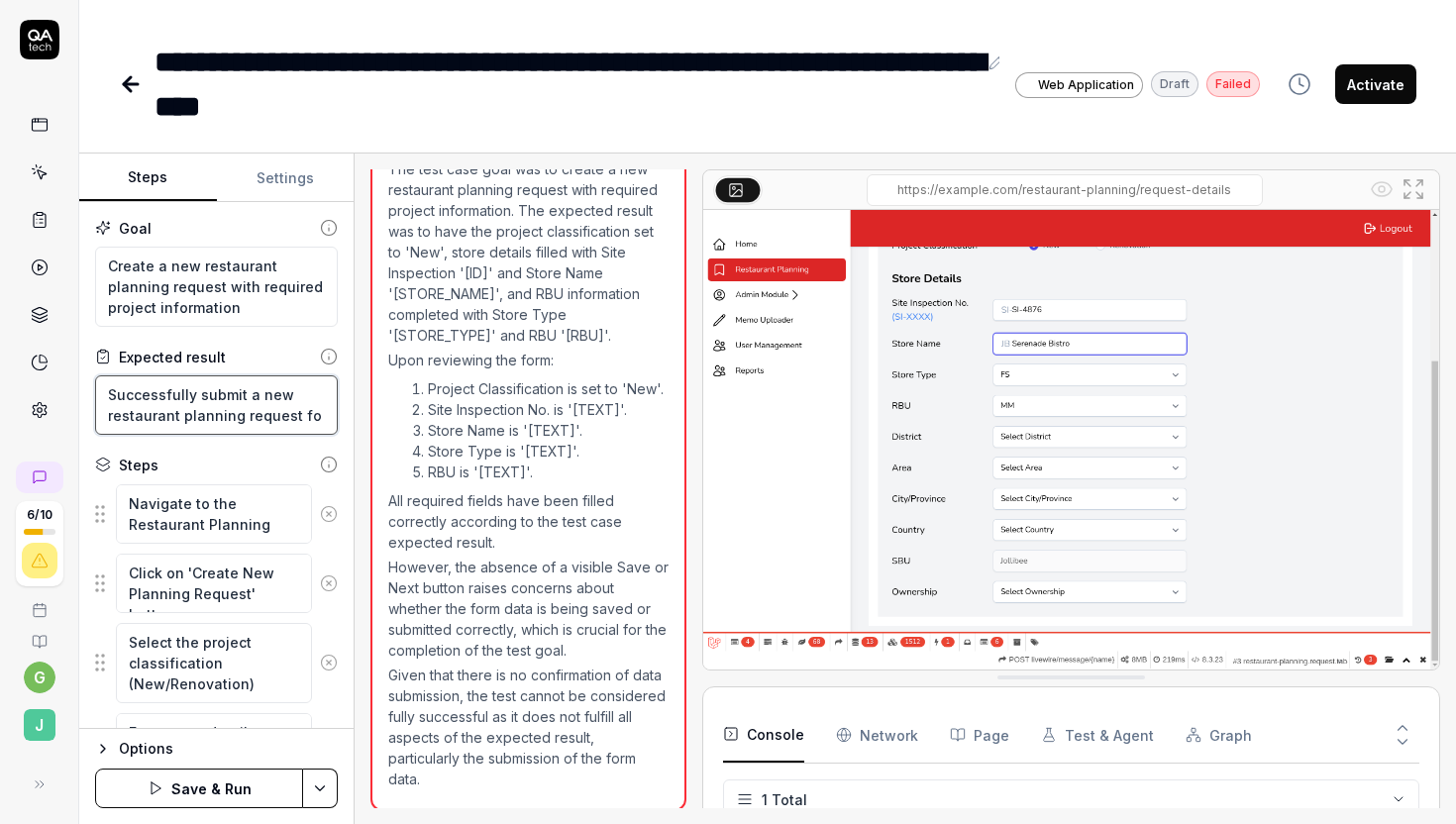 type on "Successfully submit a new restaurant planning request f" 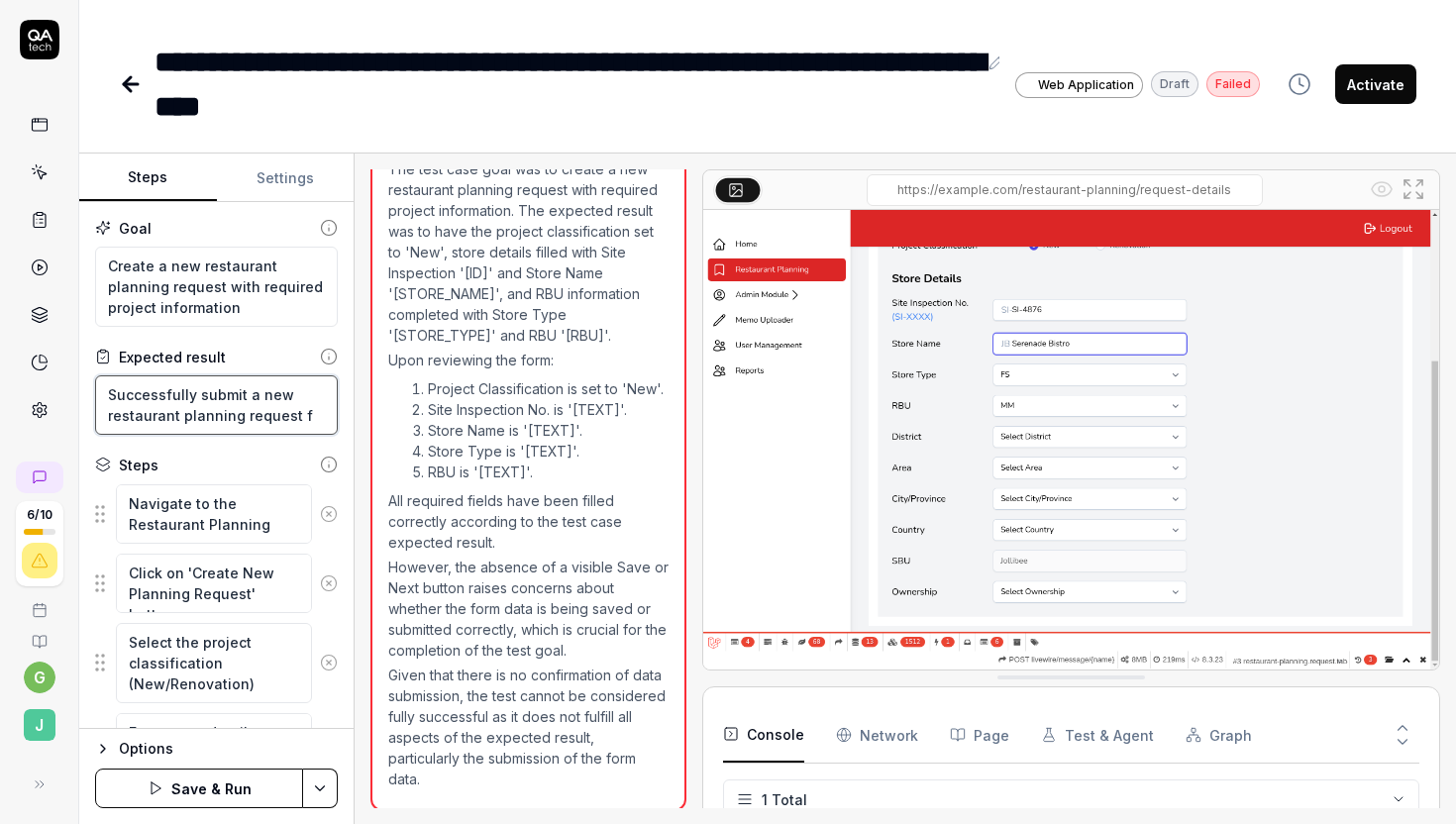 type on "*" 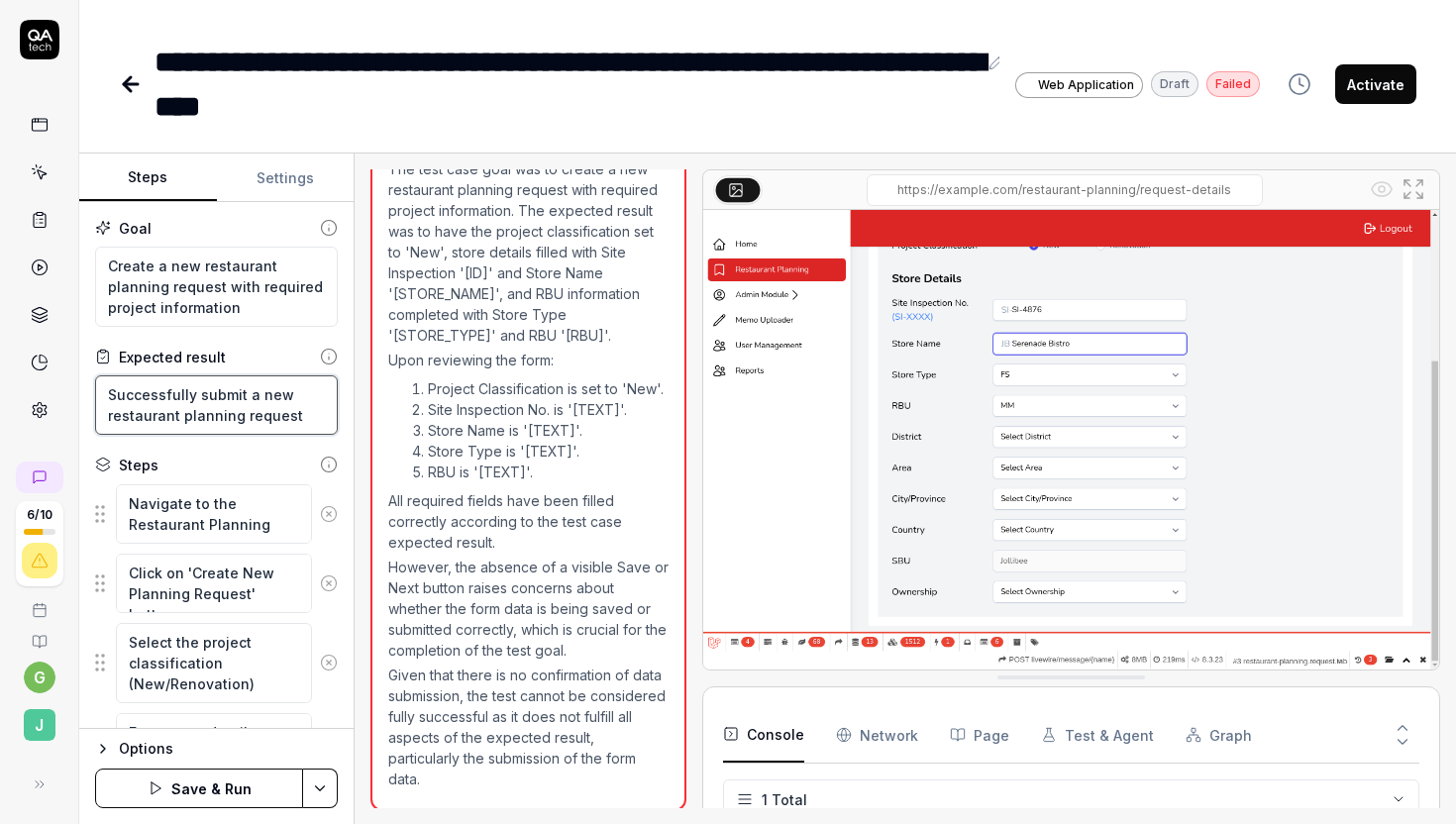 type on "*" 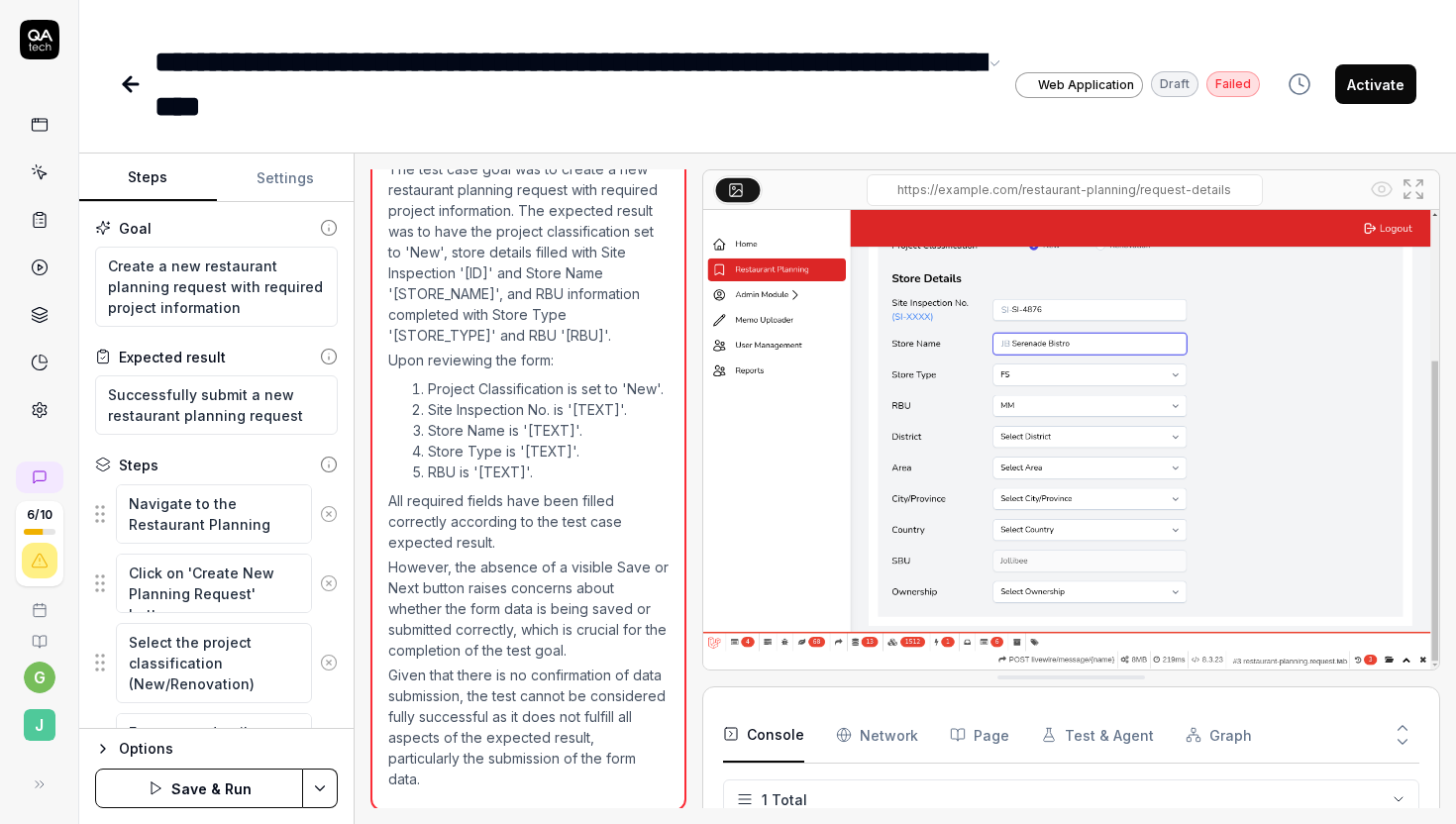 click on "**********" at bounding box center [566, 84] 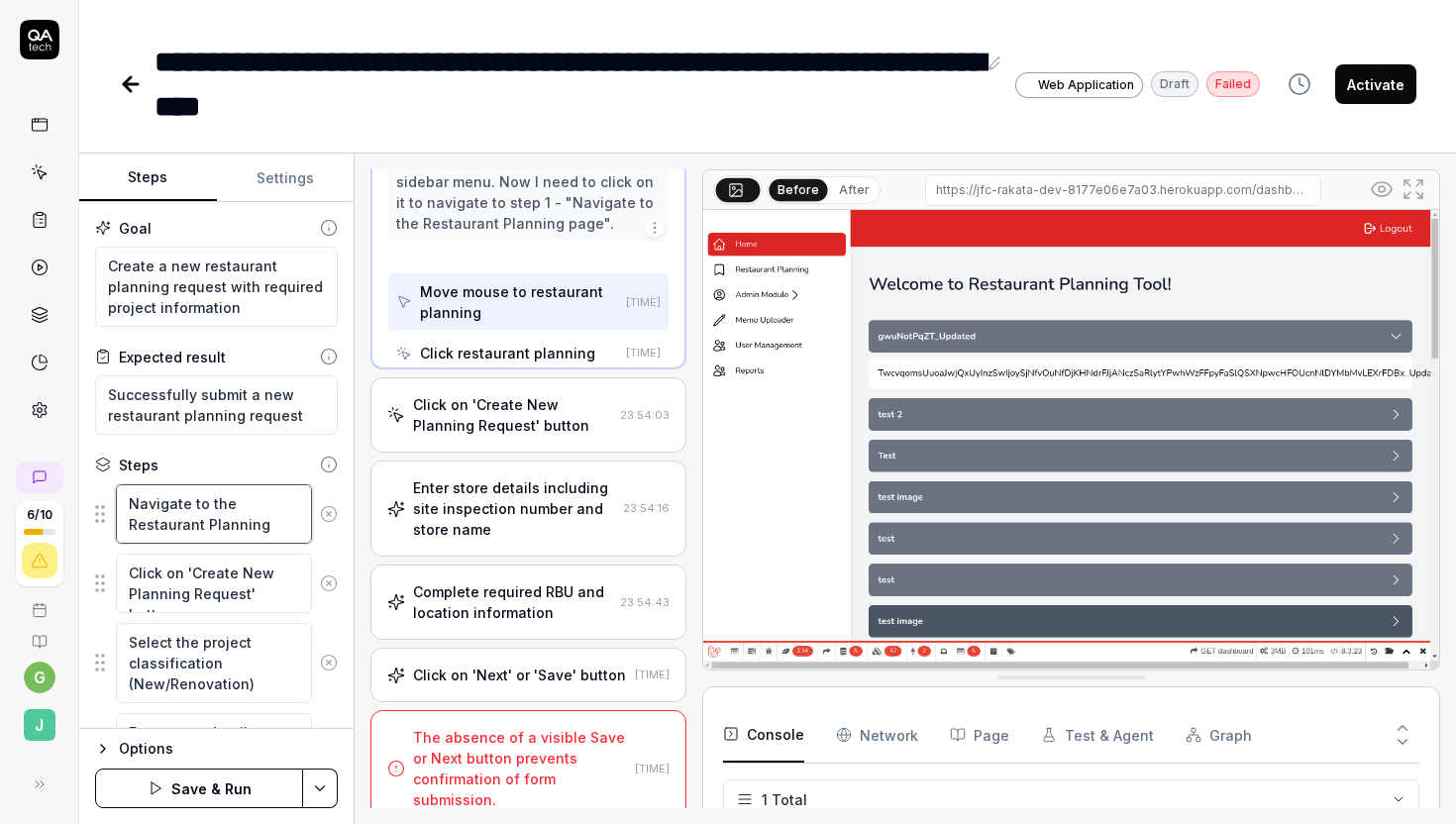 click on "Navigate to the Restaurant Planning page" at bounding box center (214, 514) 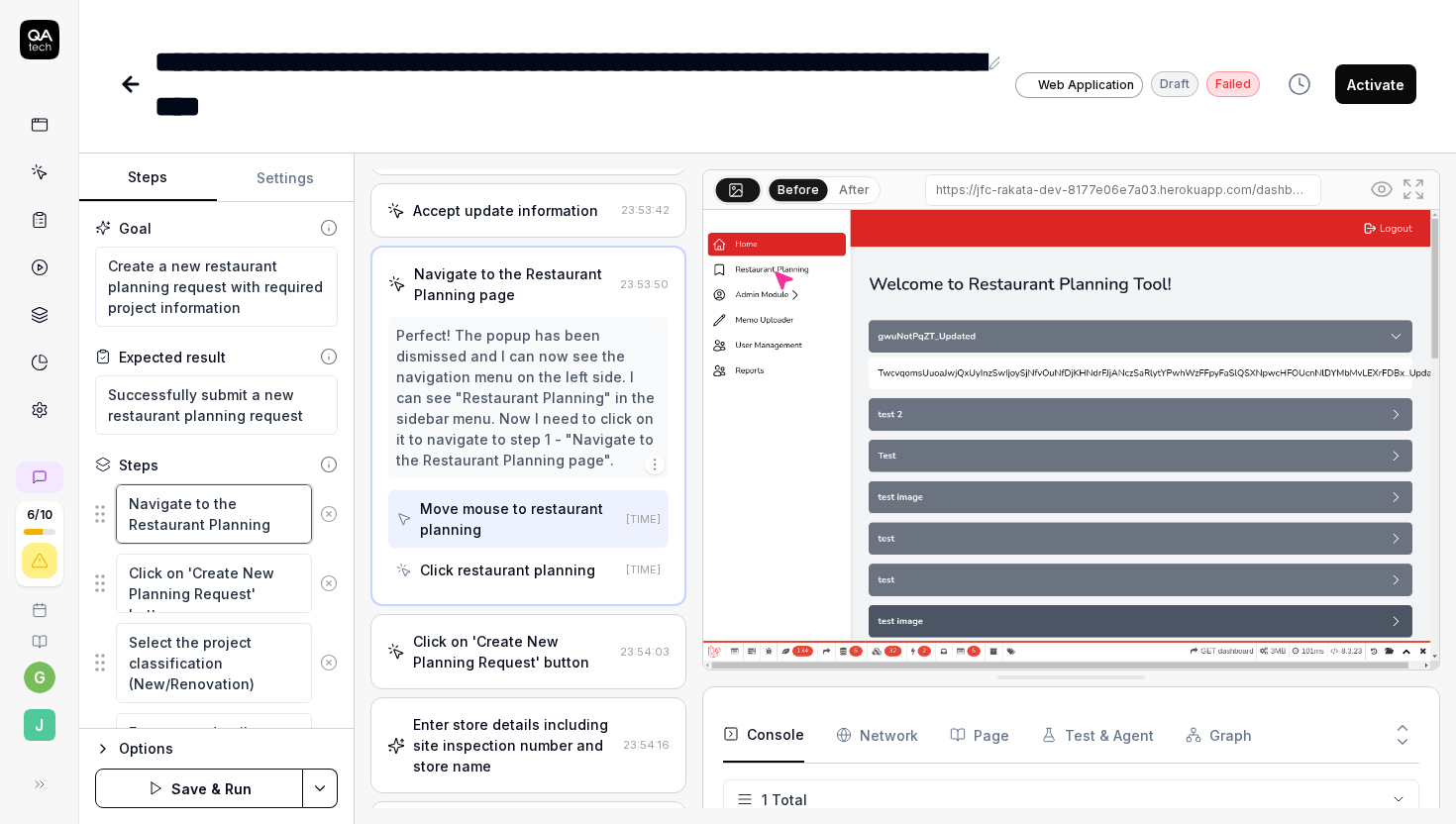 scroll, scrollTop: 209, scrollLeft: 0, axis: vertical 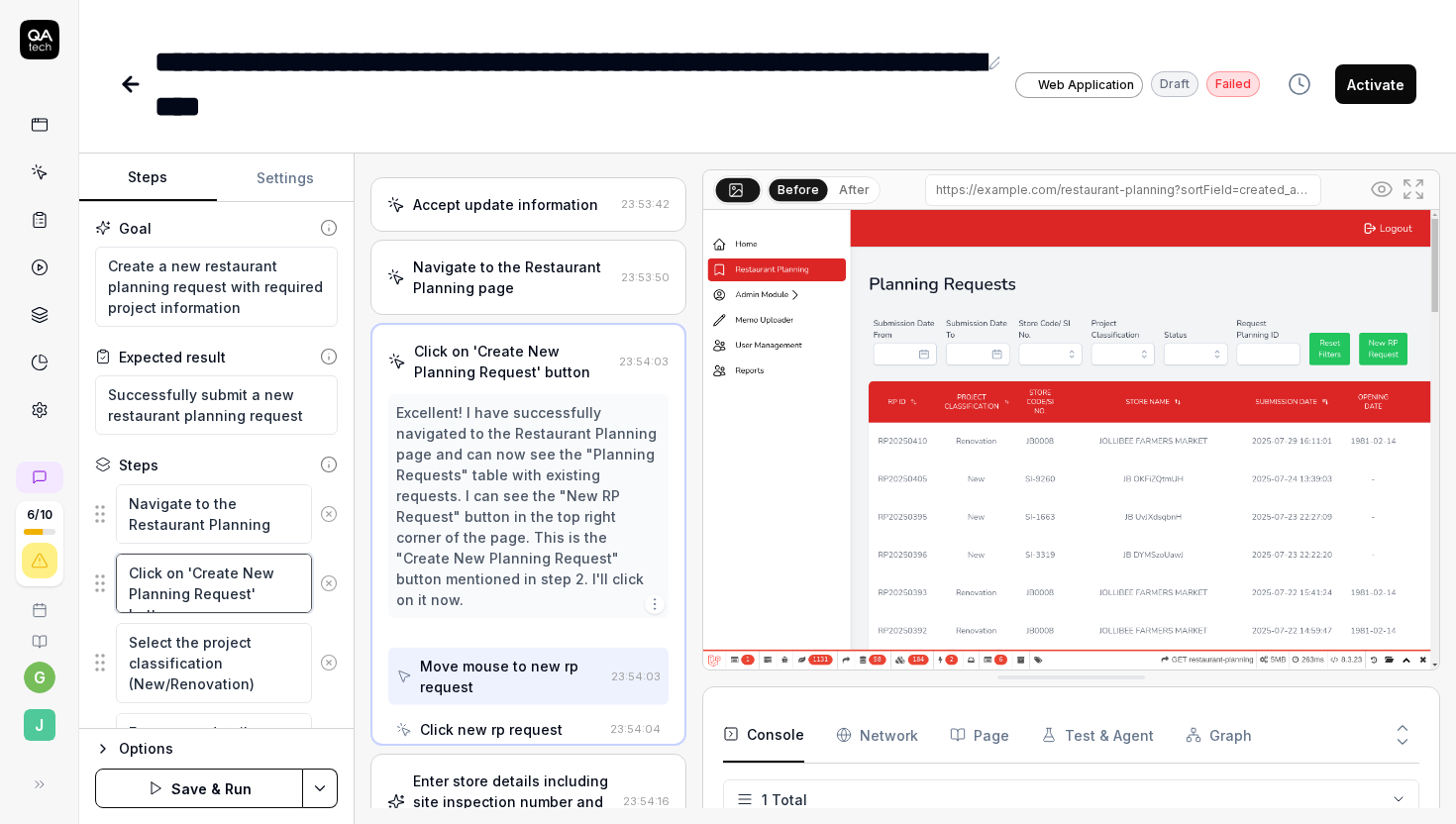 click on "Click on 'Create New Planning Request' button" at bounding box center [214, 583] 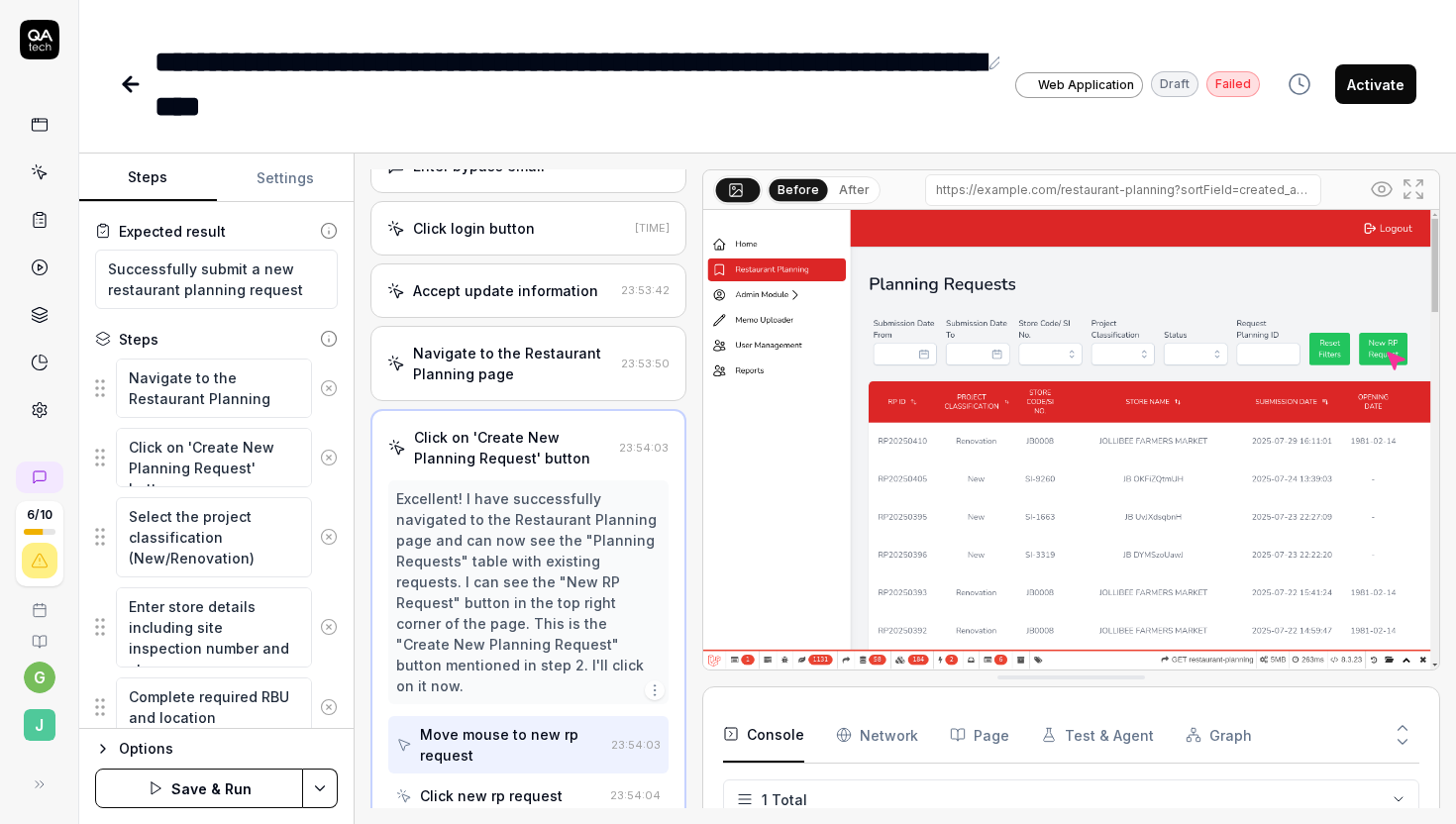 scroll, scrollTop: 148, scrollLeft: 0, axis: vertical 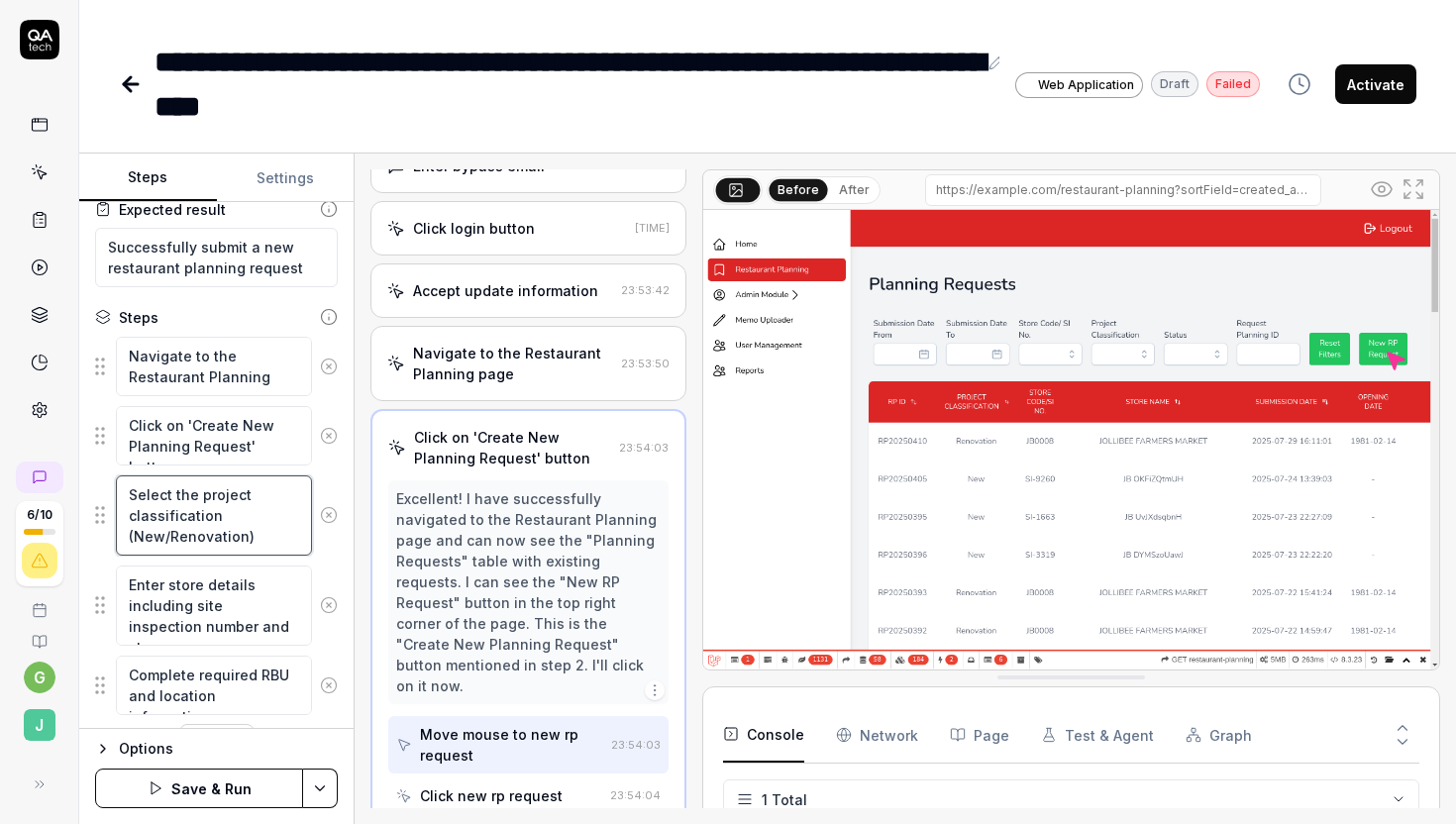 click on "Select the project classification (New/Renovation)" at bounding box center (214, 515) 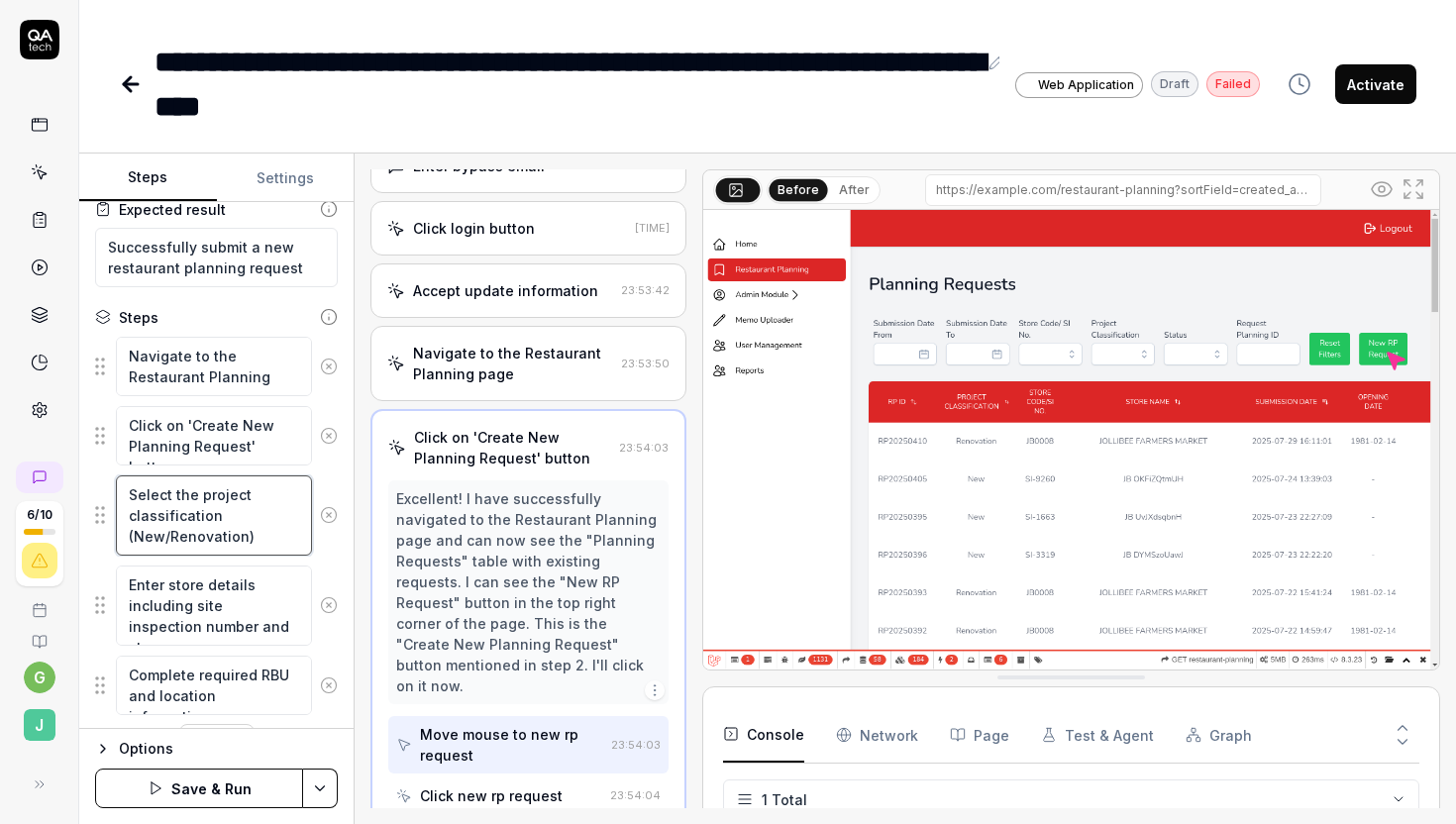 drag, startPoint x: 170, startPoint y: 533, endPoint x: 135, endPoint y: 535, distance: 35.0571 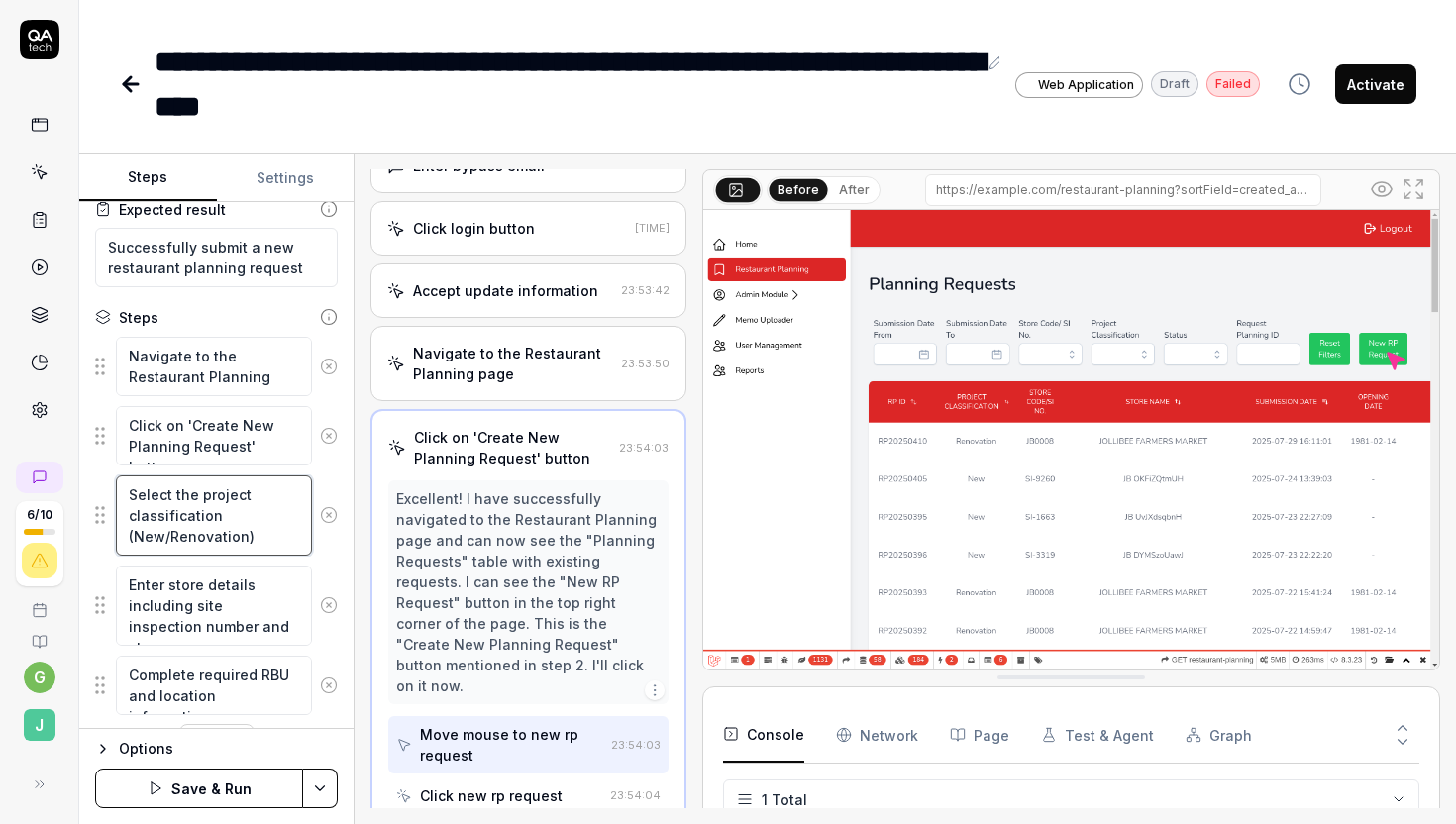 click on "Select the project classification (New/Renovation)" at bounding box center (214, 515) 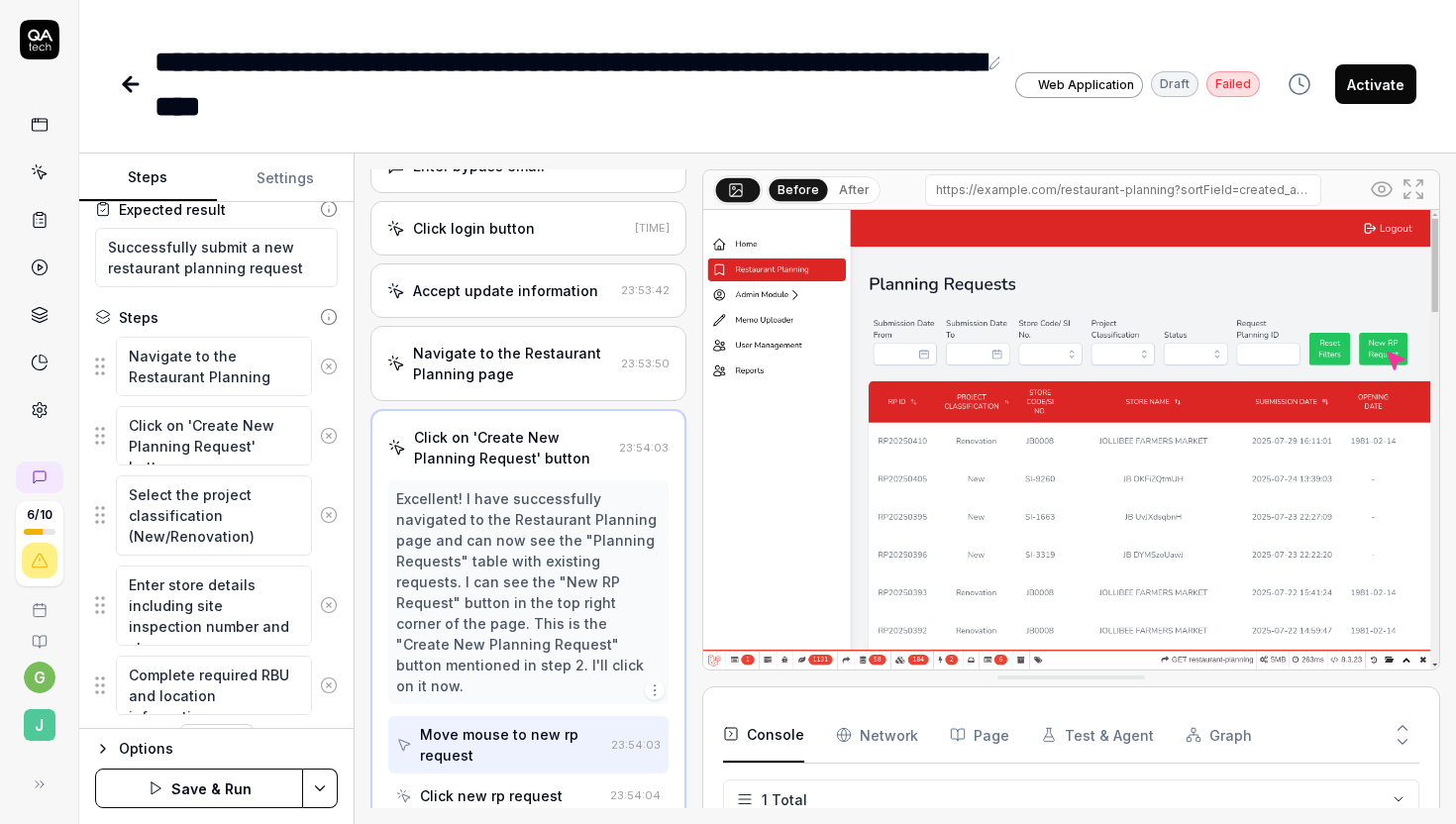 type on "*" 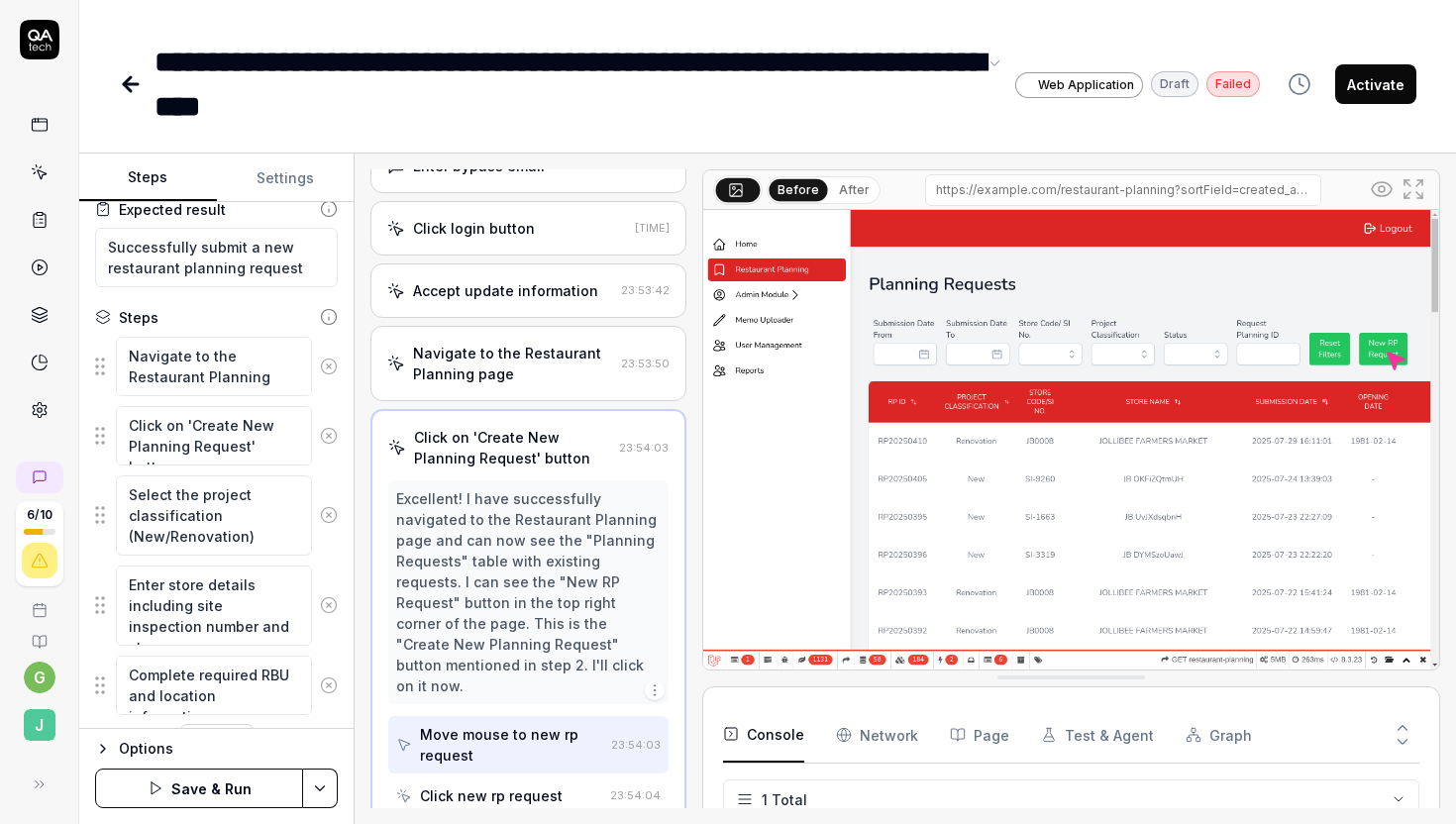 click on "**********" at bounding box center [566, 84] 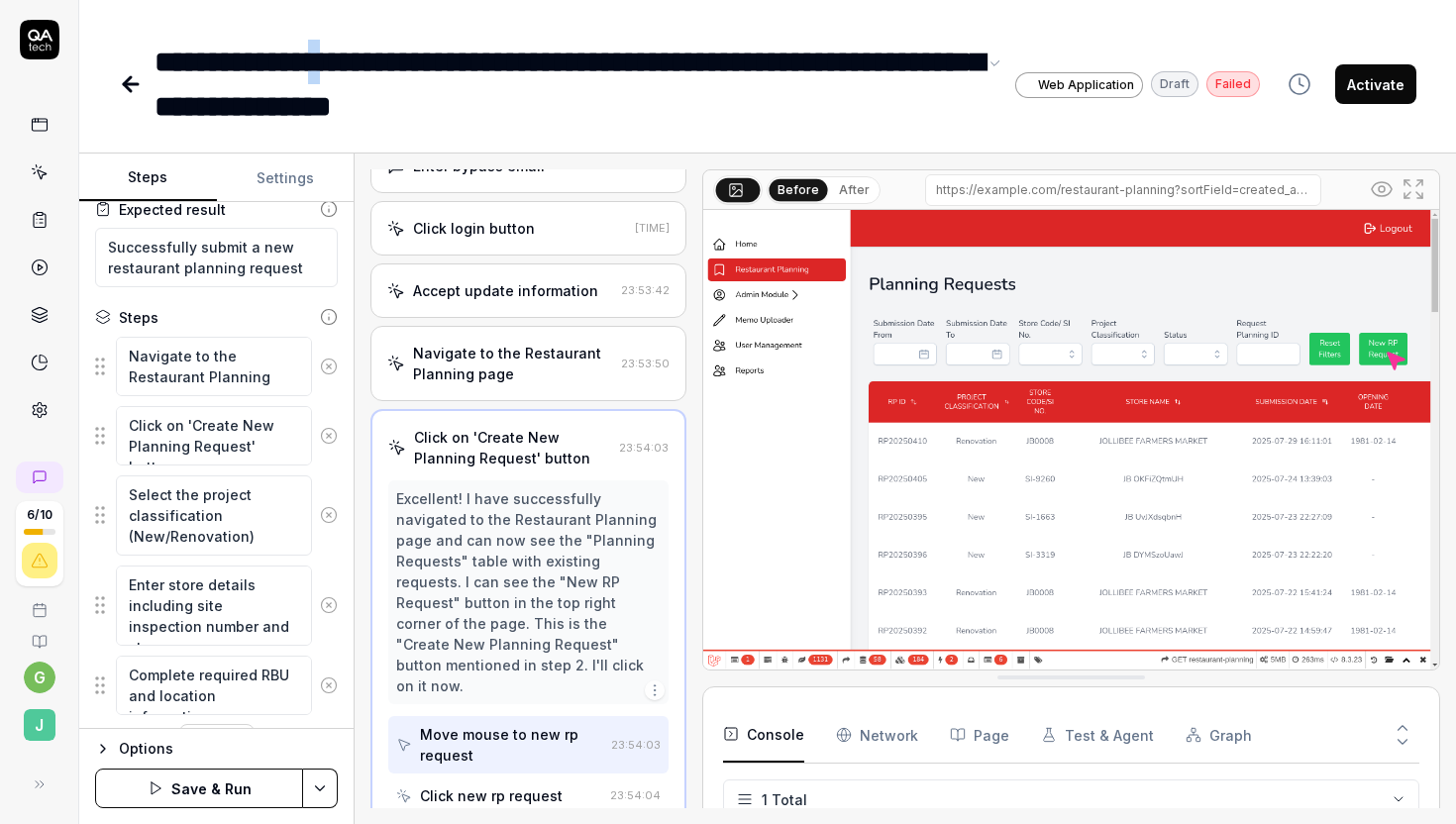 click on "**********" at bounding box center (566, 84) 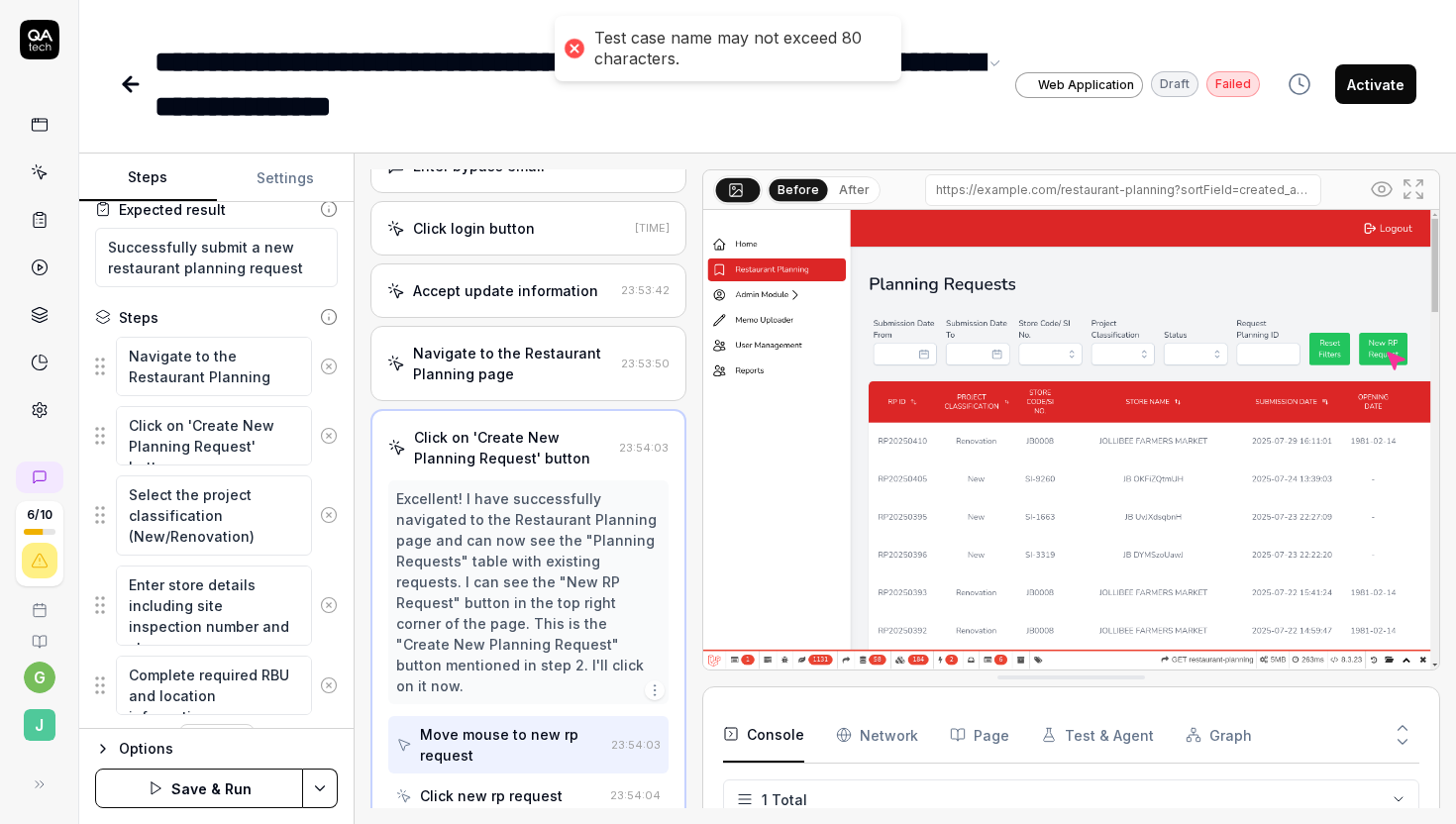 click on "**********" at bounding box center (566, 84) 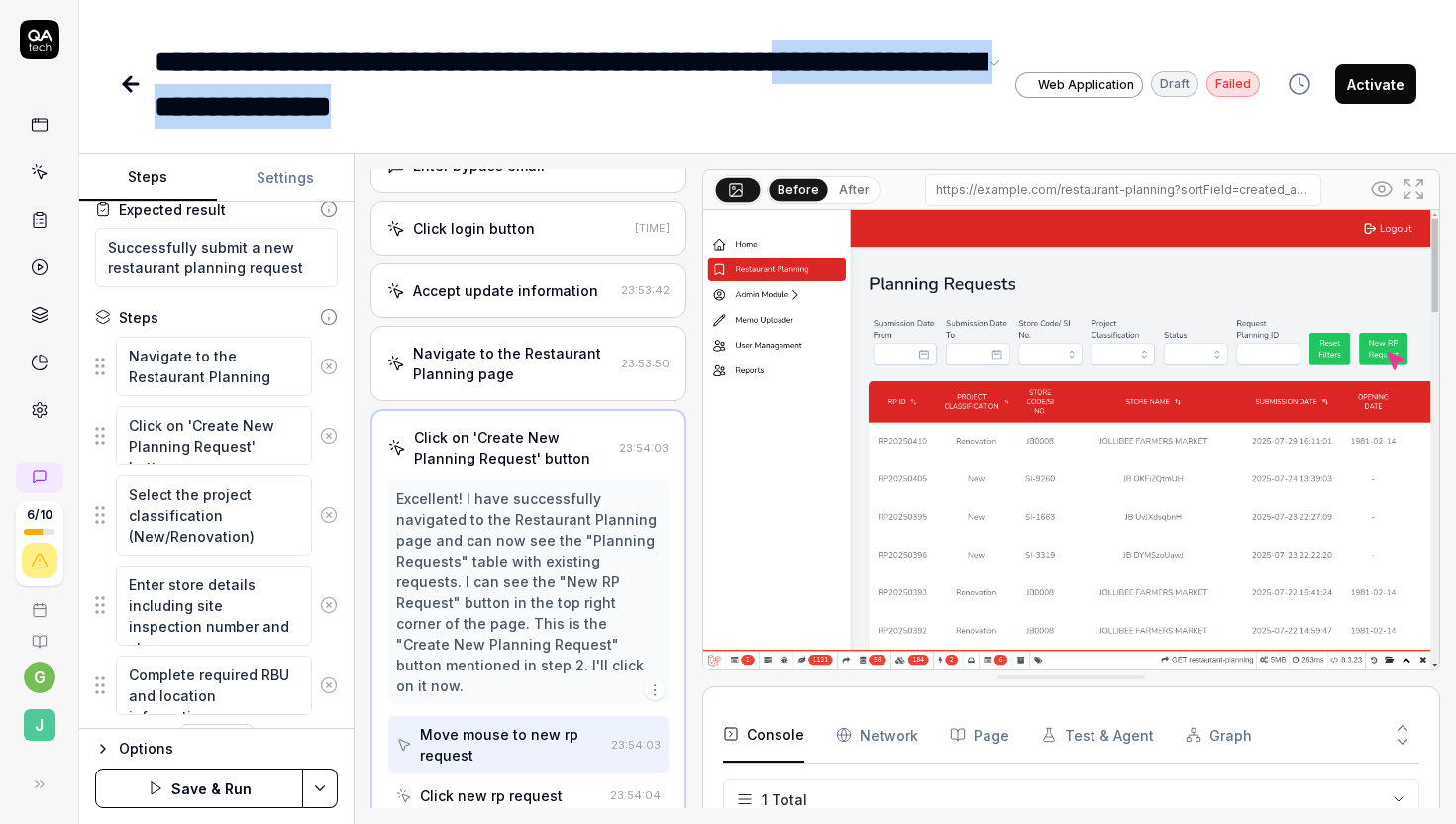 drag, startPoint x: 721, startPoint y: 118, endPoint x: 133, endPoint y: 126, distance: 588.0544 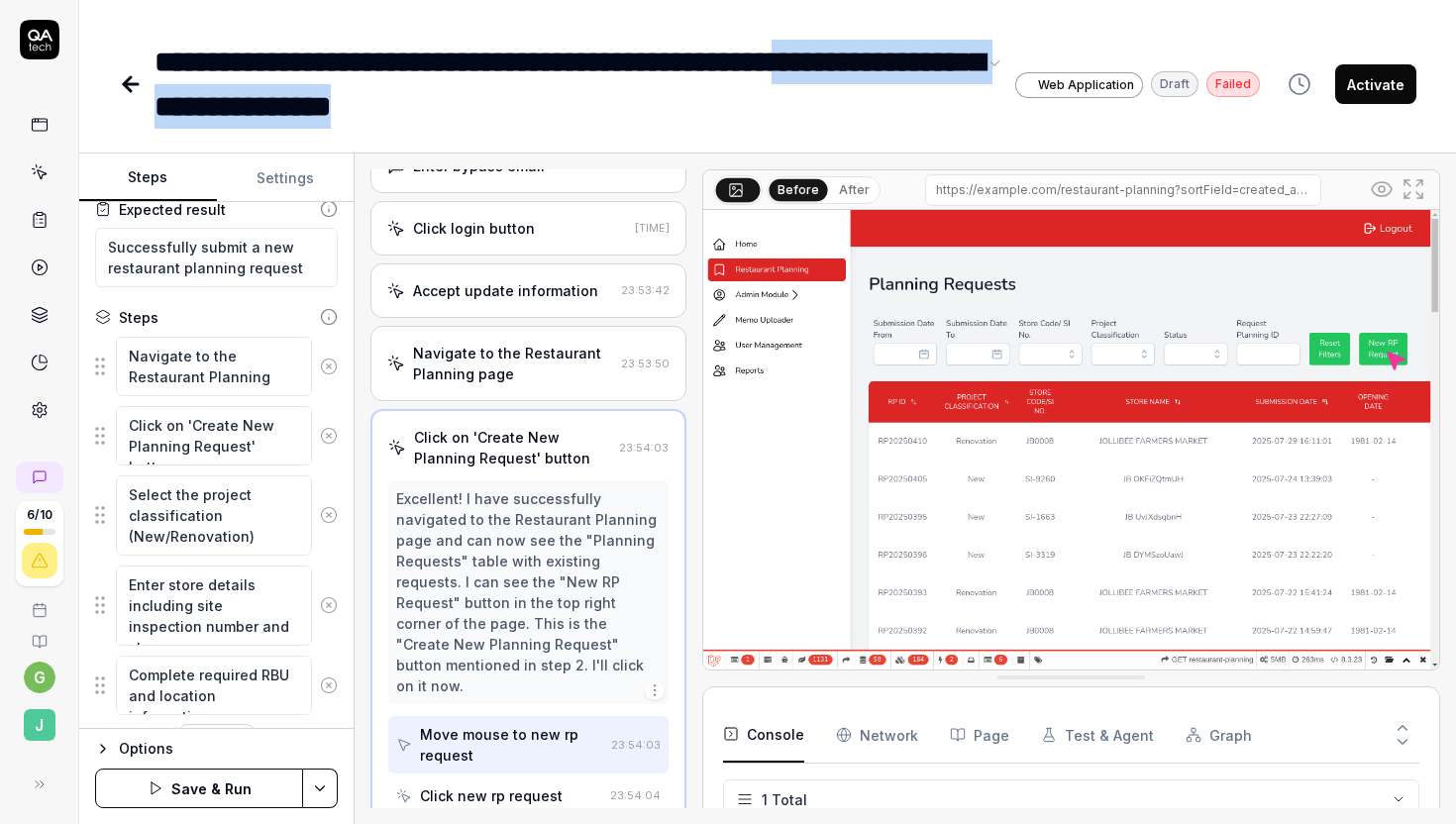 click on "**********" at bounding box center [689, 84] 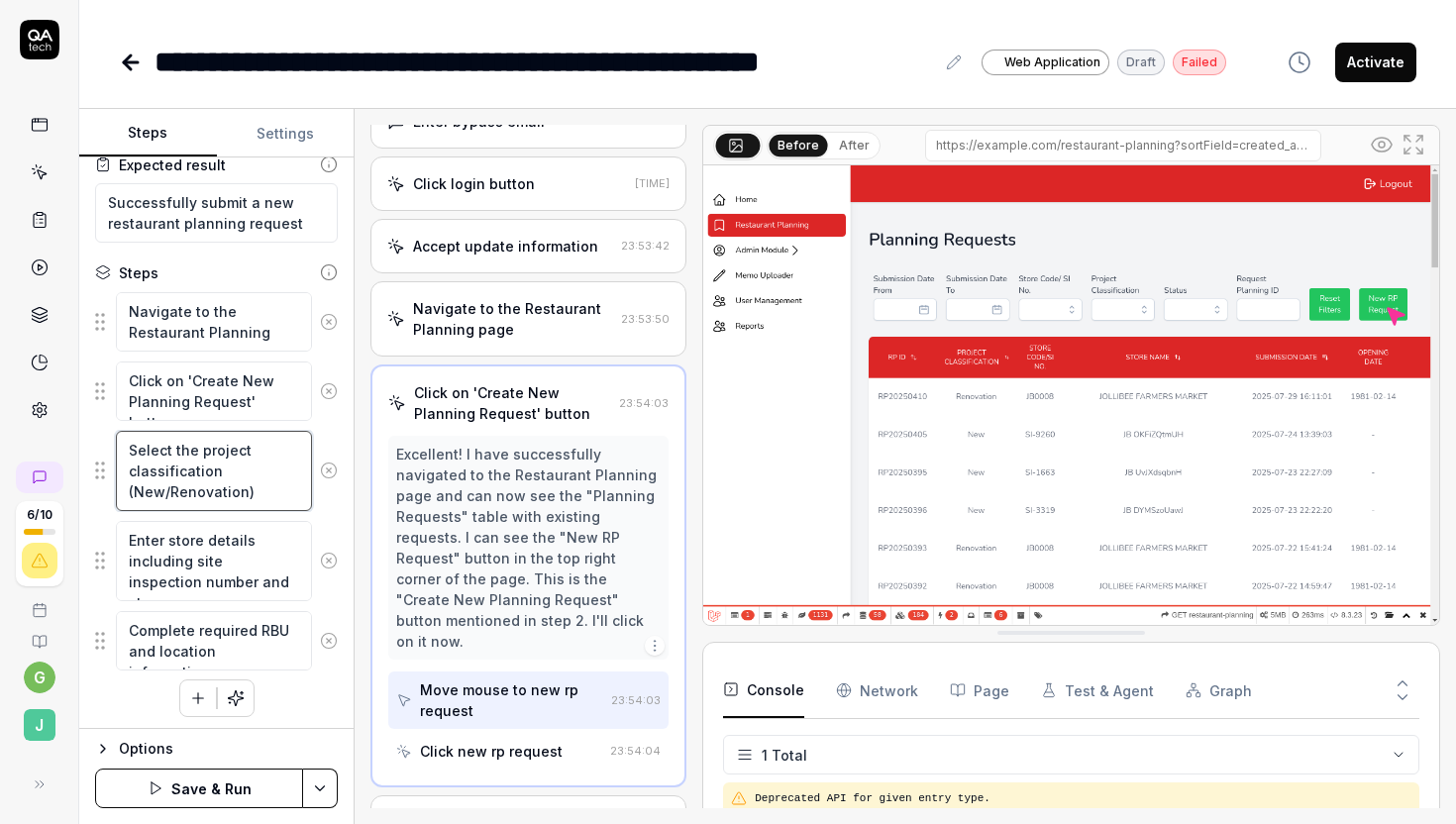 click on "Select the project classification (New/Renovation)" at bounding box center [214, 470] 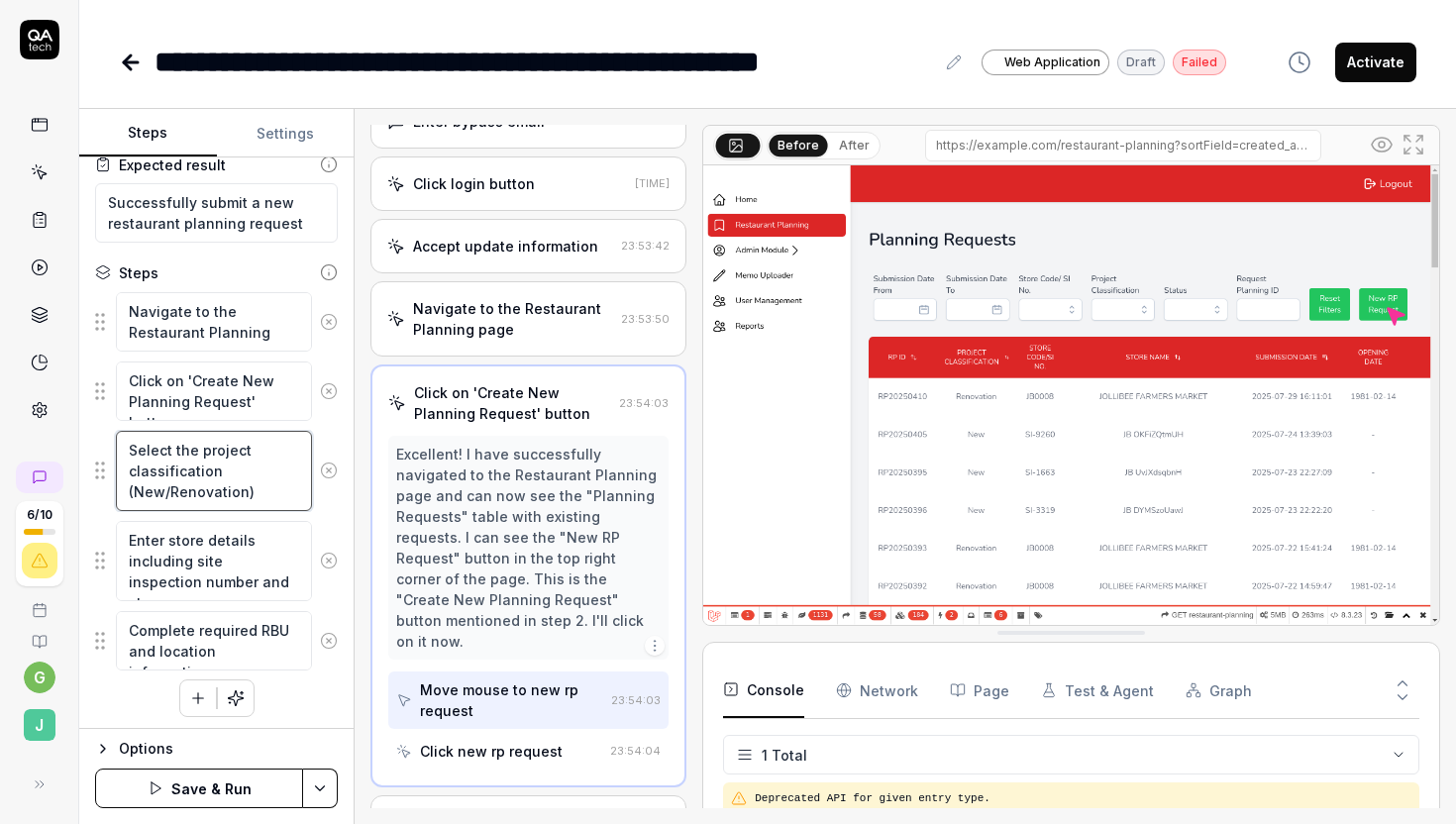 drag, startPoint x: 170, startPoint y: 492, endPoint x: 115, endPoint y: 491, distance: 55.00909 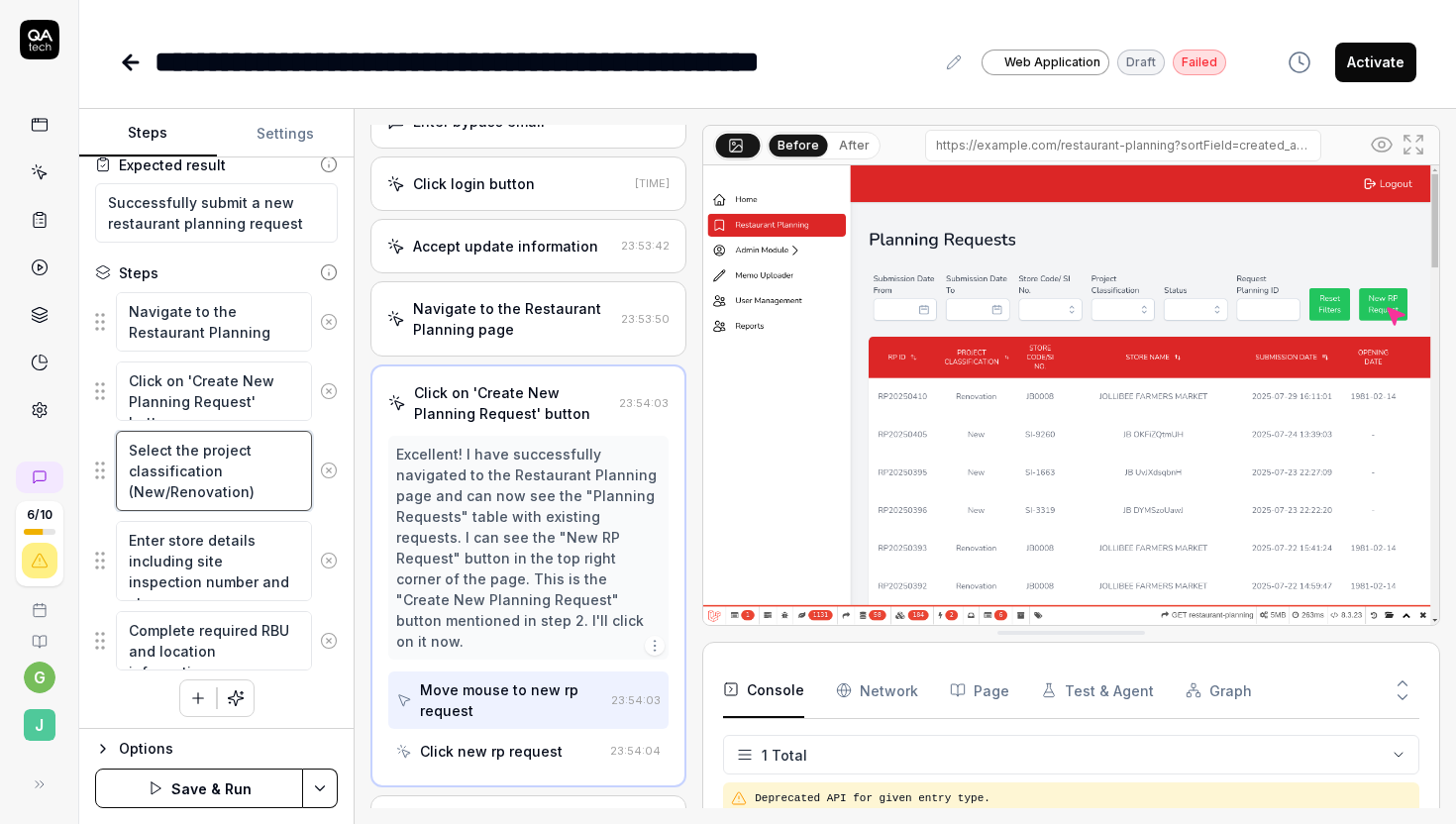 click on "Select the project classification (New/Renovation)" at bounding box center (216, 470) 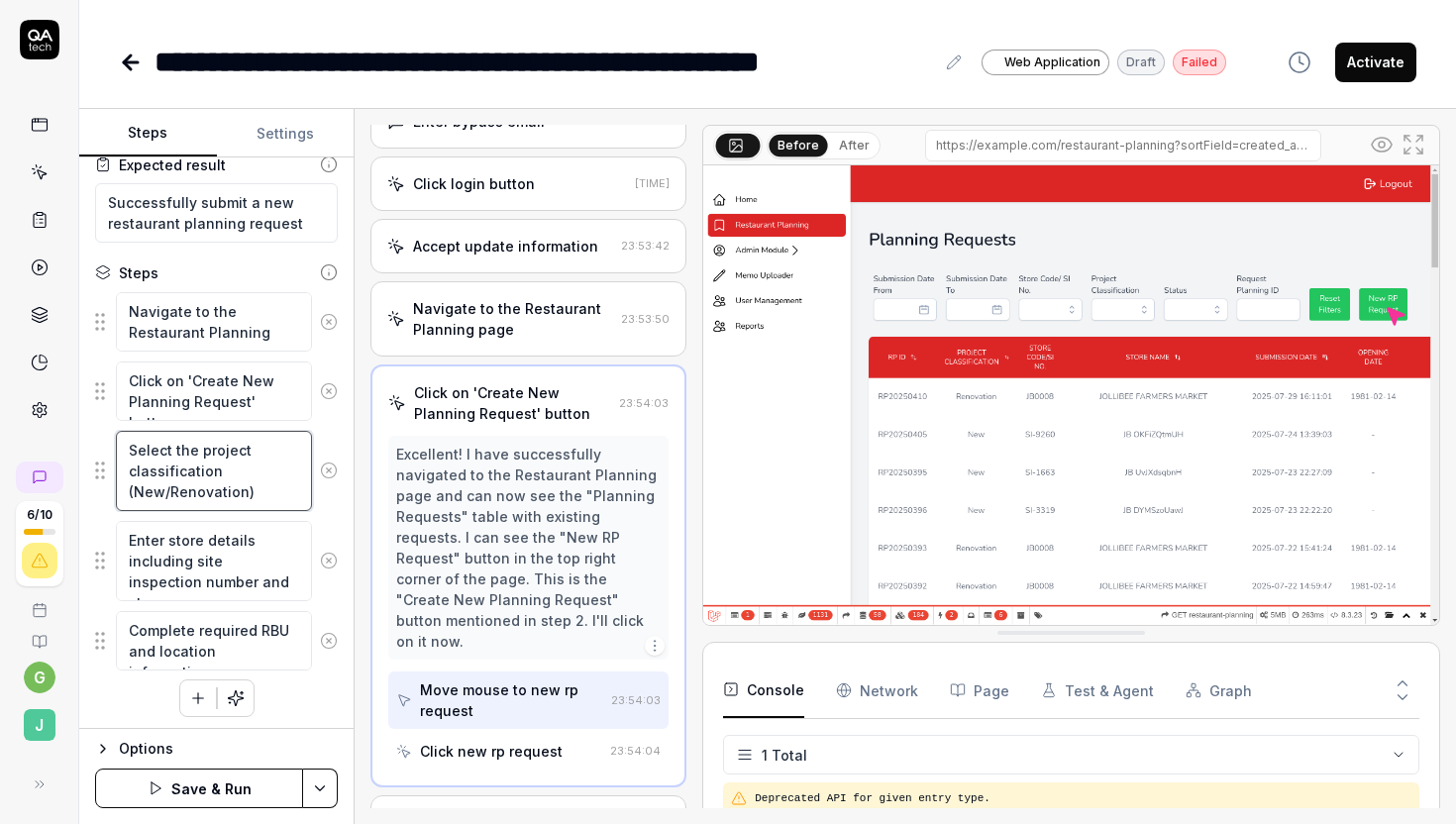 type on "*" 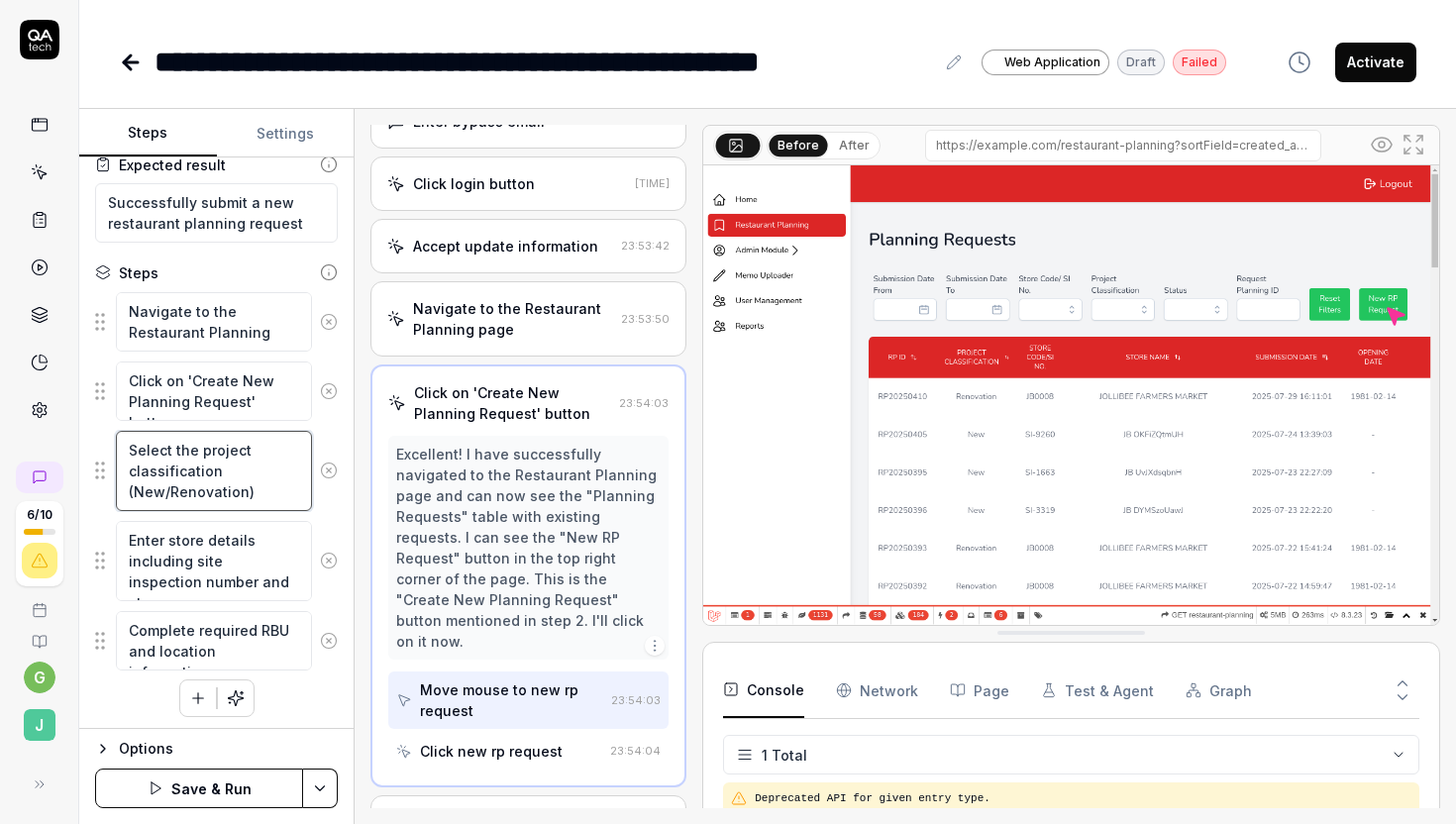 type on "Select the project classification Renovation)" 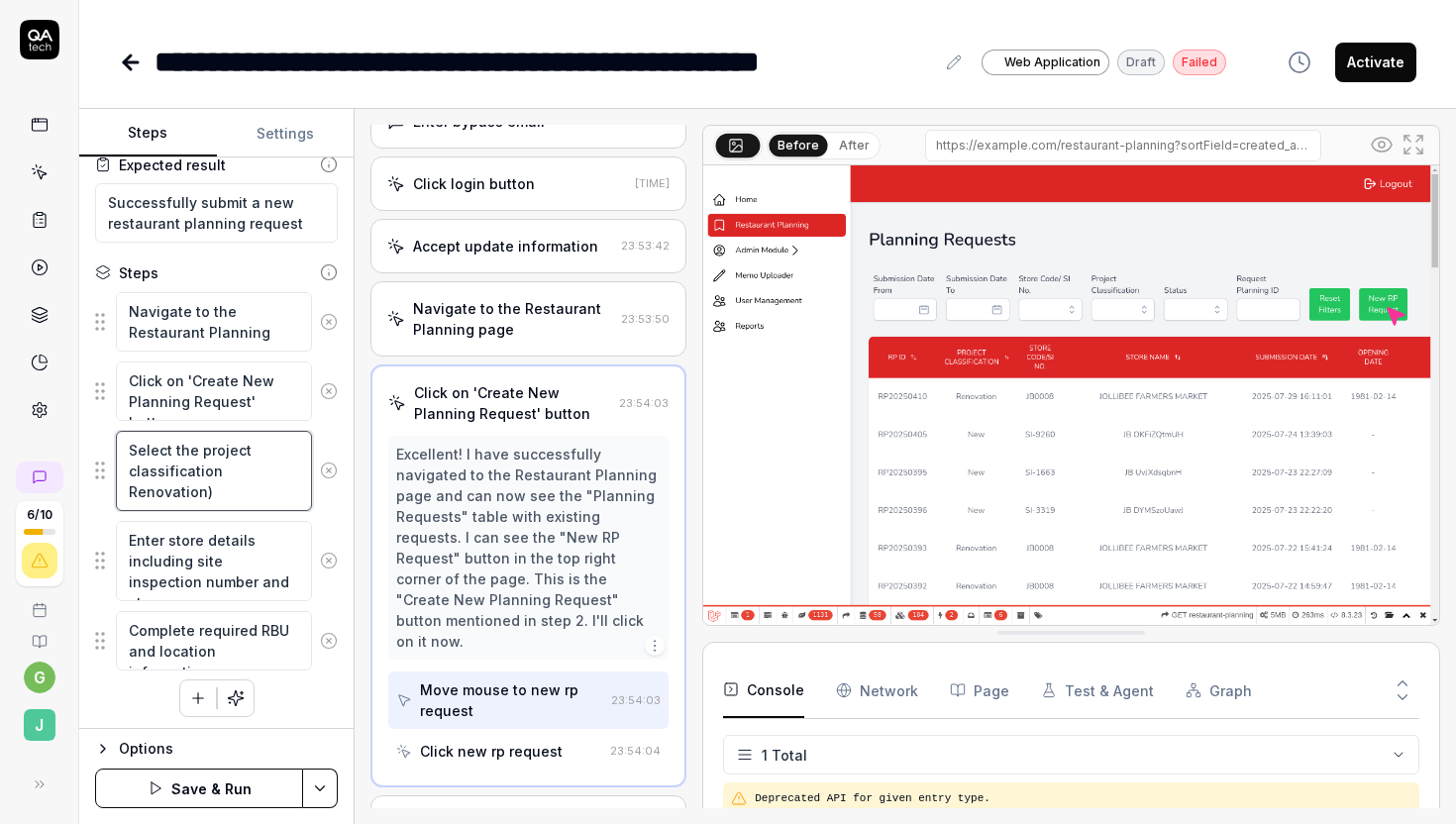 scroll, scrollTop: 131, scrollLeft: 0, axis: vertical 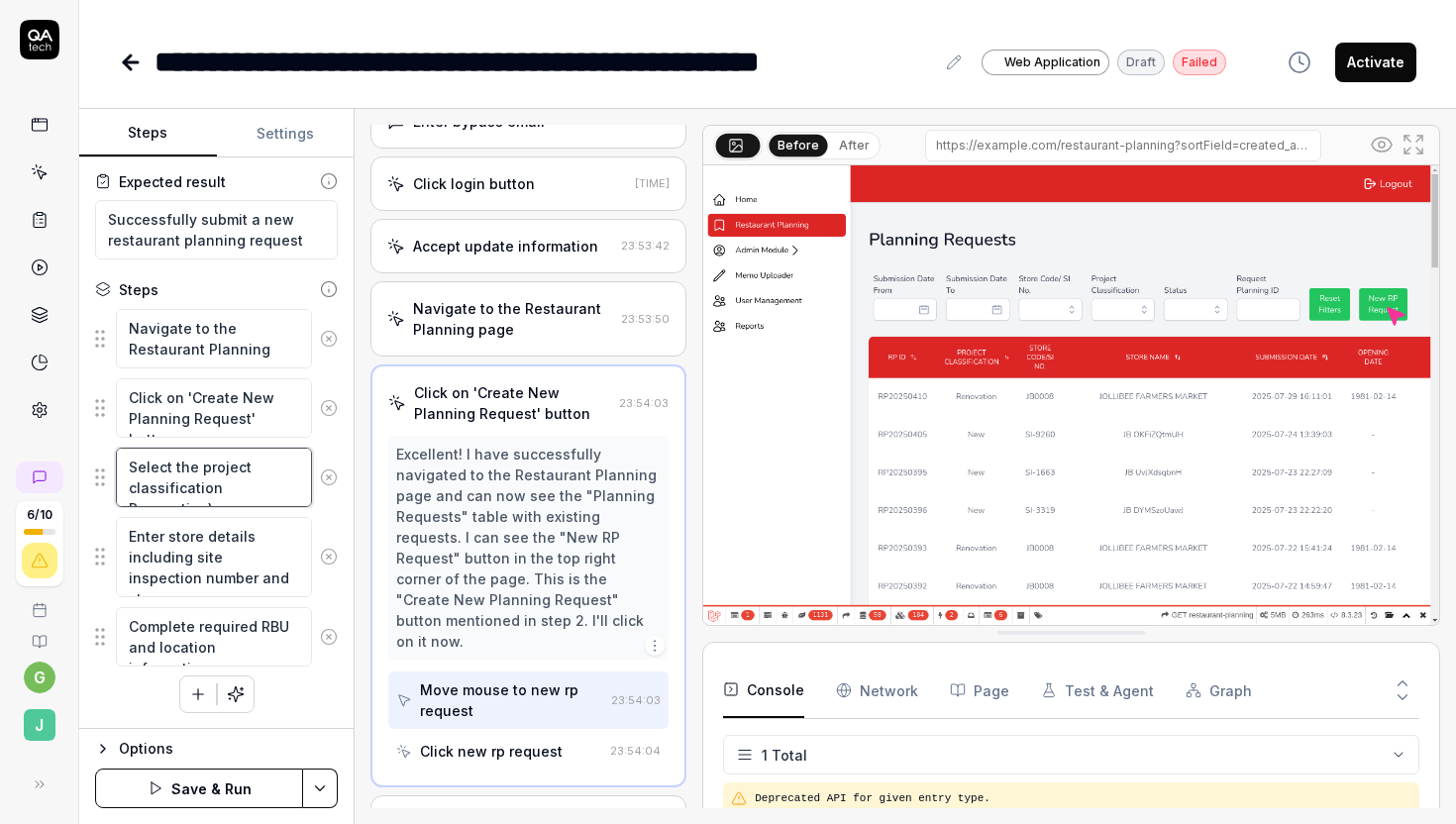 click on "Select the project classification Renovation)" at bounding box center [214, 477] 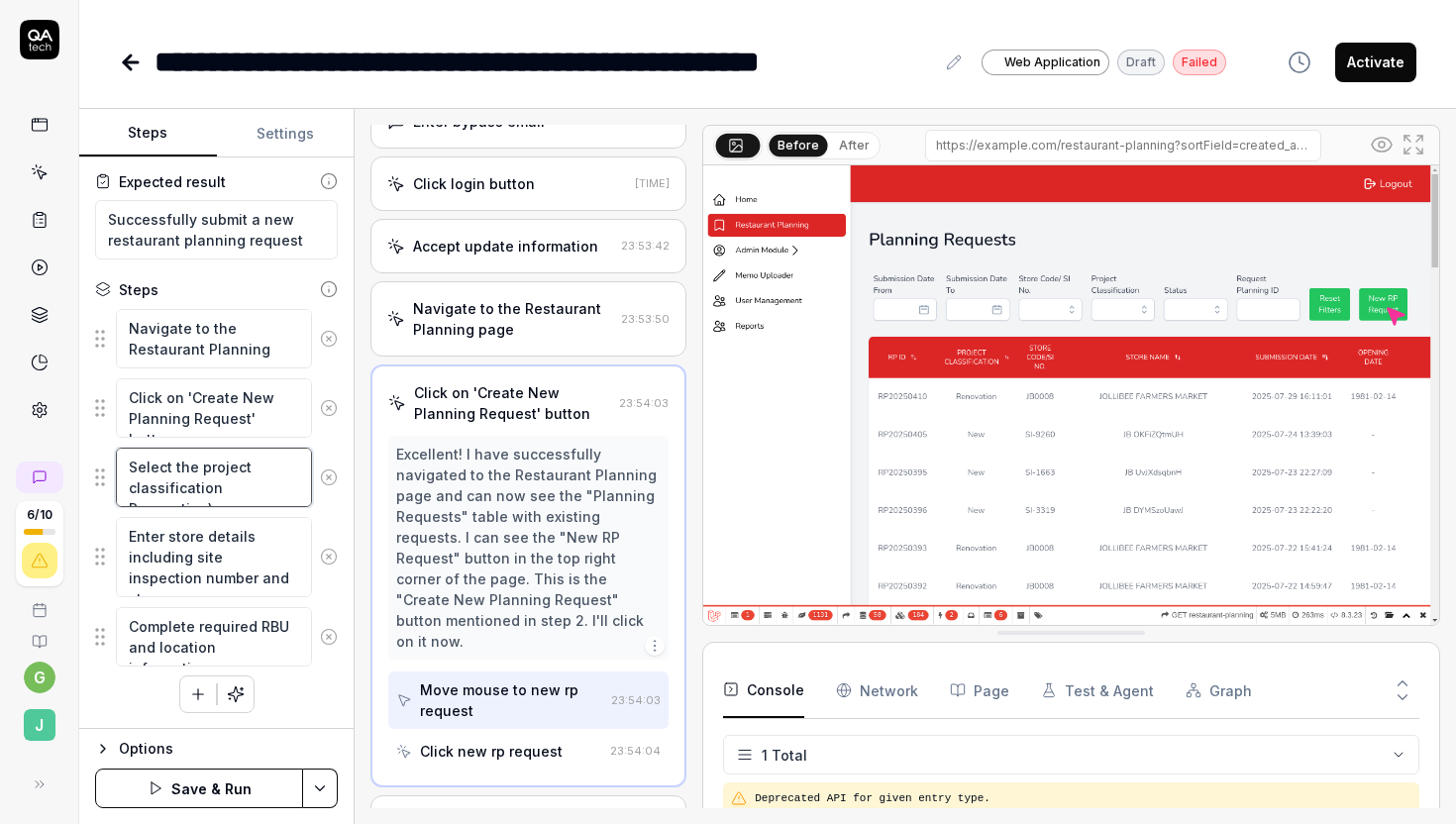 type on "*" 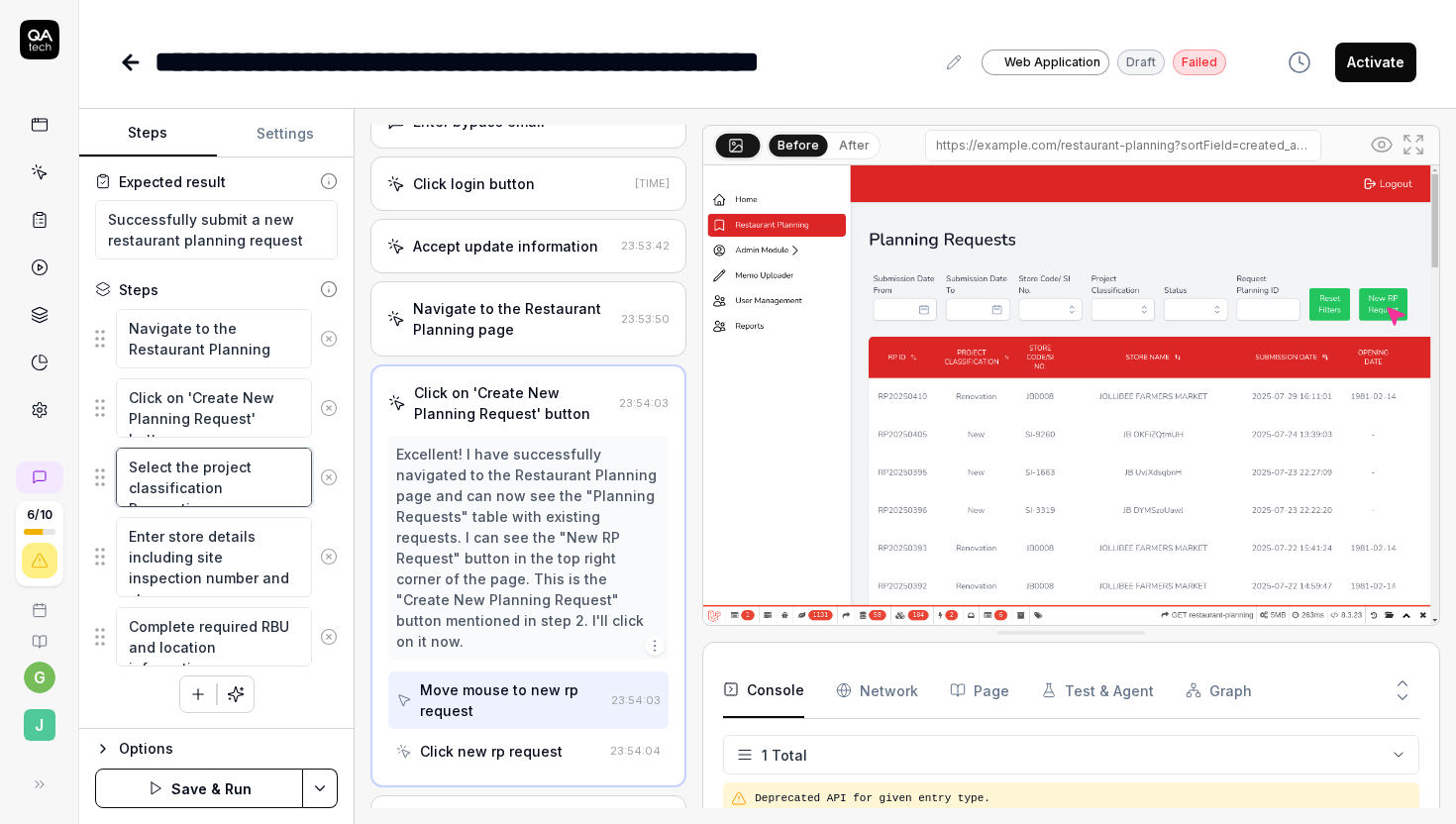 type on "Select the project classification Renovation" 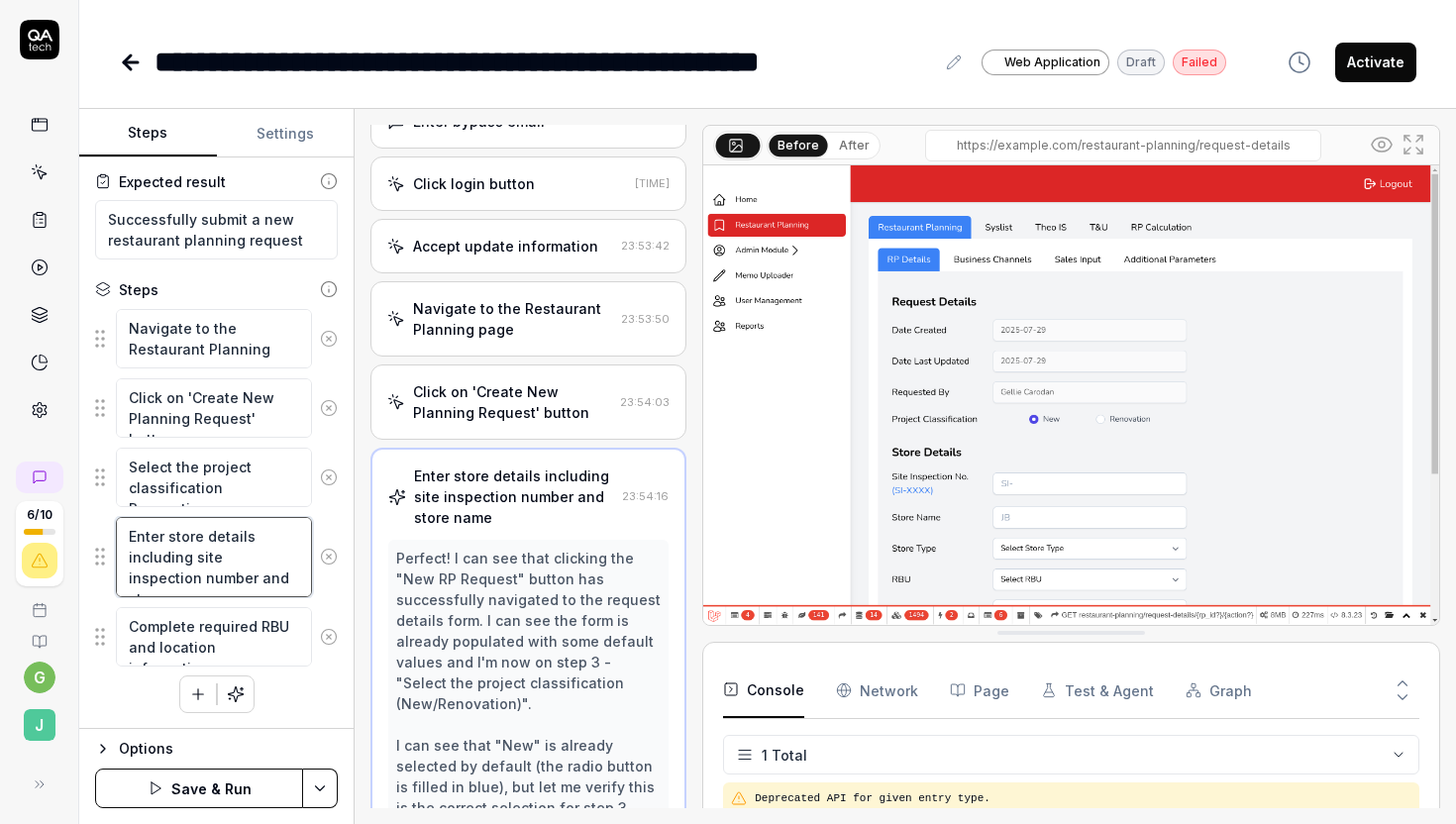 click on "Enter store details including site inspection number and store name" at bounding box center [214, 557] 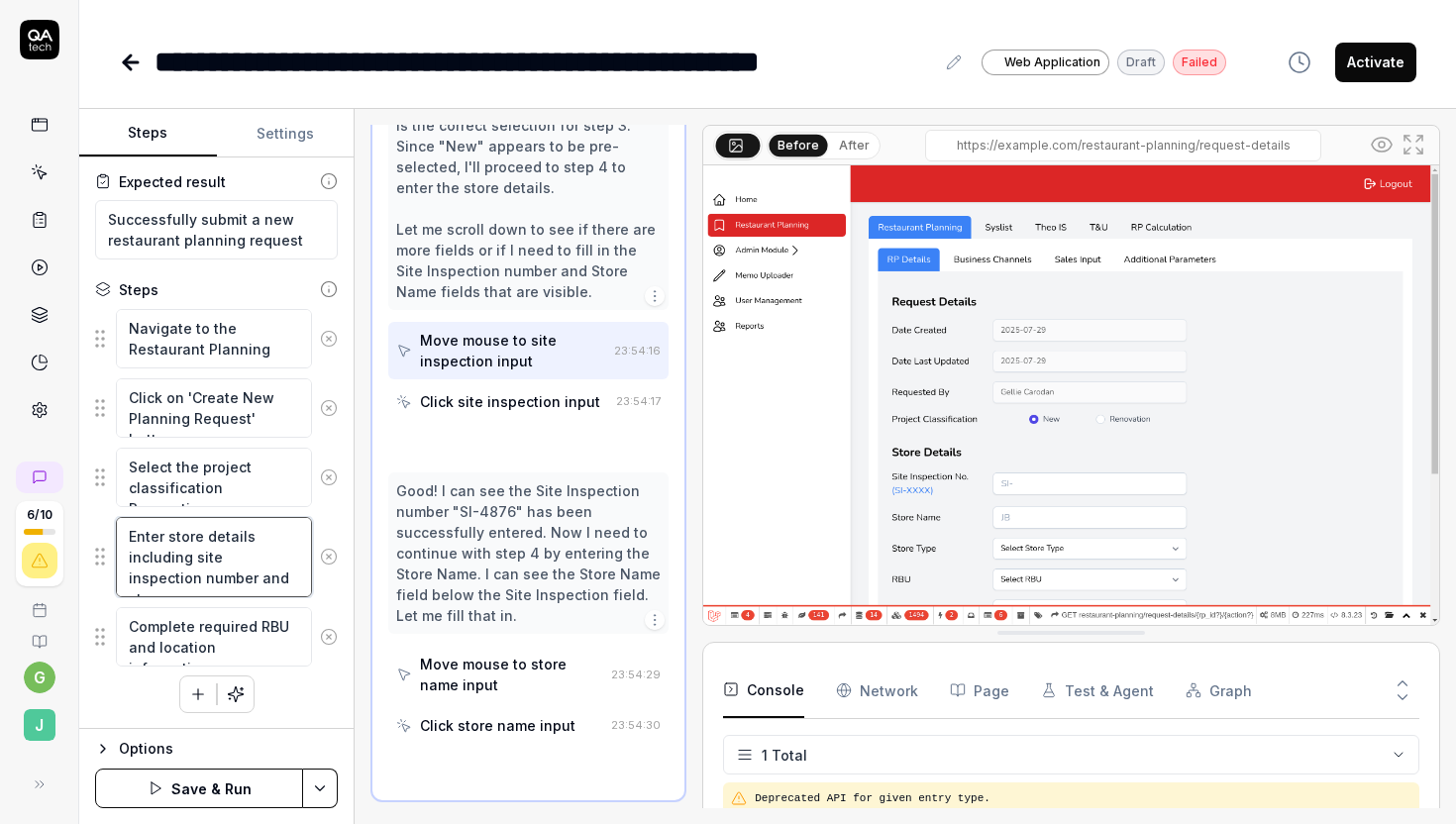 scroll, scrollTop: 817, scrollLeft: 0, axis: vertical 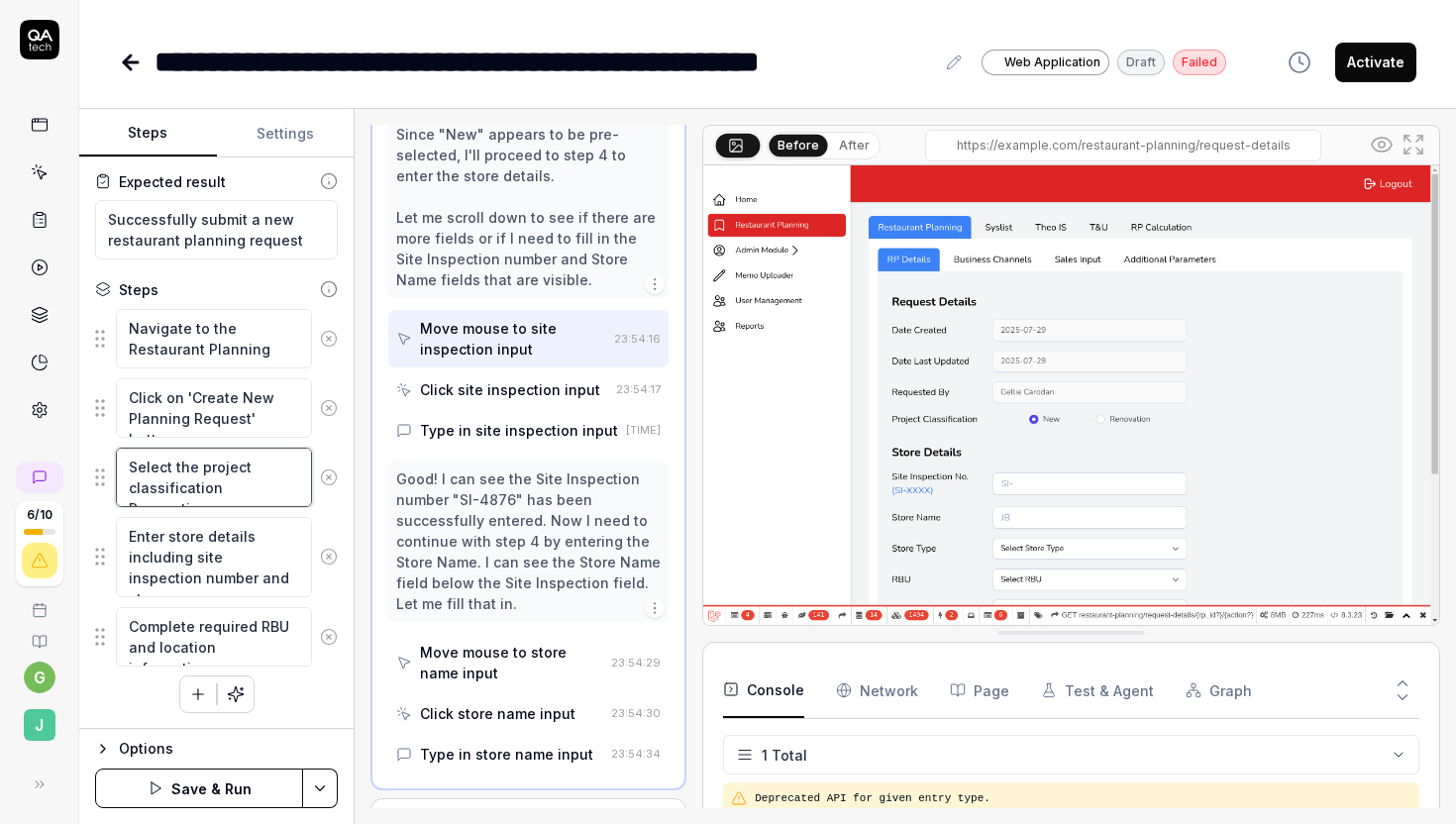 click on "Select the project classification Renovation" at bounding box center [214, 477] 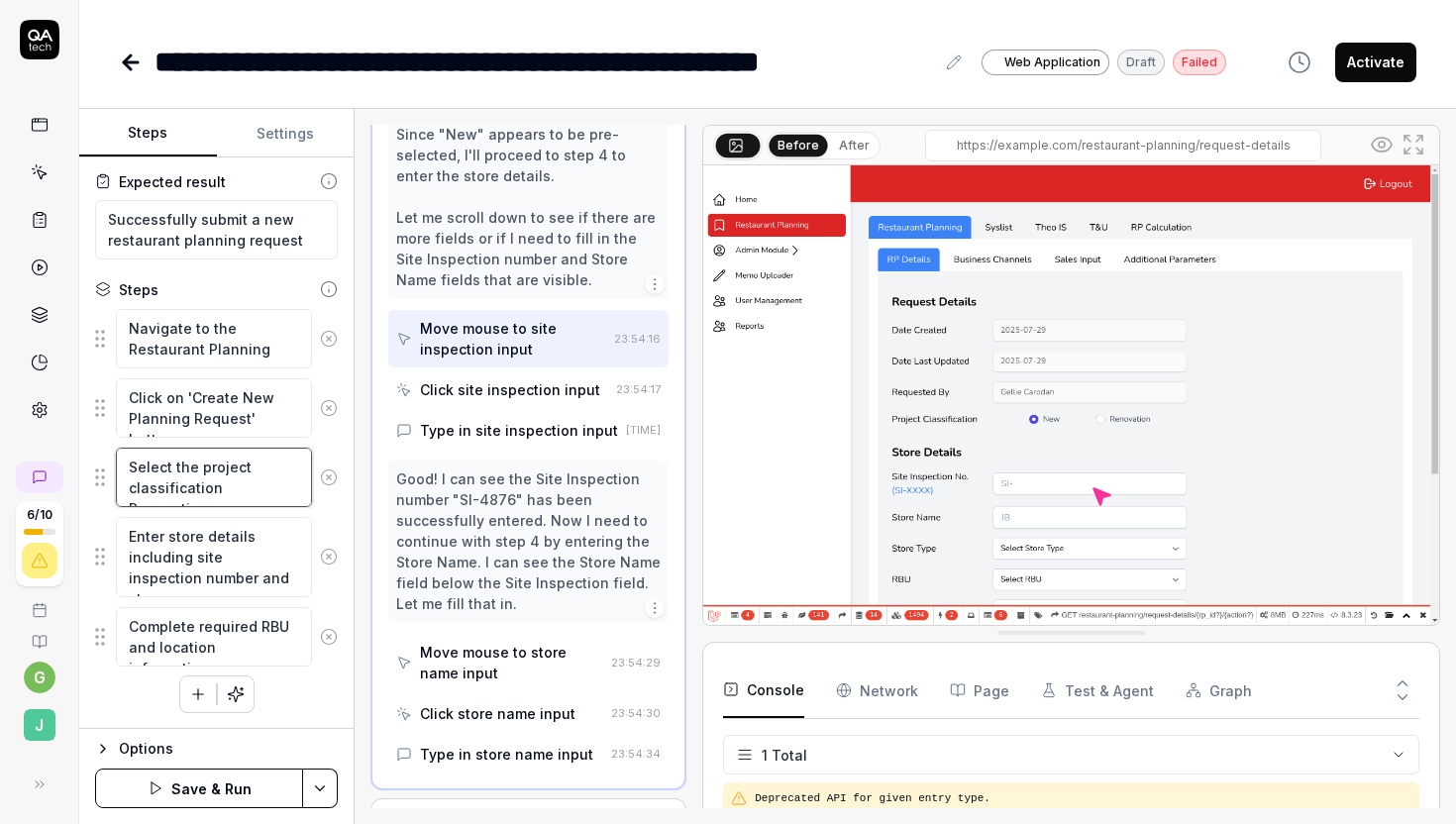 type 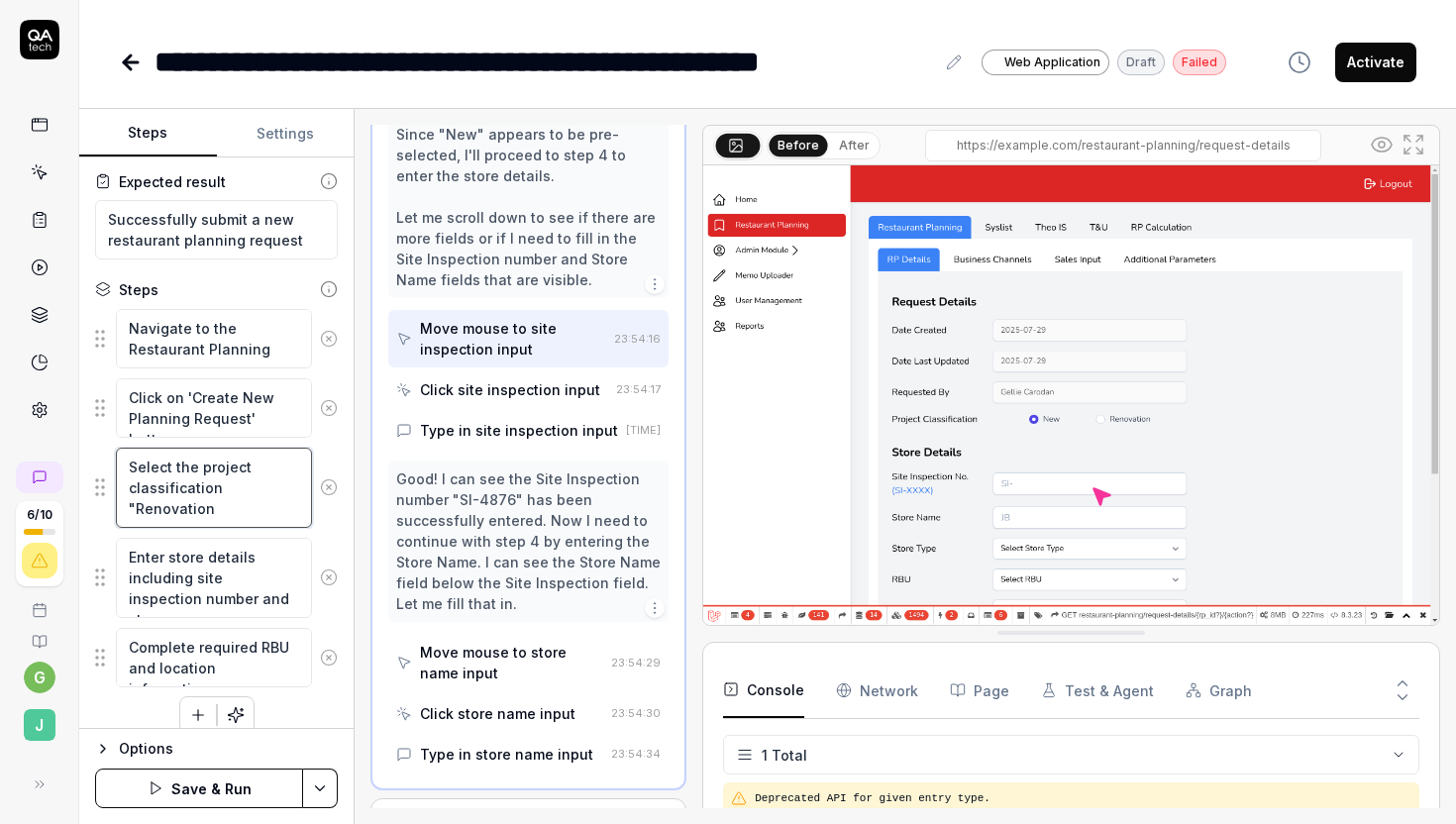 click on "Select the project classification "Renovation" at bounding box center (214, 487) 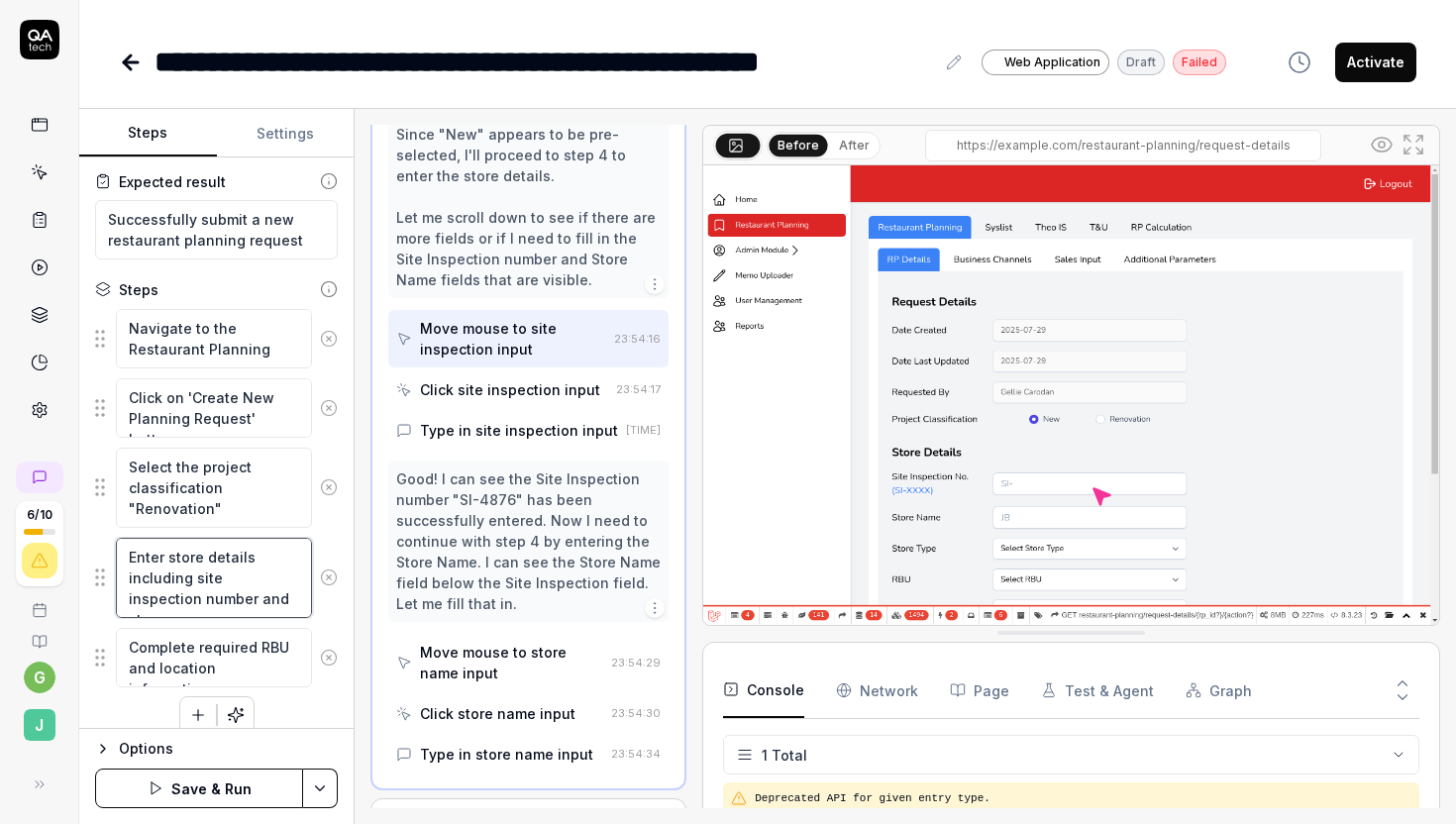 click on "Enter store details including site inspection number and store name" at bounding box center (214, 577) 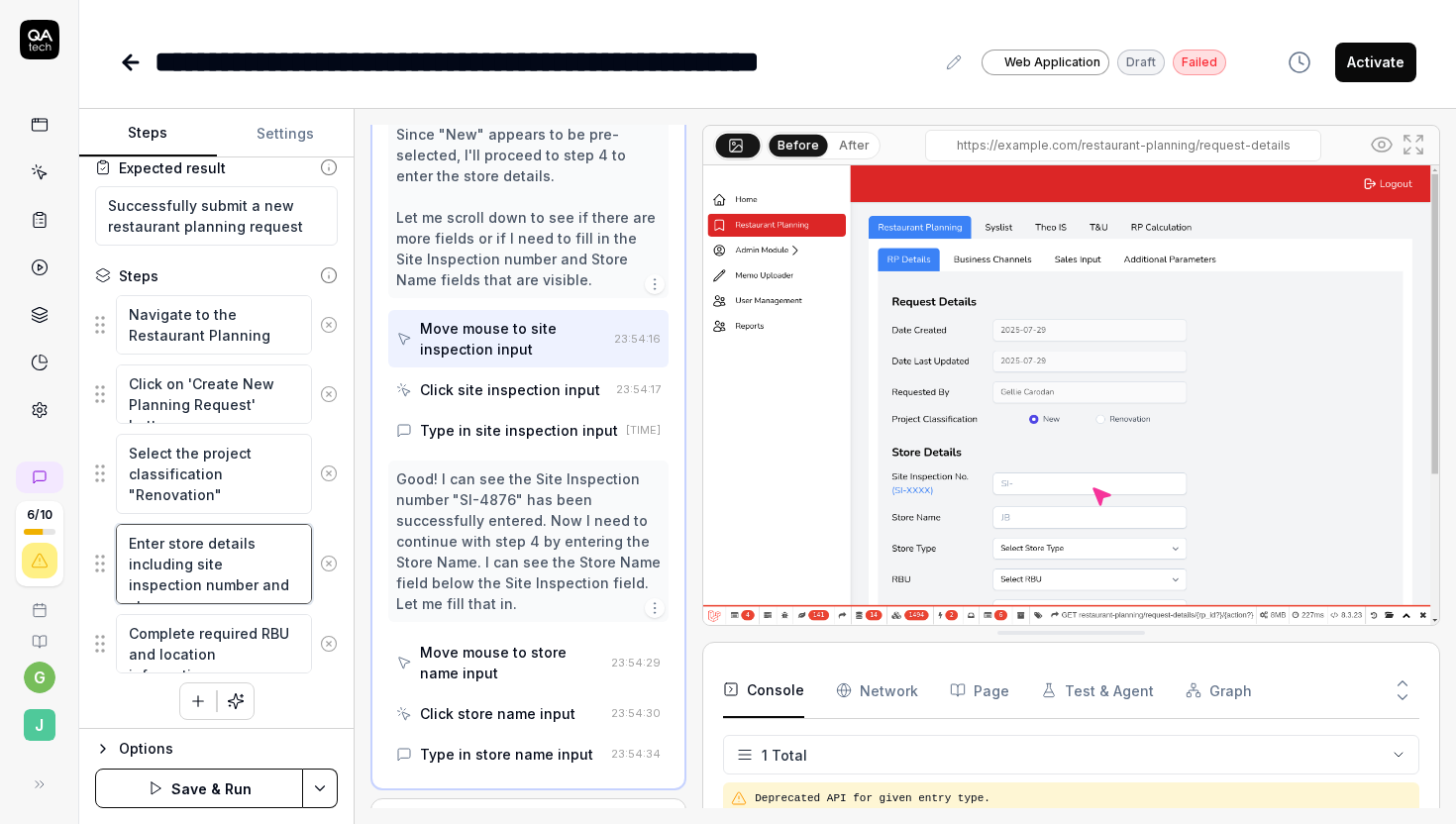 scroll, scrollTop: 152, scrollLeft: 0, axis: vertical 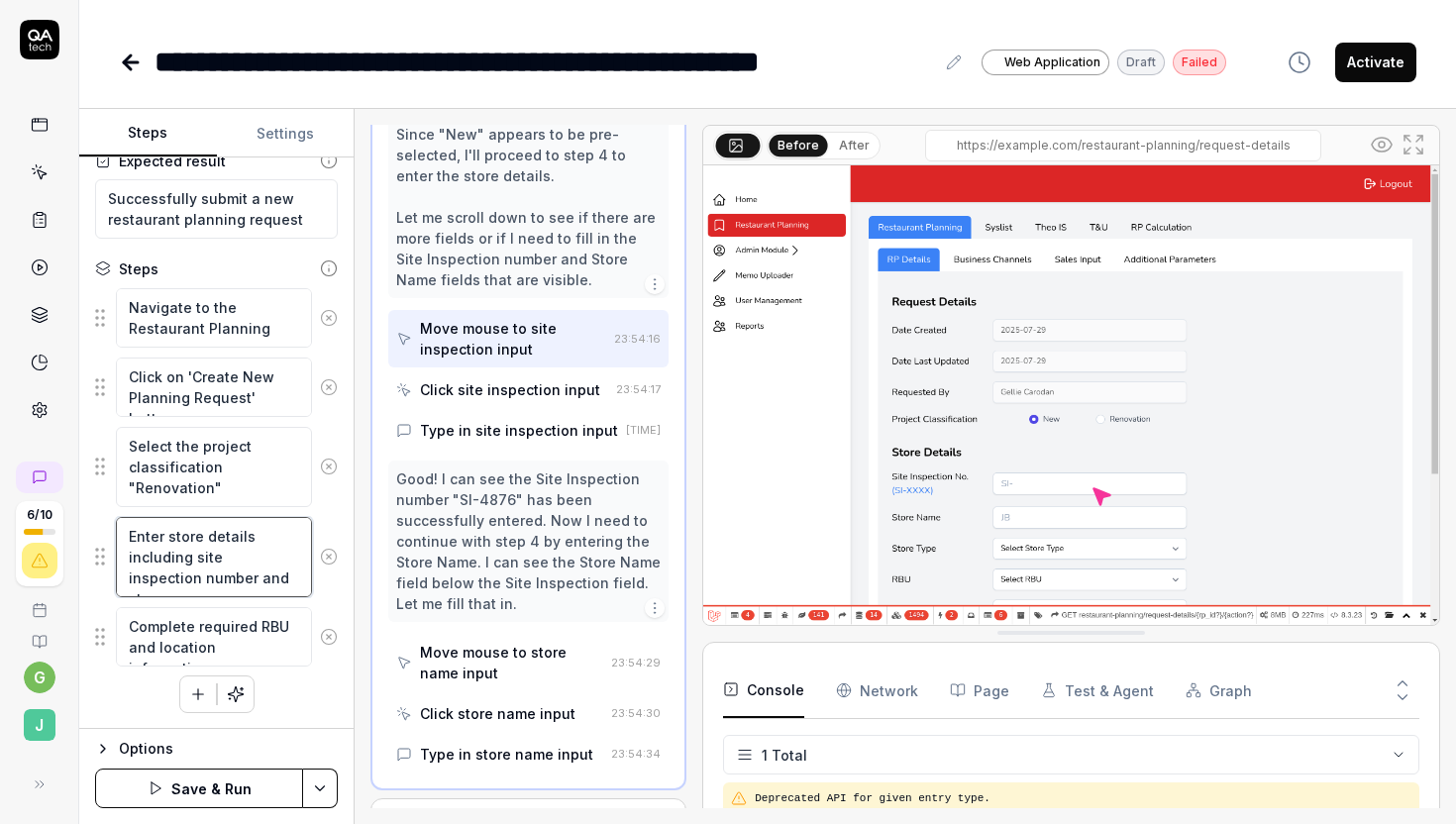 drag, startPoint x: 291, startPoint y: 580, endPoint x: 125, endPoint y: 534, distance: 172.25562 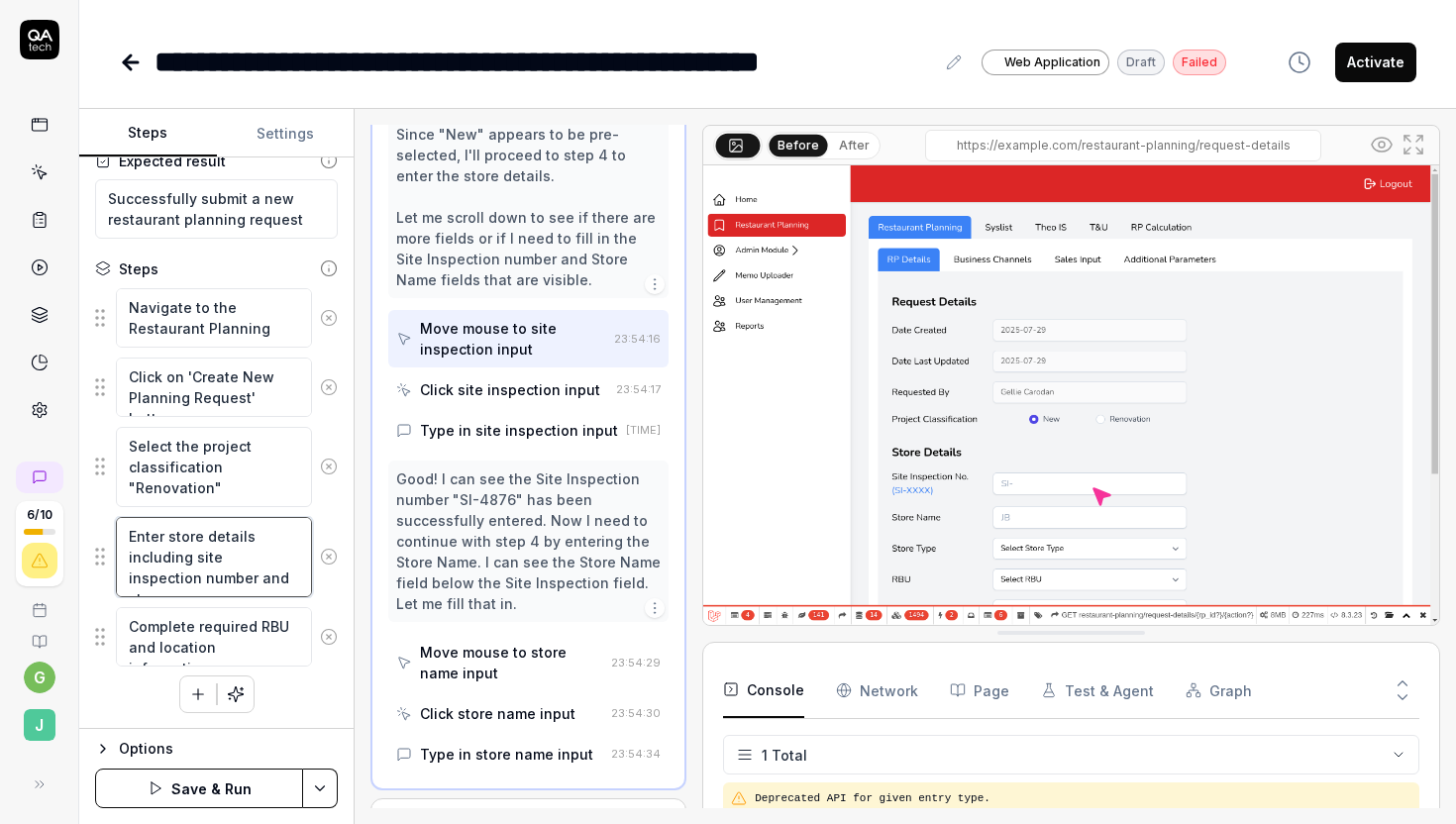 click on "Enter store details including site inspection number and store name" at bounding box center (214, 557) 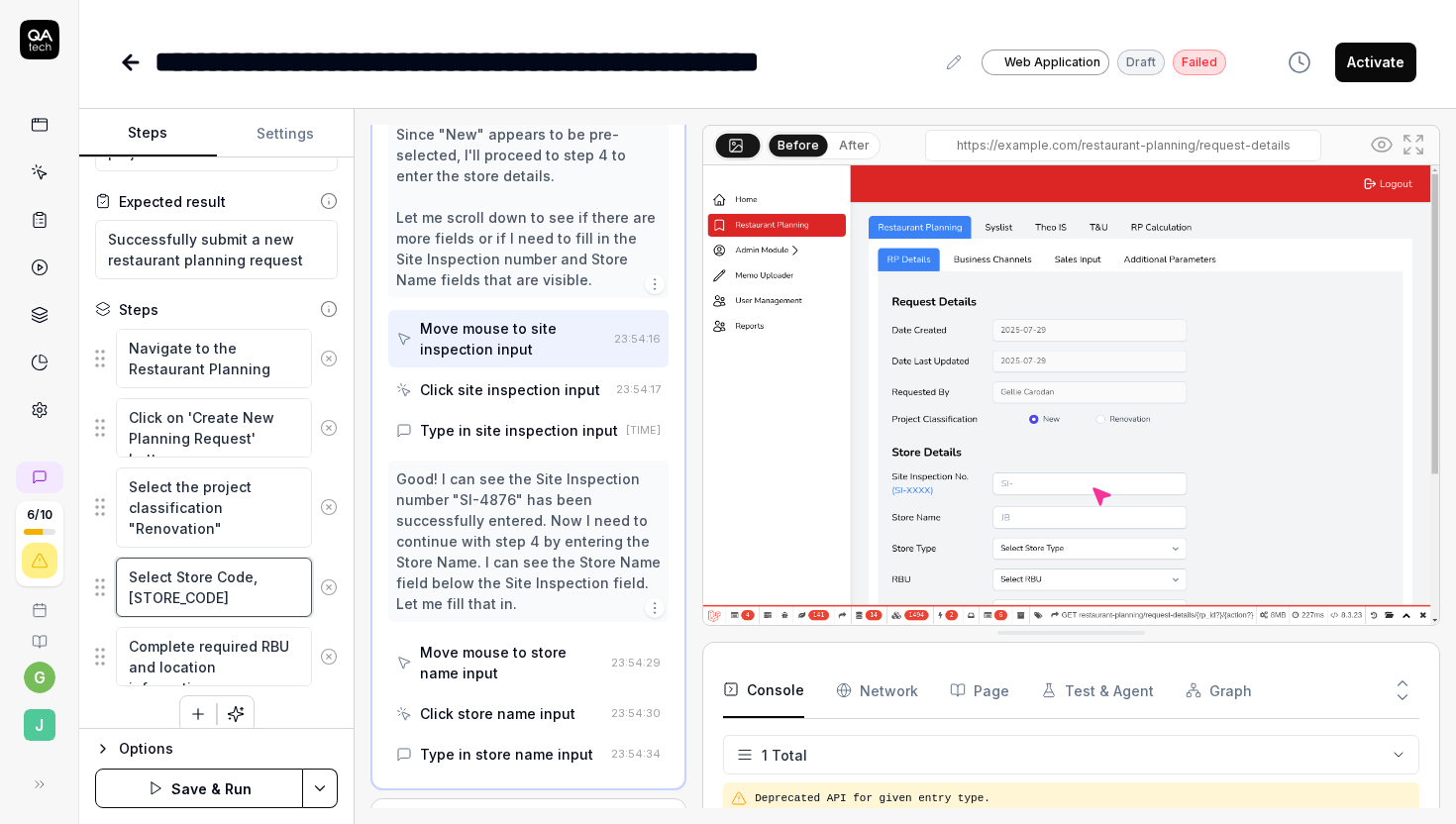scroll, scrollTop: 131, scrollLeft: 0, axis: vertical 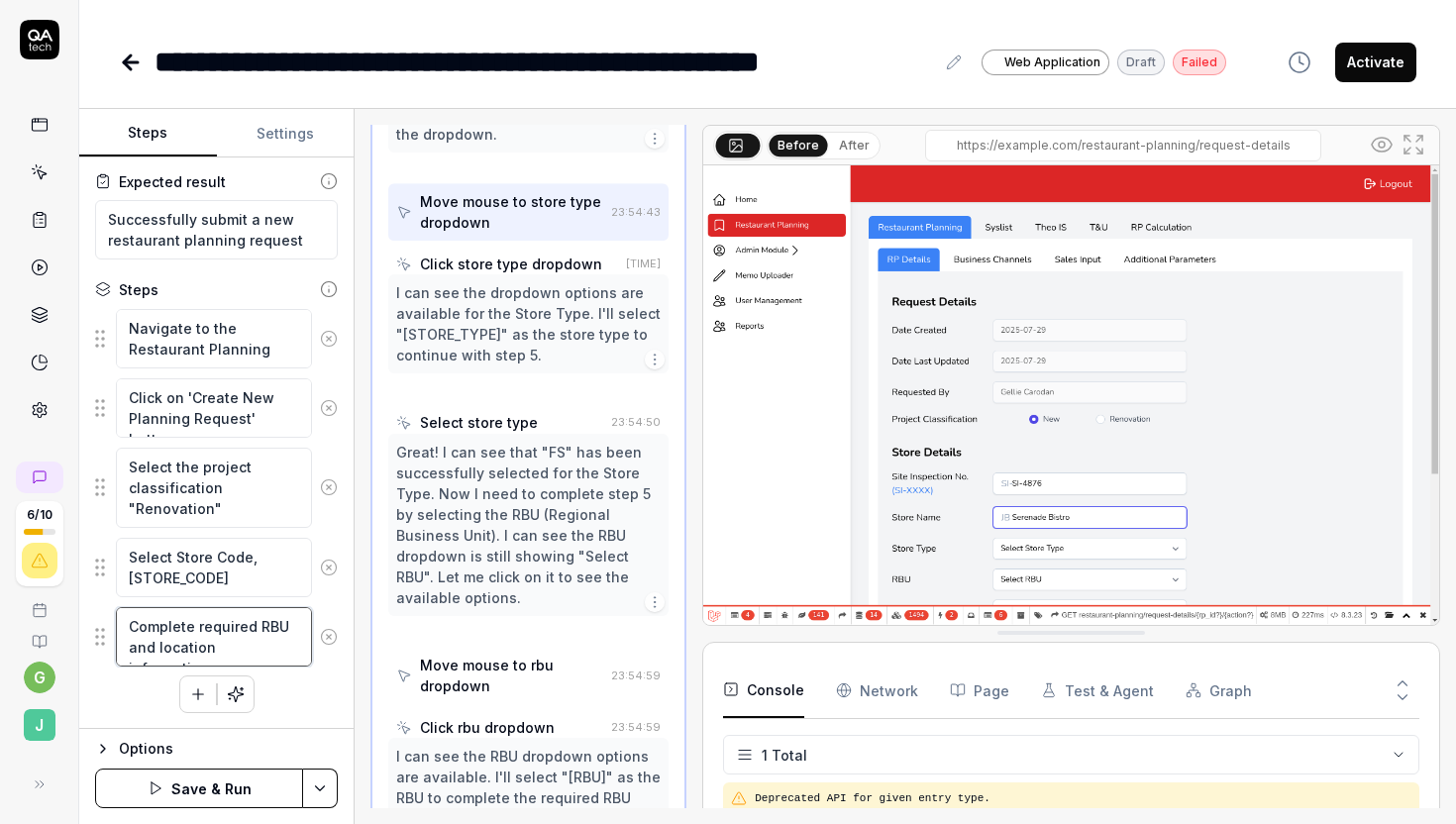 click on "Complete required RBU and location information" at bounding box center [214, 637] 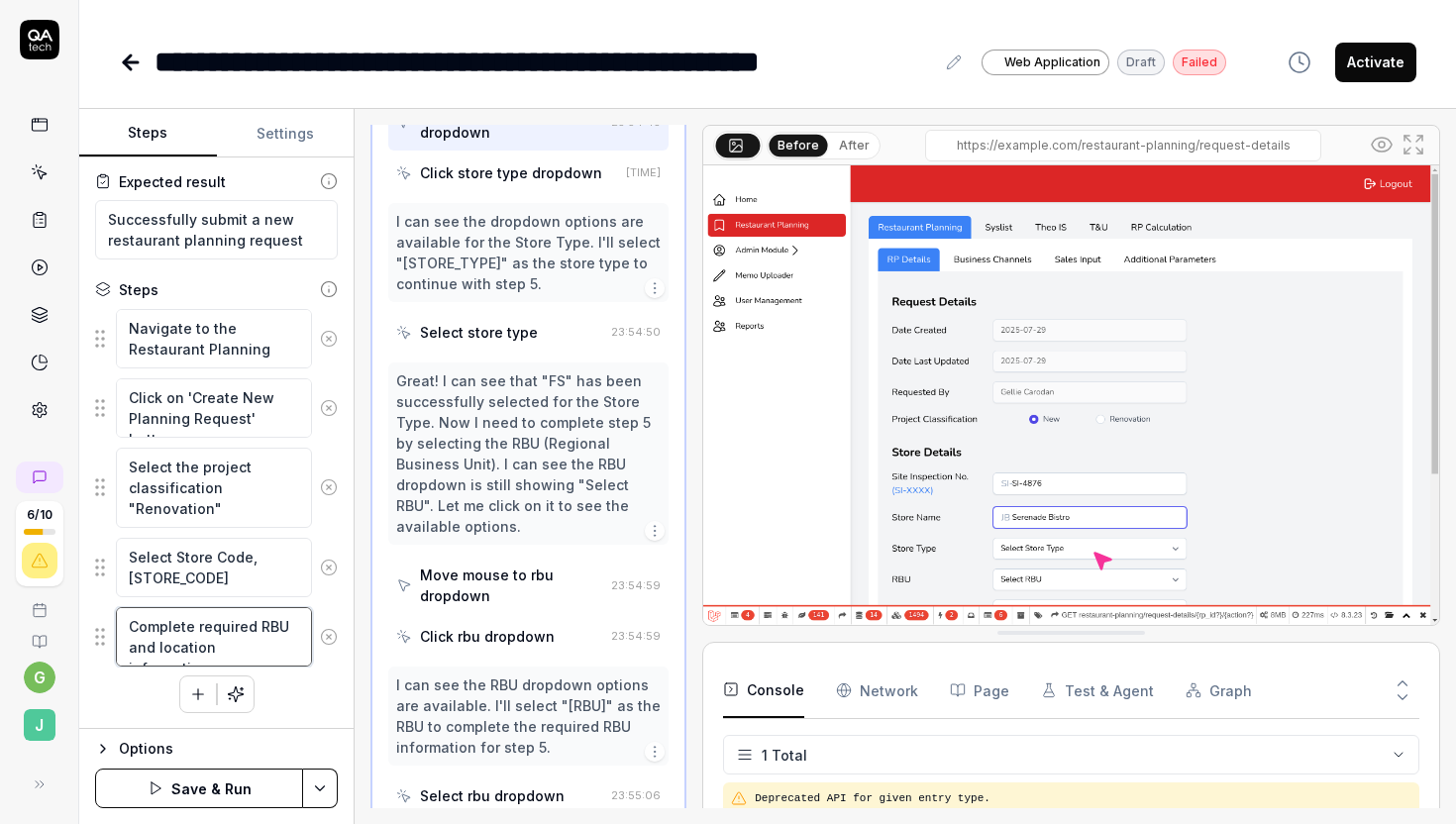drag, startPoint x: 293, startPoint y: 647, endPoint x: 122, endPoint y: 612, distance: 174.54512 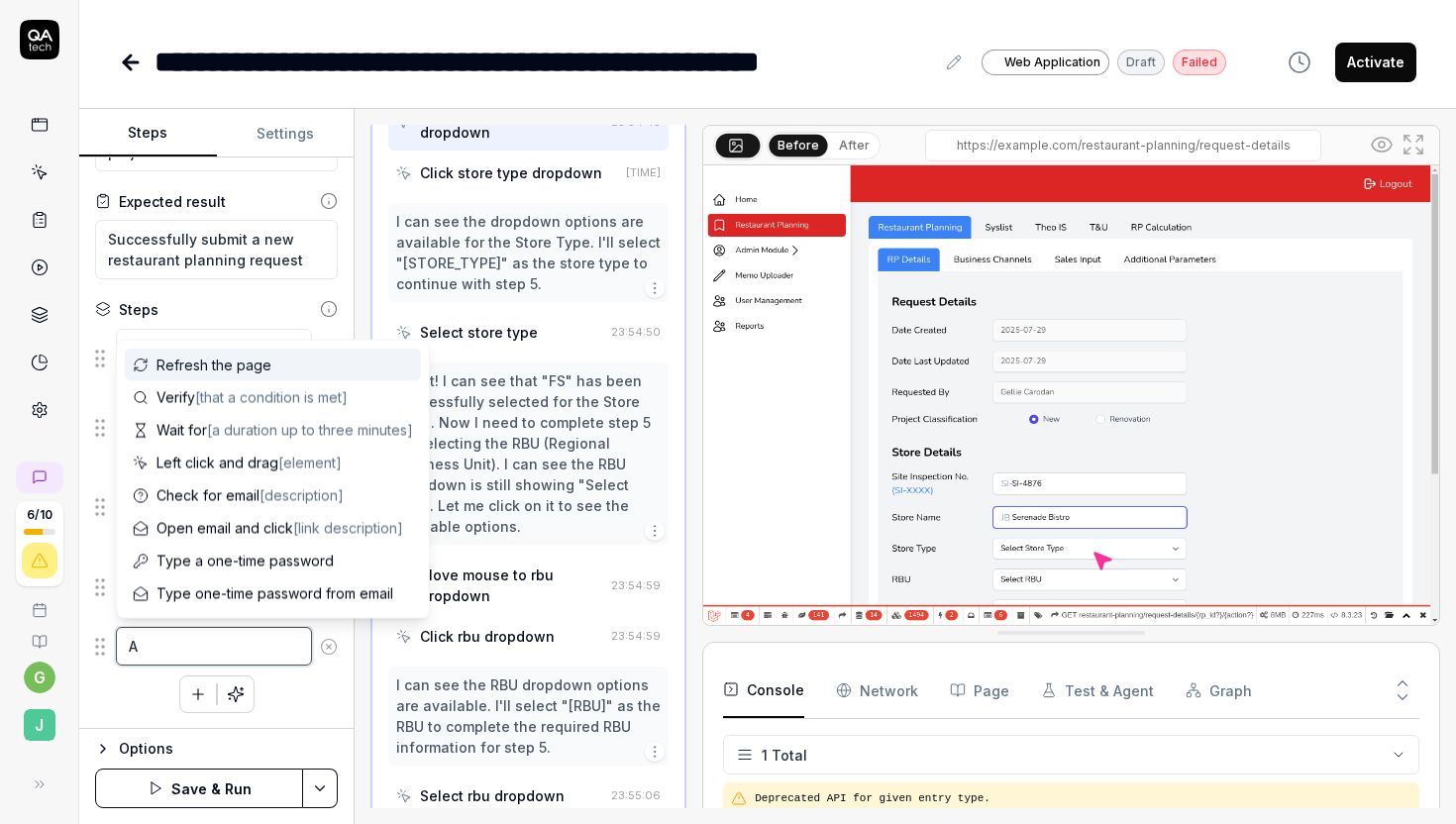 scroll, scrollTop: 111, scrollLeft: 0, axis: vertical 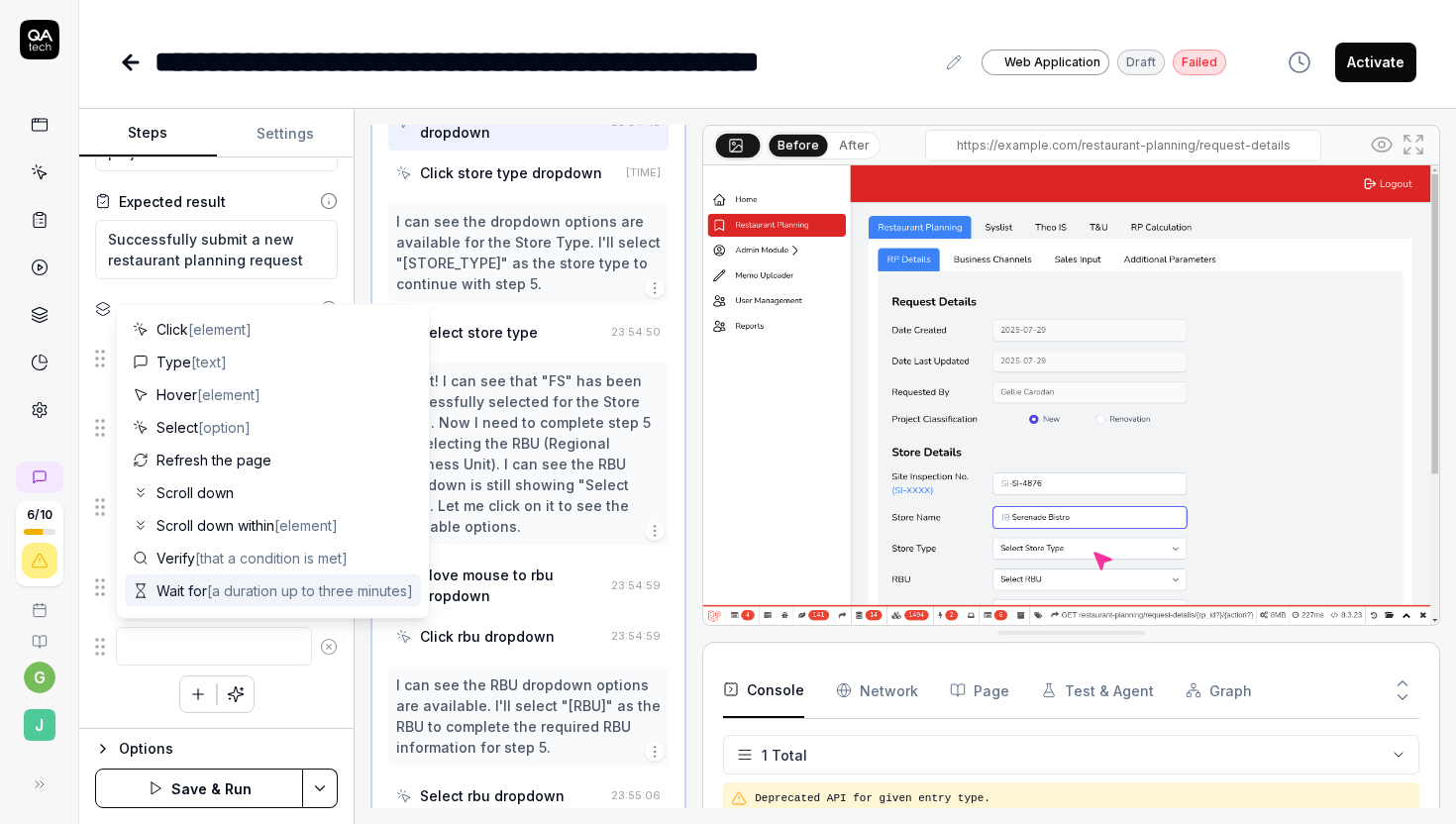 click on "Select the project classification "[TEXT]" Select Store Code, [TEXT]
To pick up a draggable item, press the space bar.
While dragging, use the arrow keys to move the item.
Press space again to drop the item in its new position, or press escape to cancel." at bounding box center [216, 520] 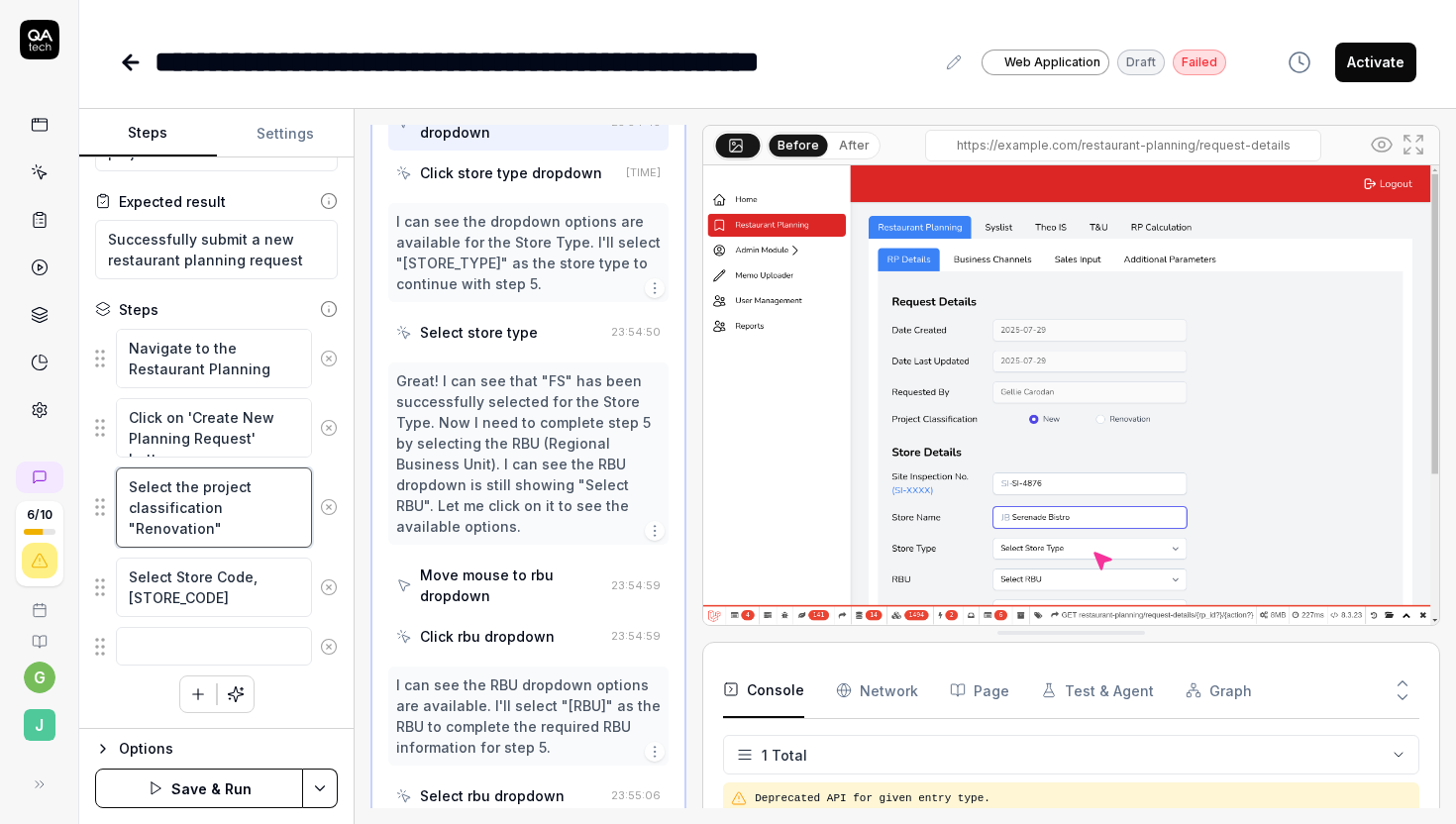 click on "Select the project classification "Renovation"" at bounding box center [214, 507] 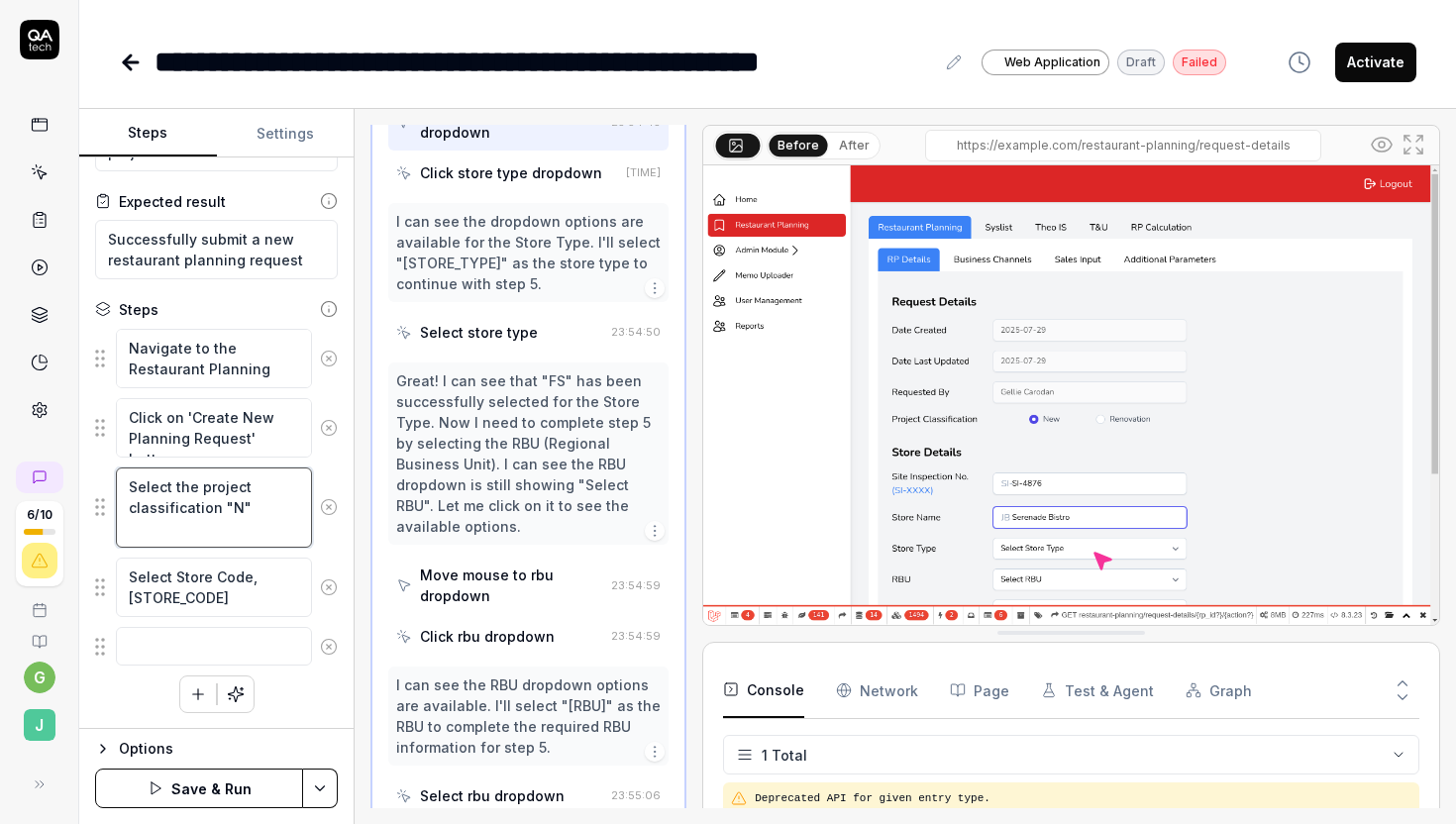 scroll, scrollTop: 90, scrollLeft: 0, axis: vertical 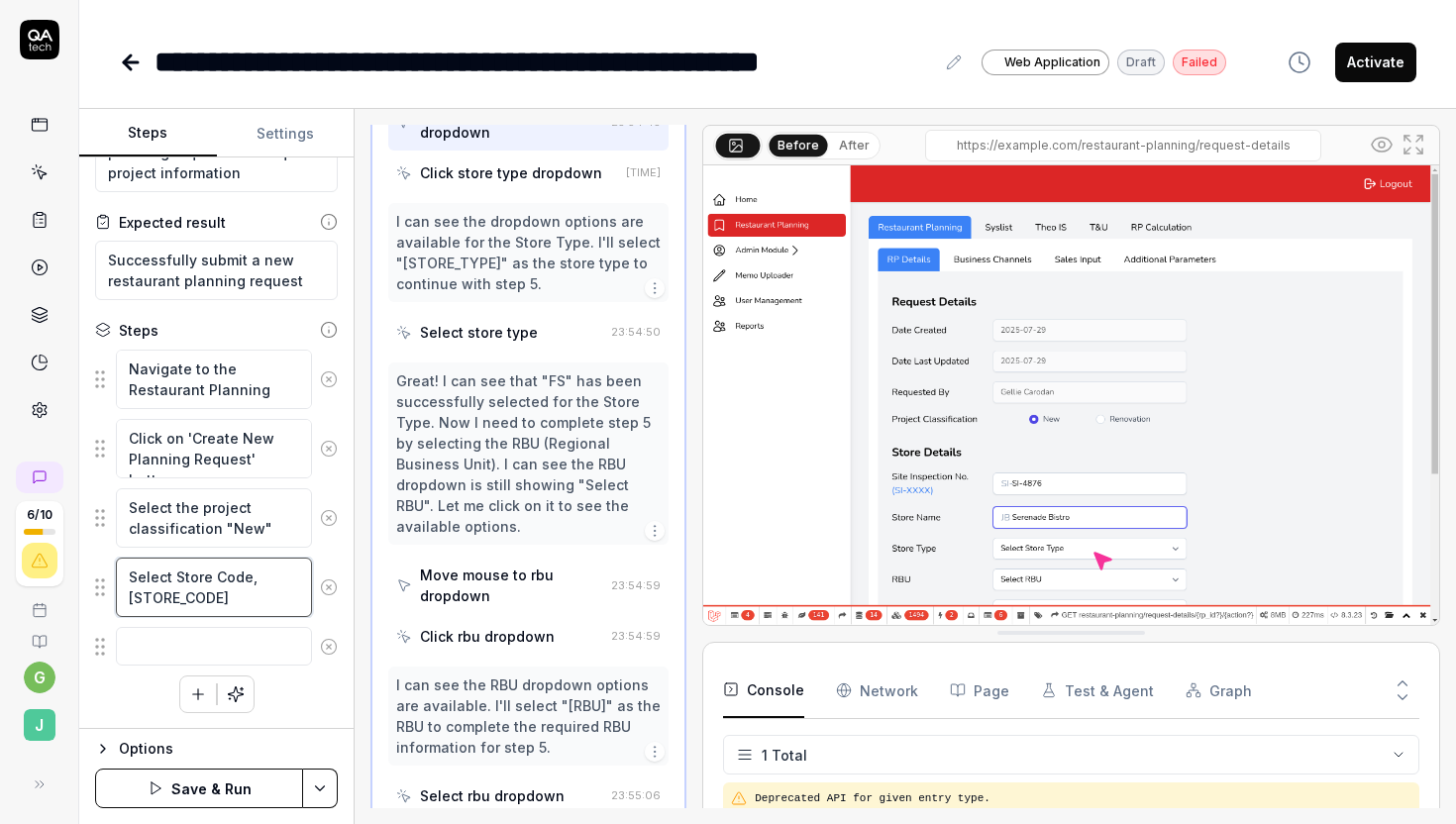 click on "Select Store Code, [STORE_CODE]" at bounding box center (214, 587) 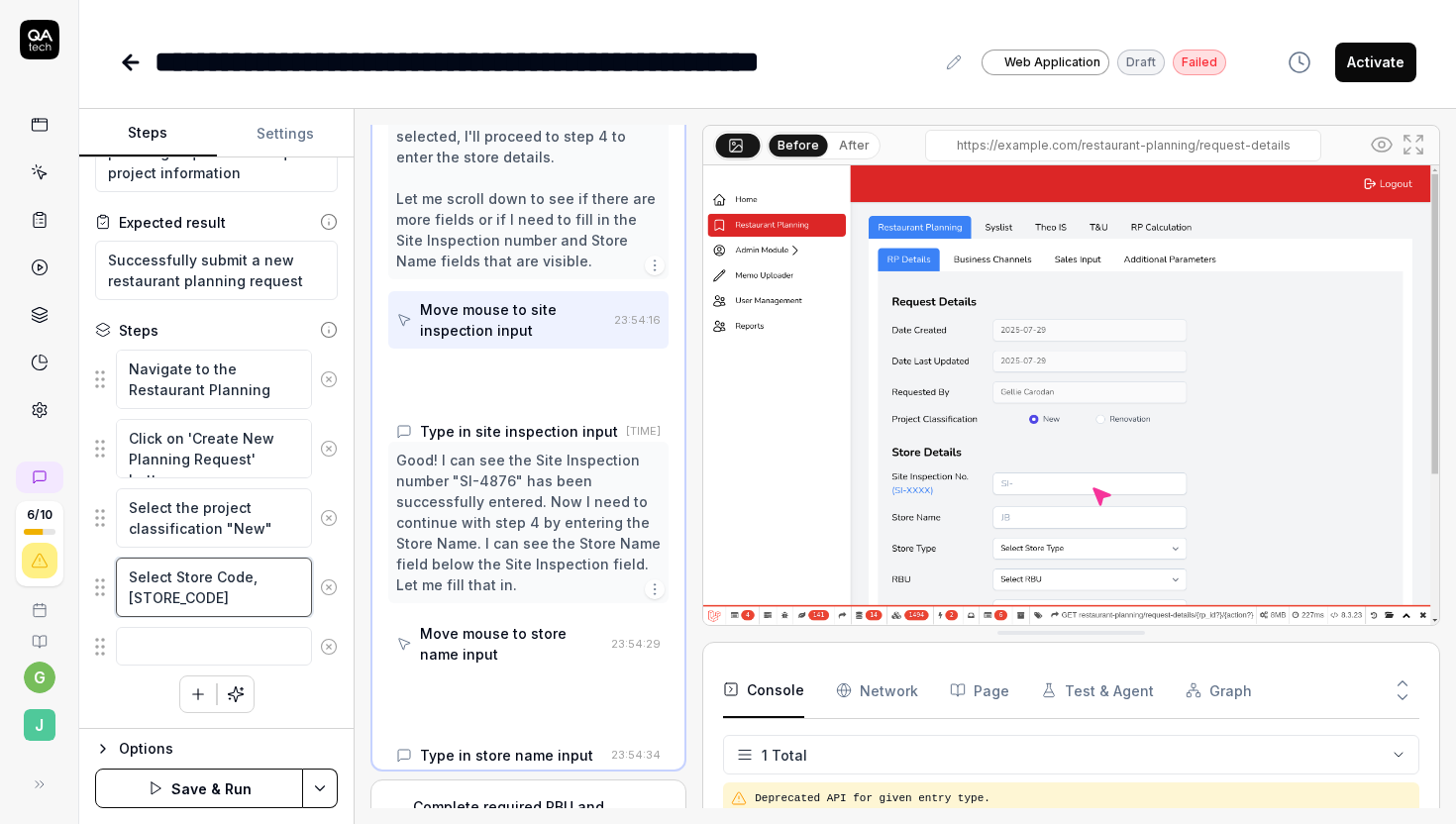 scroll, scrollTop: 817, scrollLeft: 0, axis: vertical 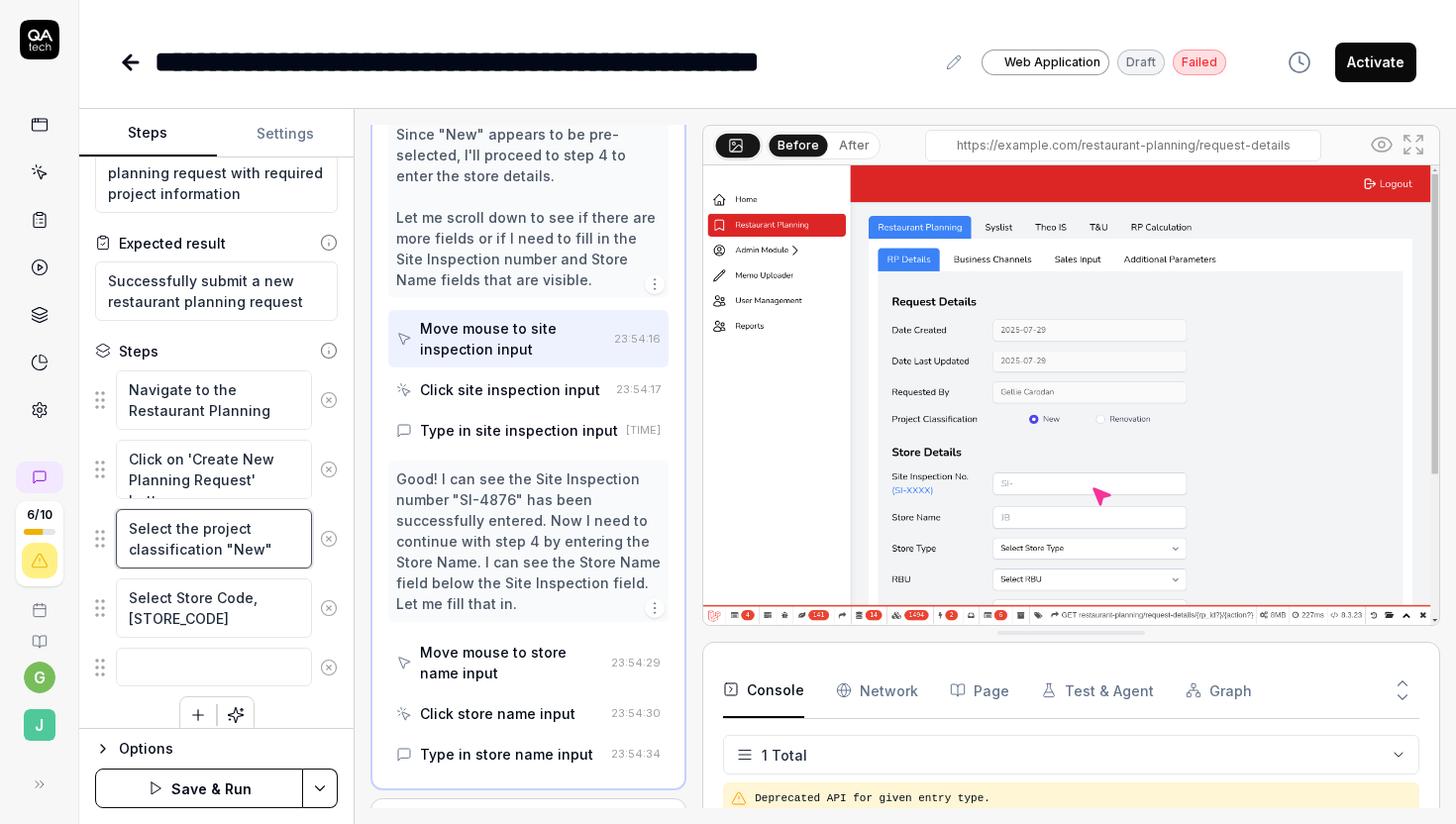 click on "Select the project classification "New"" at bounding box center (214, 539) 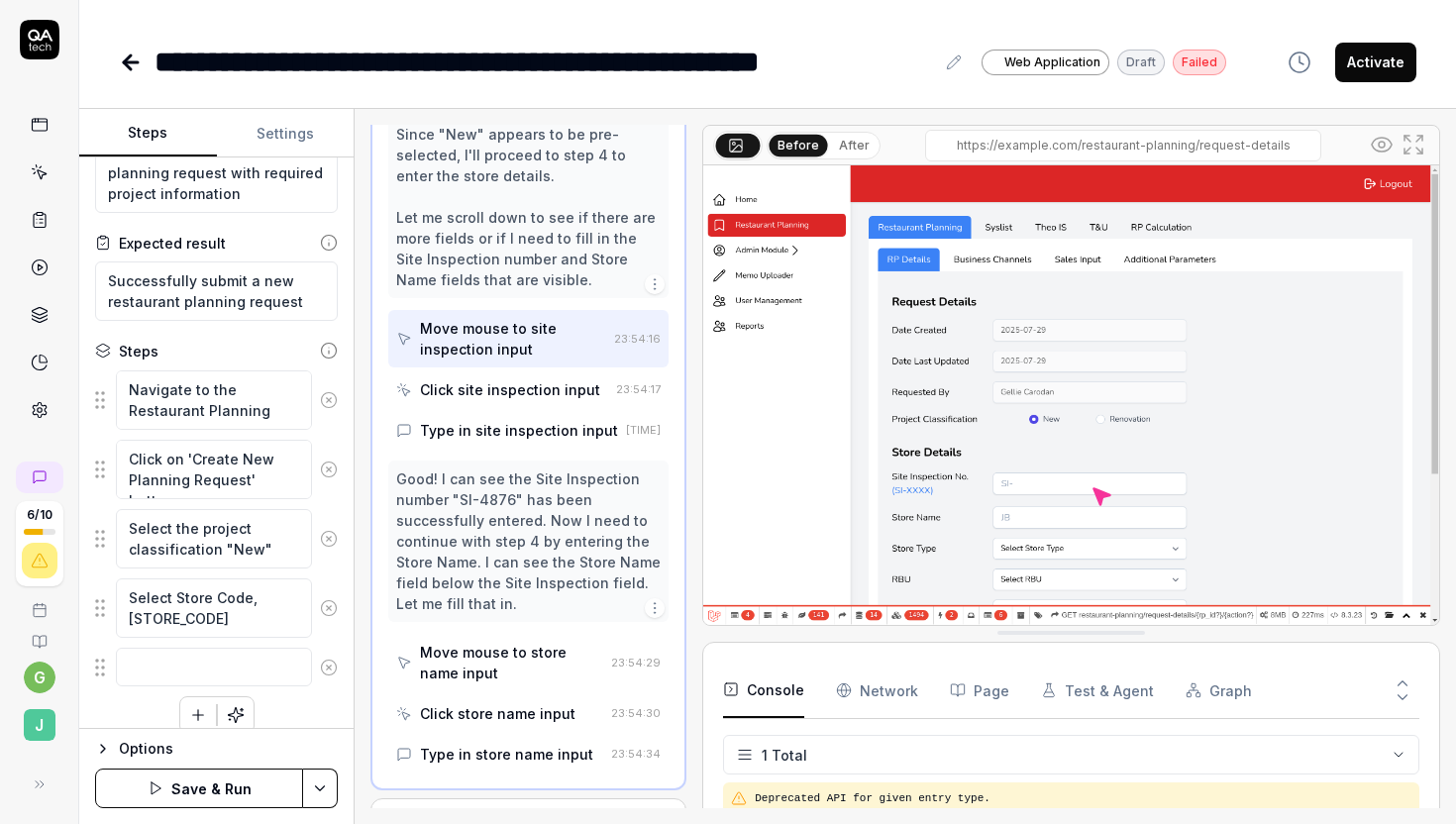 click 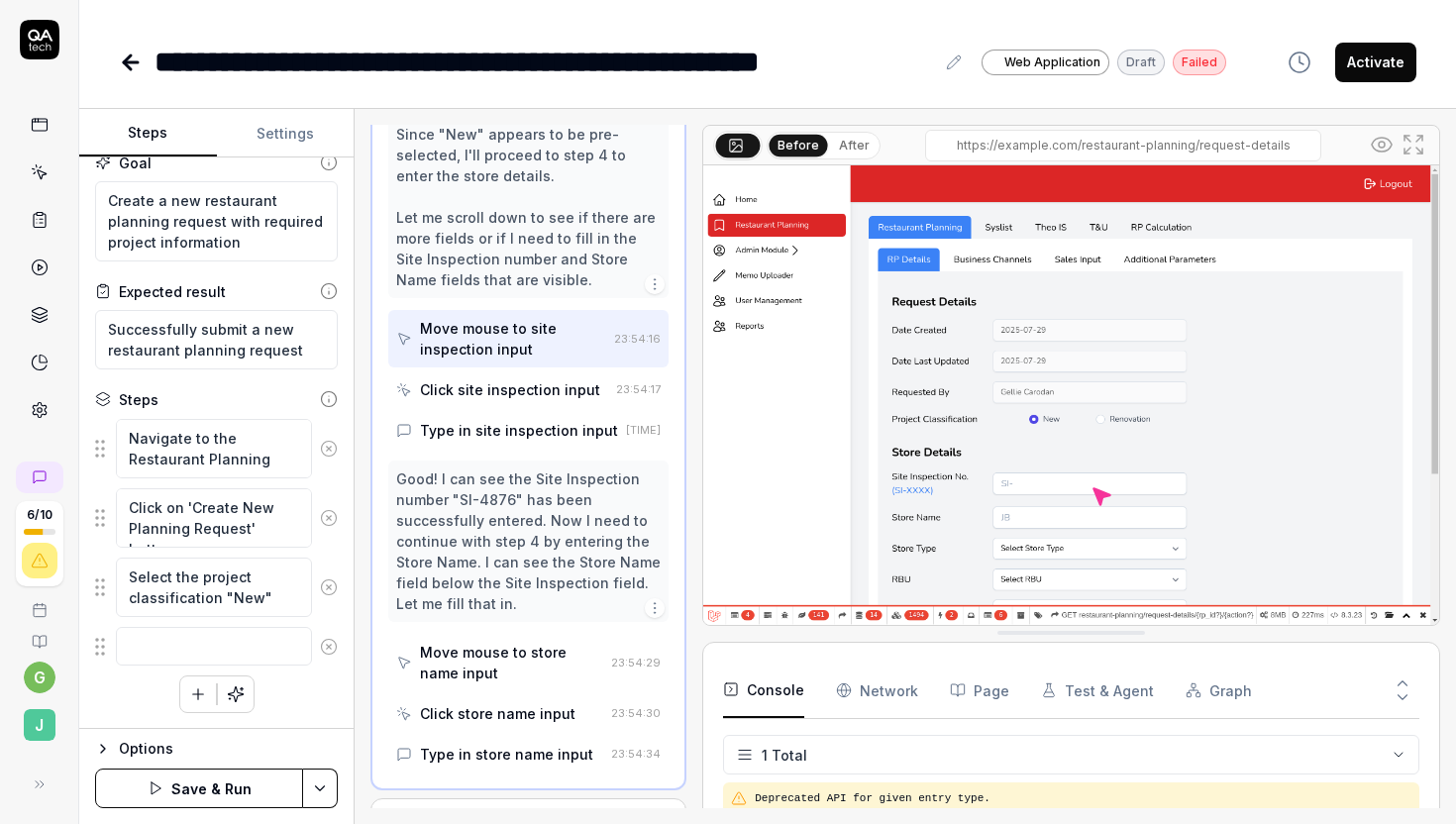 click 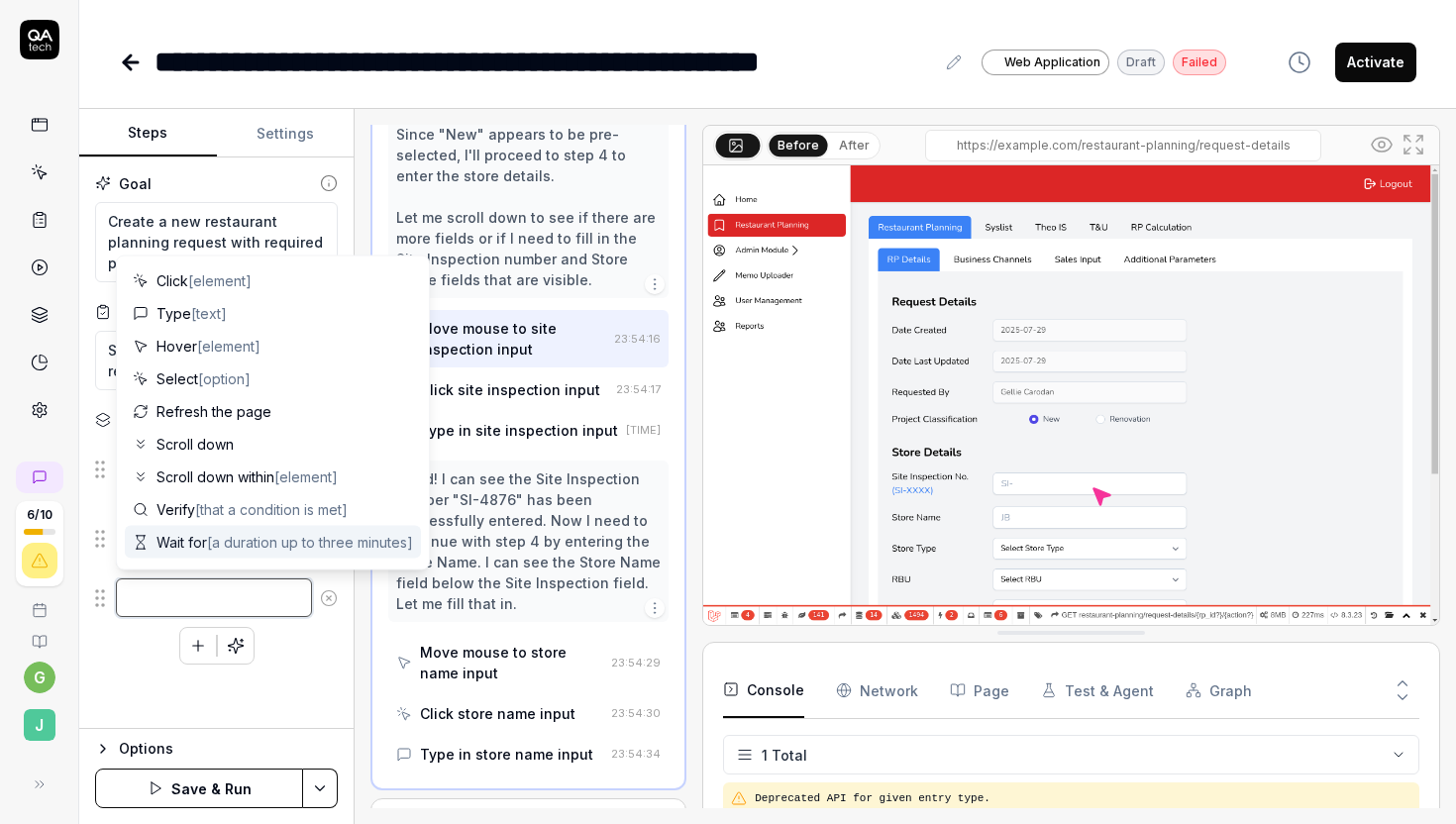 click at bounding box center [214, 597] 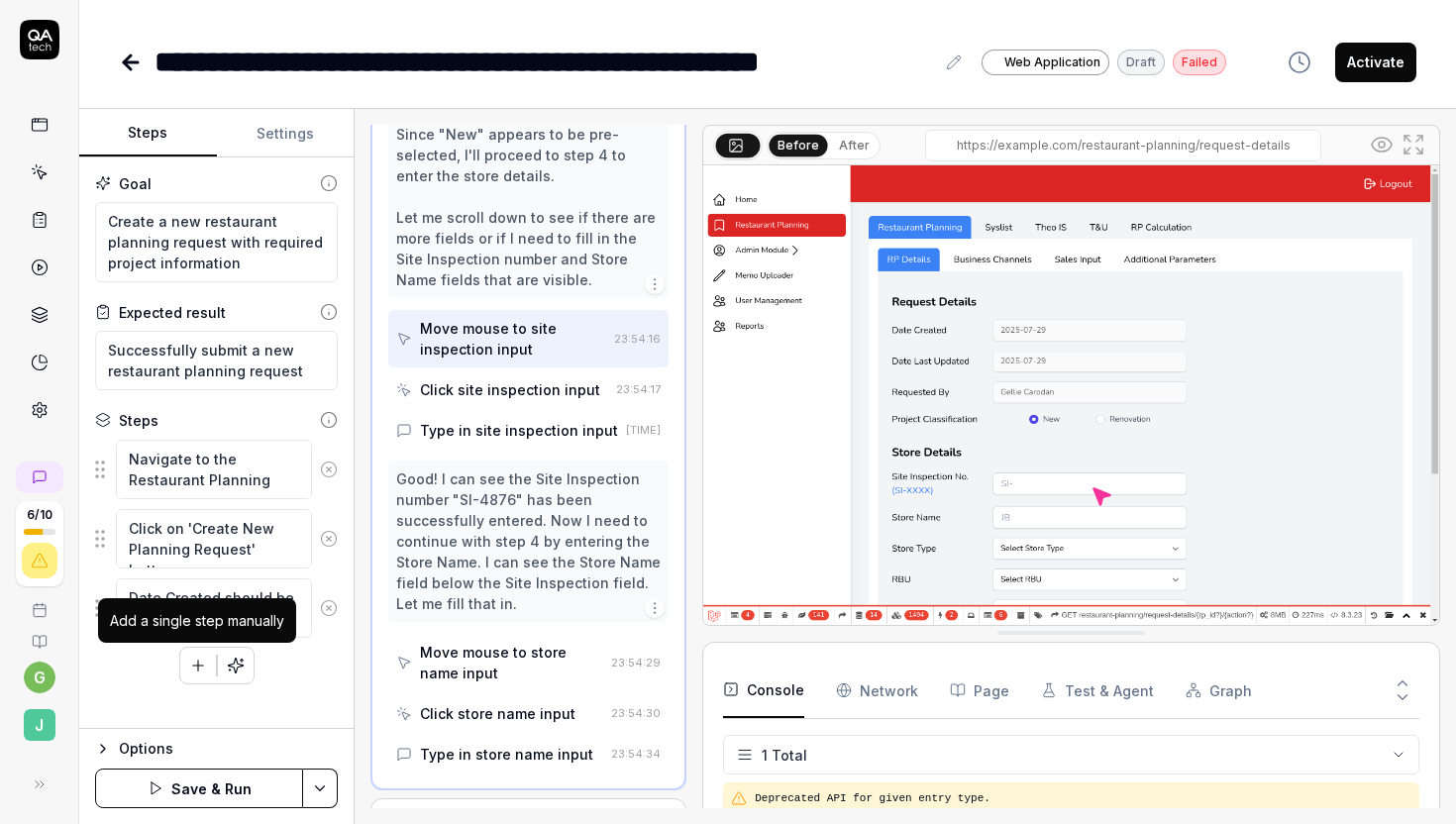 click at bounding box center [198, 666] 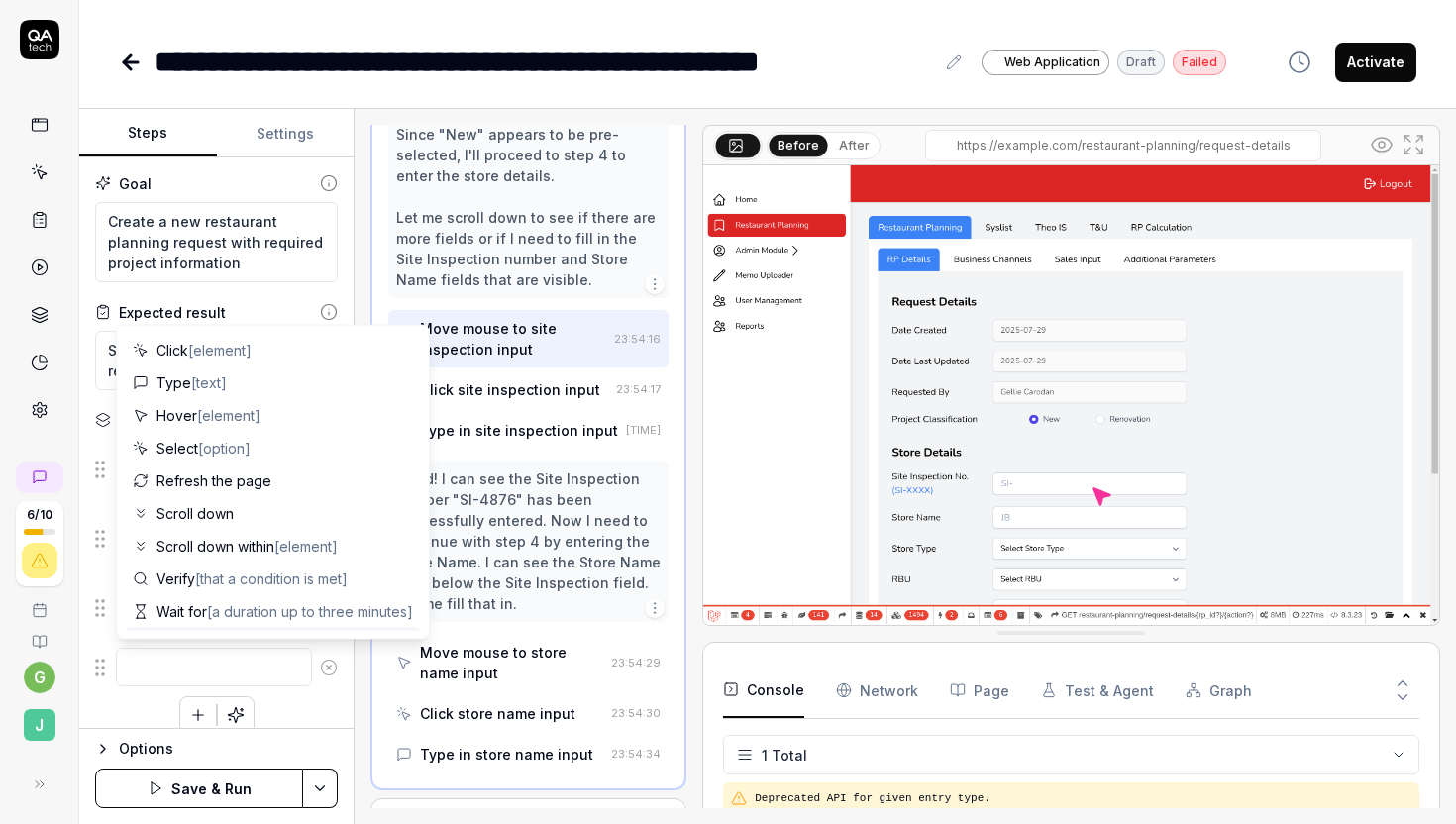 click at bounding box center [214, 667] 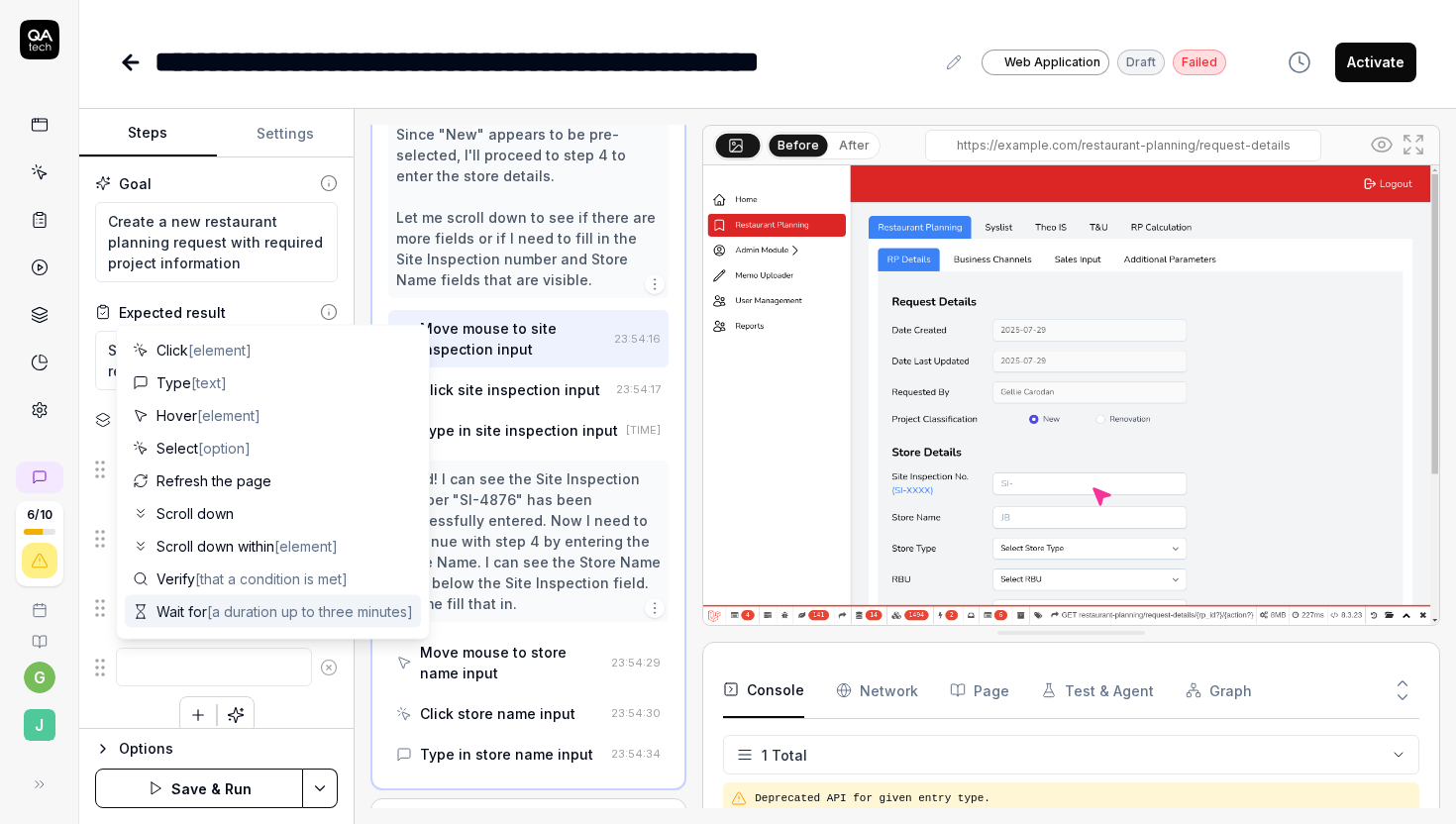 click on "Date Created should be today" at bounding box center (216, 608) 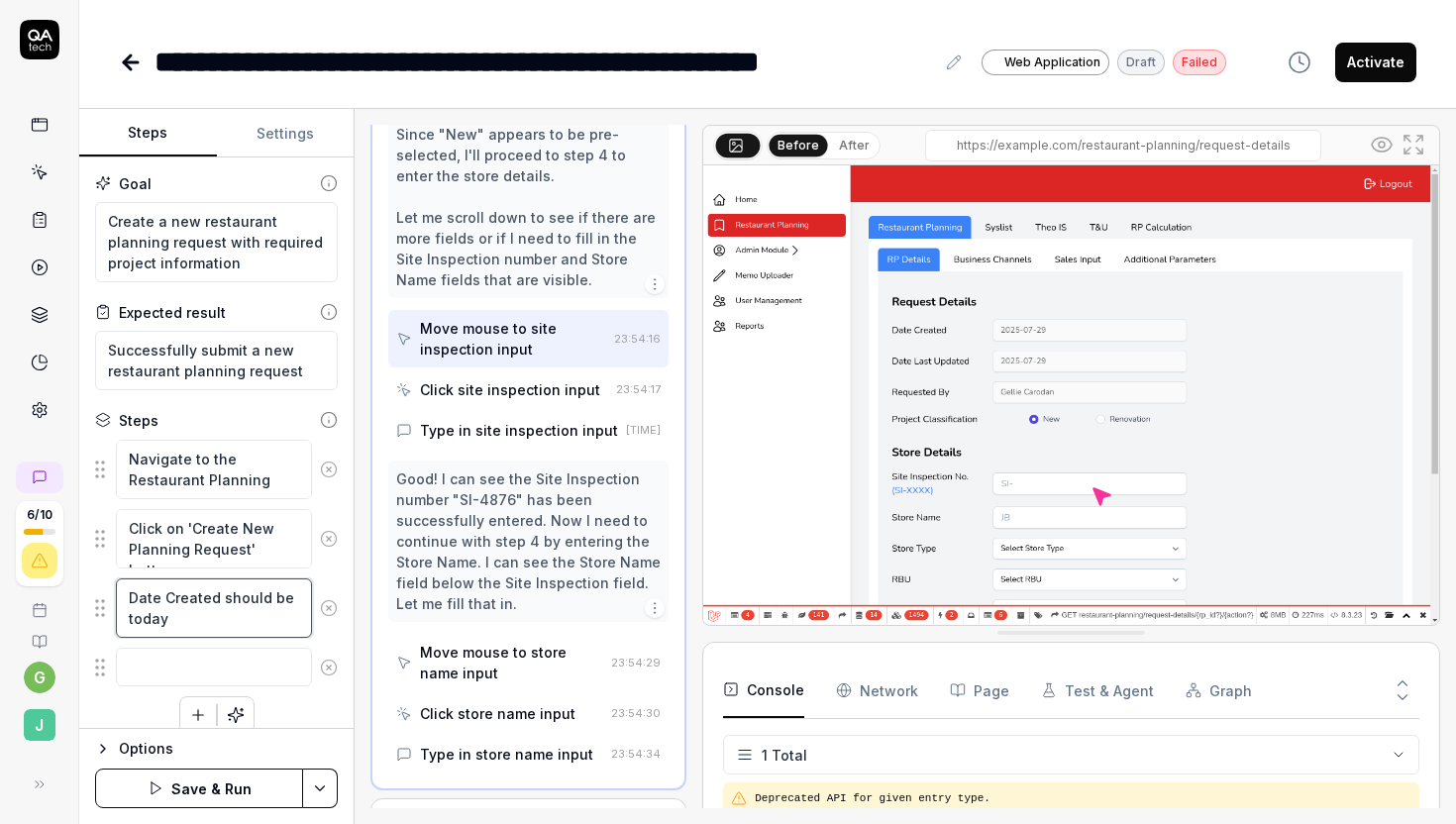 click on "Date Created should be today" at bounding box center (214, 608) 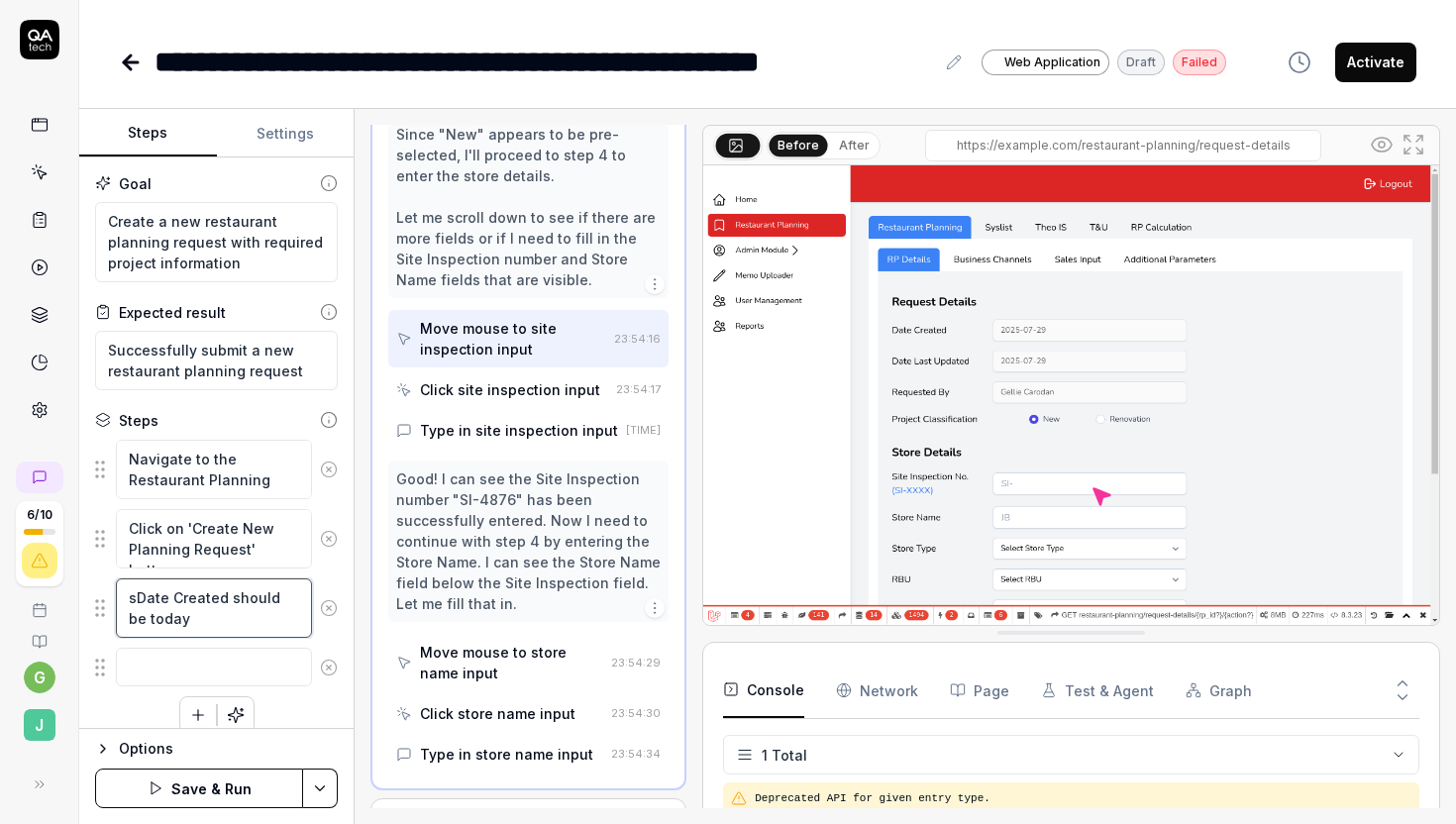 click on "sDate Created should be today" at bounding box center (214, 608) 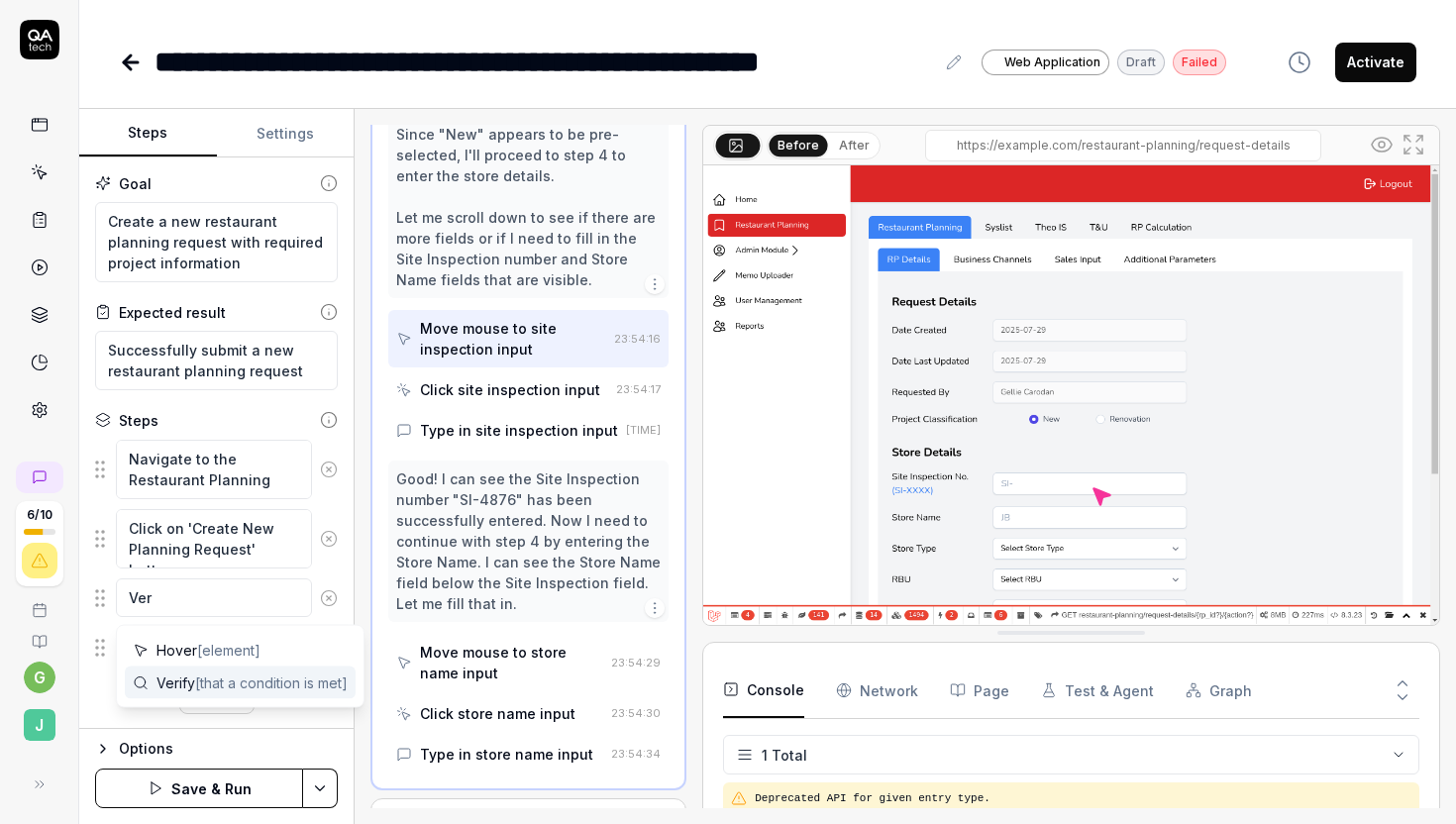 click on "[that a condition is met]" at bounding box center (271, 682) 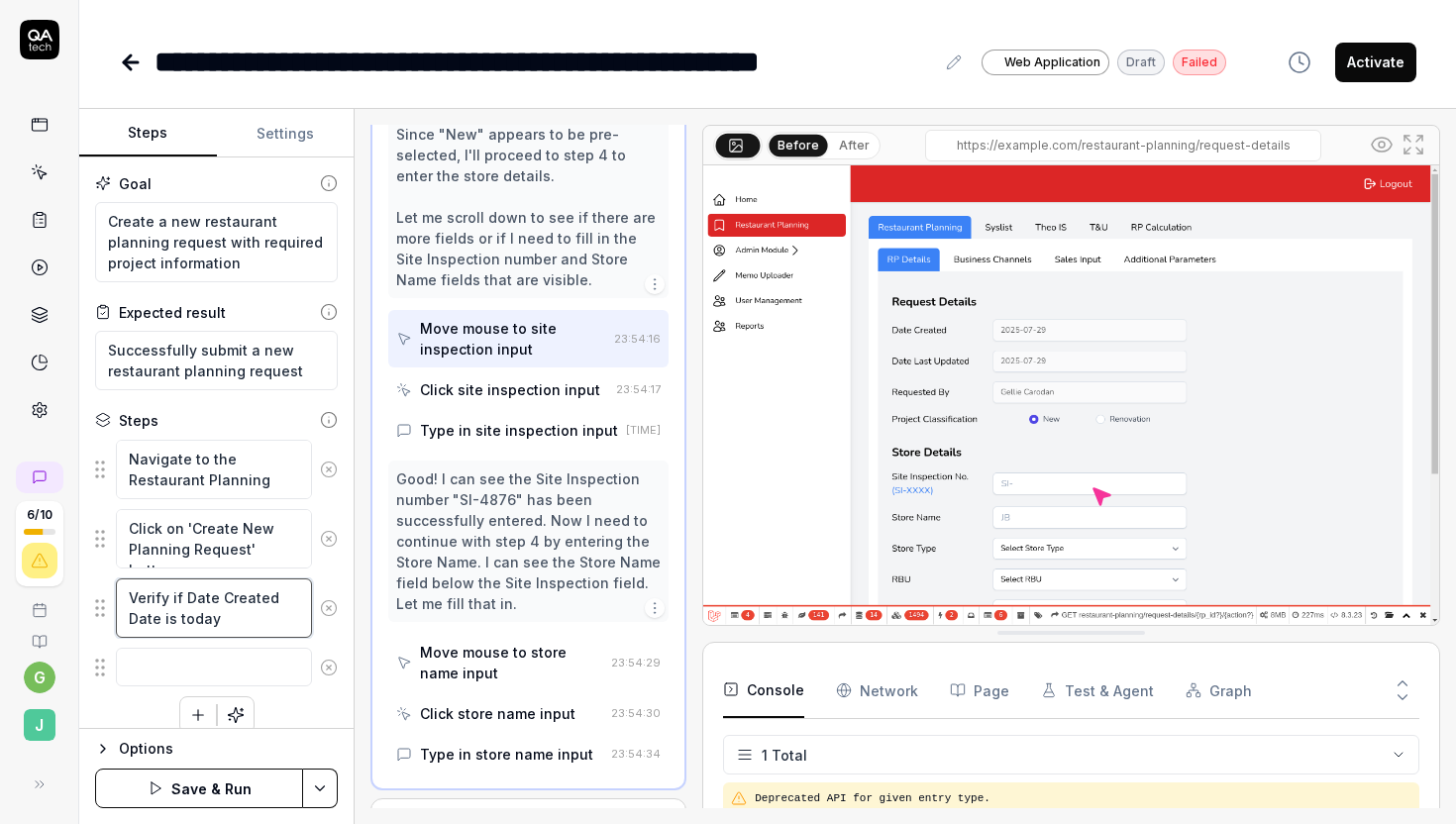 scroll, scrollTop: 21, scrollLeft: 0, axis: vertical 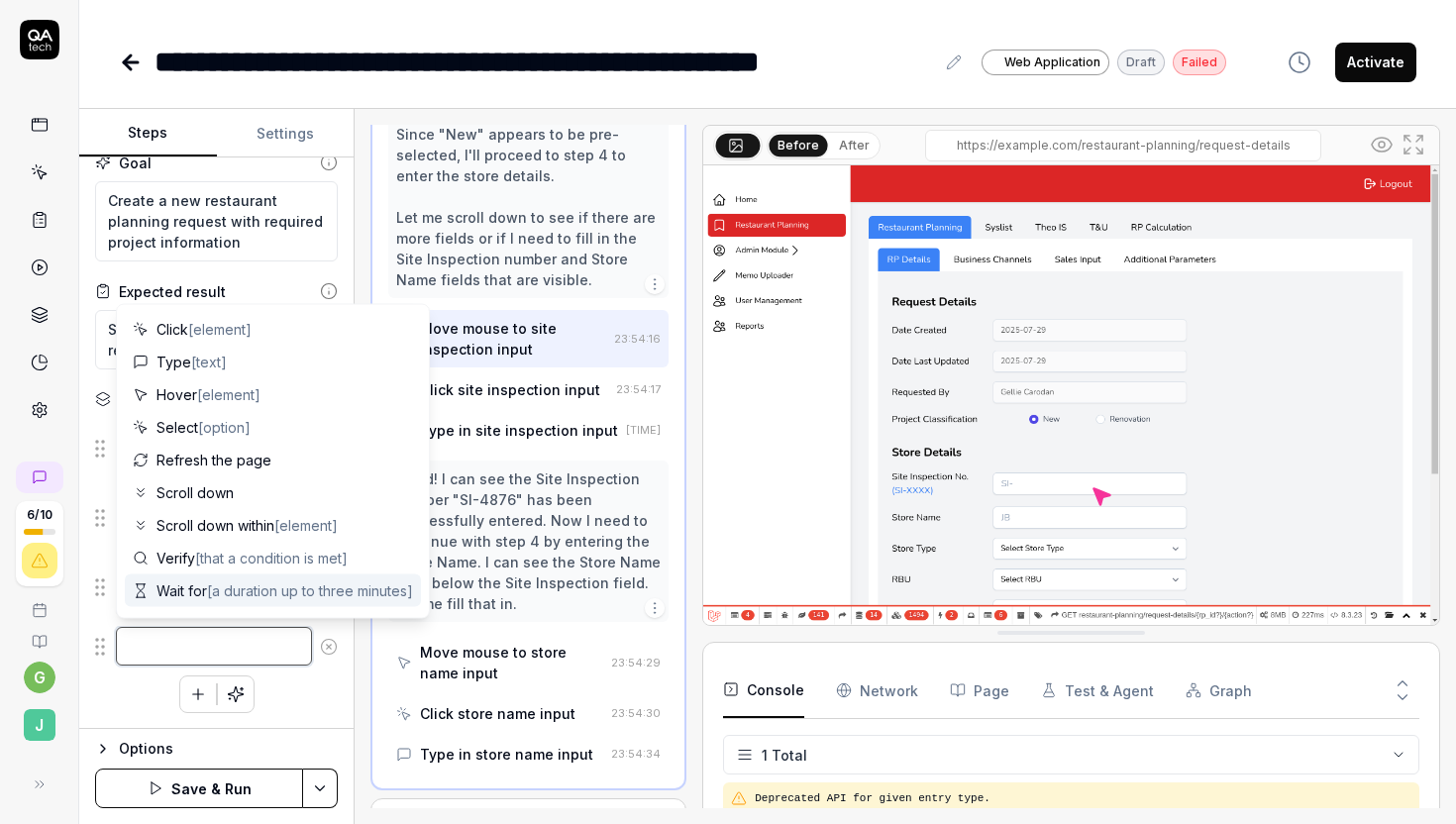 click at bounding box center [214, 646] 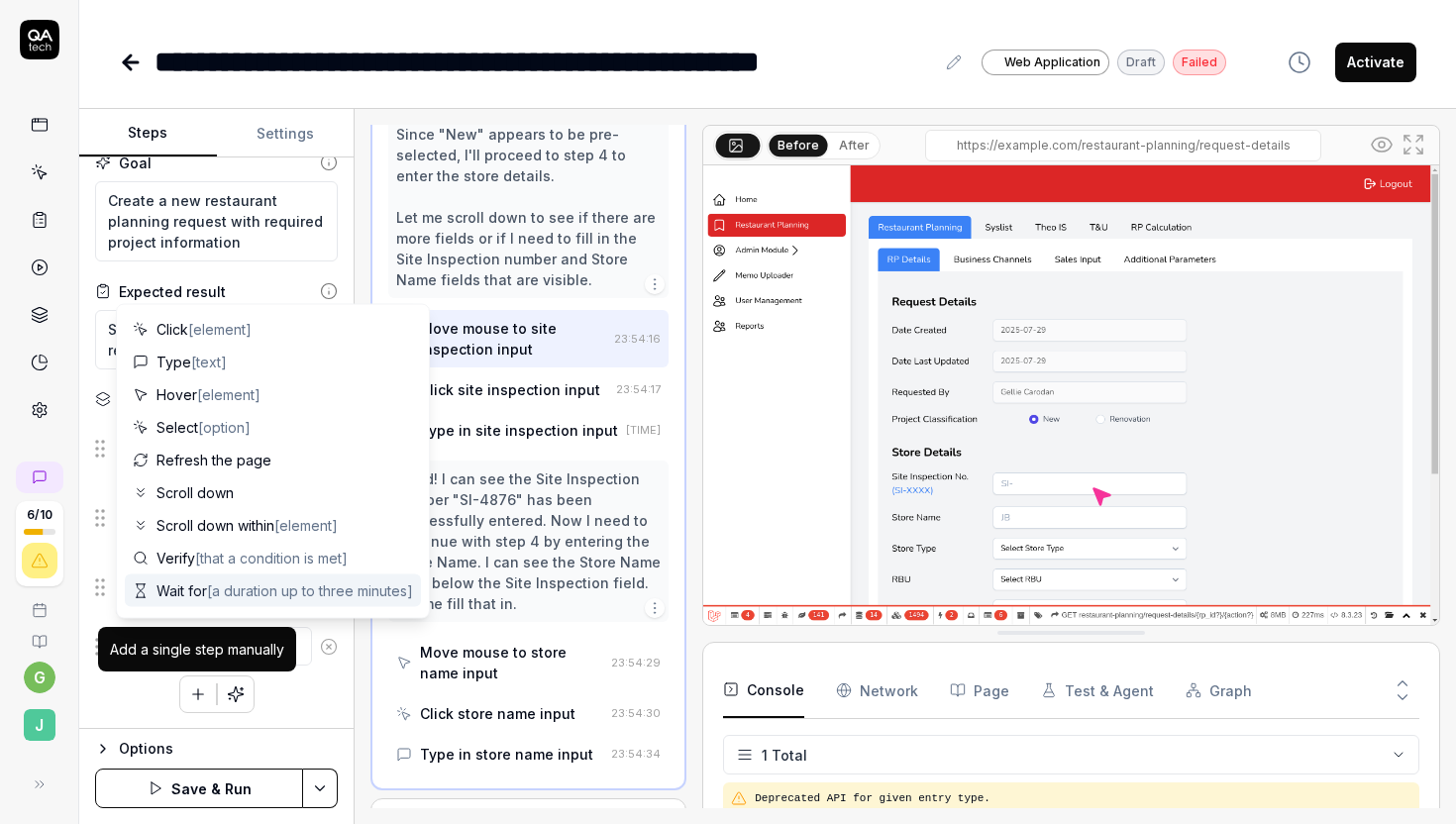 click on "Add a single step manually" at bounding box center (197, 649) 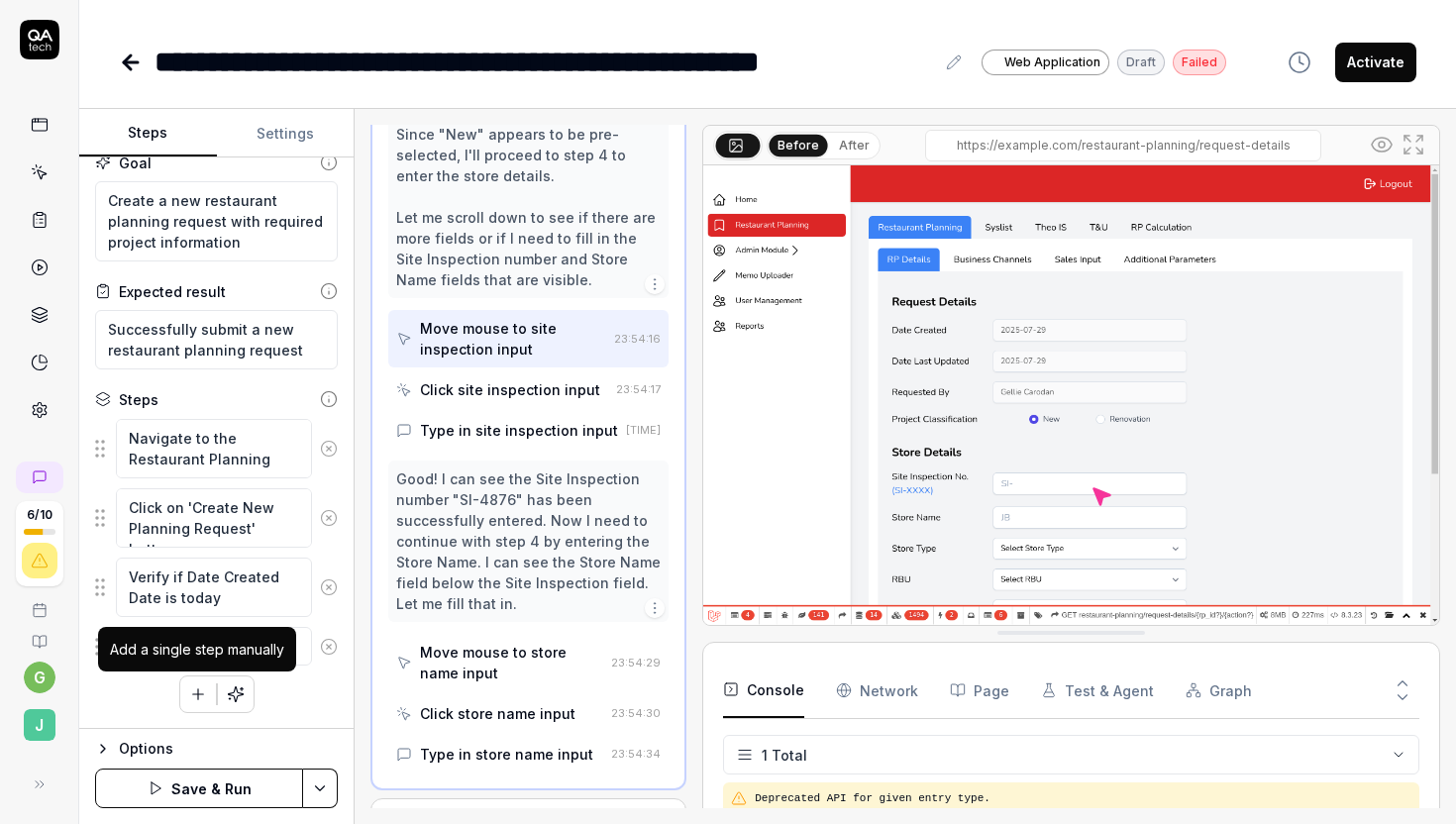 click on "Add a single step manually" at bounding box center (197, 649) 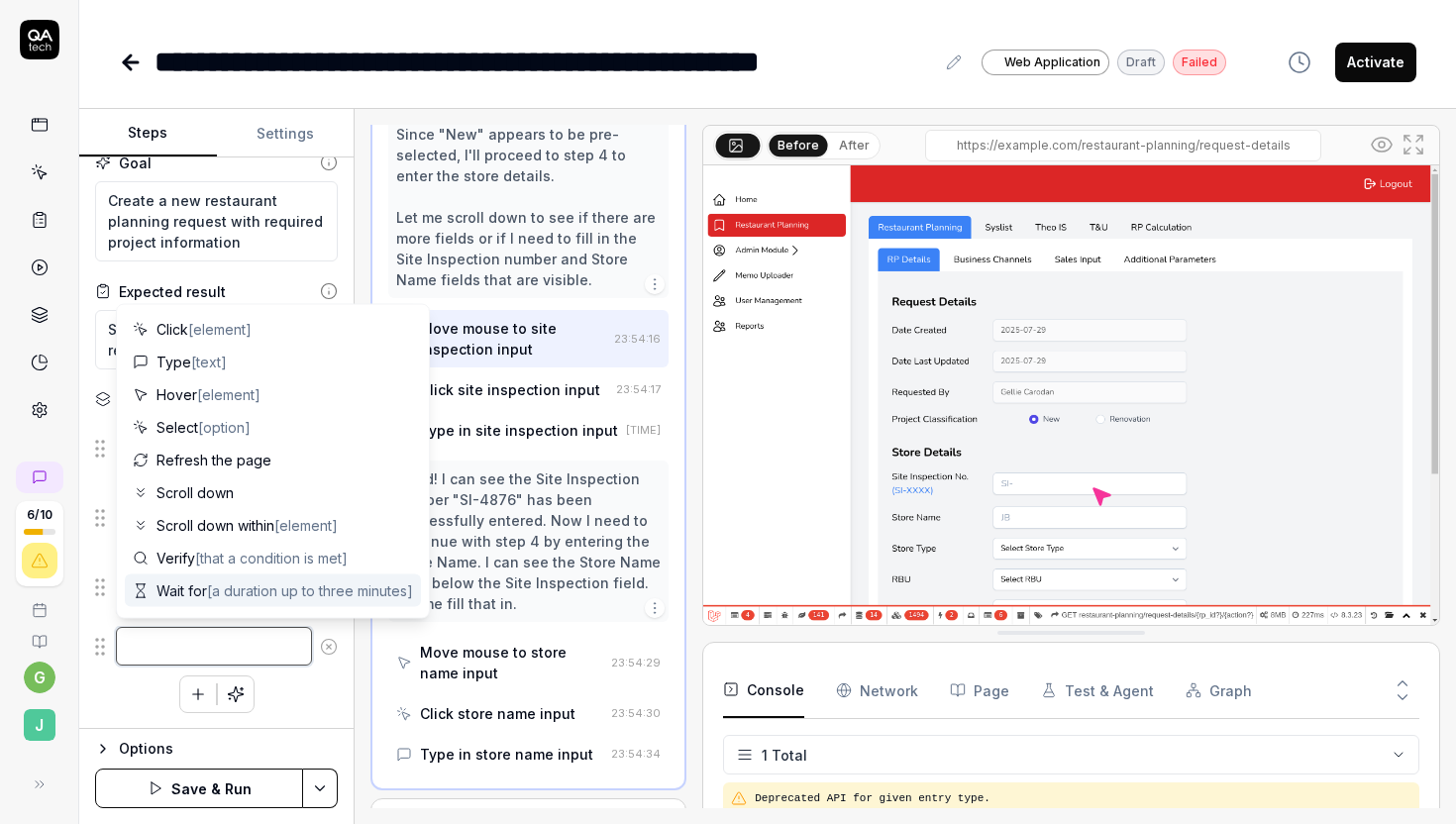 click at bounding box center [214, 646] 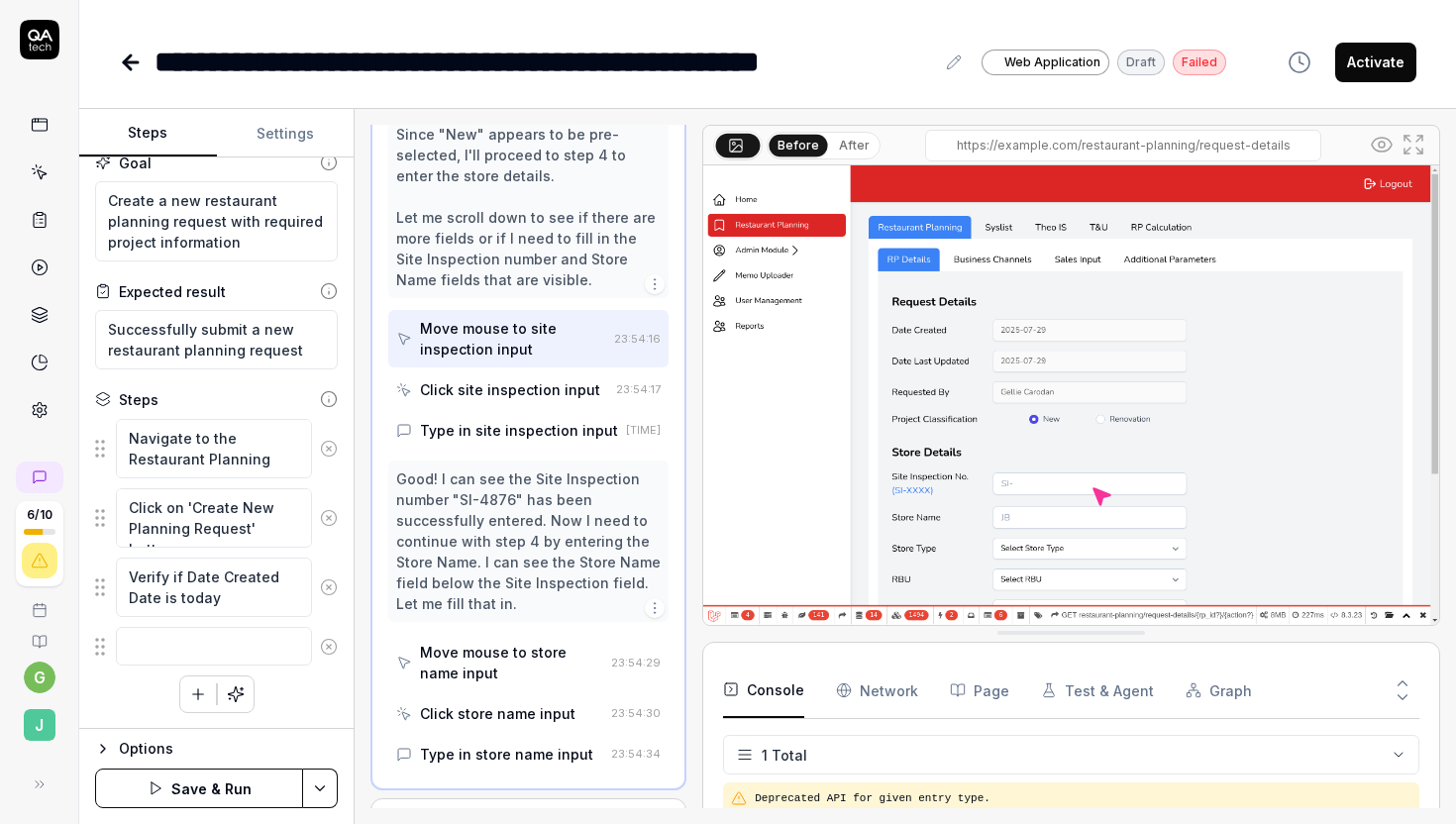 click on "Navigate to the Restaurant Planning page Click on 'Create New Planning Request' button Verify if Date Created Date is today
To pick up a draggable item, press the space bar.
While dragging, use the arrow keys to move the item.
Press space again to drop the item in its new position, or press escape to cancel." at bounding box center [216, 566] 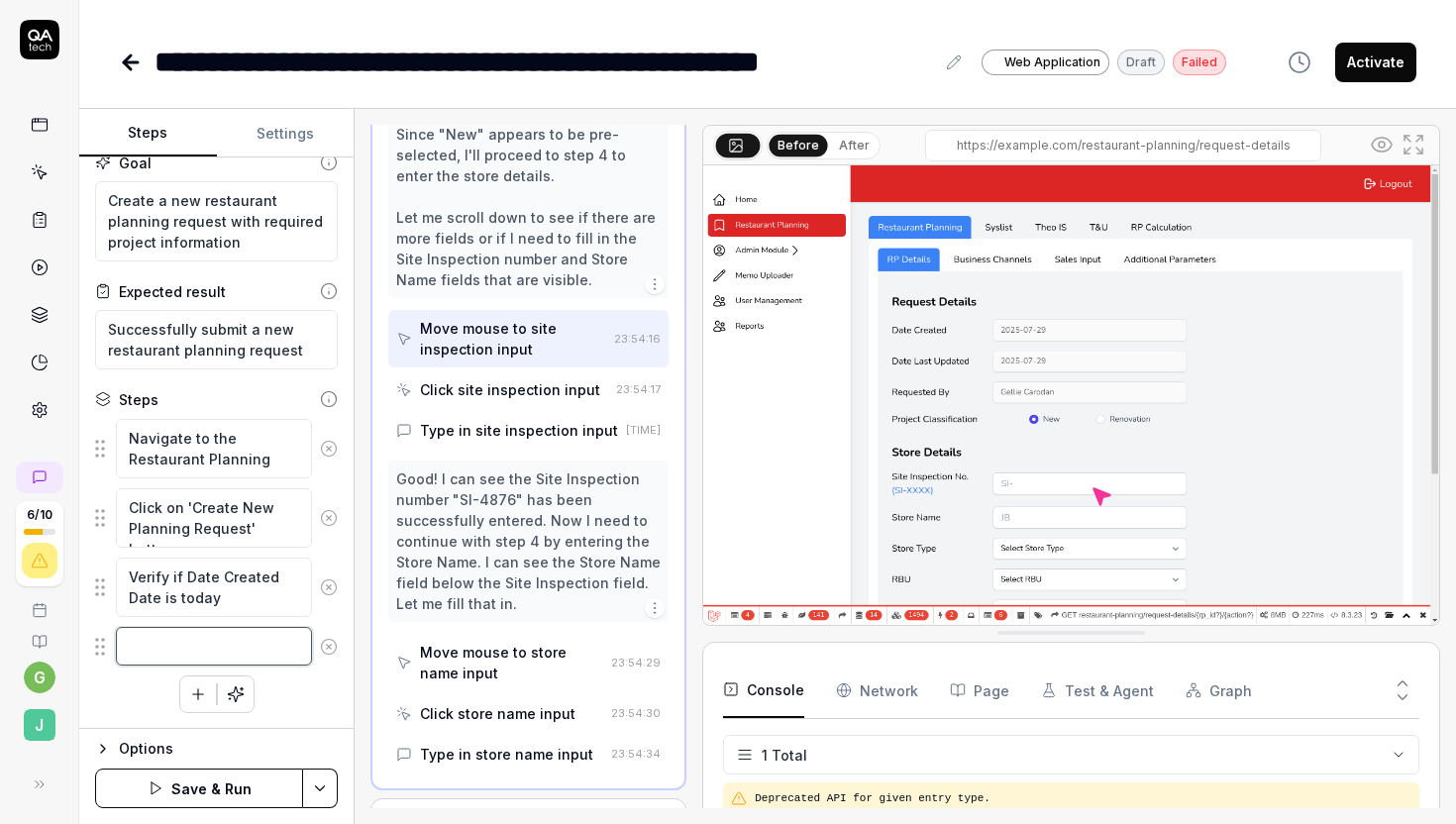 click at bounding box center [214, 646] 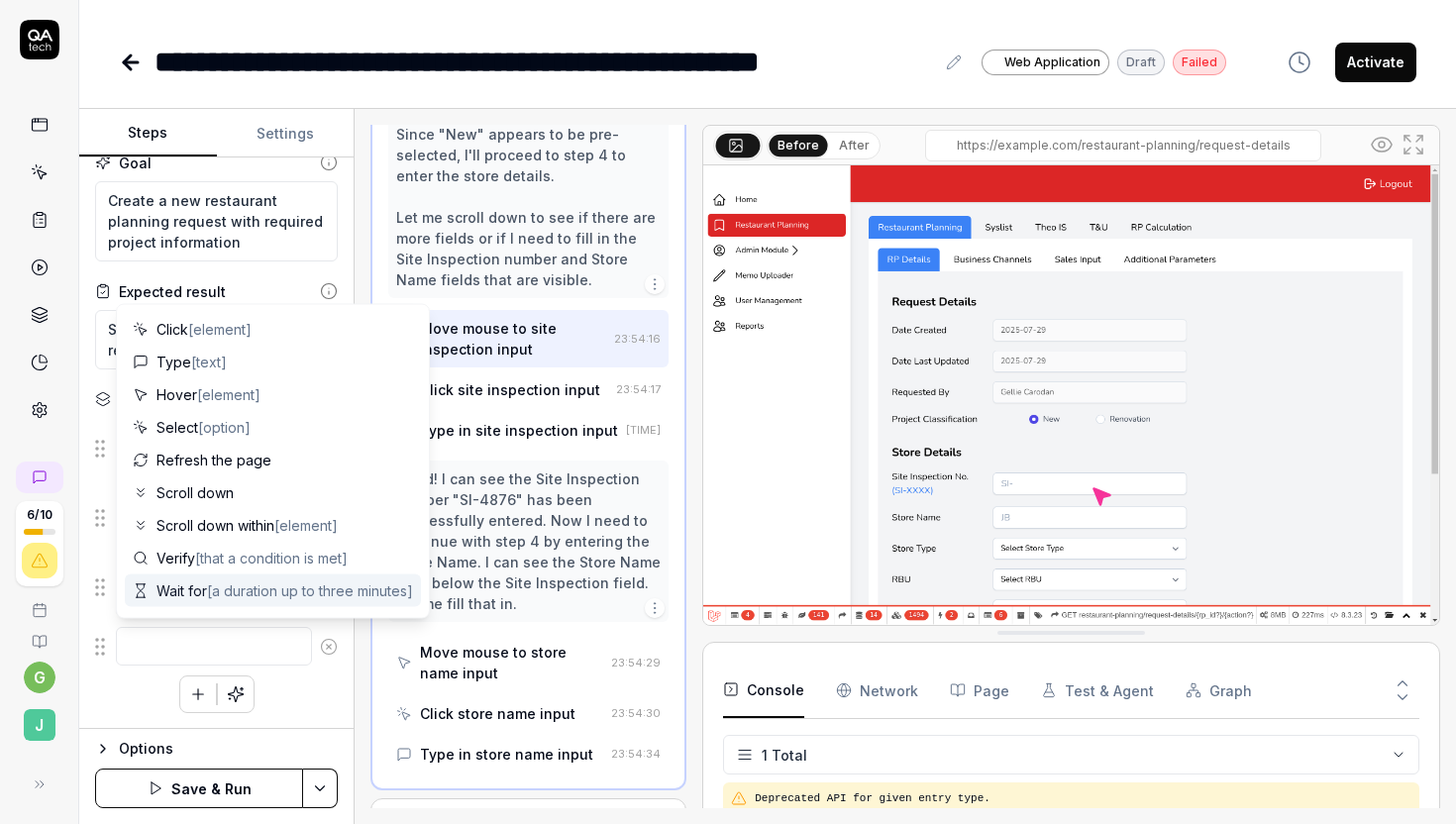click on "Navigate to the Restaurant Planning page Click on 'Create New Planning Request' button Verify if Date Created Date is today
To pick up a draggable item, press the space bar.
While dragging, use the arrow keys to move the item.
Press space again to drop the item in its new position, or press escape to cancel." at bounding box center [216, 566] 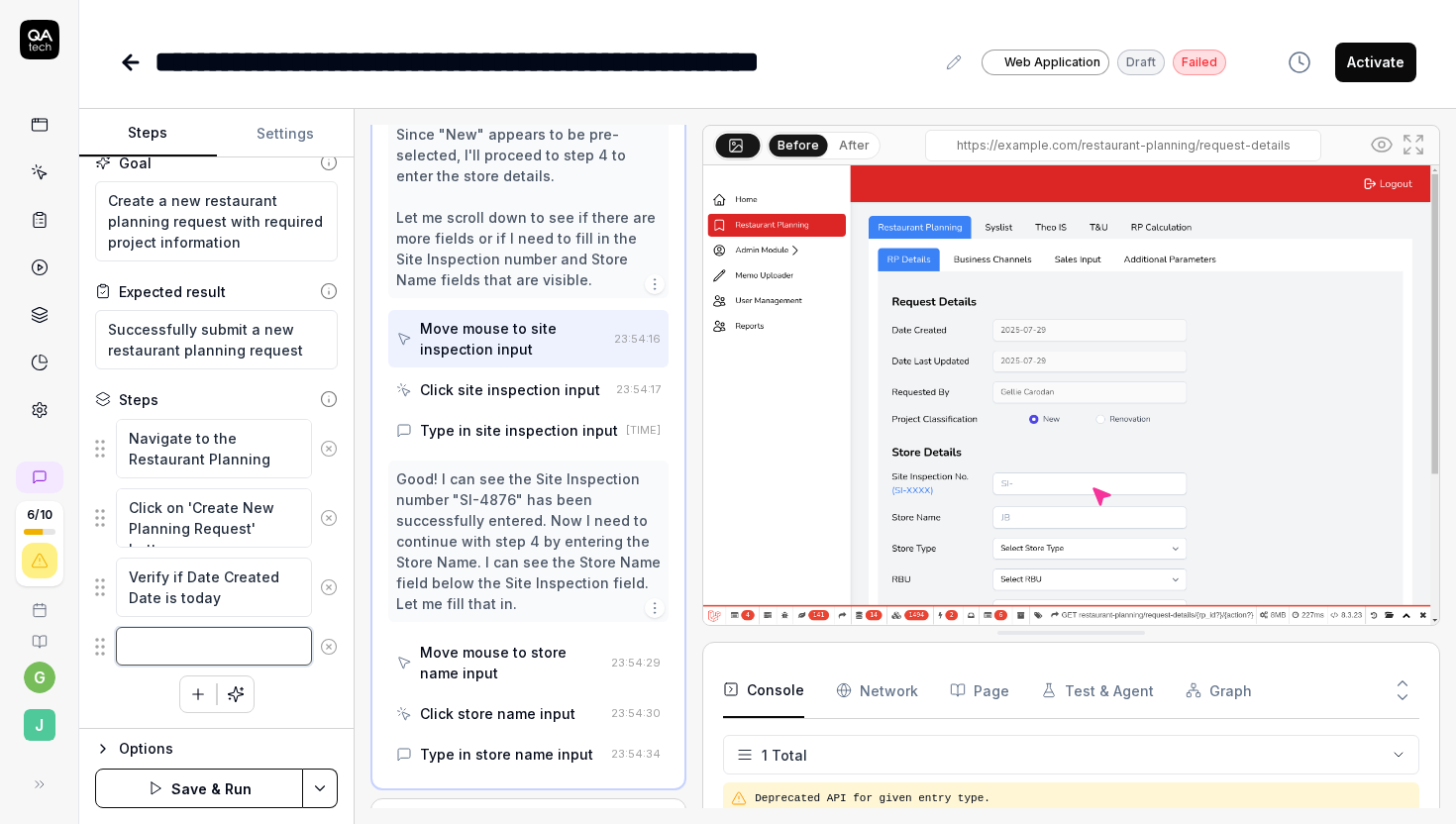 click at bounding box center (214, 646) 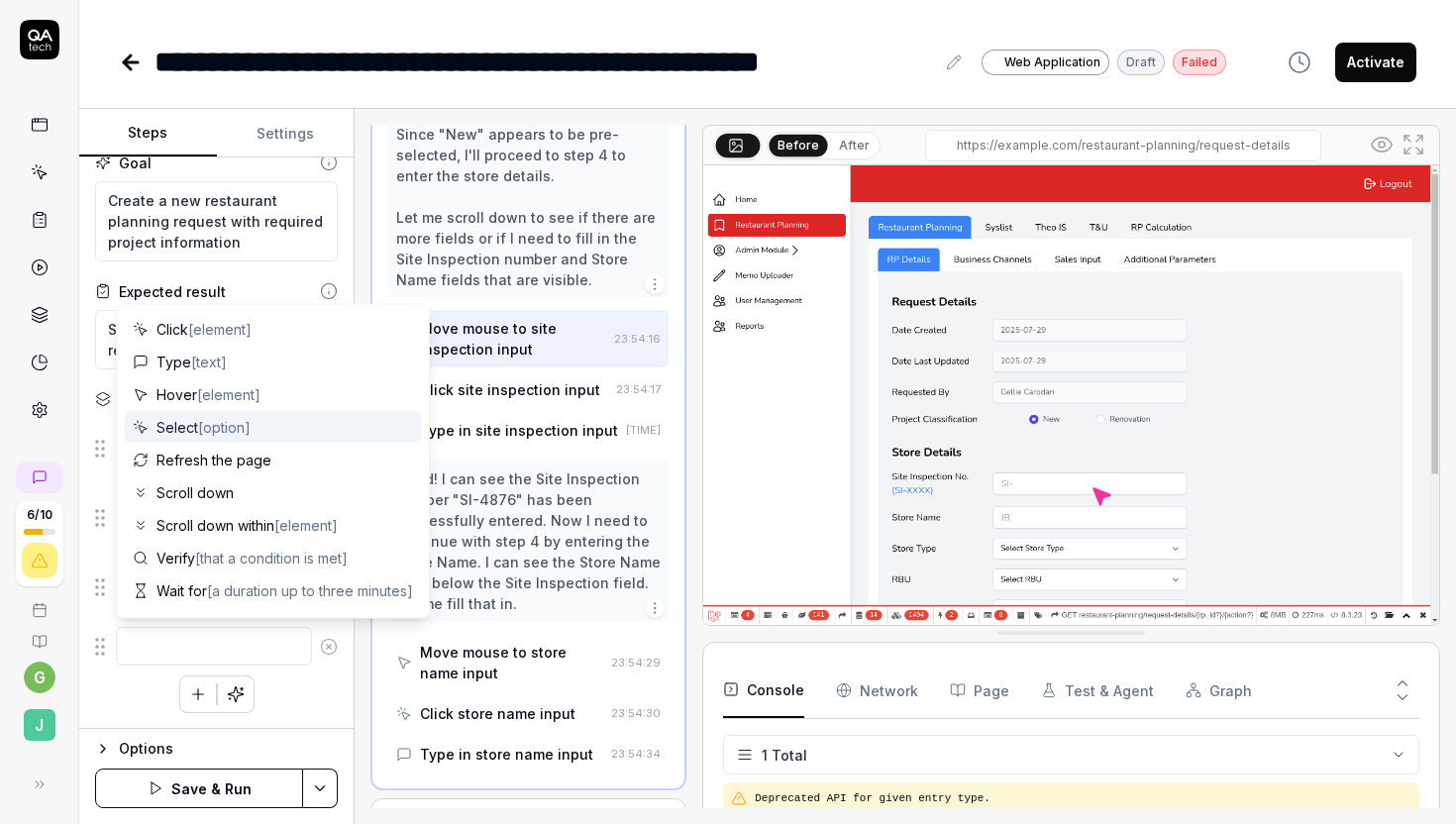 click on "[option]" at bounding box center (224, 427) 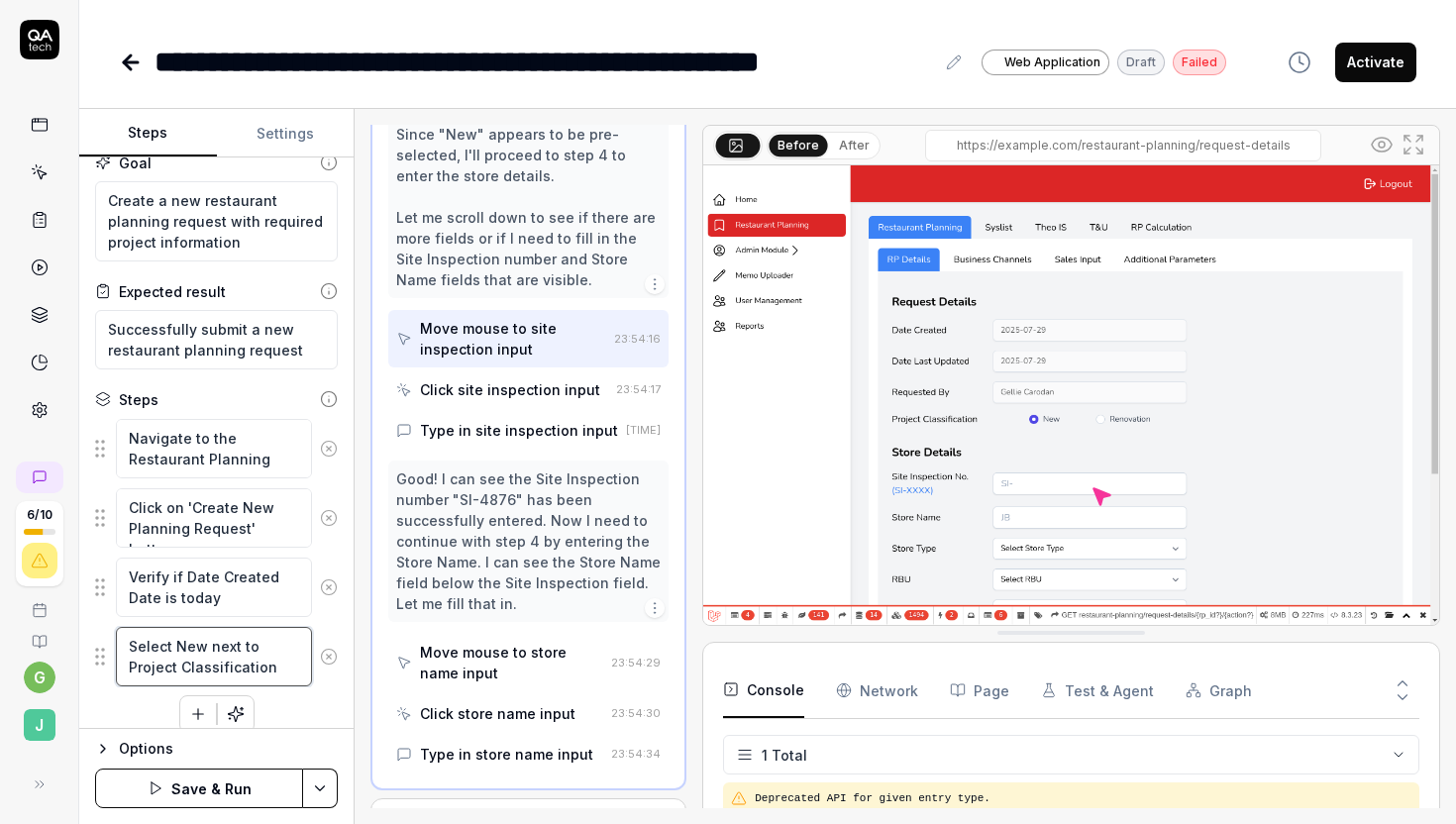 scroll, scrollTop: 41, scrollLeft: 0, axis: vertical 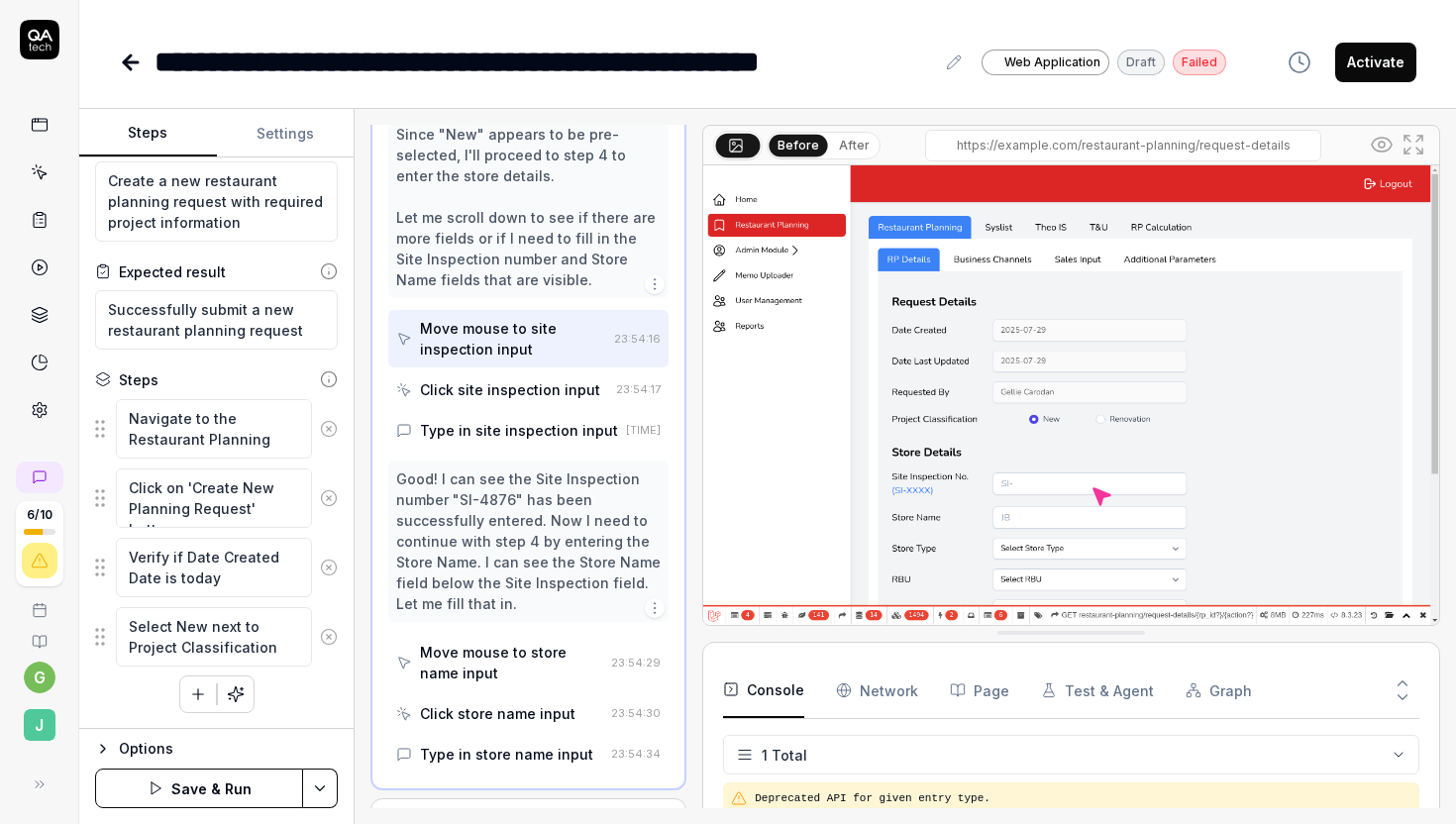 click 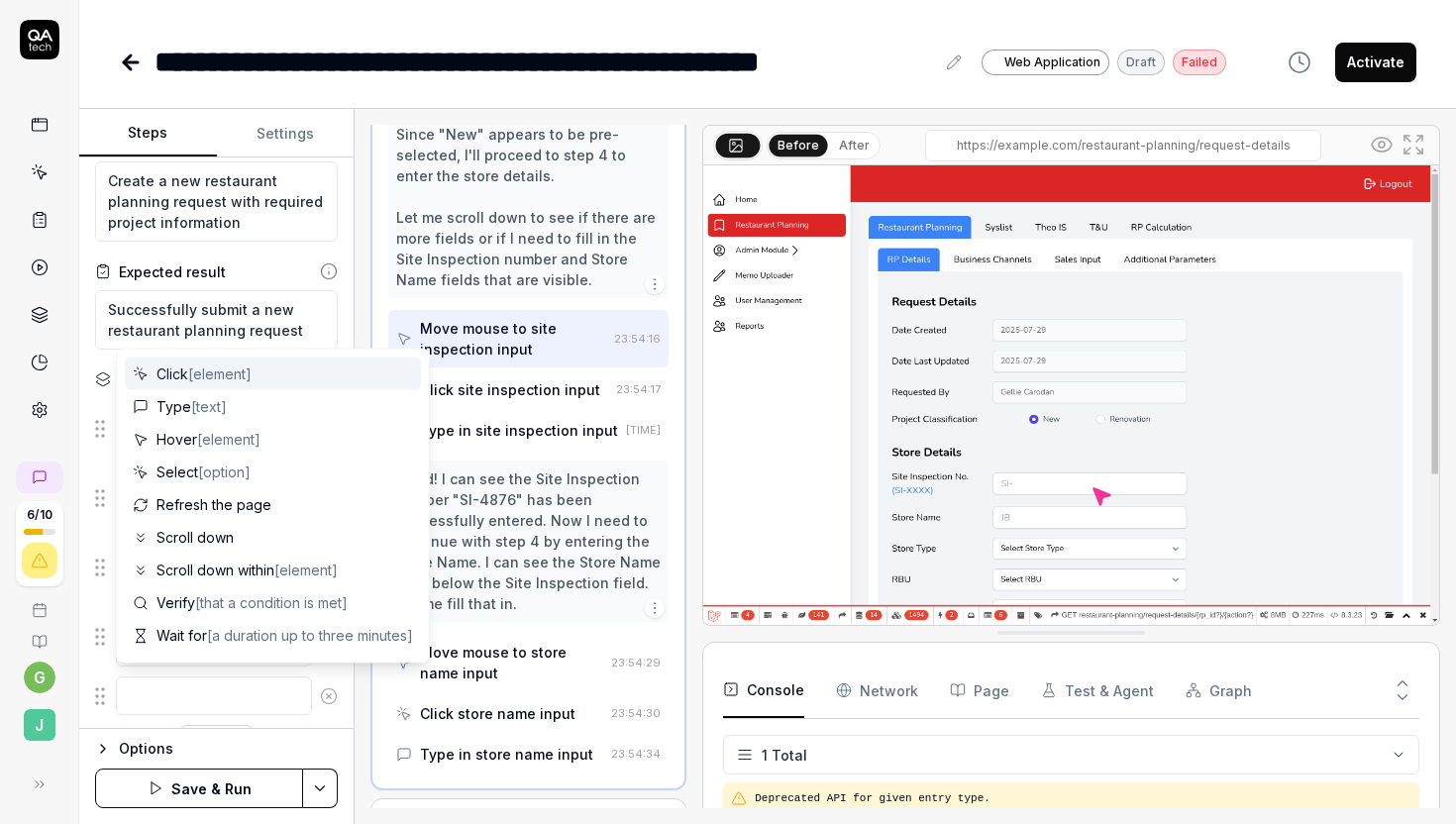 scroll, scrollTop: 90, scrollLeft: 0, axis: vertical 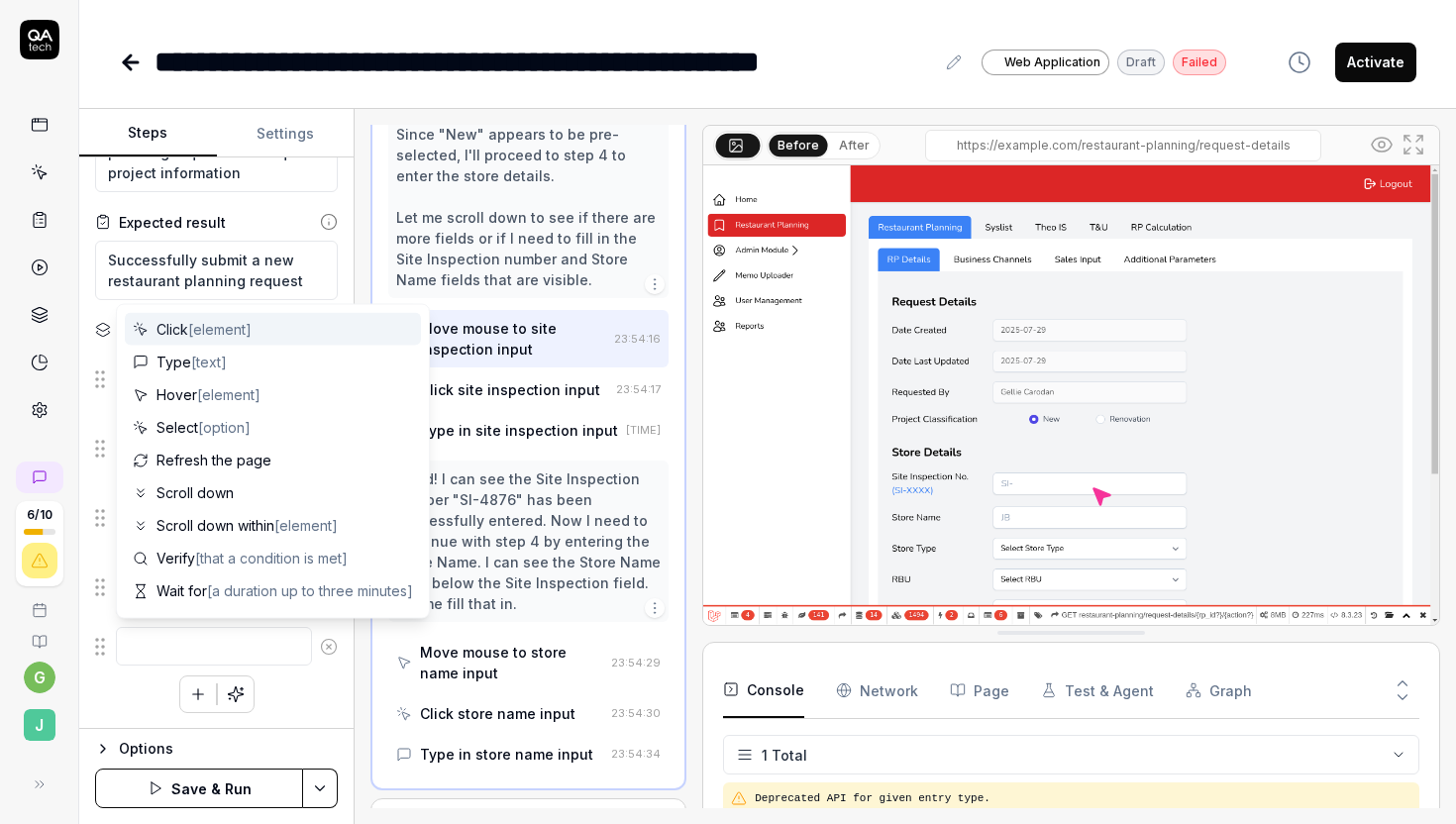 click on "Click  [element]" at bounding box center [204, 329] 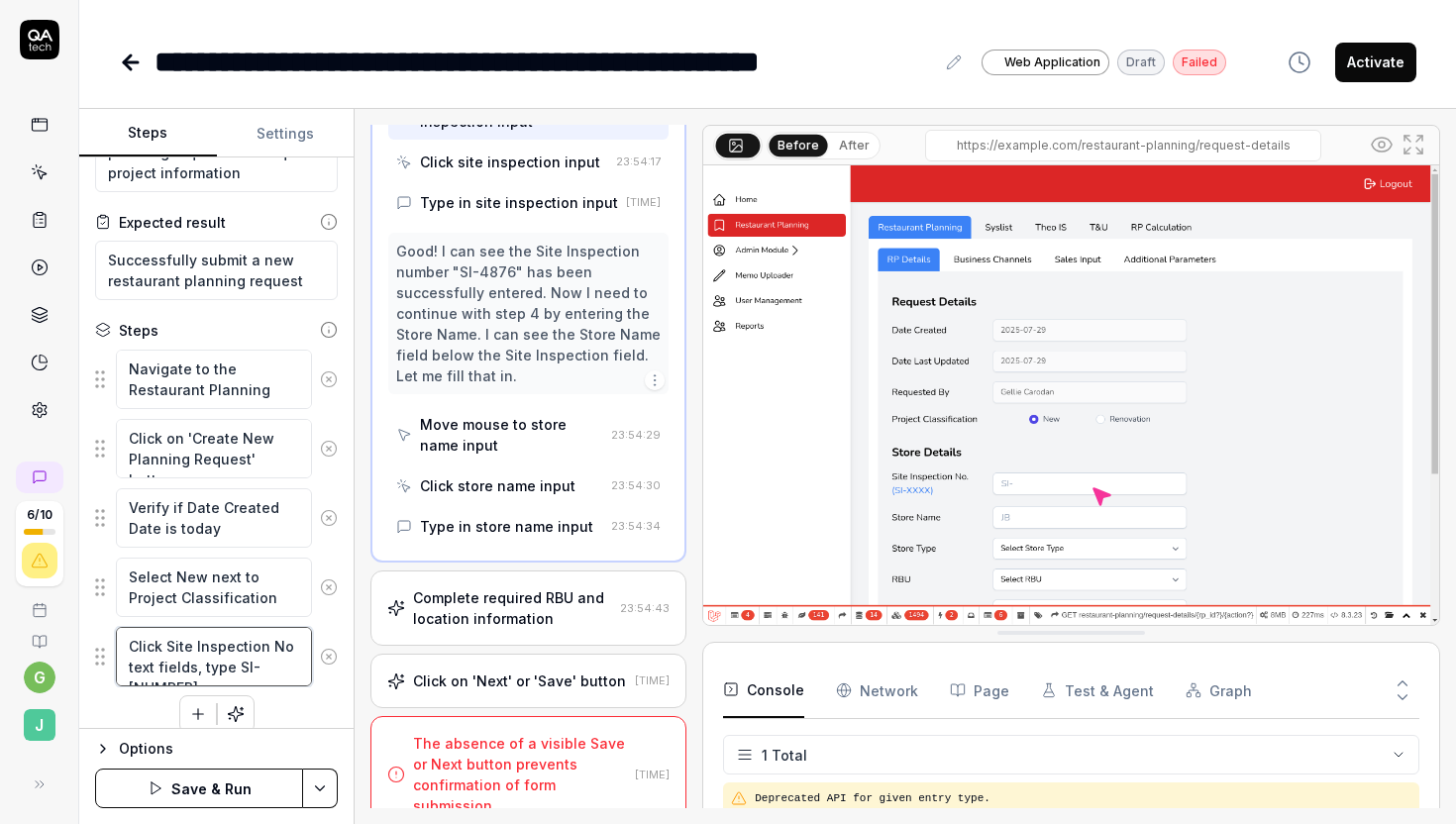 scroll, scrollTop: 1082, scrollLeft: 0, axis: vertical 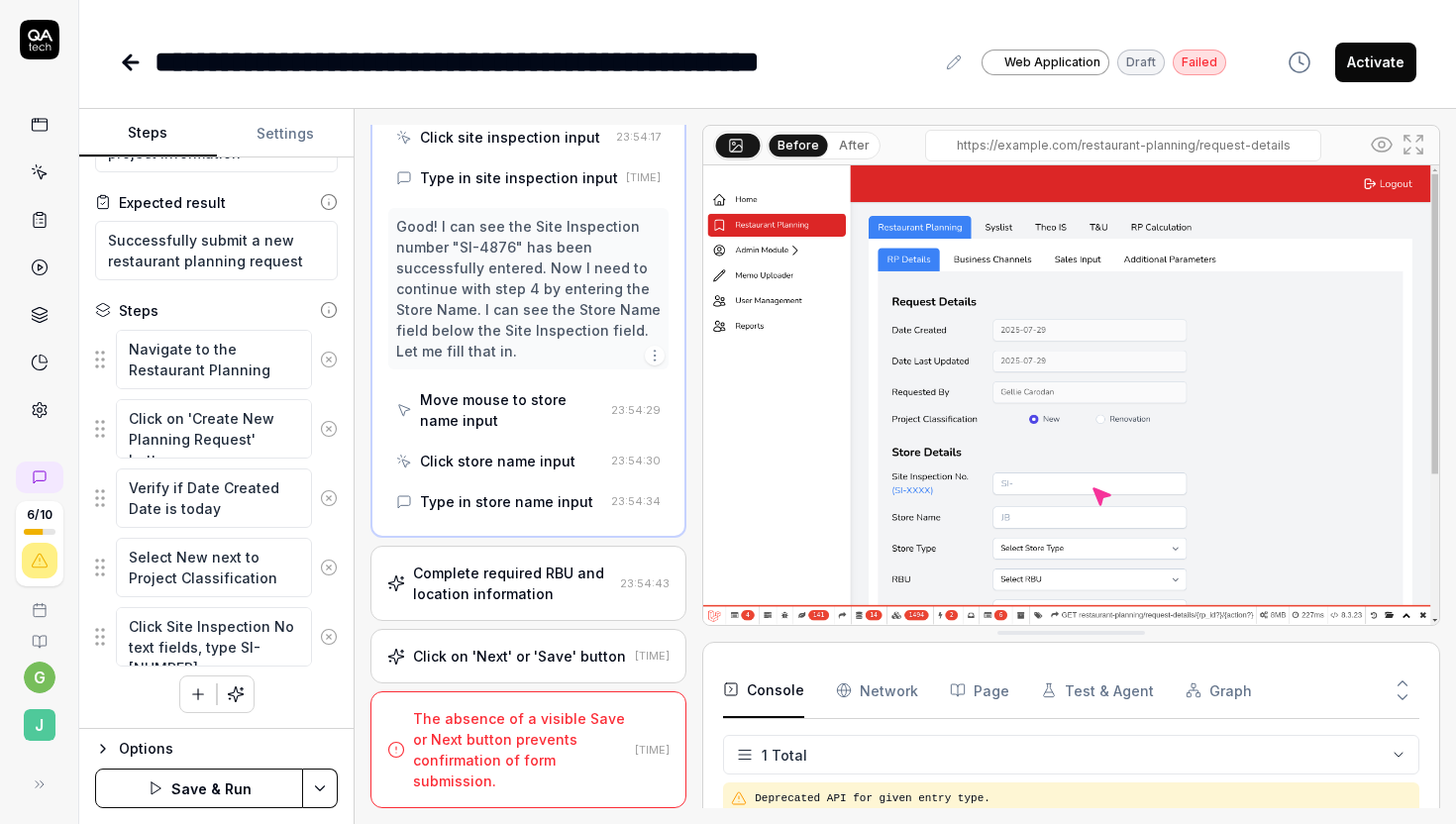 click 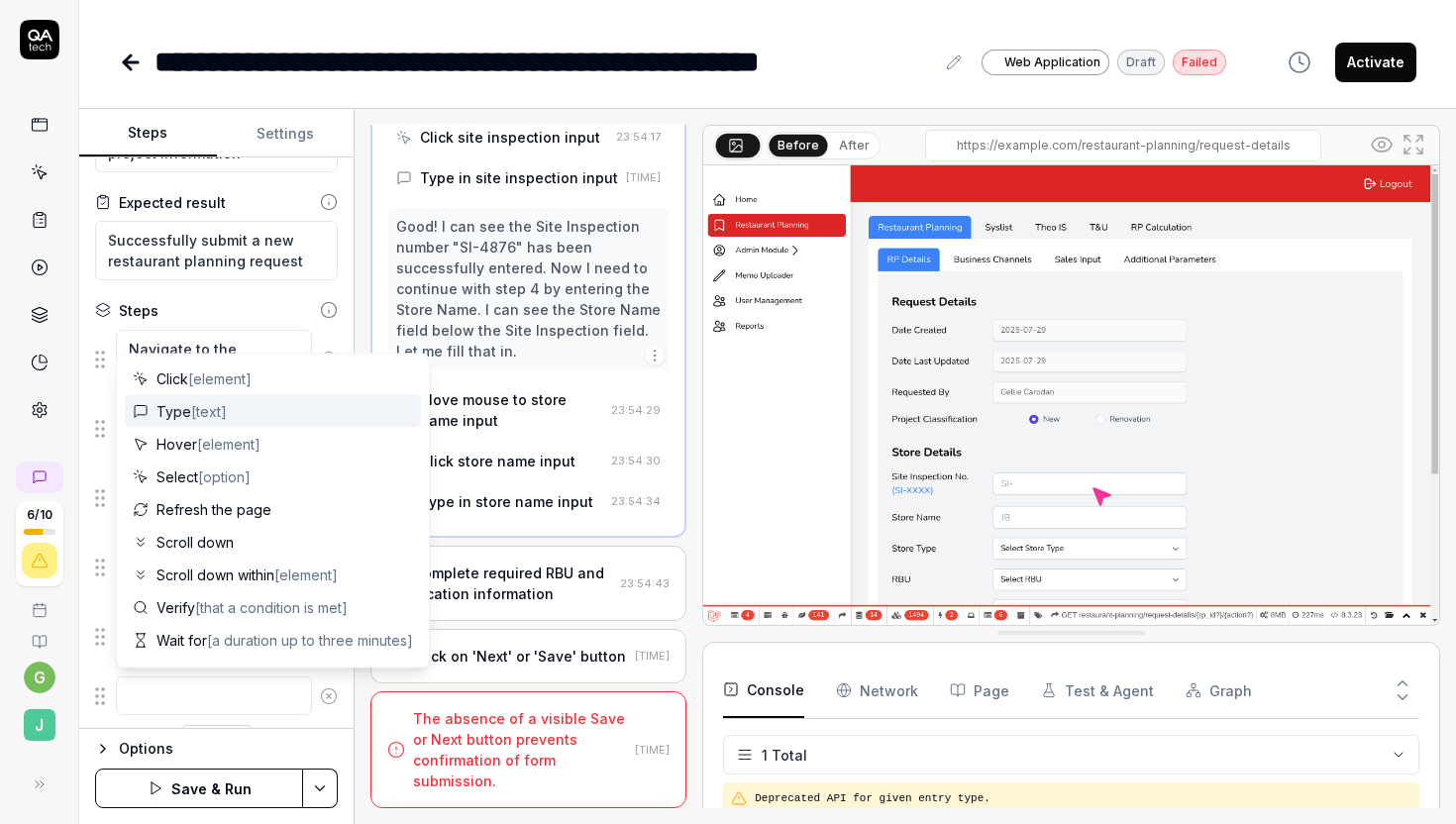 click on "Type  [text]" at bounding box center (272, 411) 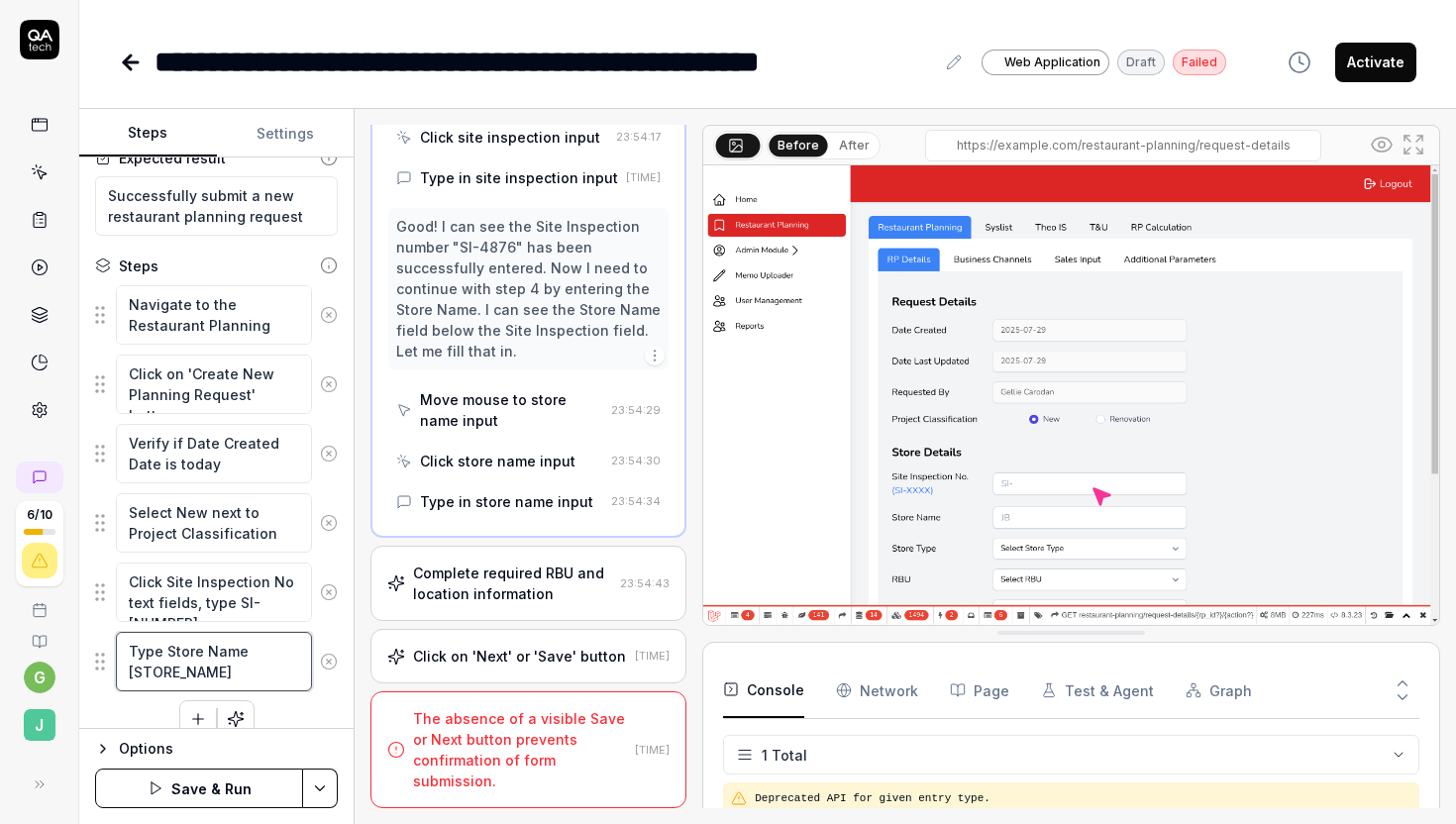 scroll, scrollTop: 179, scrollLeft: 0, axis: vertical 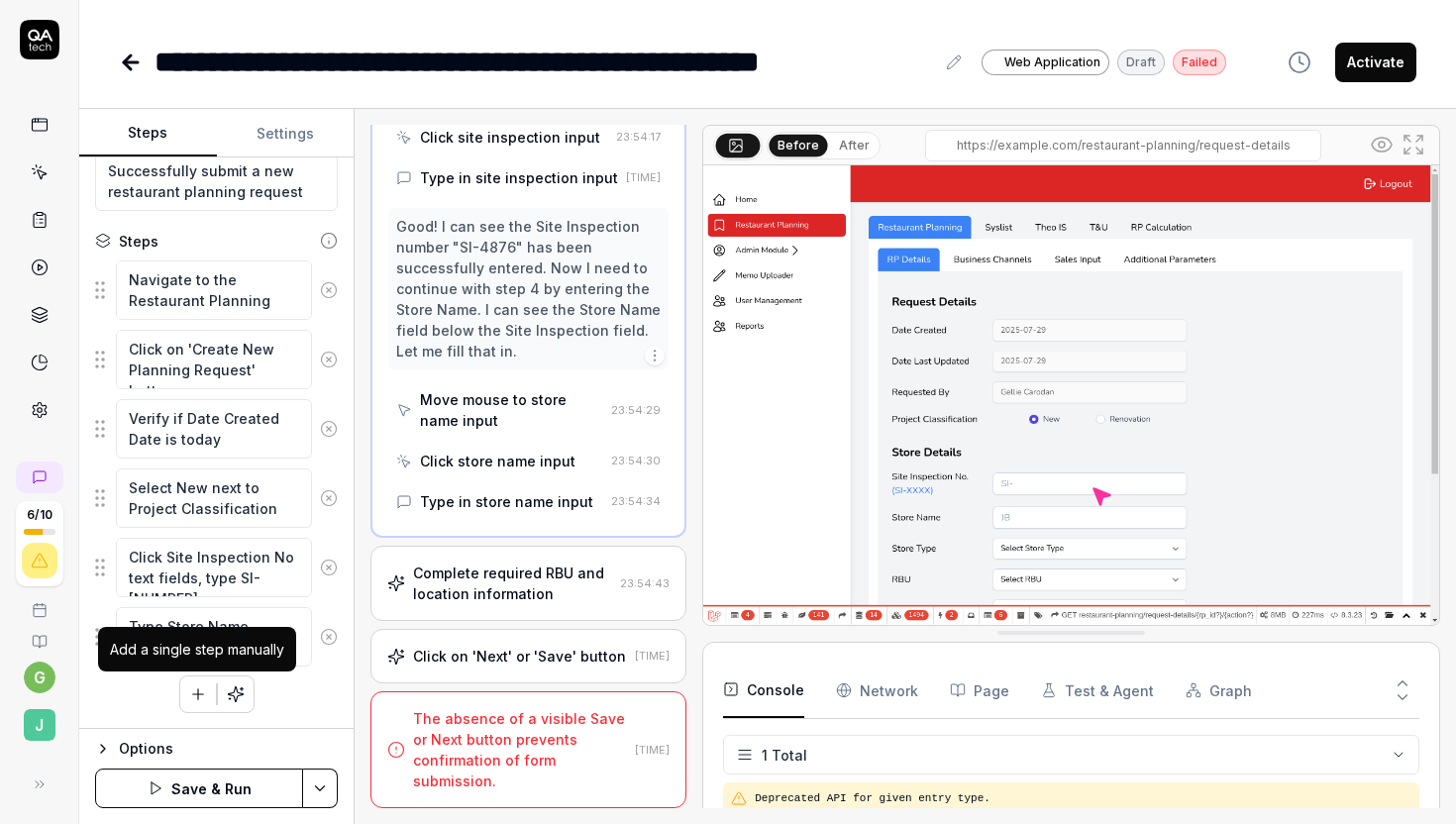 click 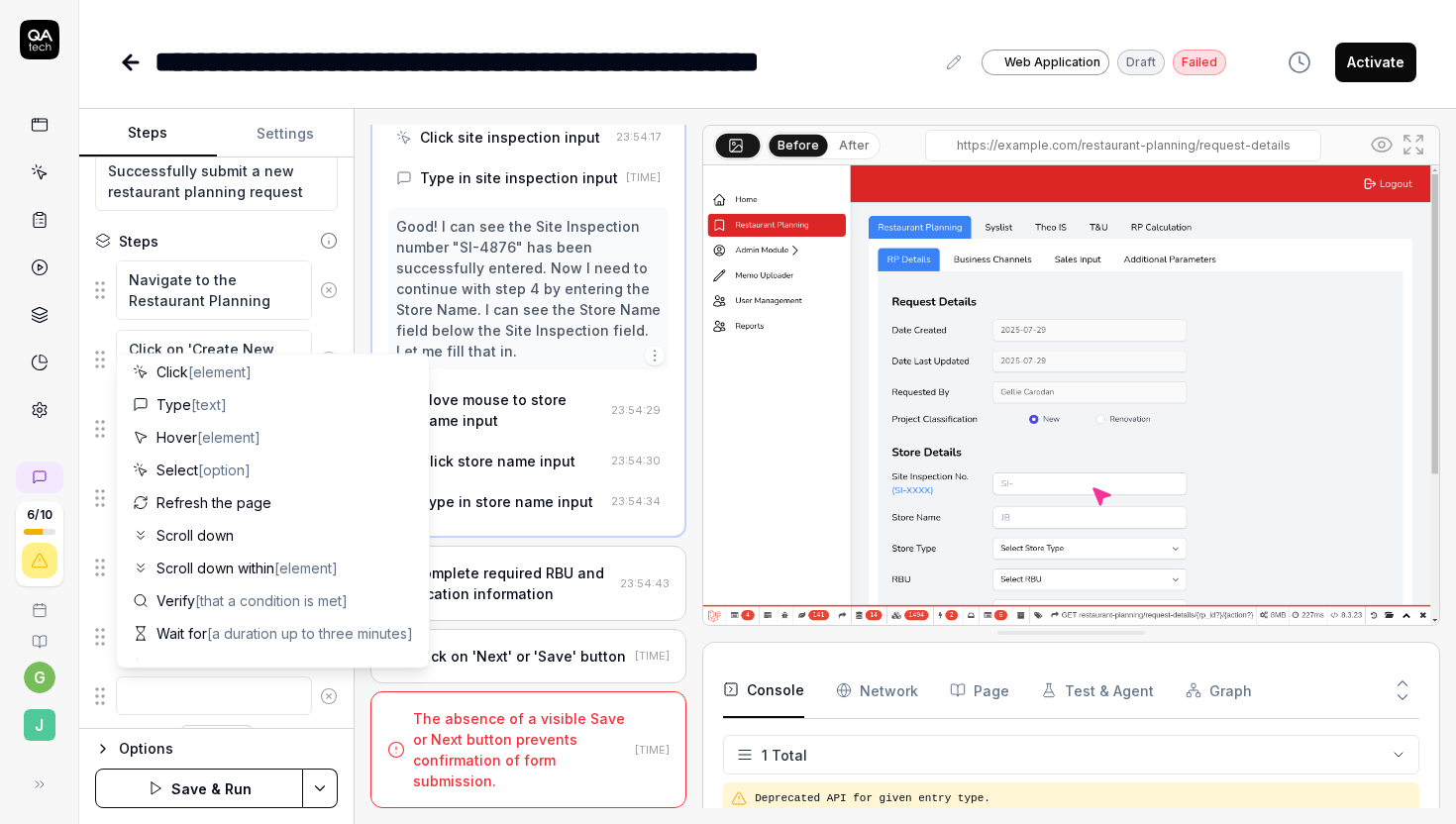 scroll, scrollTop: 0, scrollLeft: 0, axis: both 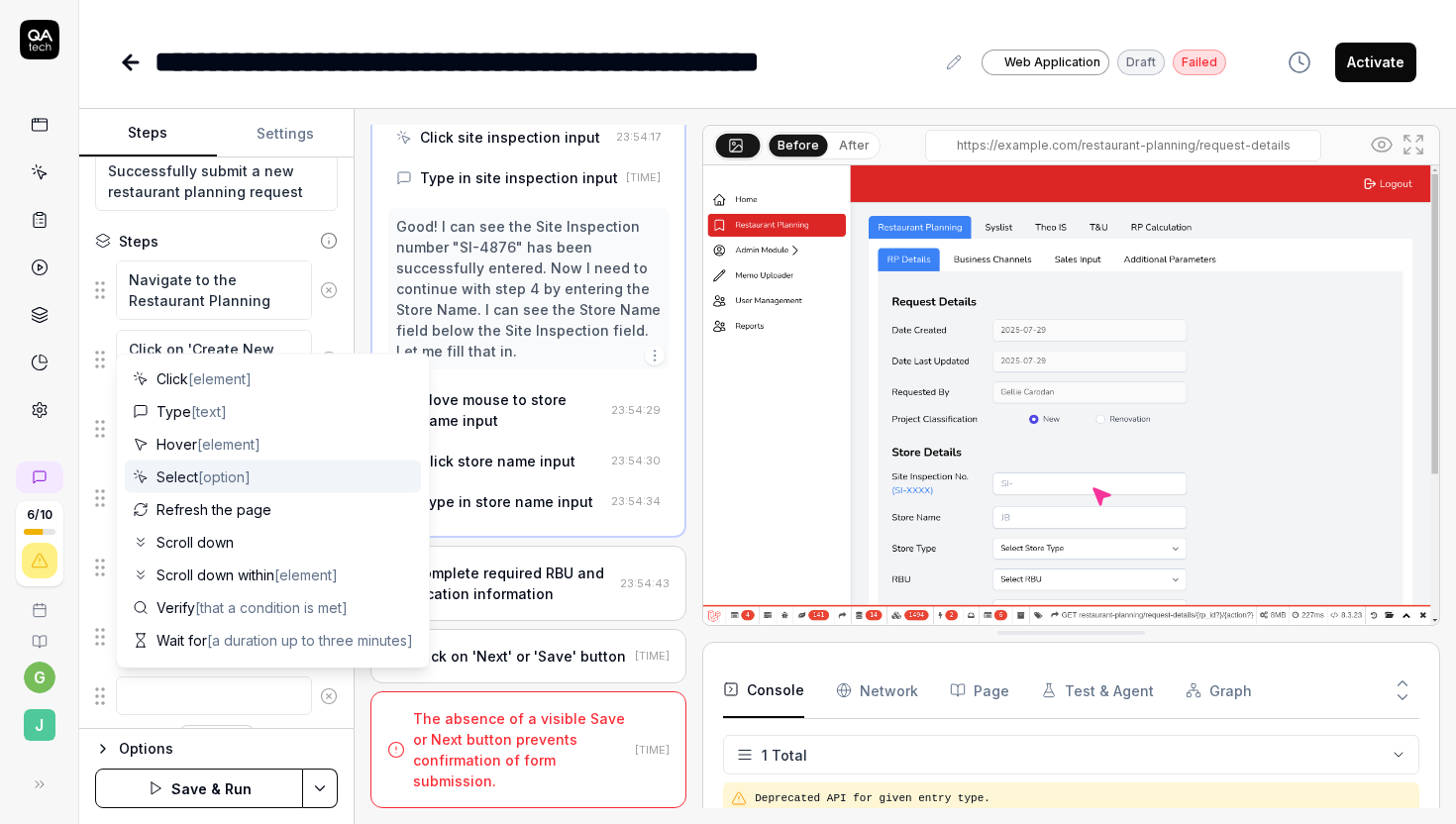 click on "[option]" at bounding box center (224, 476) 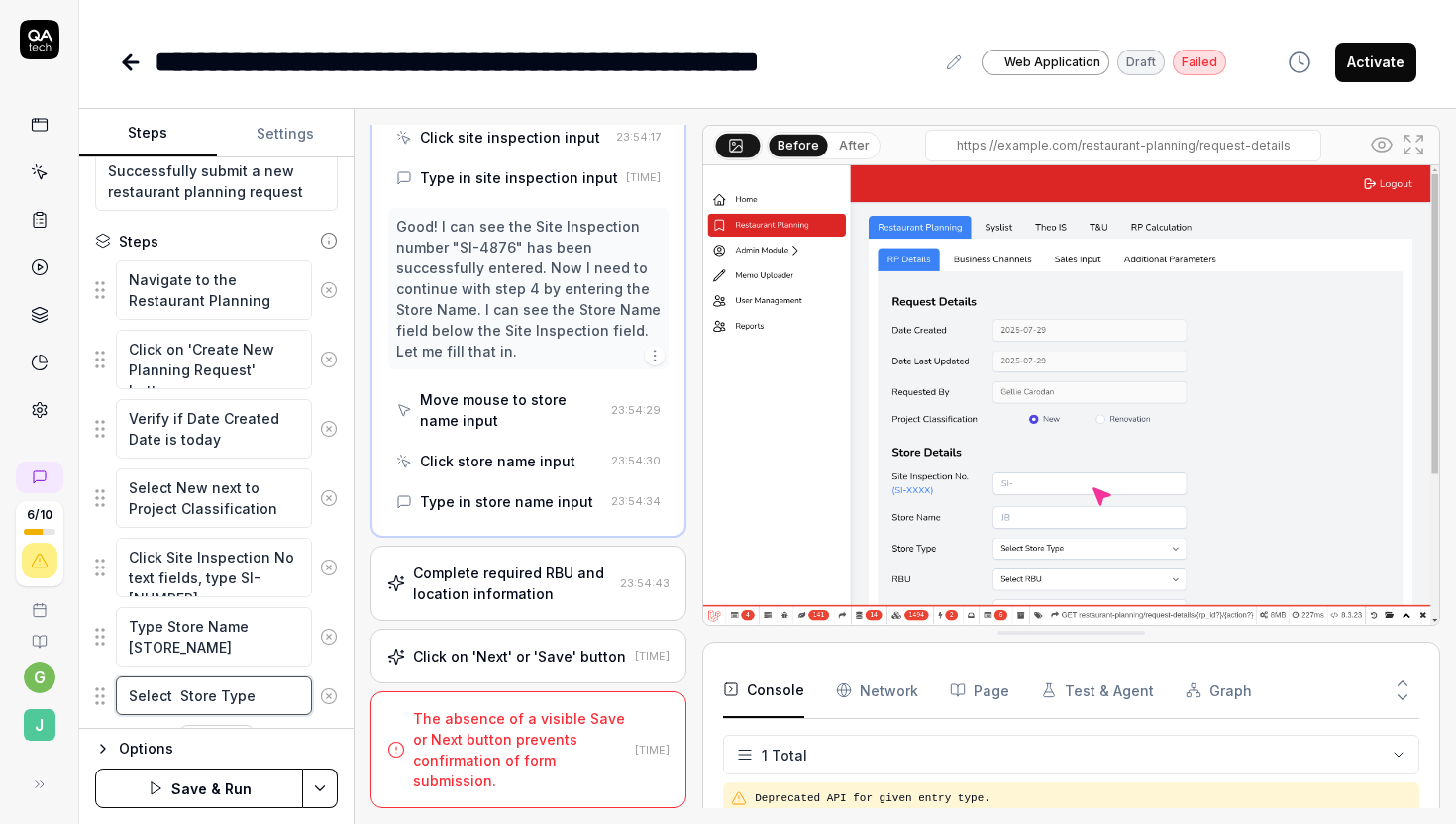 click on "Select  Store Type" at bounding box center [214, 695] 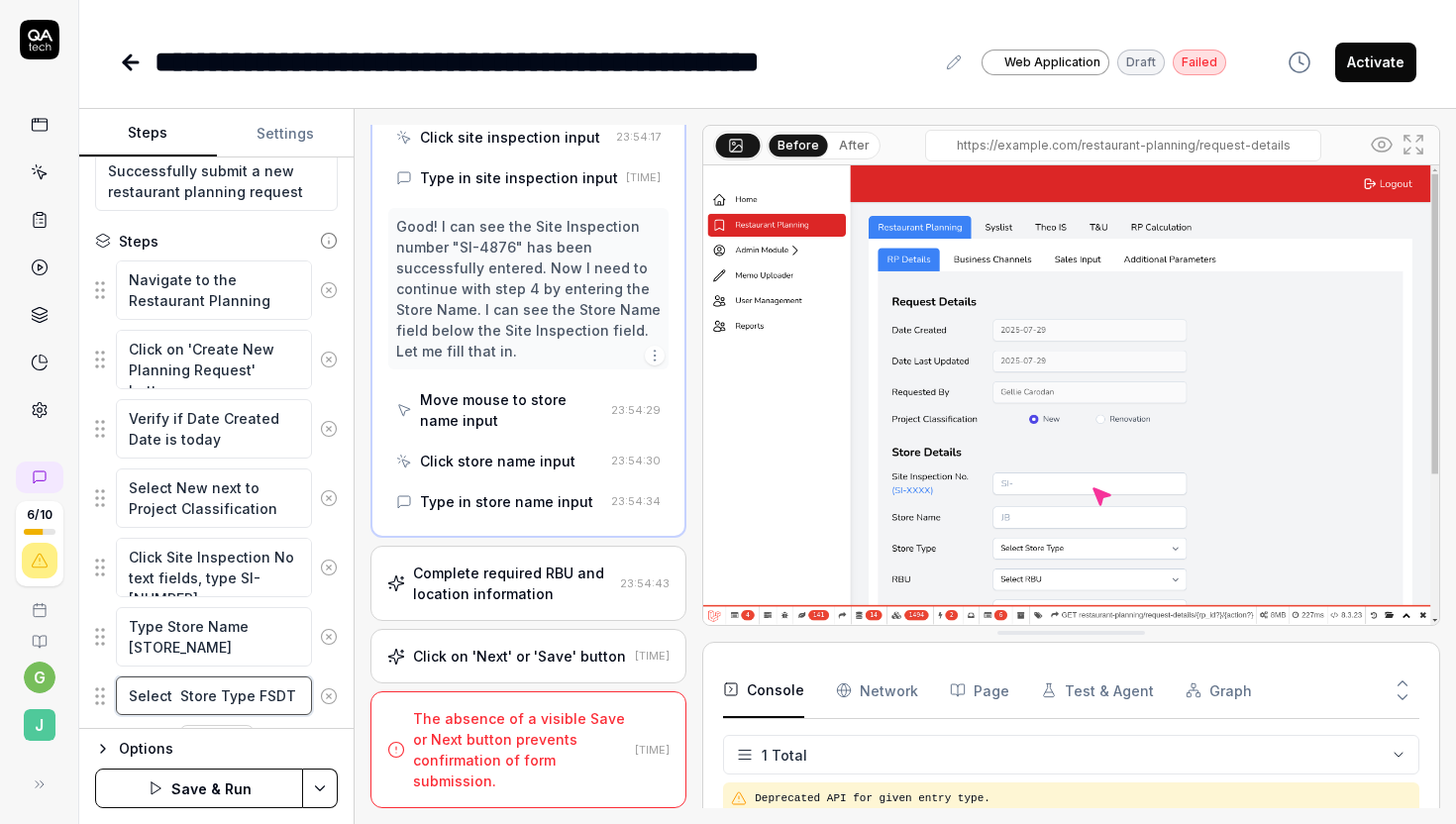 scroll, scrollTop: 229, scrollLeft: 0, axis: vertical 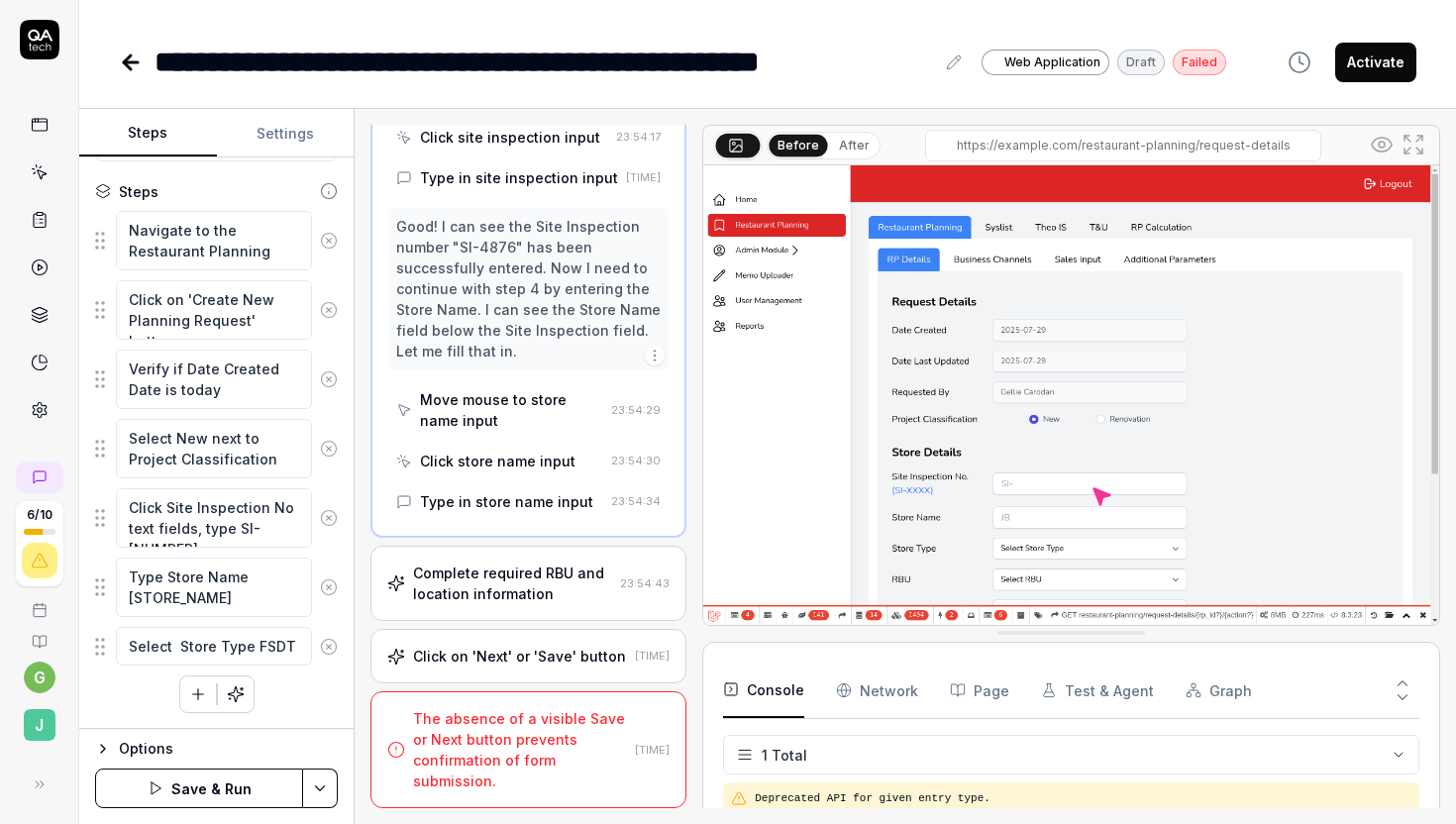 click at bounding box center (198, 694) 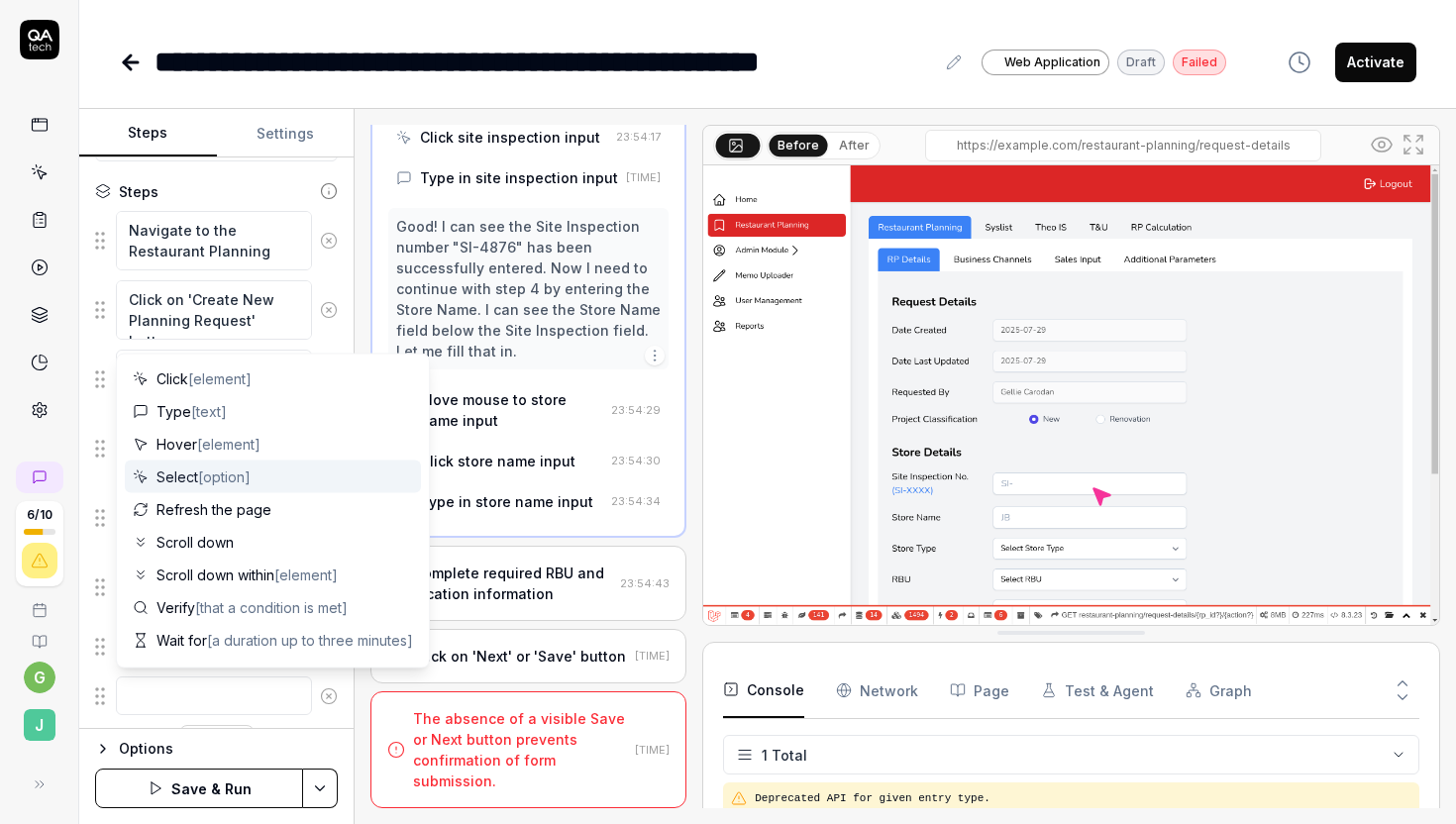 click on "[option]" at bounding box center [224, 476] 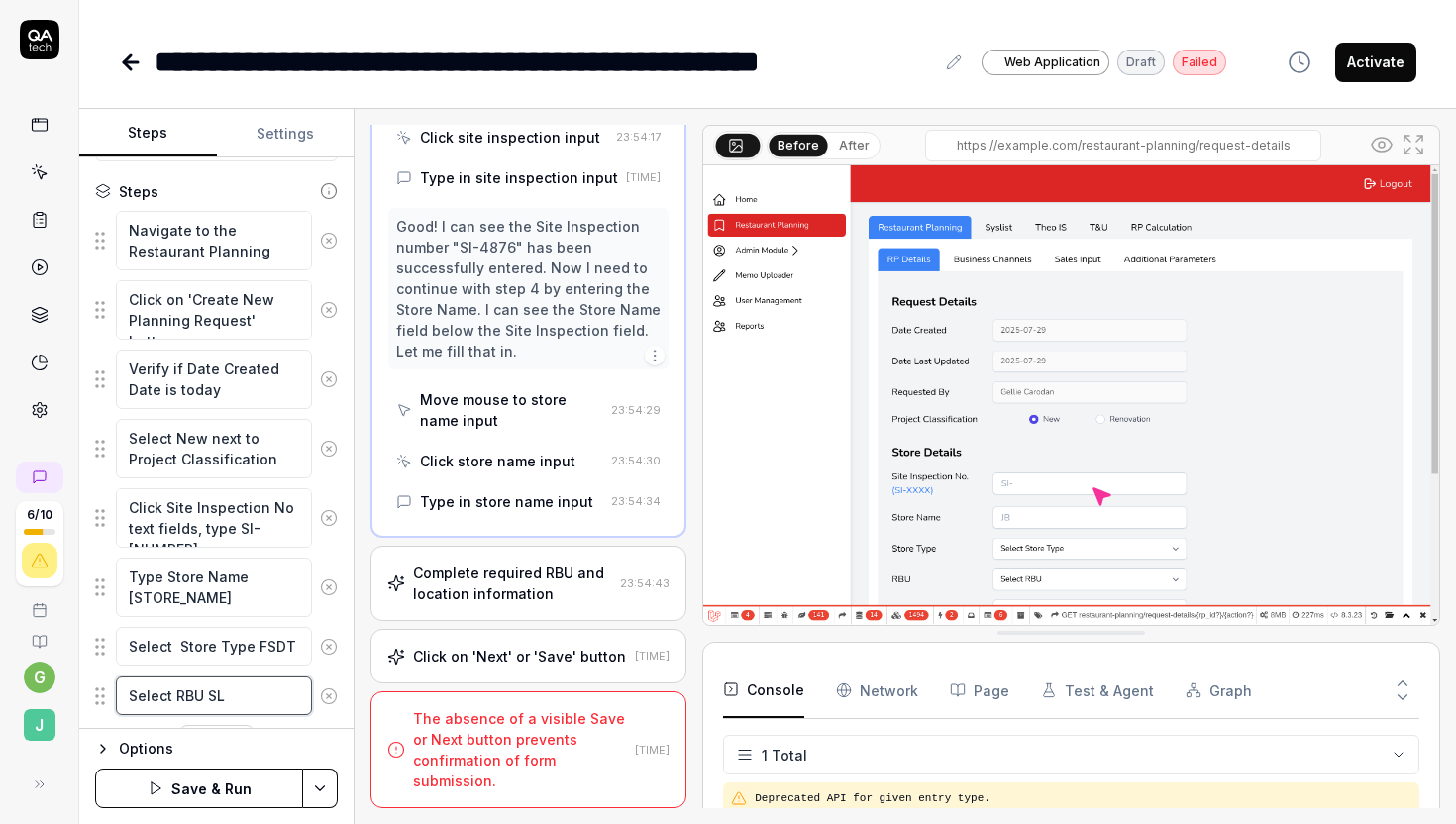 scroll, scrollTop: 278, scrollLeft: 0, axis: vertical 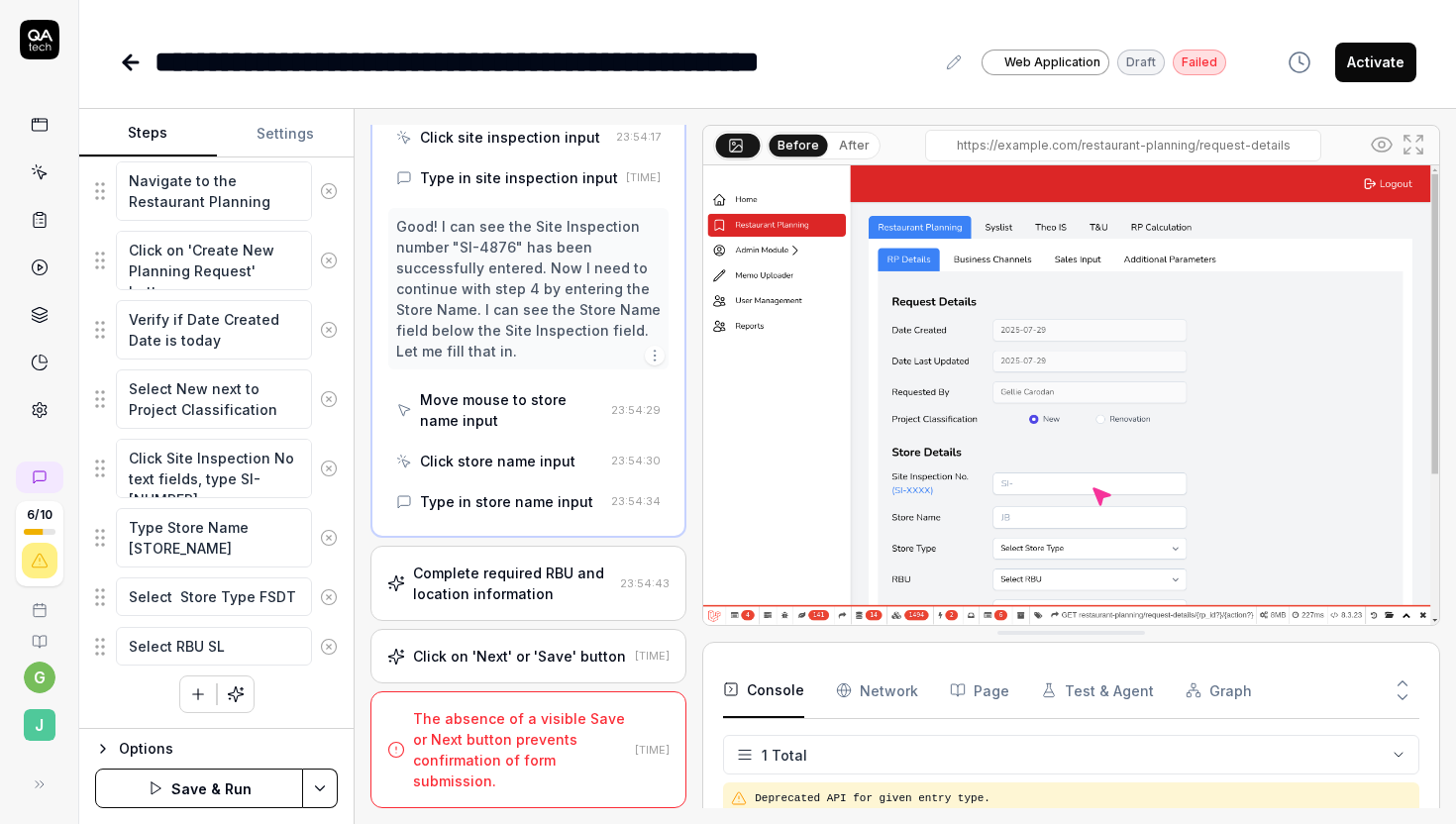 click 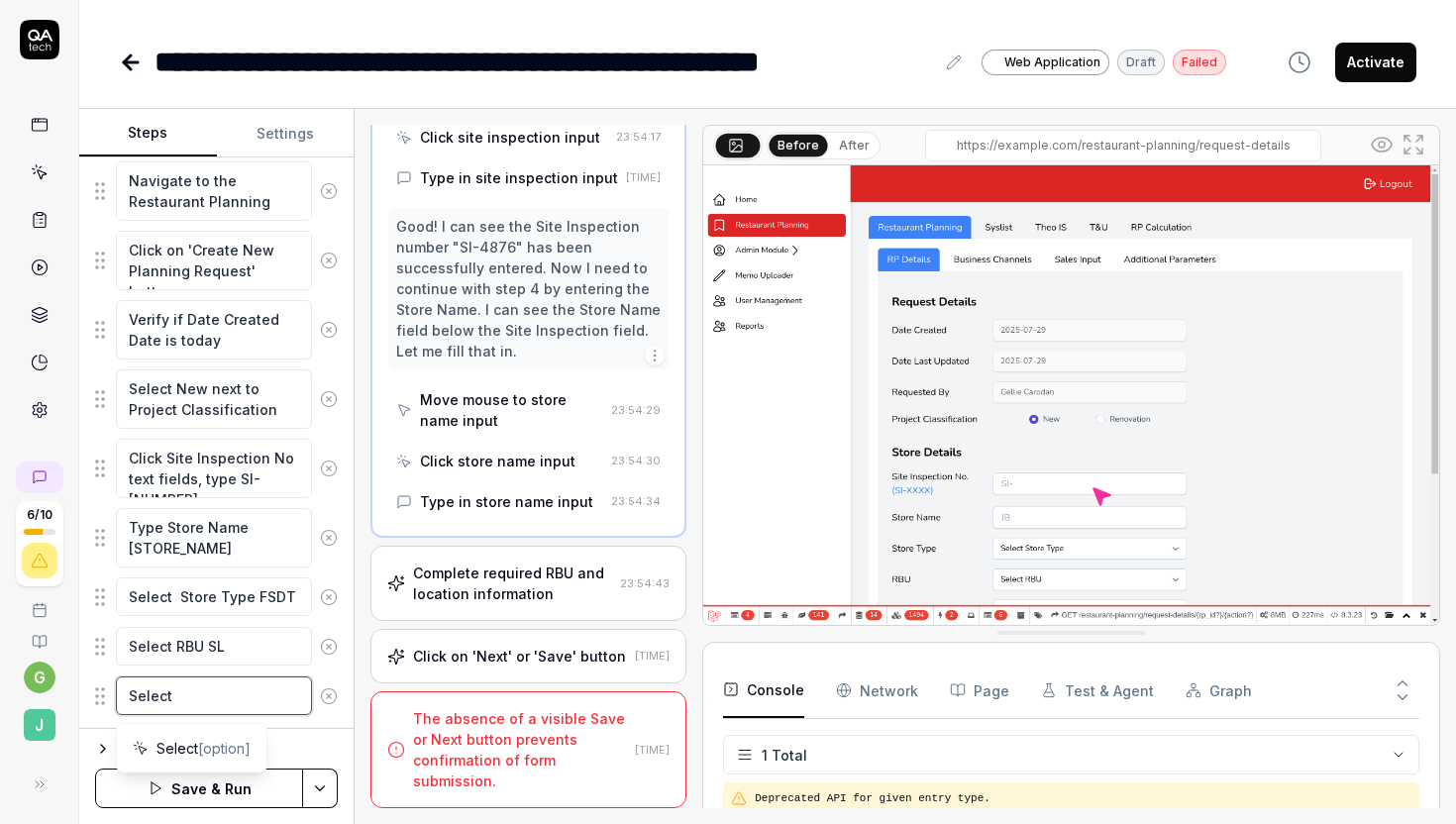 click on "Select" at bounding box center (214, 695) 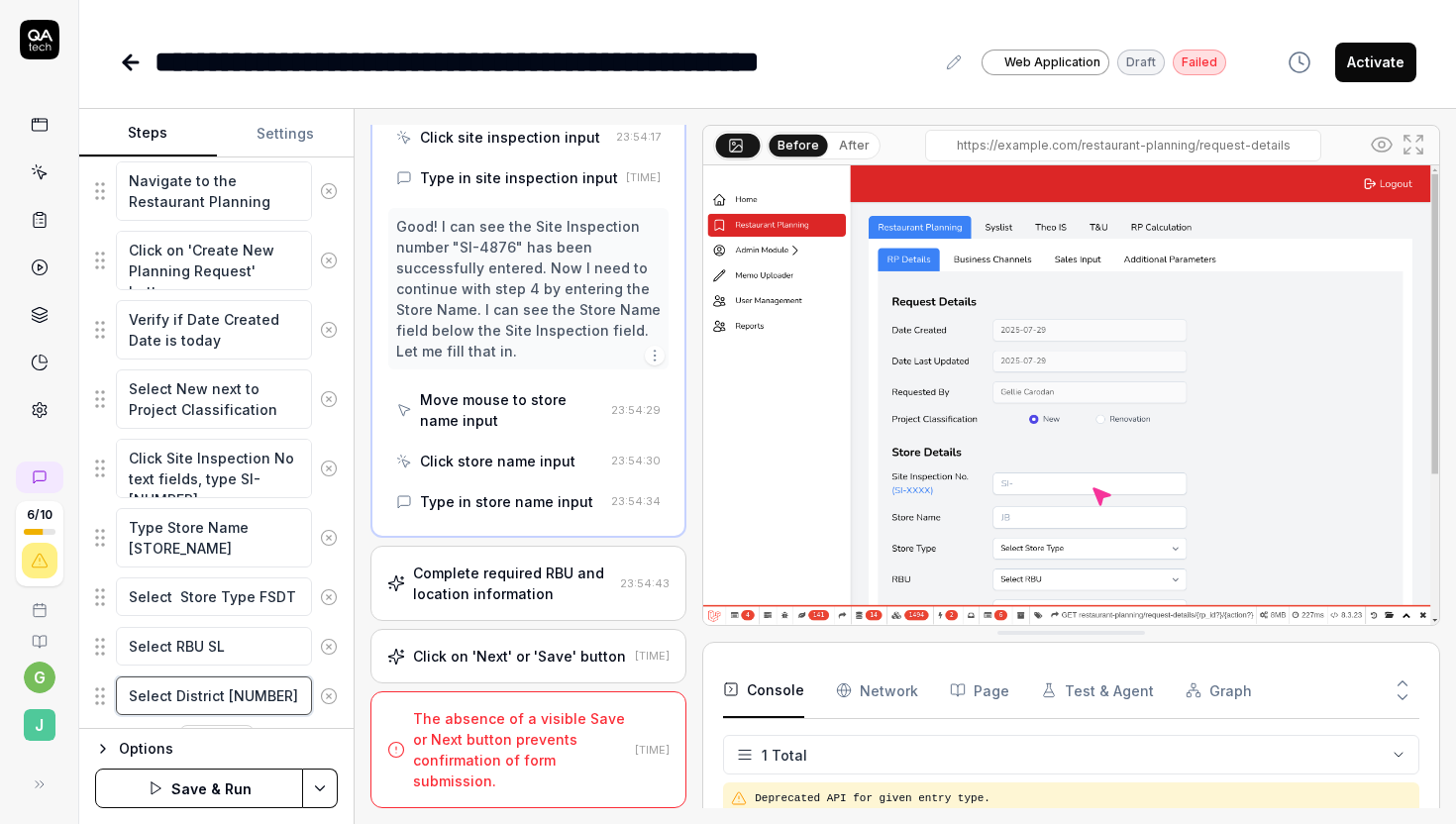 scroll, scrollTop: 328, scrollLeft: 0, axis: vertical 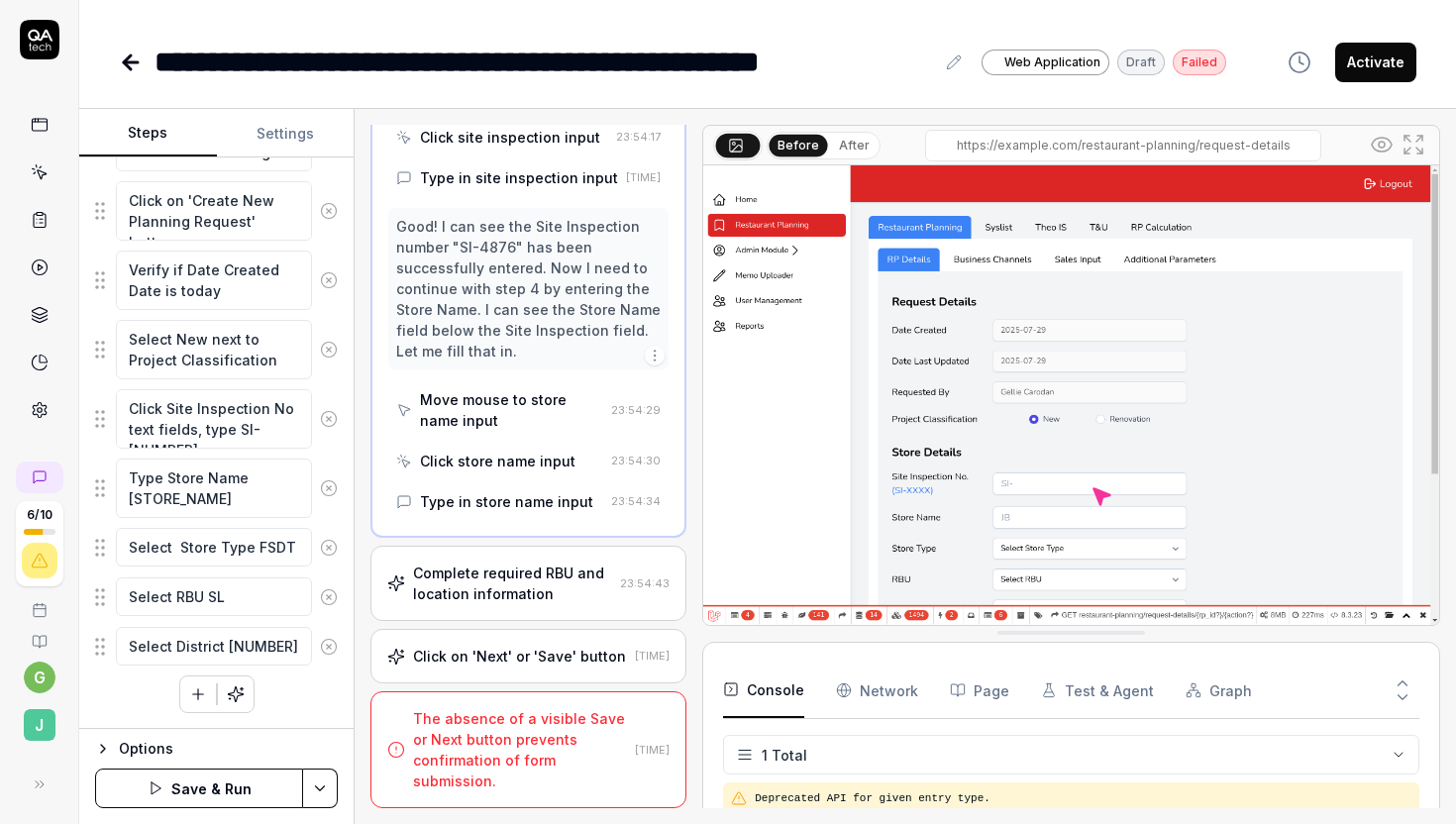 click on "Navigate to the Restaurant Planning page Click on 'Create New Planning Request' button Verify if Date Created Date is today Select New next to Project Classification Click Site Inspection No text fields, type SI-[NUMBER] Type Store Name [TEXT] Select  Store Type [TEXT] Select RBU [TEXT] Select District [NUMBER]
To pick up a draggable item, press the space bar.
While dragging, use the arrow keys to move the item.
Press space again to drop the item in its new position, or press escape to cancel." at bounding box center (216, 412) 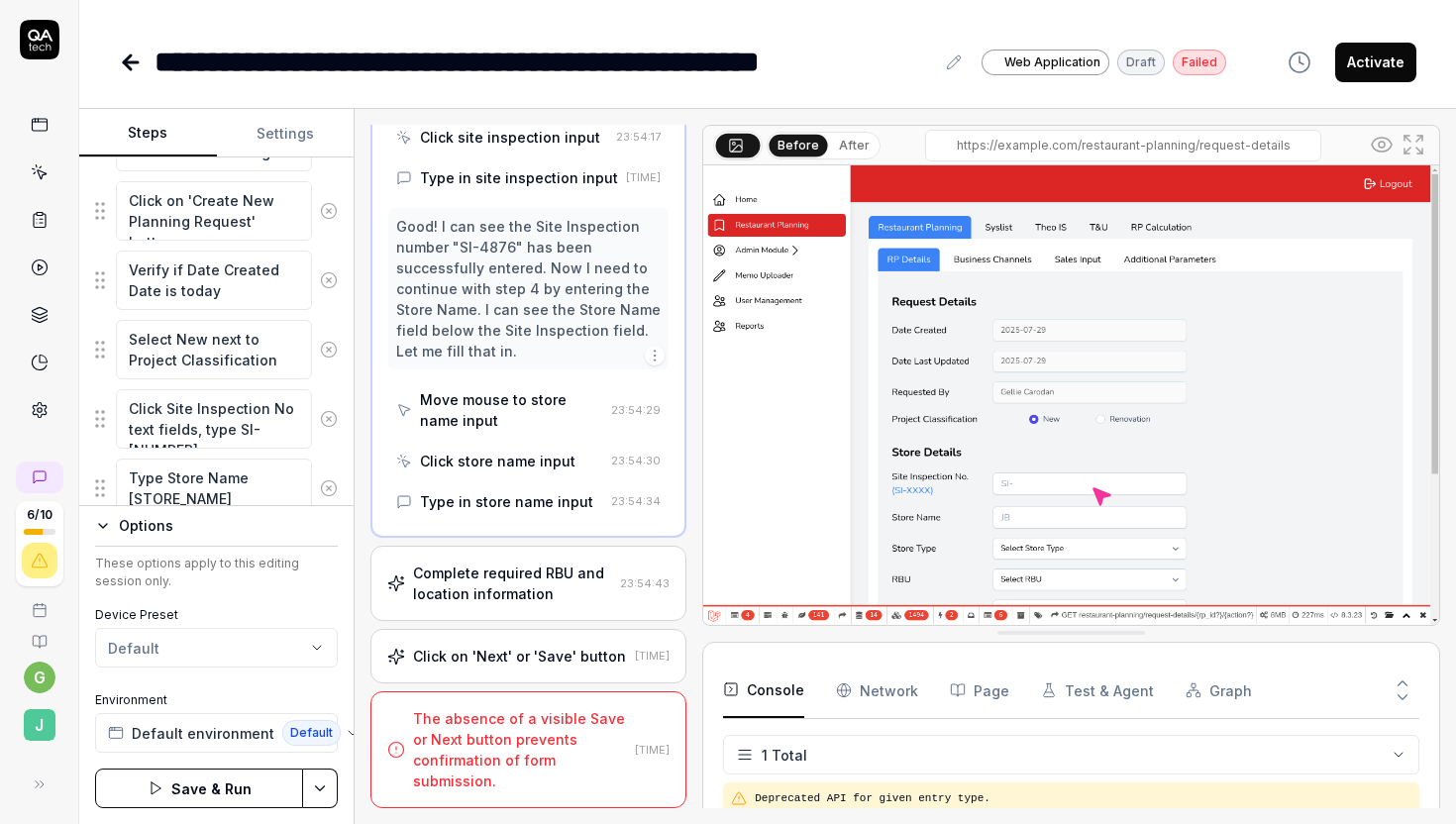 click 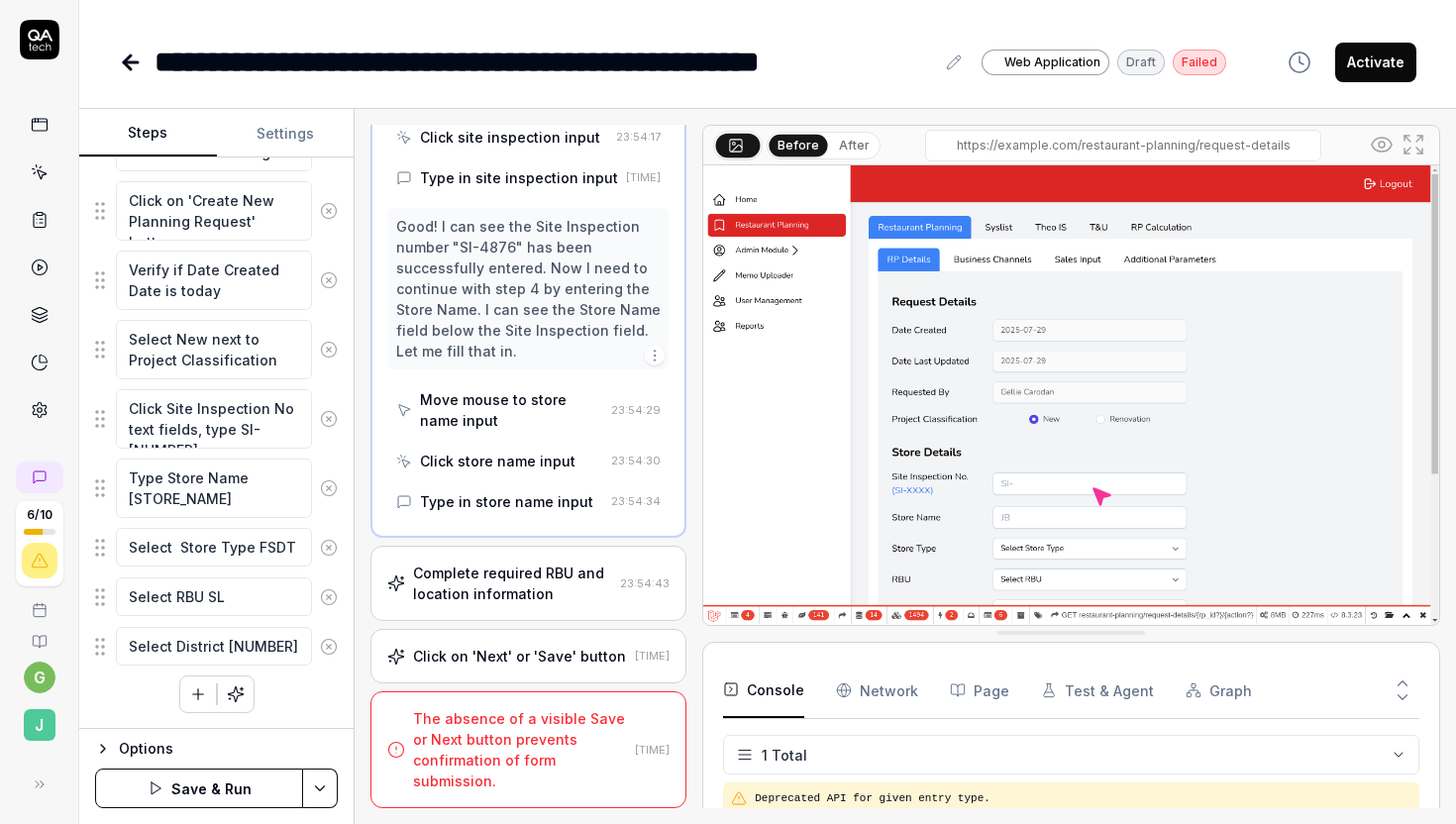 click on "**********" at bounding box center [728, 412] 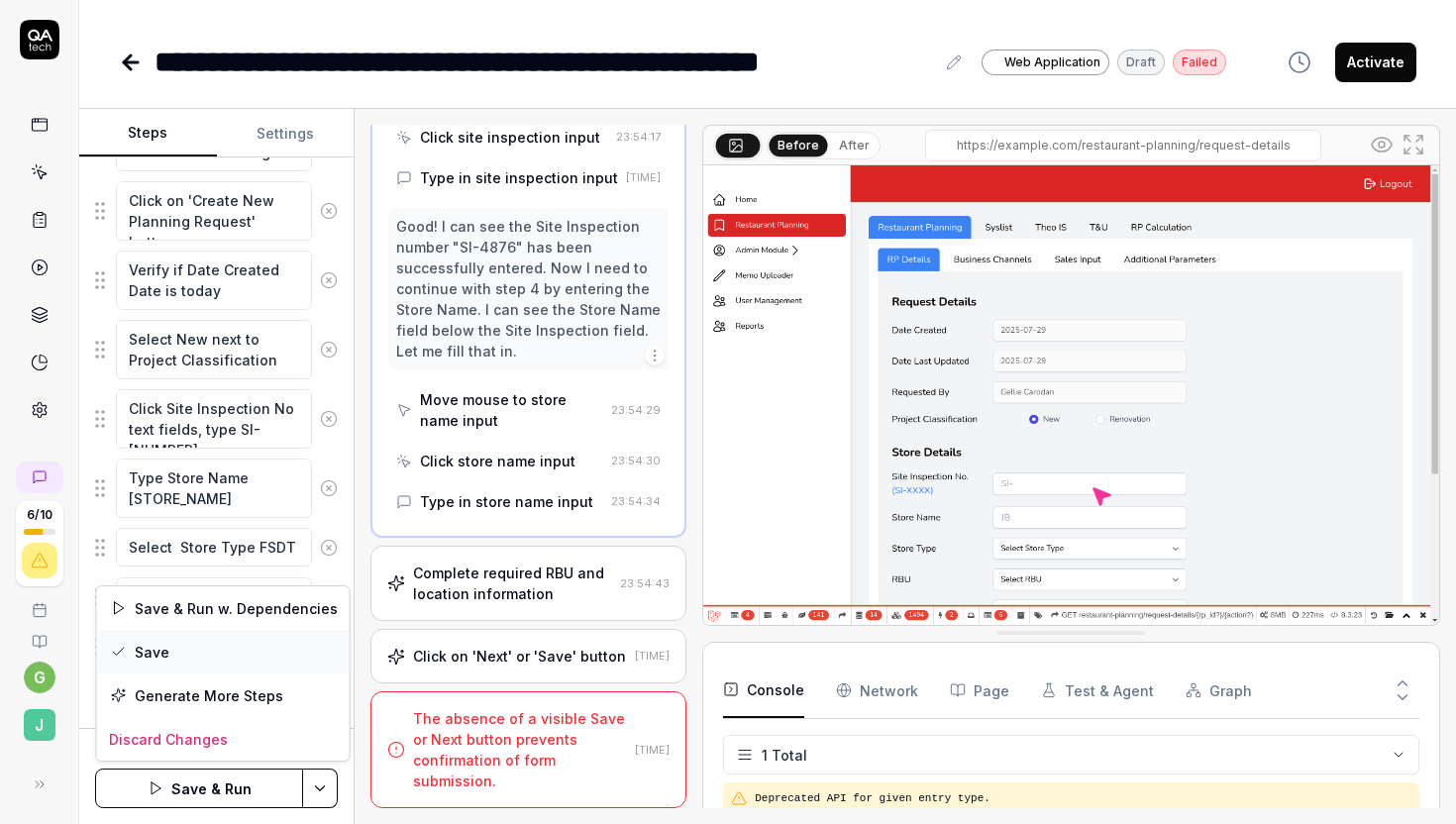 click on "Save" at bounding box center [223, 652] 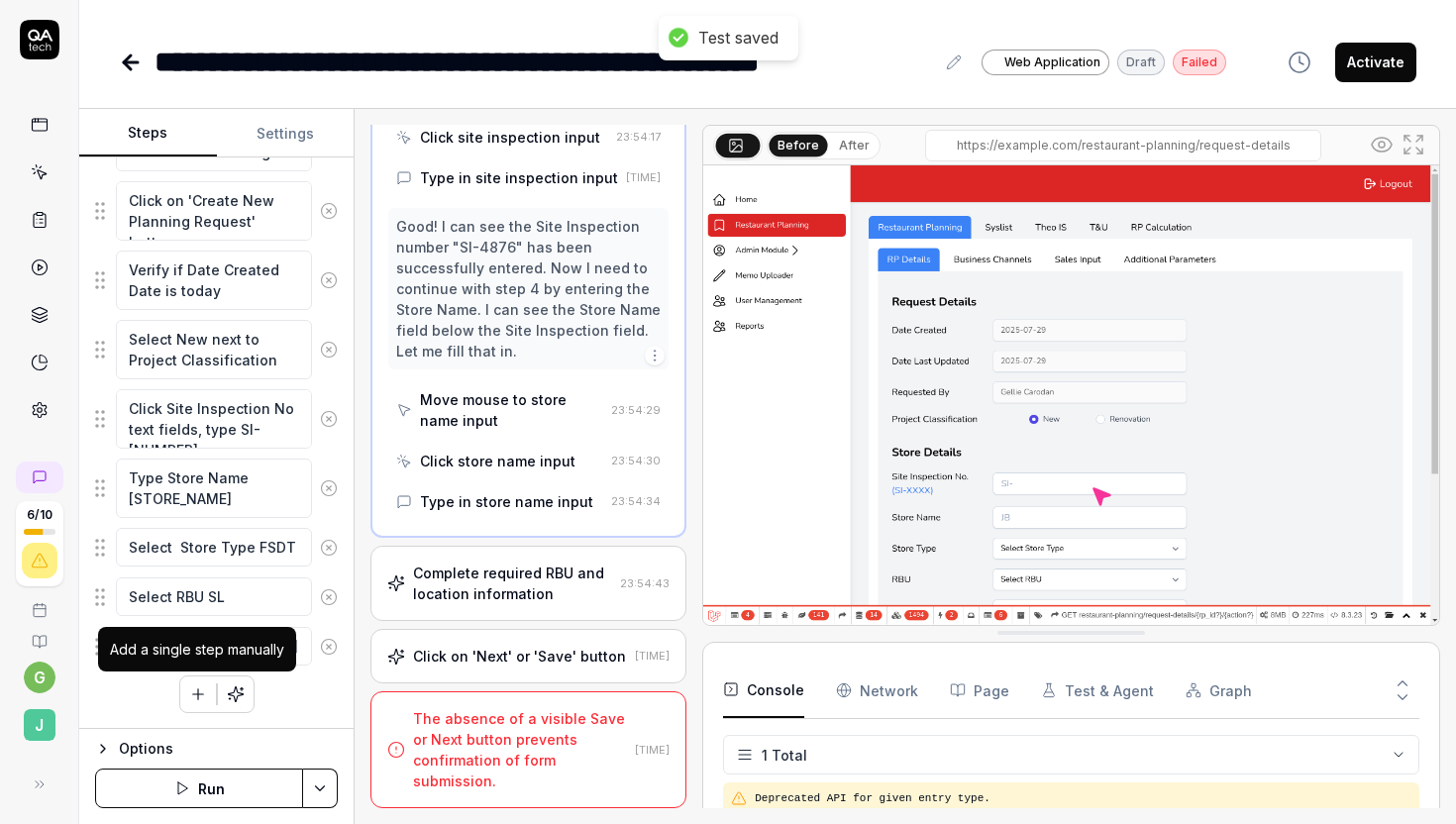 click 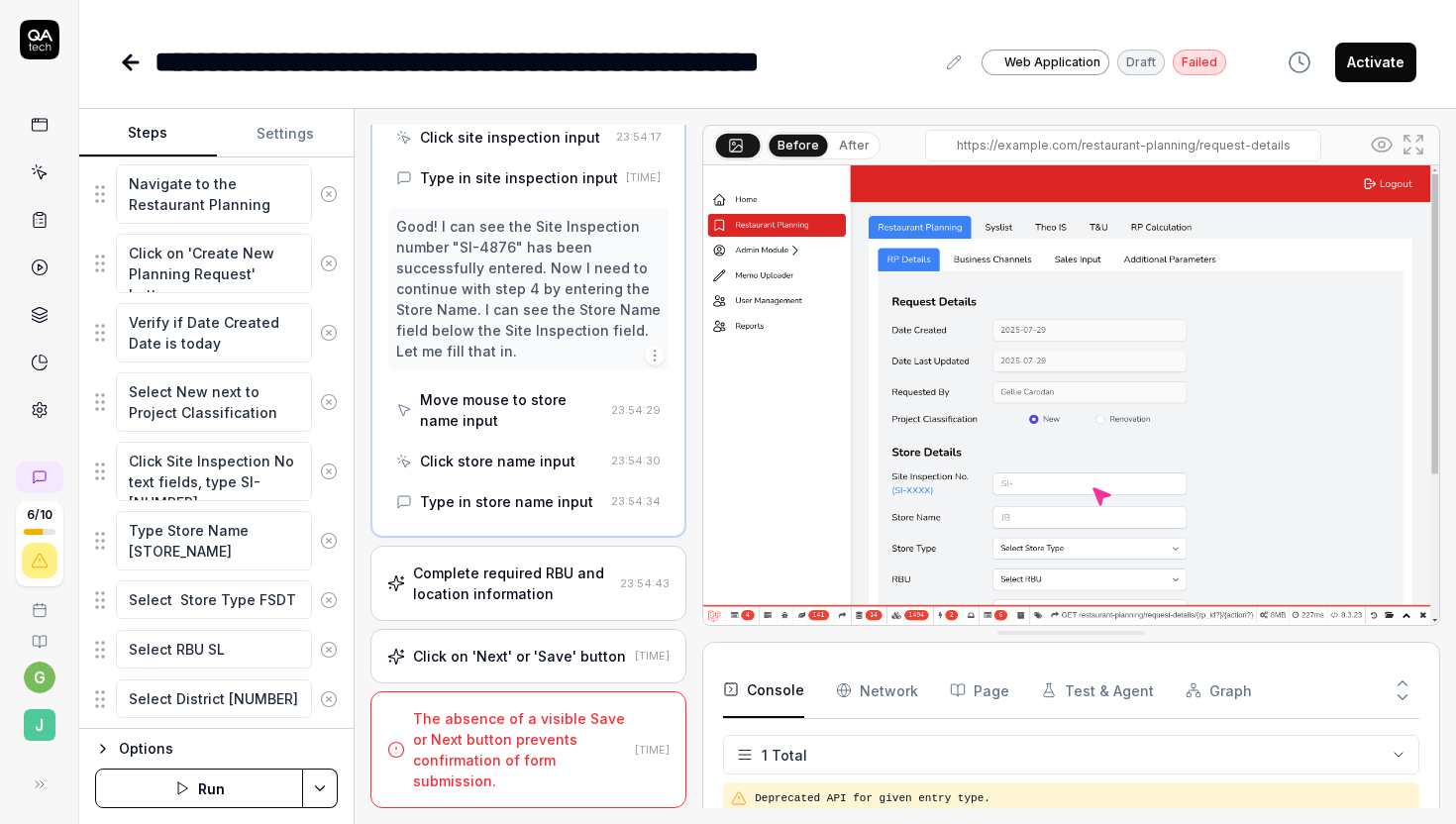 scroll, scrollTop: 328, scrollLeft: 0, axis: vertical 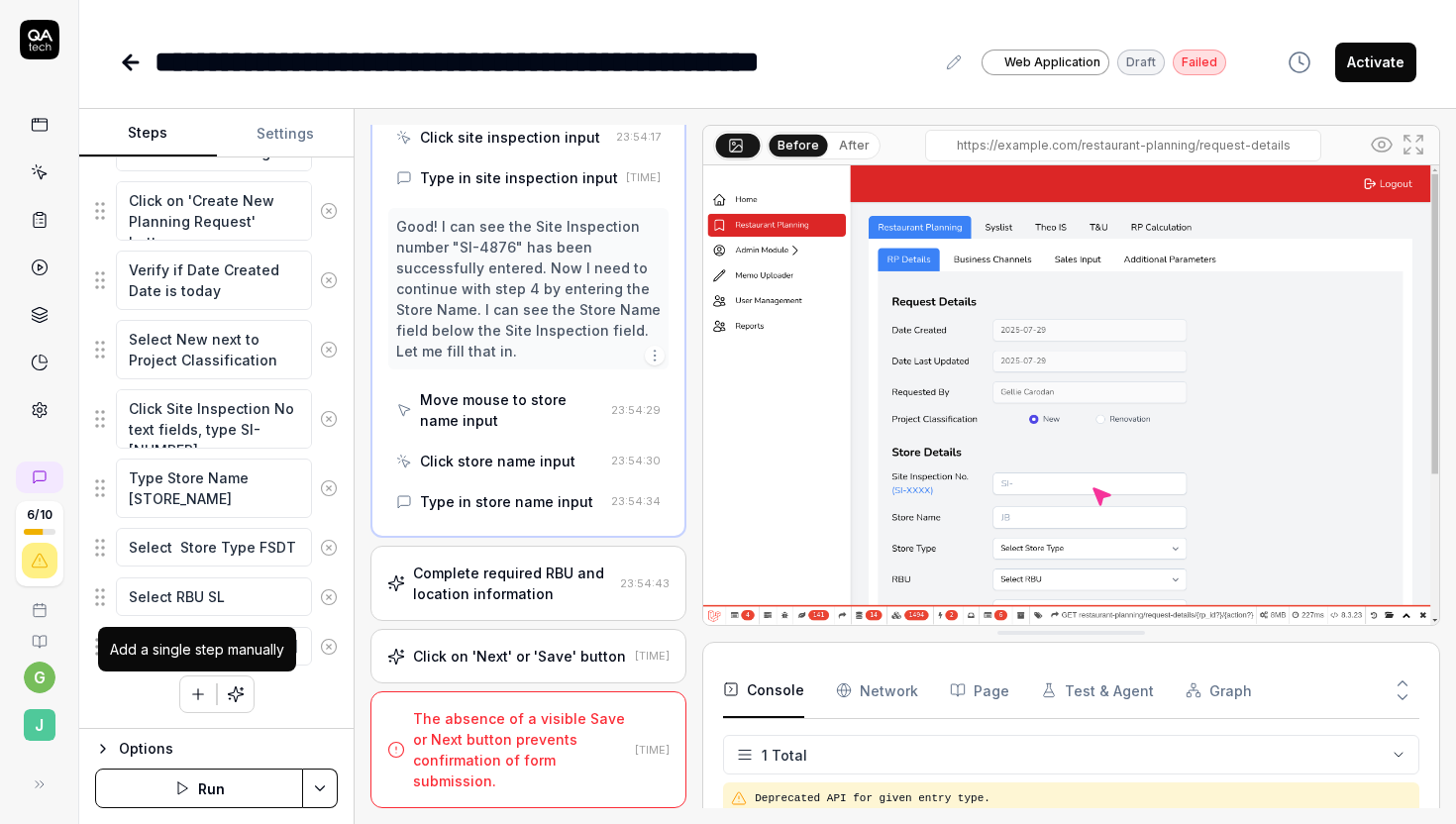 click 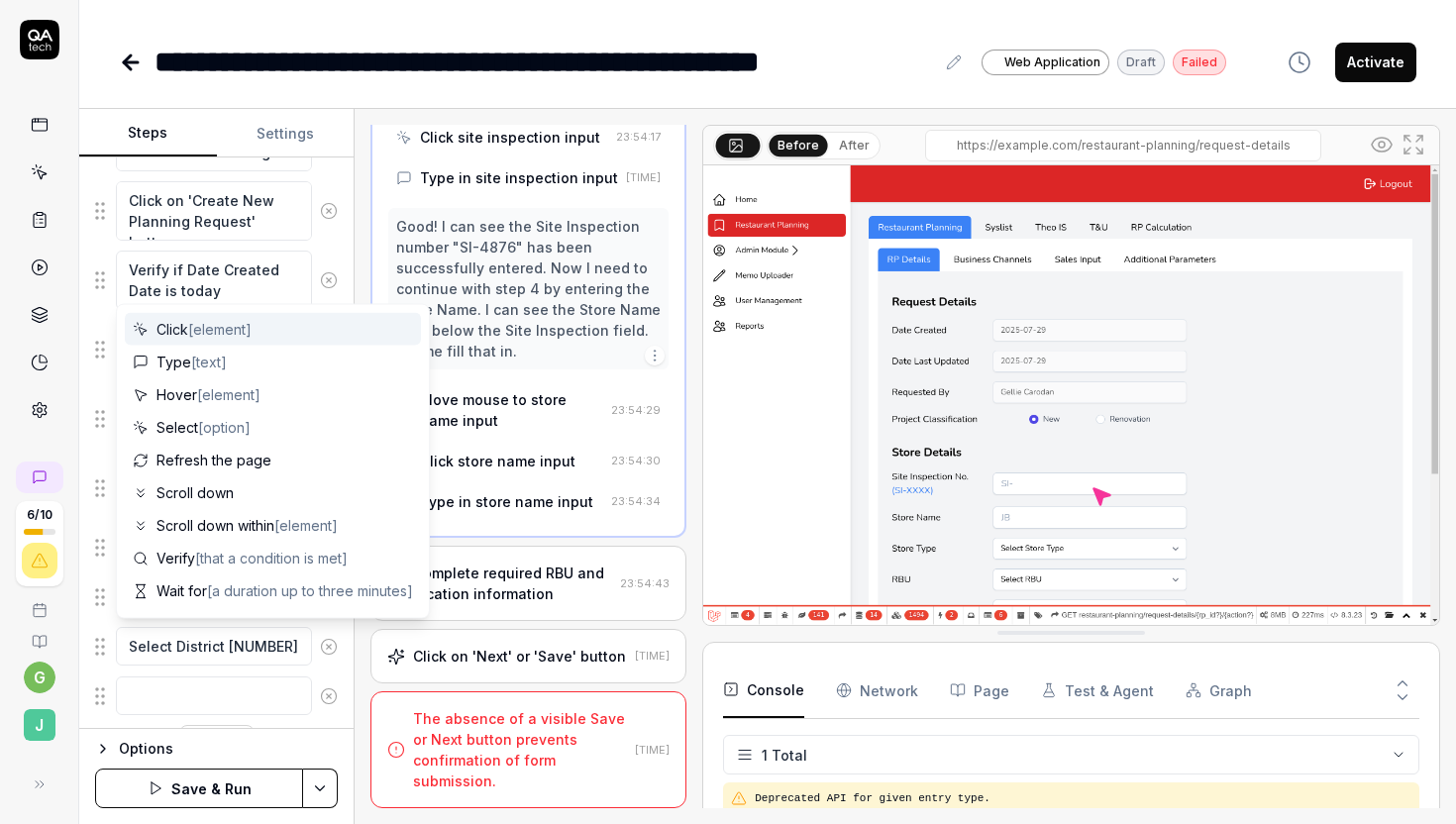 scroll, scrollTop: 377, scrollLeft: 0, axis: vertical 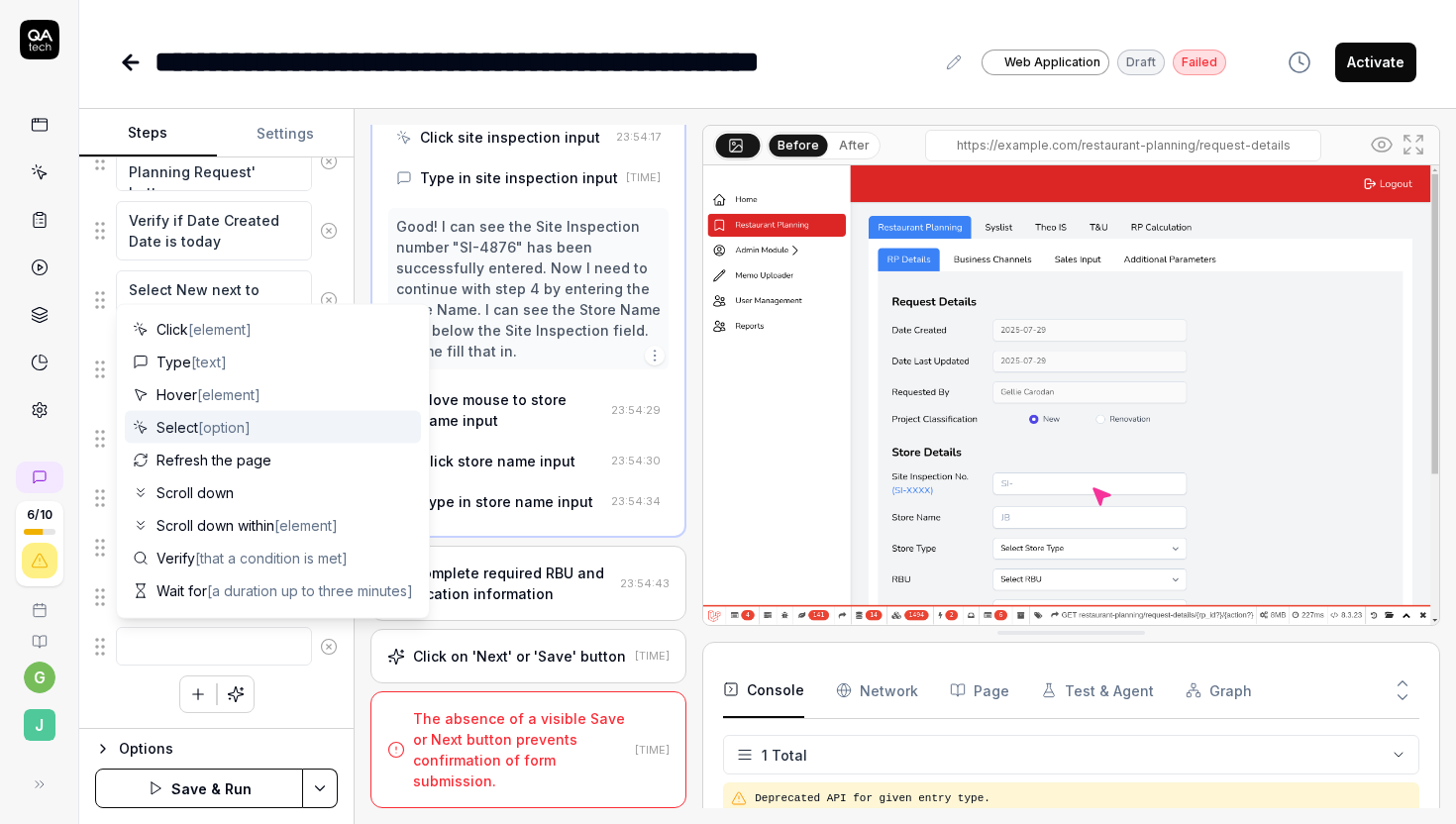 click on "[option]" at bounding box center (224, 427) 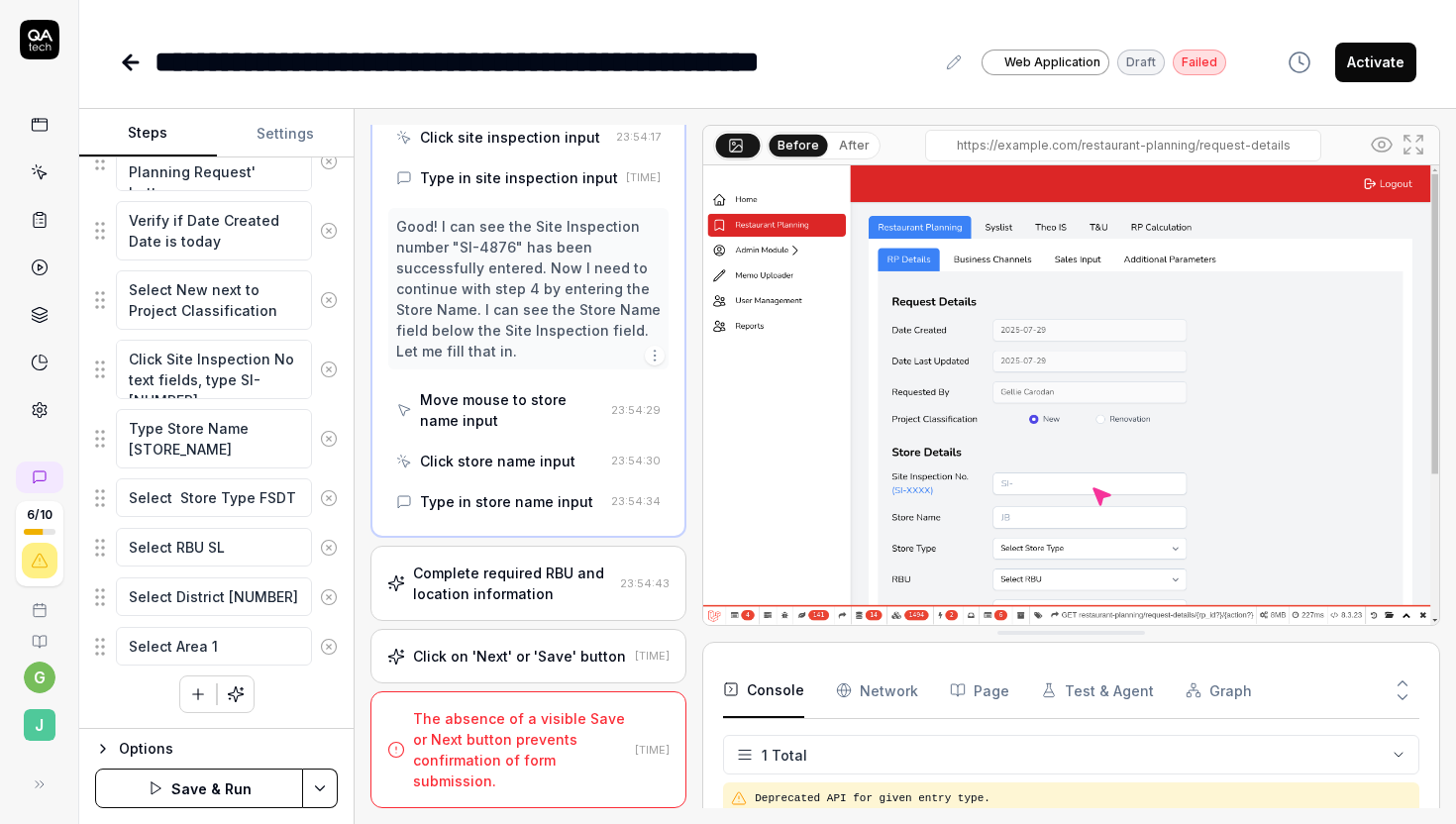 click 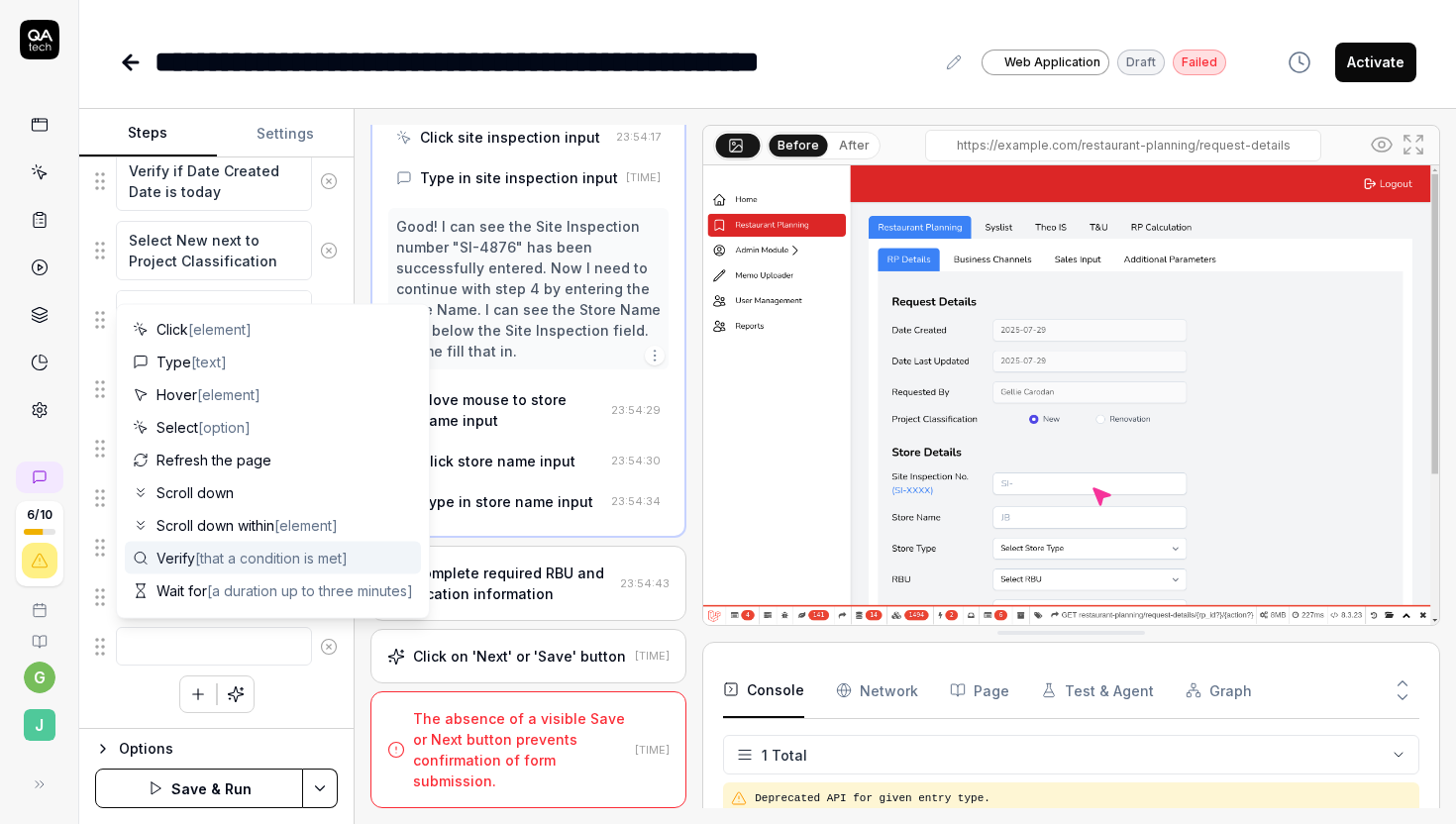 click on "**********" at bounding box center (768, 412) 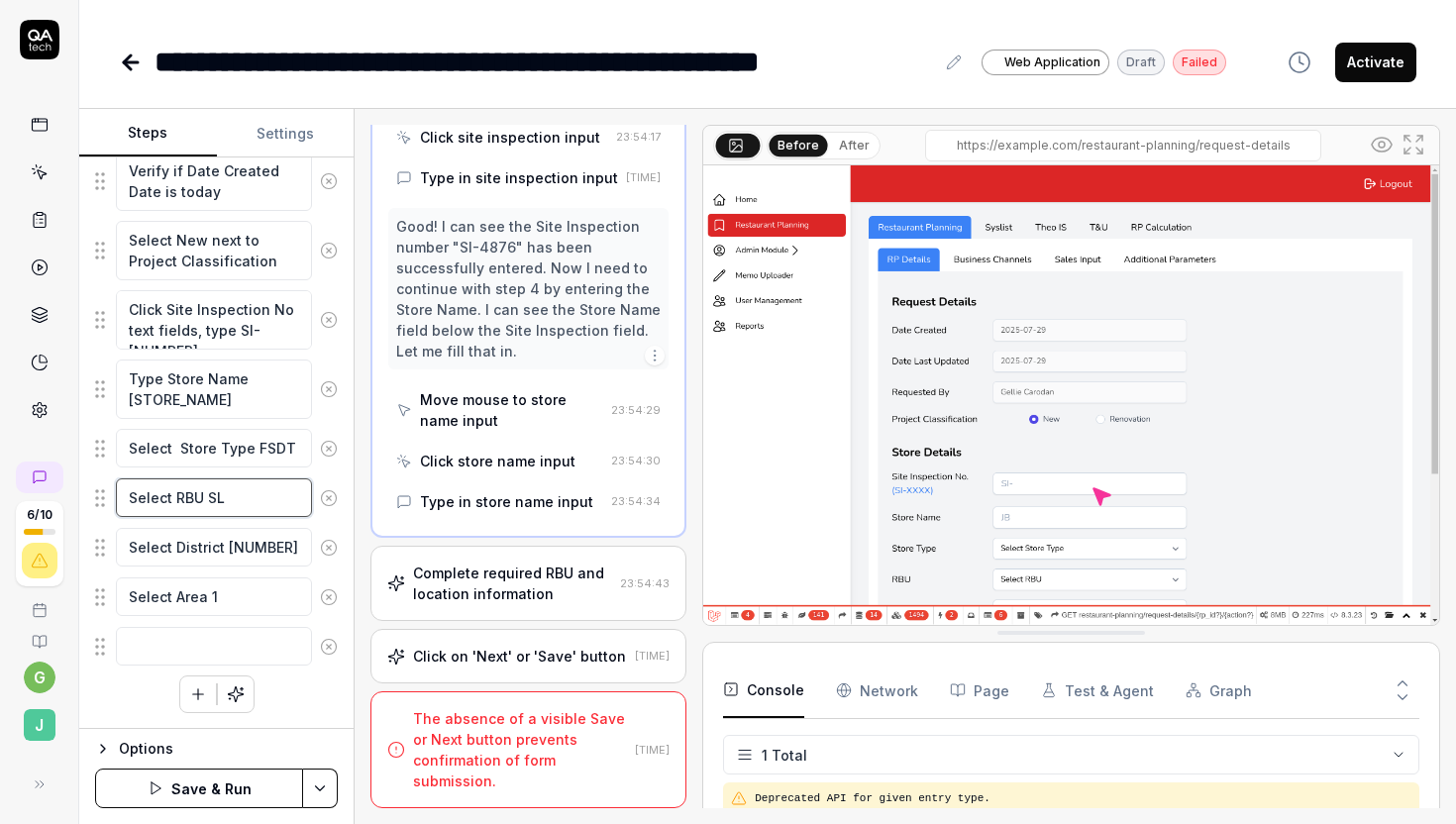 click on "Select RBU SL" at bounding box center (214, 497) 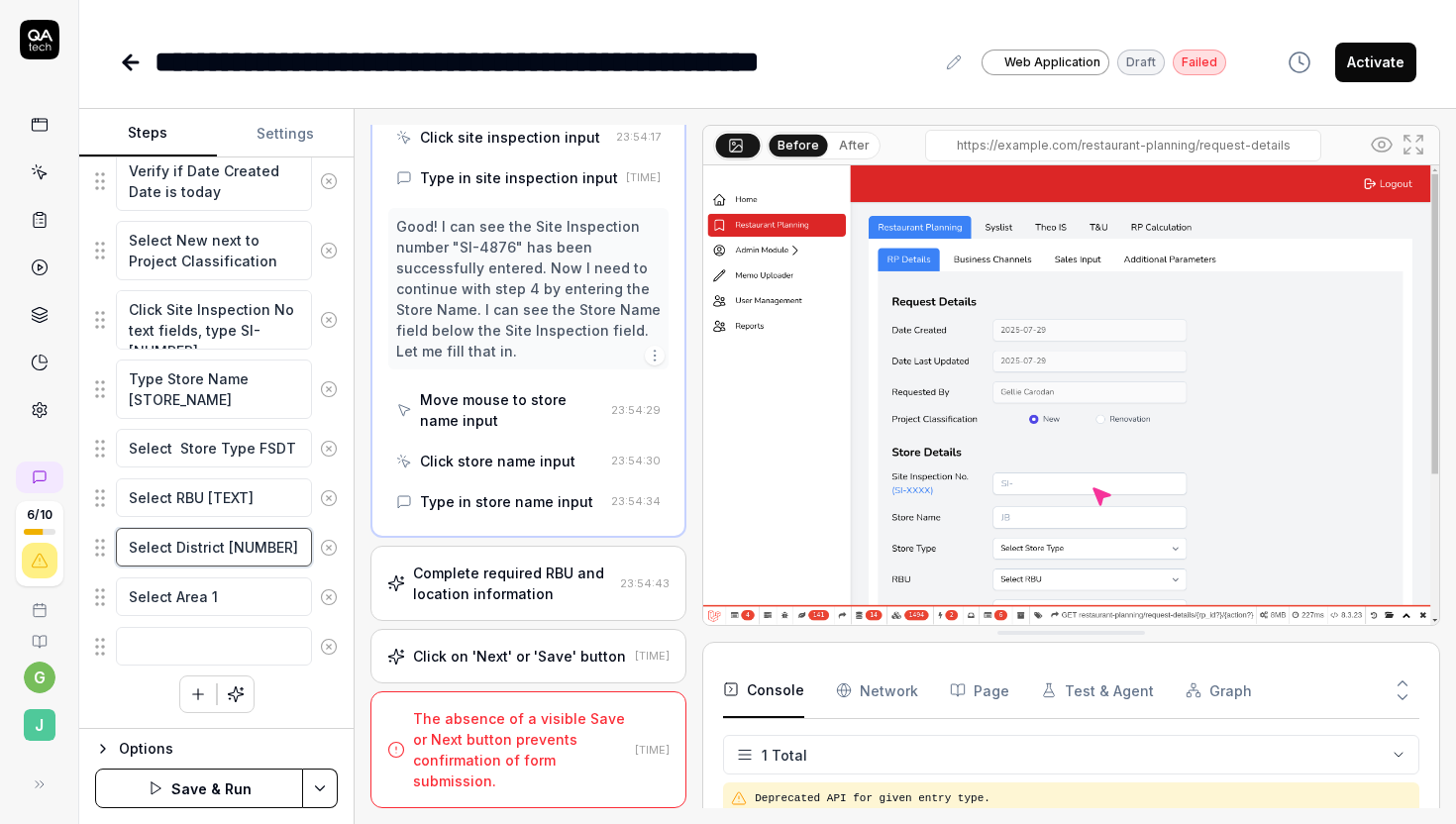 click on "Select District [NUMBER]" at bounding box center [214, 547] 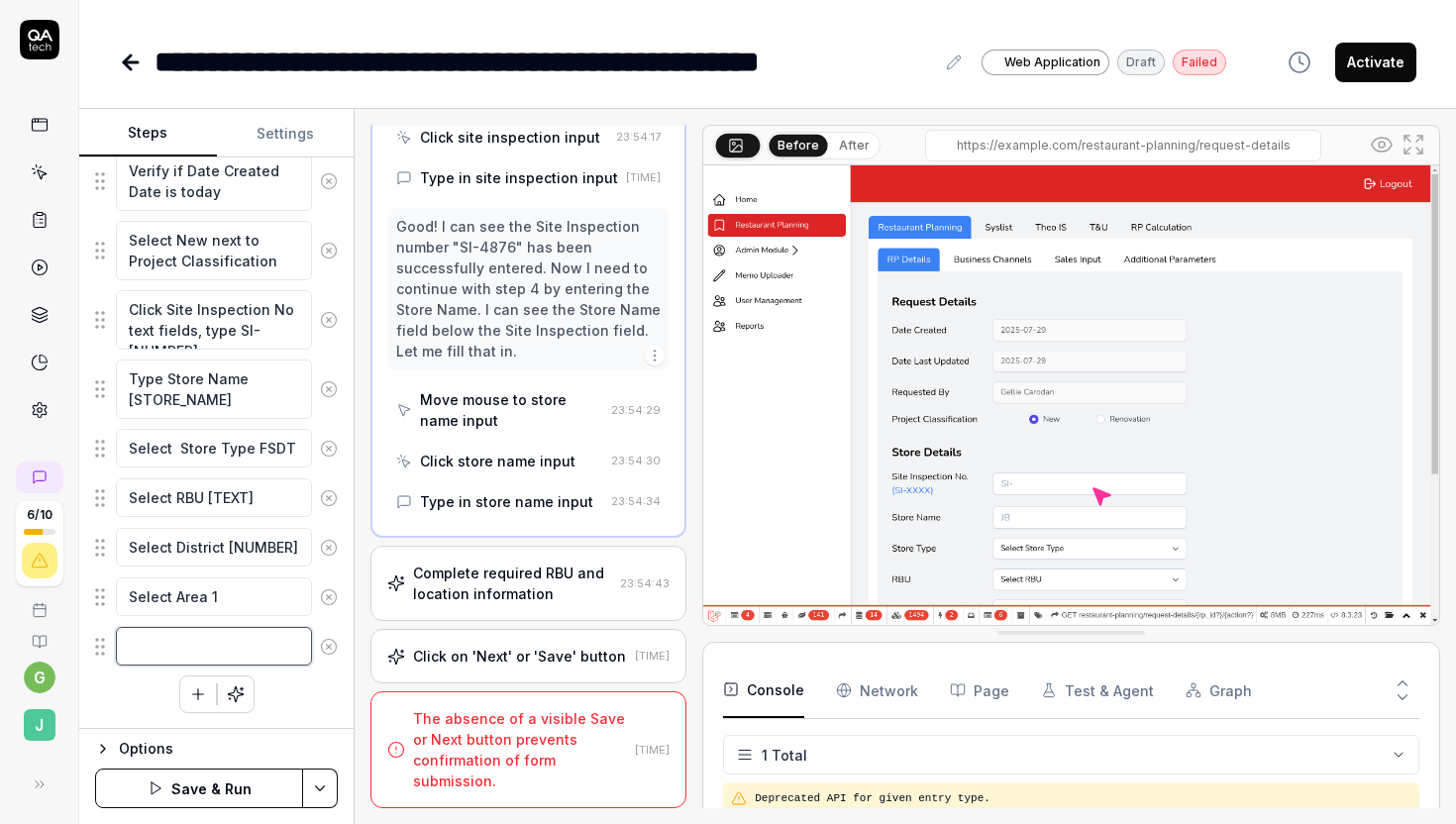 click at bounding box center (214, 646) 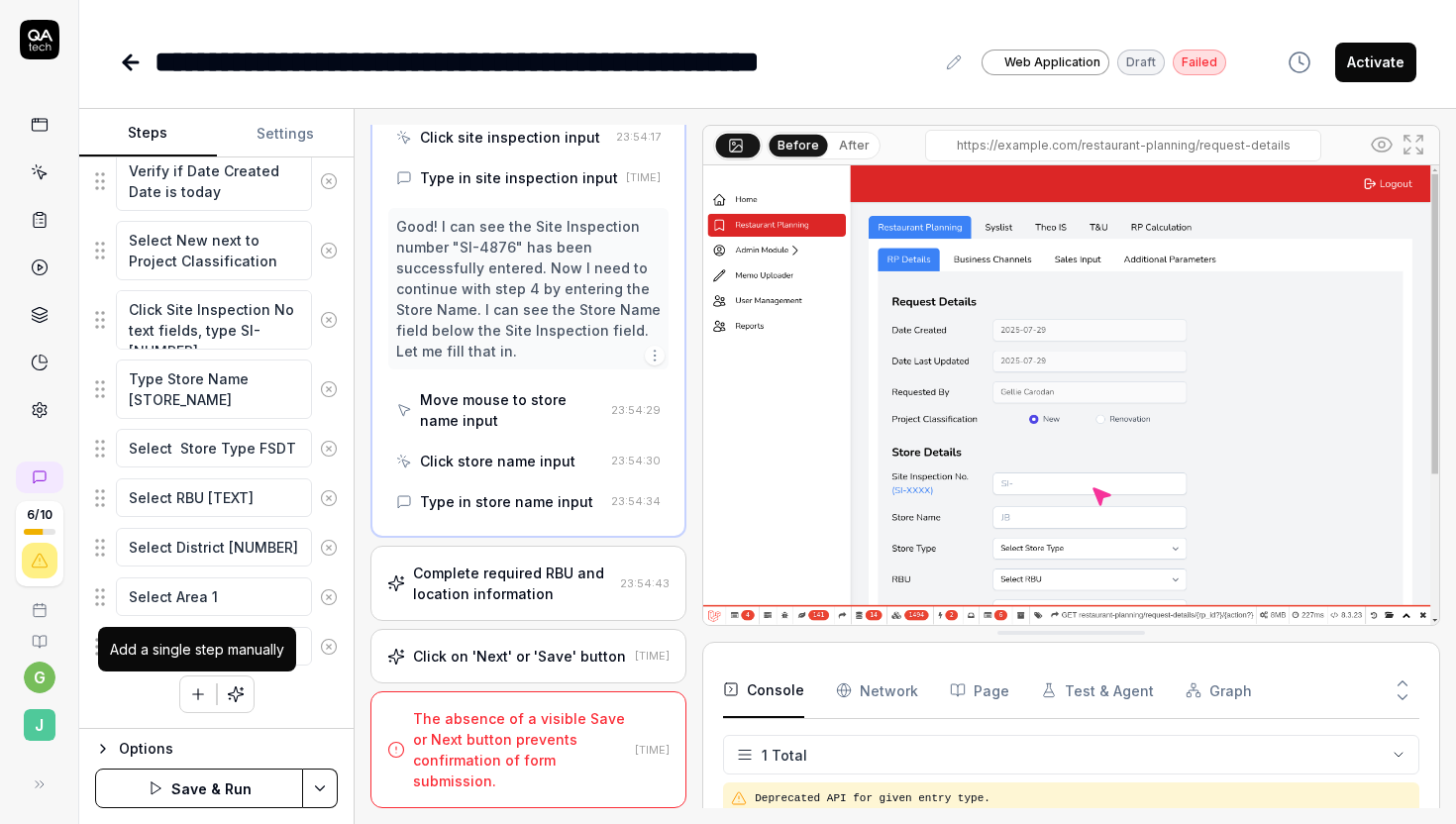 click 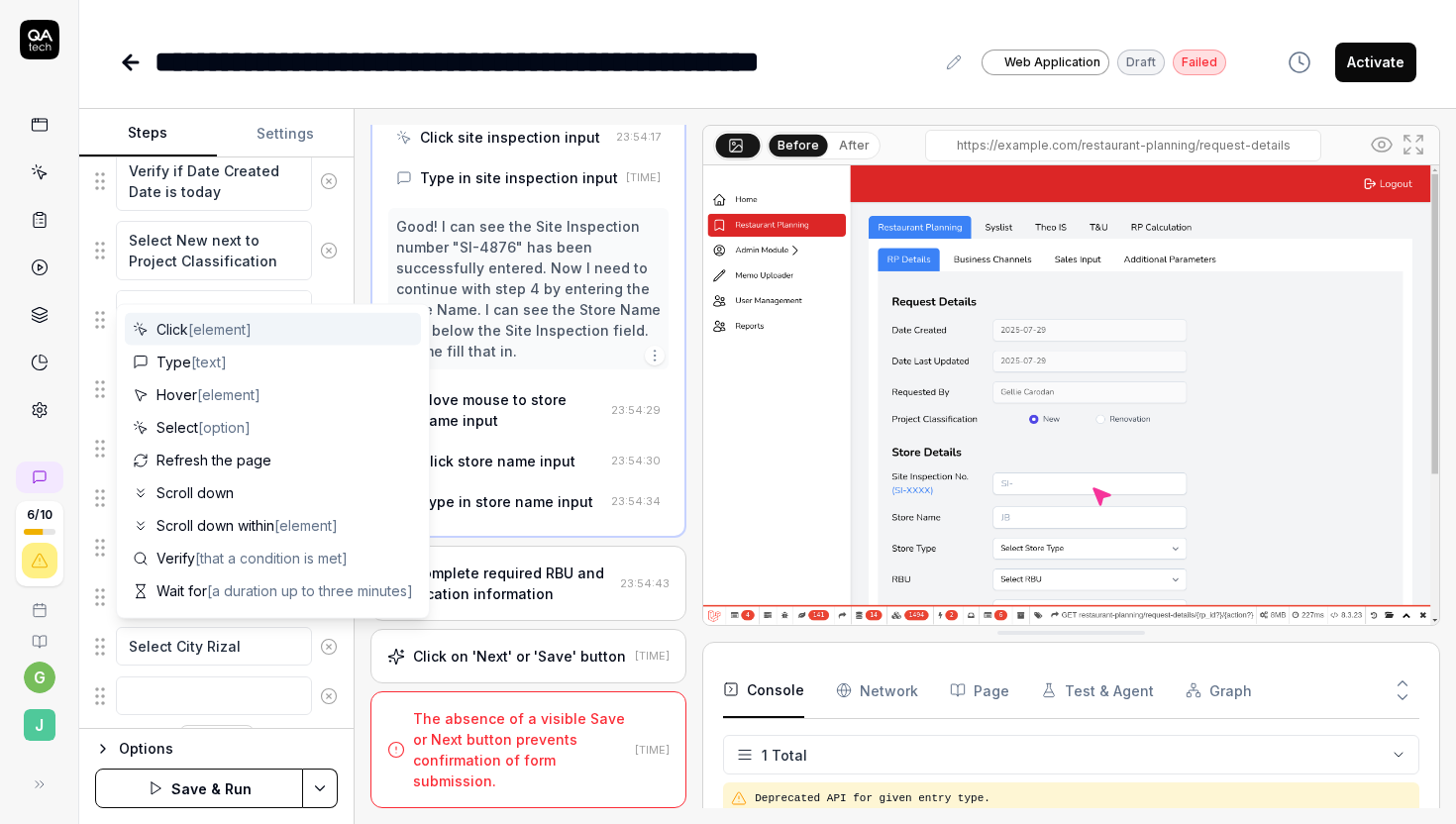 scroll, scrollTop: 476, scrollLeft: 0, axis: vertical 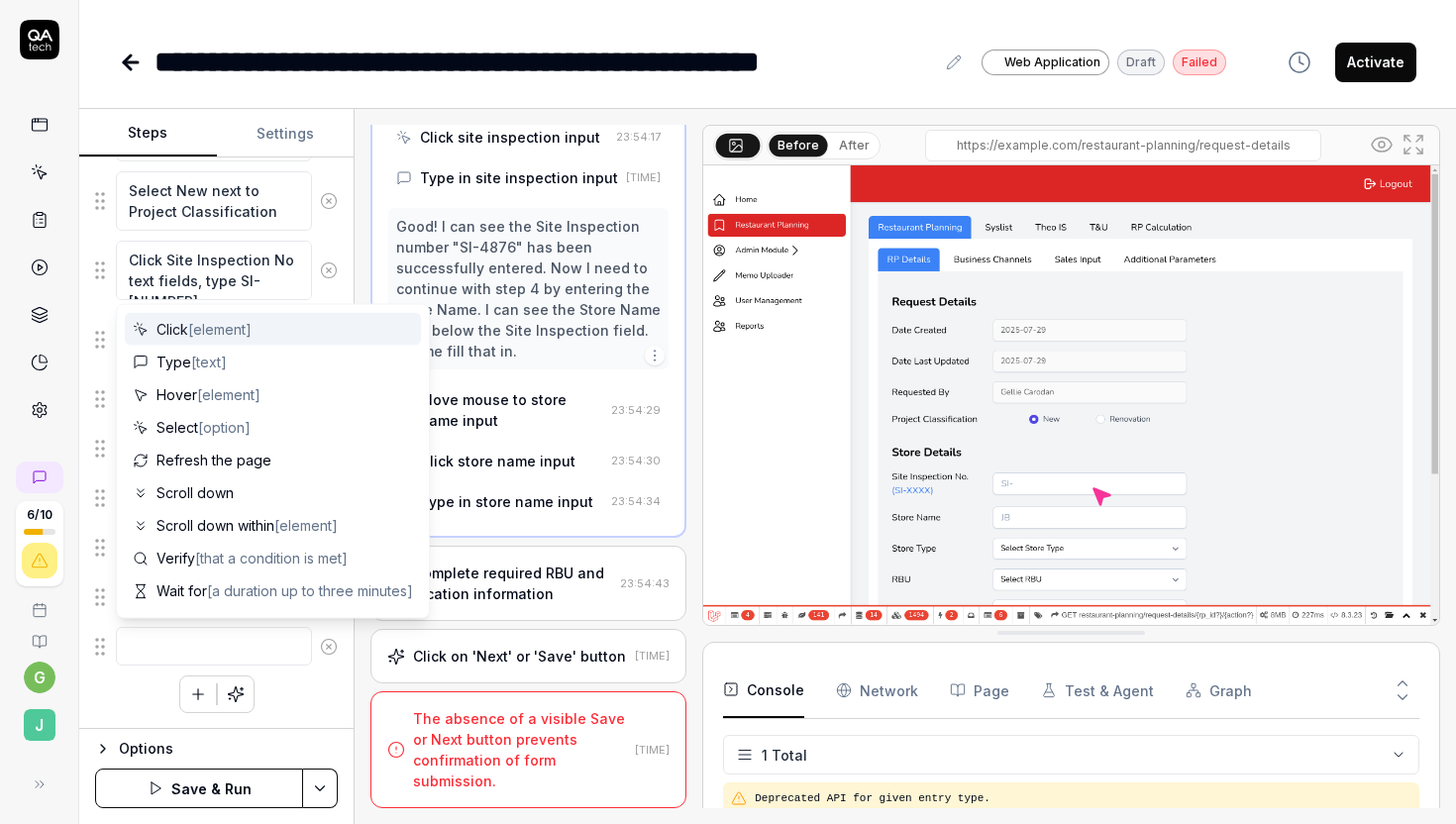 click at bounding box center (214, 646) 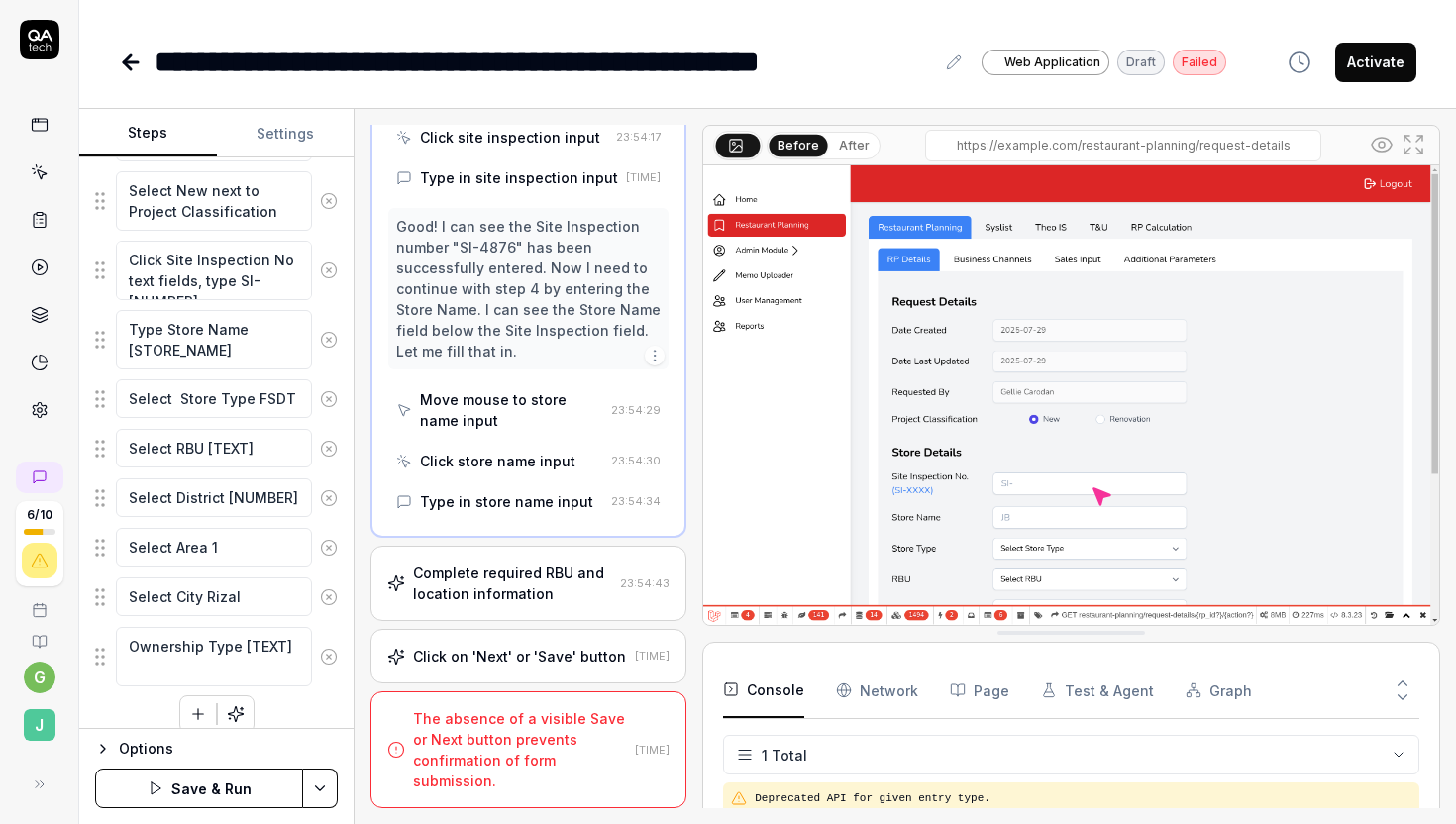 scroll, scrollTop: 496, scrollLeft: 0, axis: vertical 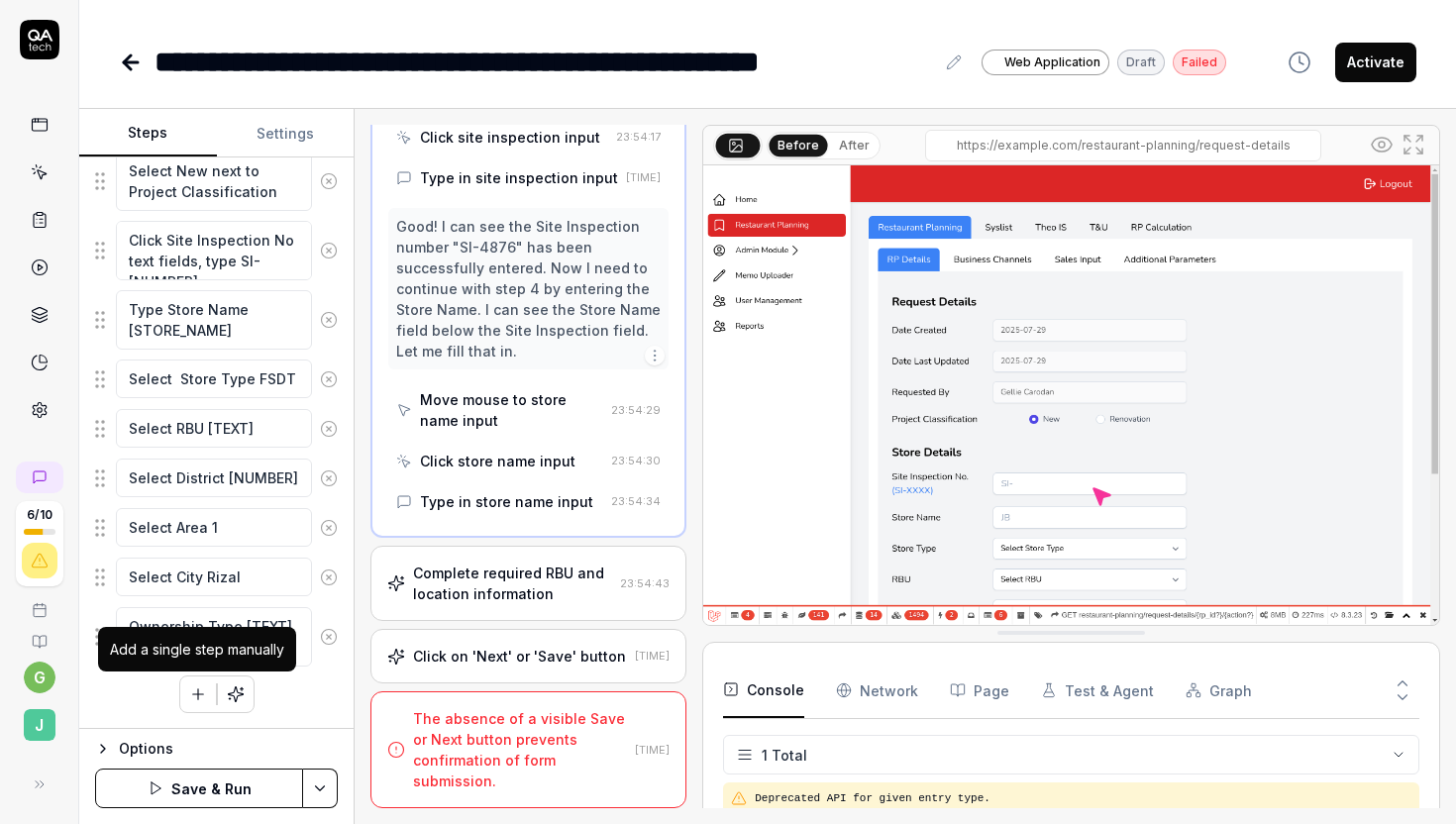 click 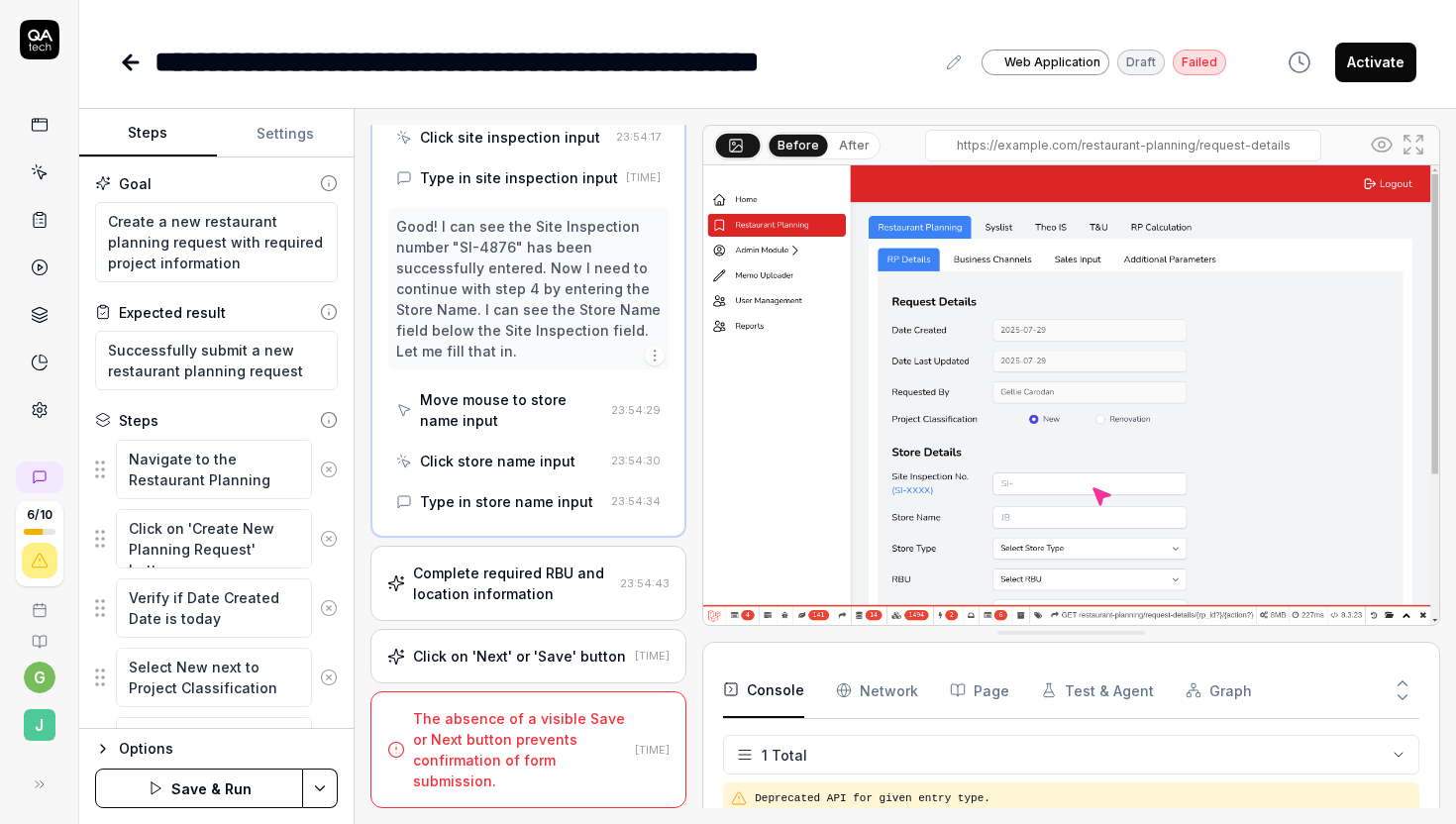 scroll, scrollTop: 546, scrollLeft: 0, axis: vertical 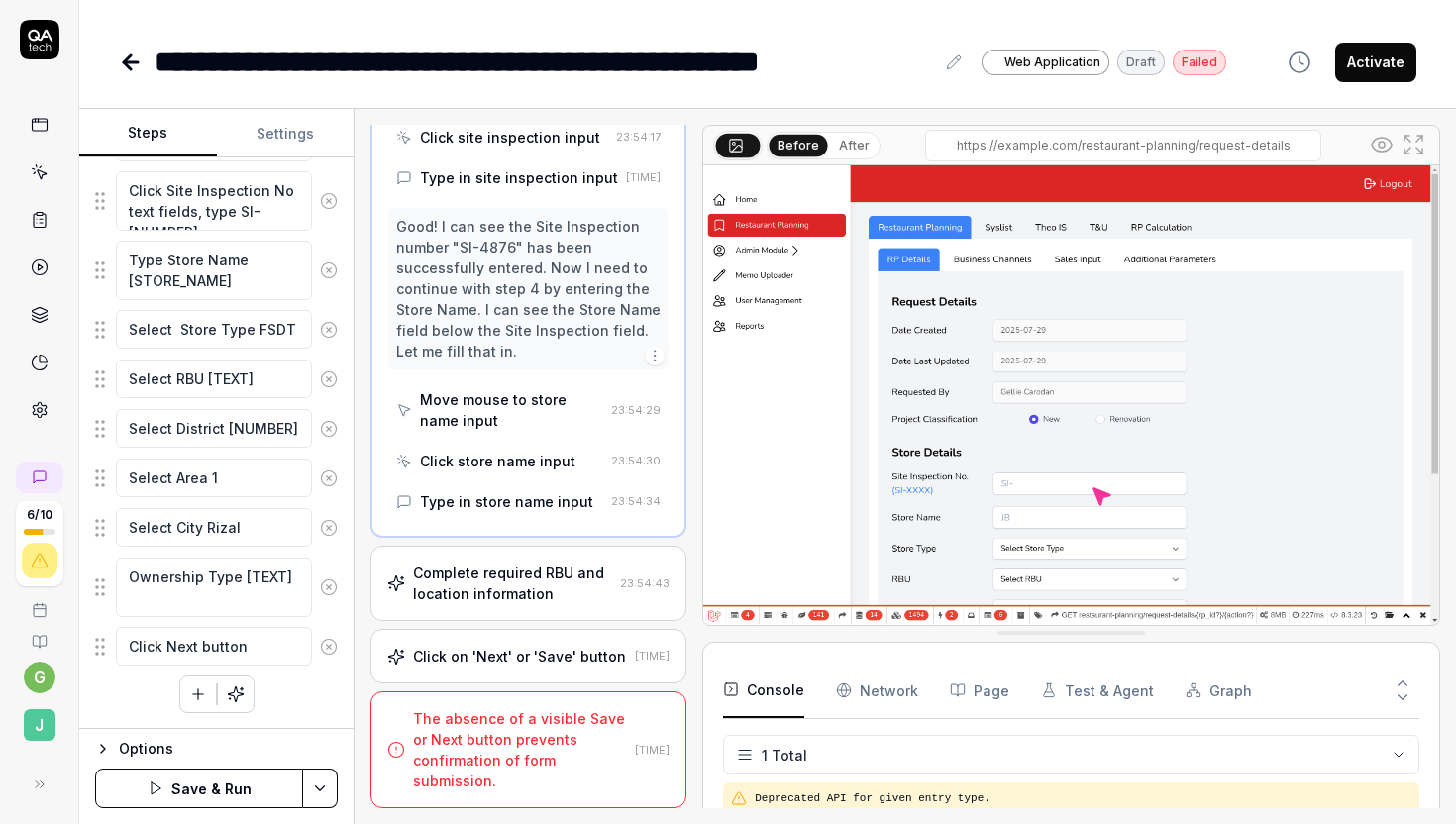 click on "Save & Run" at bounding box center (199, 788) 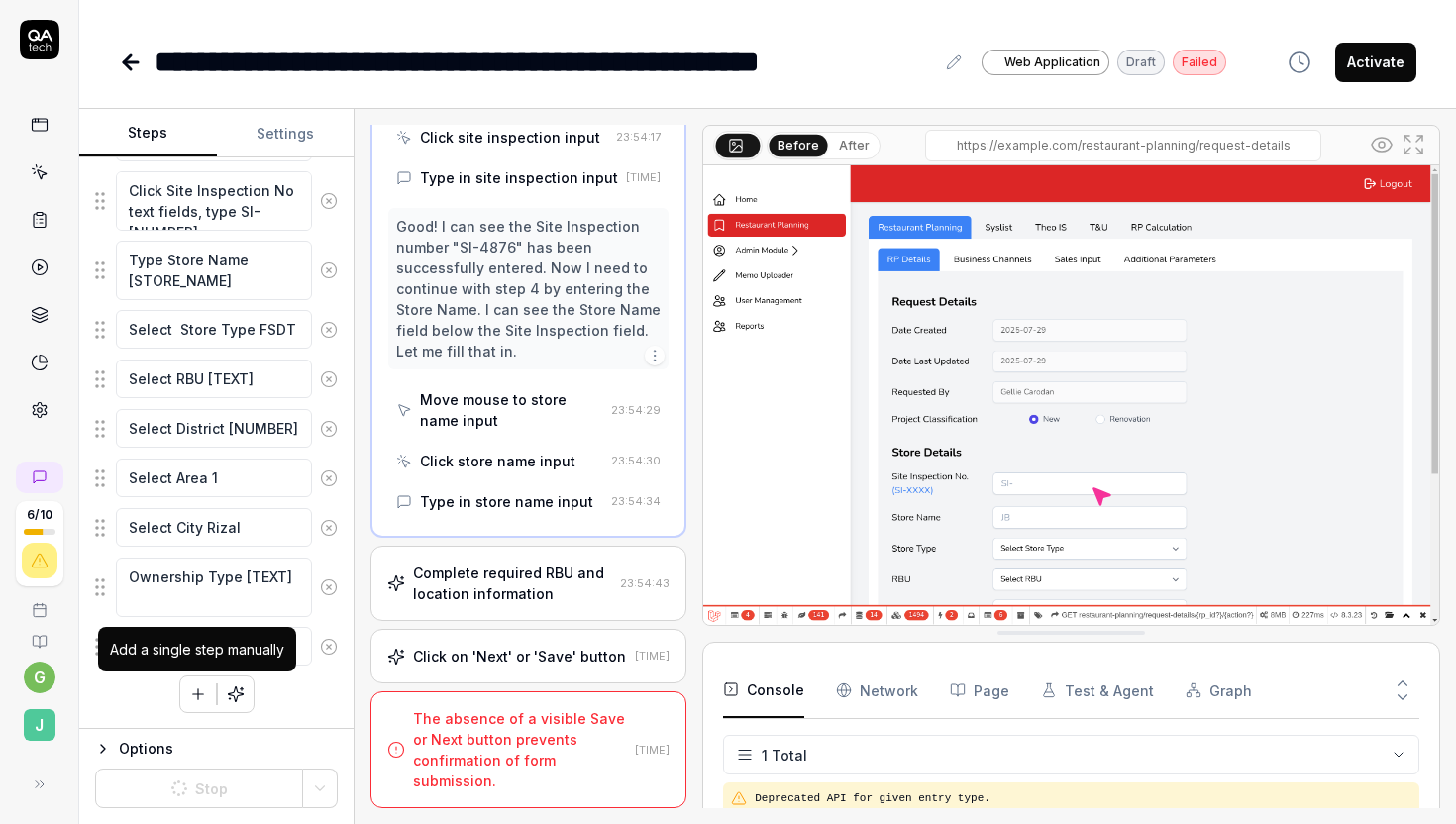 click on "Add a single step manually" at bounding box center (197, 649) 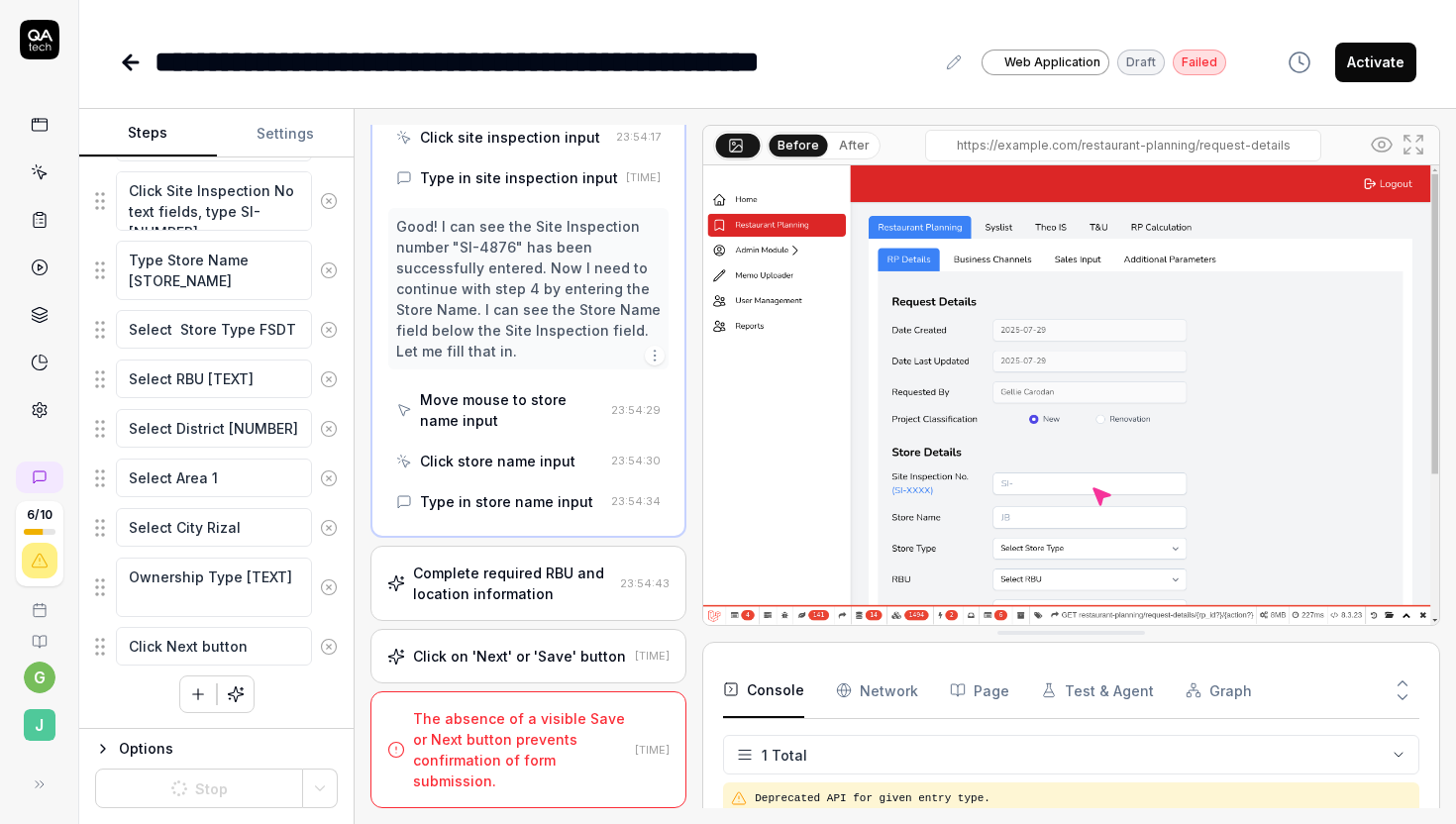click 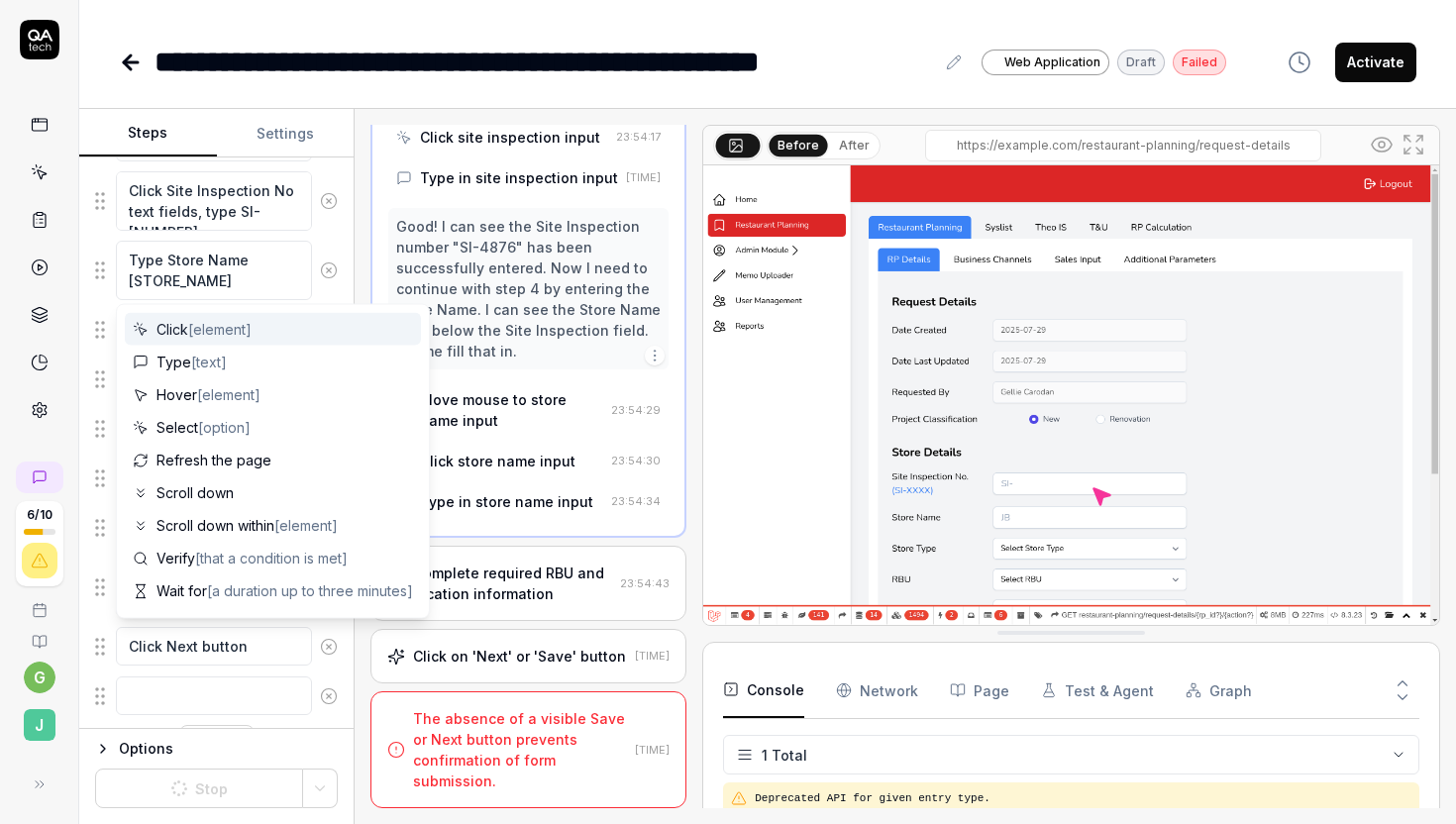 scroll, scrollTop: 595, scrollLeft: 0, axis: vertical 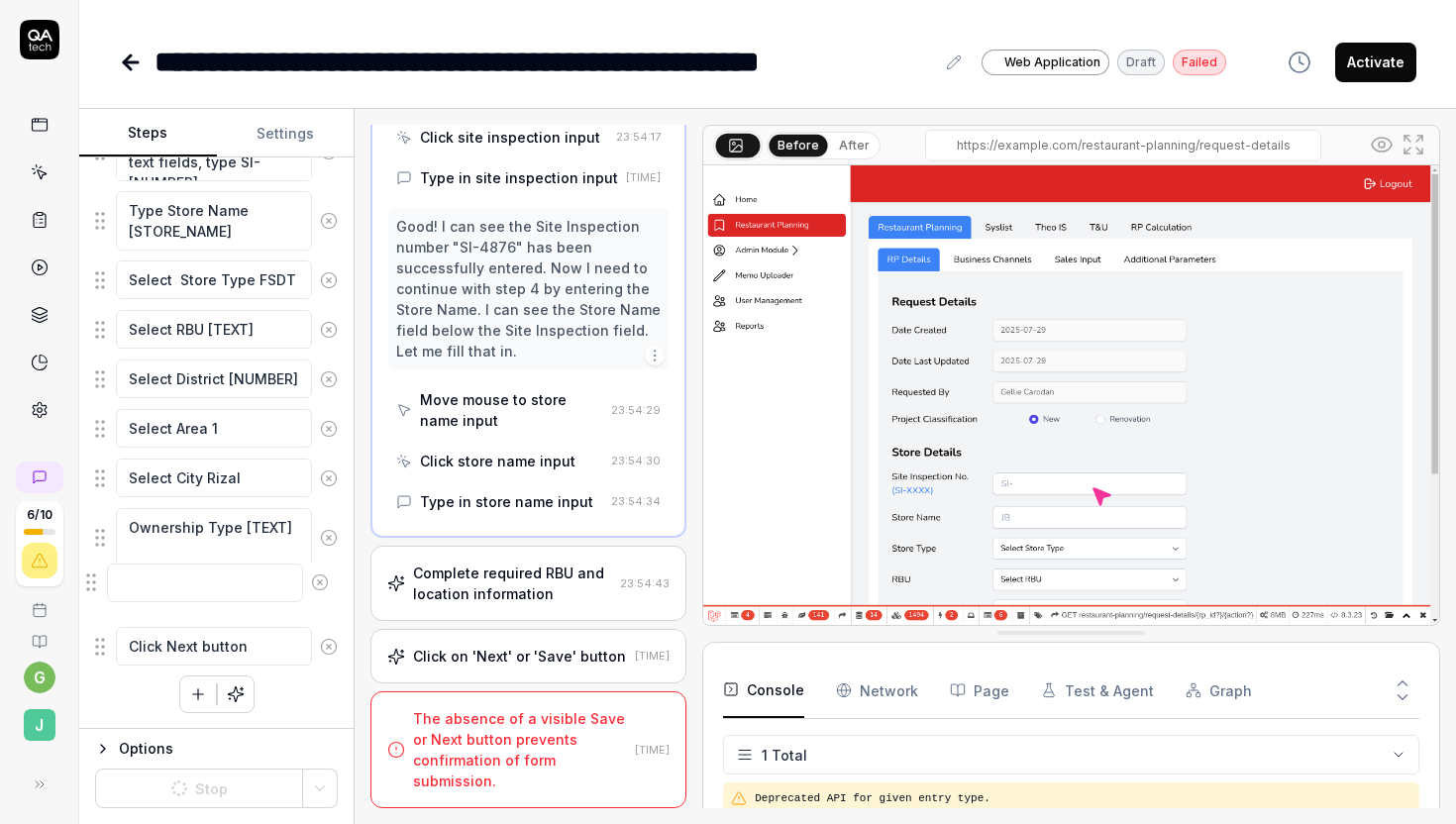 drag, startPoint x: 99, startPoint y: 651, endPoint x: 91, endPoint y: 588, distance: 63.505905 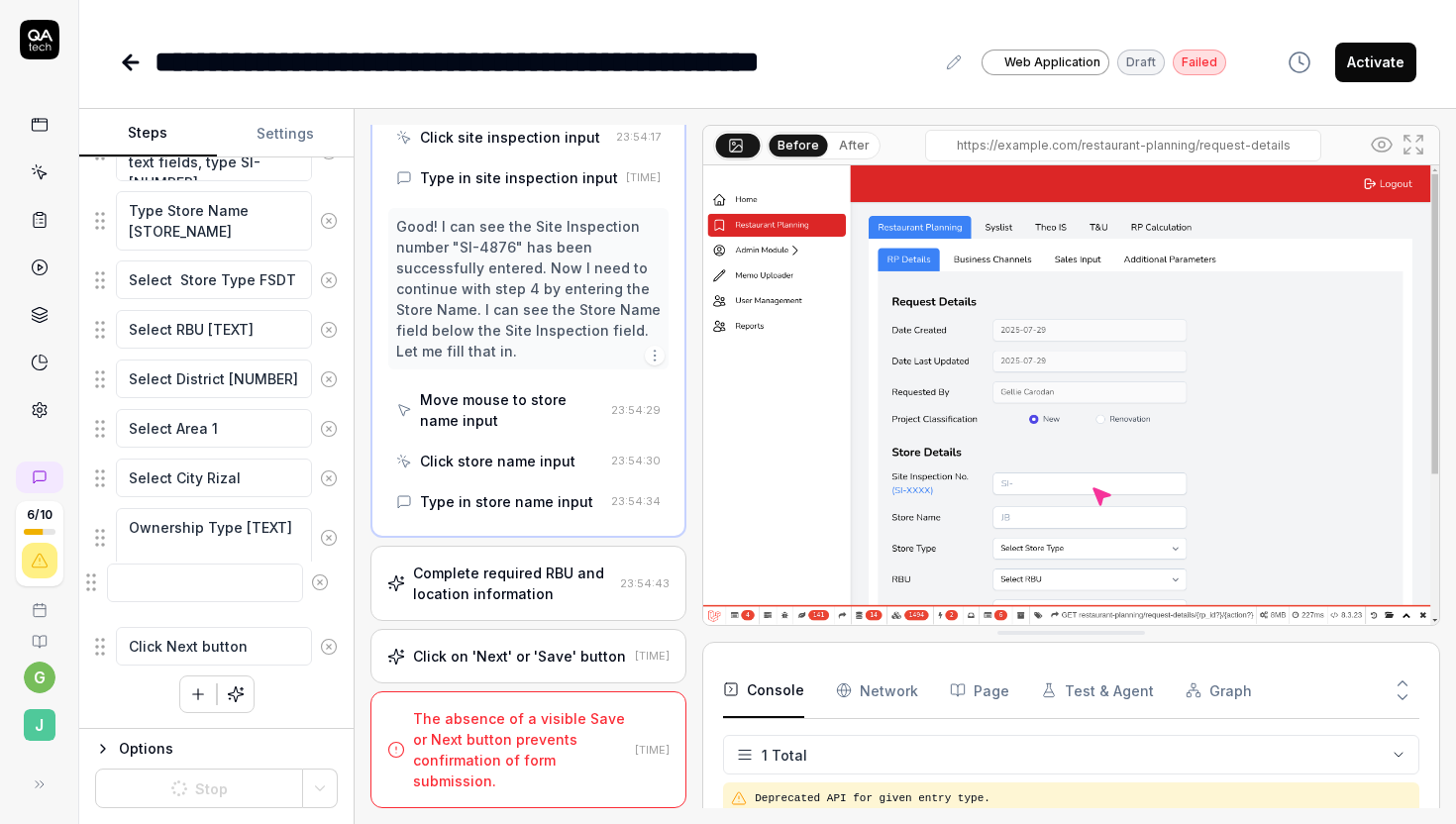 click on "Navigate to the Restaurant Planning page Click on 'Create New Planning Request' button Verify if Date Created Date is today Select New next to Project Classification Click Site Inspection No text fields, type SI-[NUMBER] Type Store Name [TEXT] Select  Store Type [TEXT] Select RBU [TEXT] Select District [NUMBER]
To pick up a draggable item, press the space bar.
While dragging, use the arrow keys to move the item.
Press space again to drop the item in its new position, or press escape to cancel.
Draggable item [UUID] was moved over droppable area [UUID]." at bounding box center [216, 256] 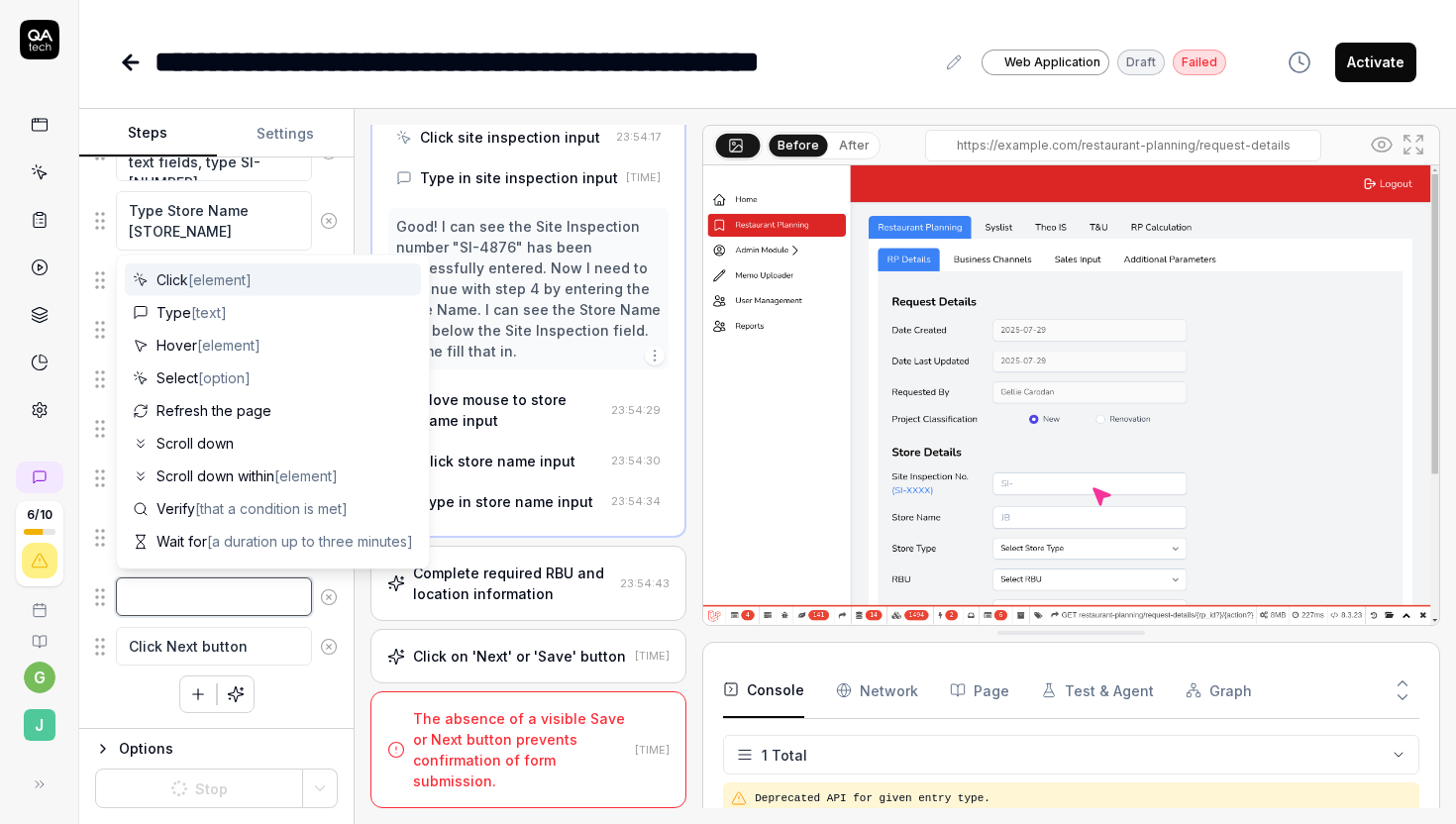 click at bounding box center (214, 596) 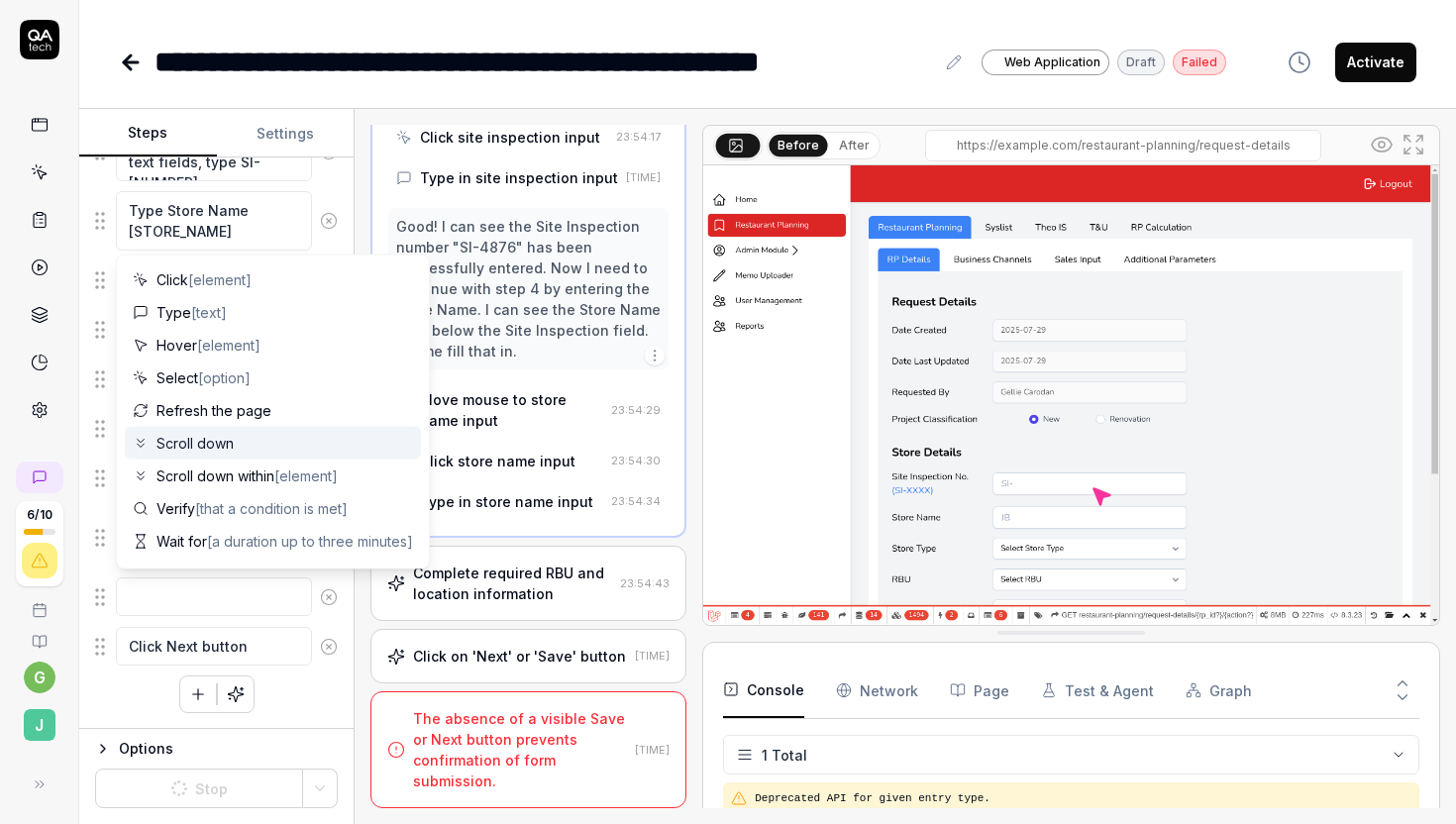 click on "Scroll down" at bounding box center [195, 443] 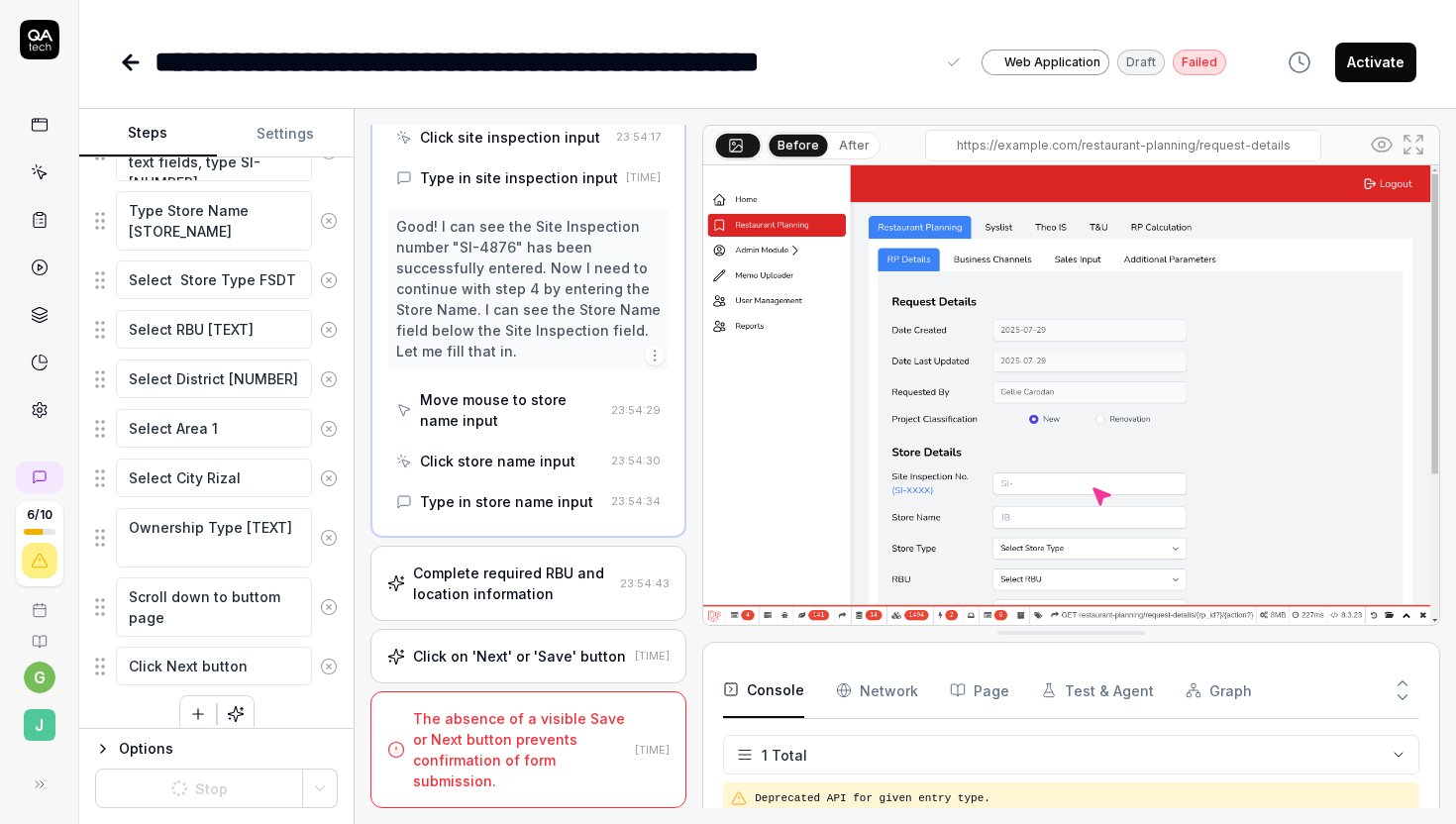 click on "**********" at bounding box center (544, 61) 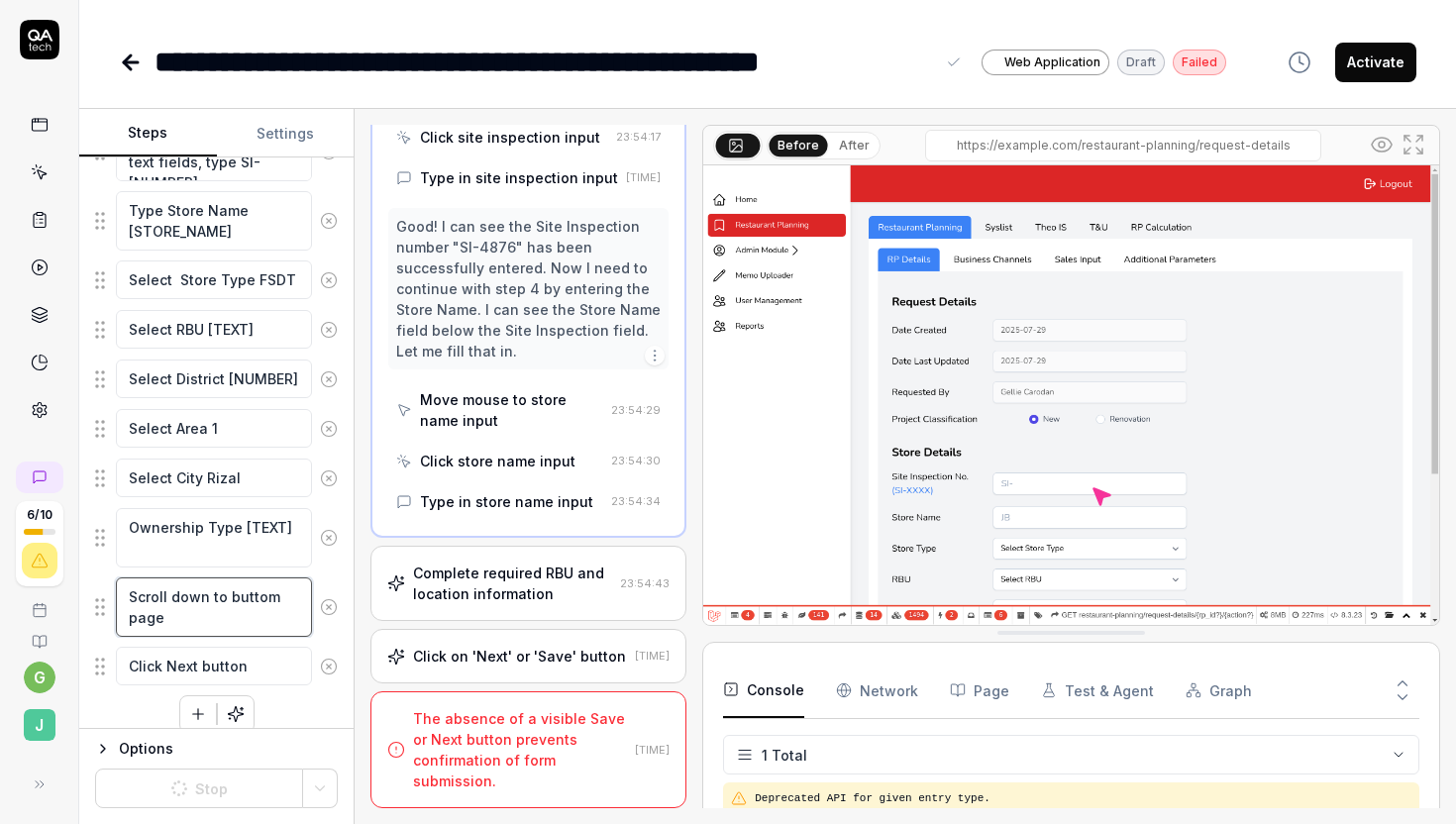 click on "Scroll down to buttom page" at bounding box center [214, 607] 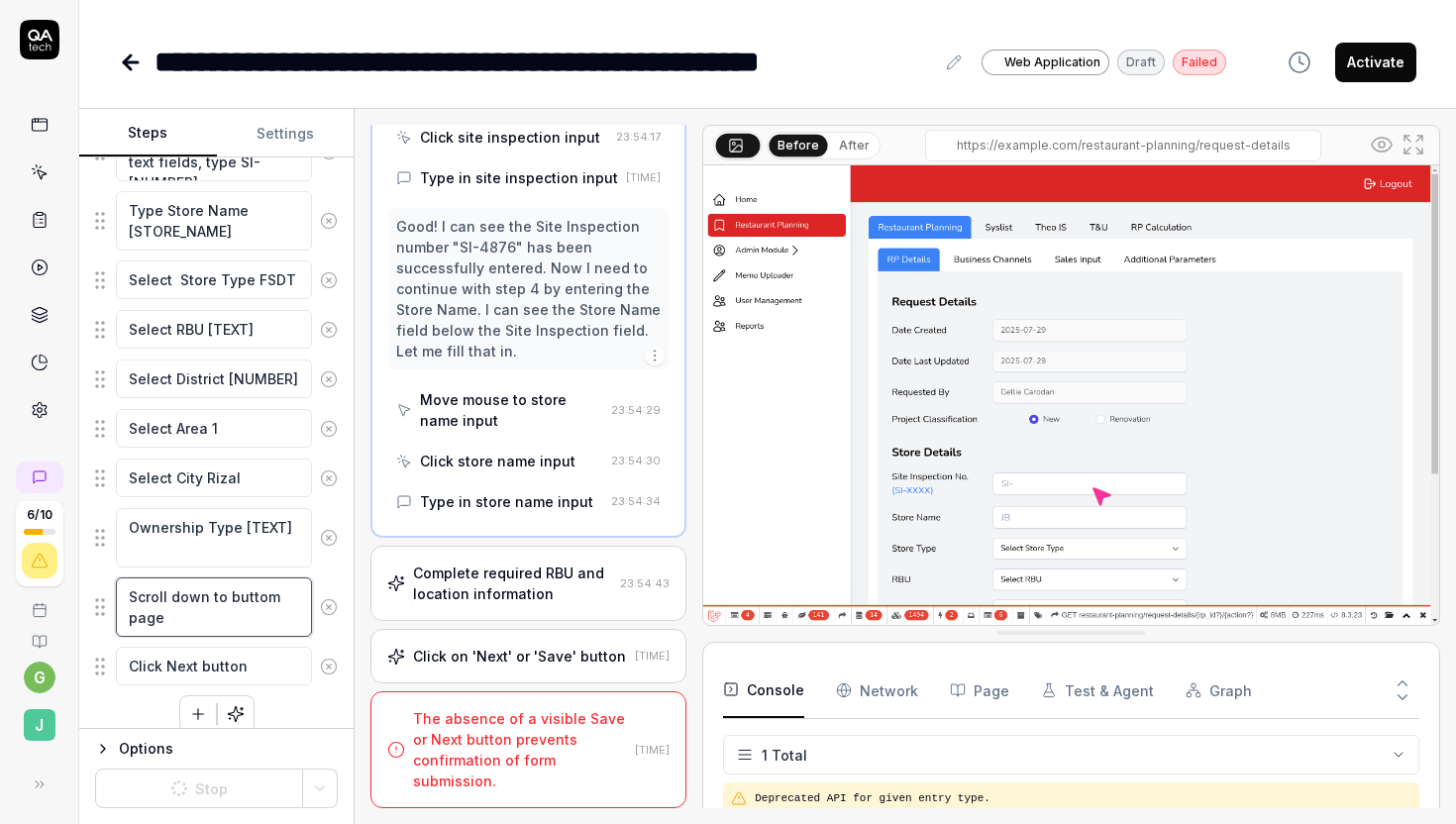 click on "Scroll down to buttom page" at bounding box center (214, 607) 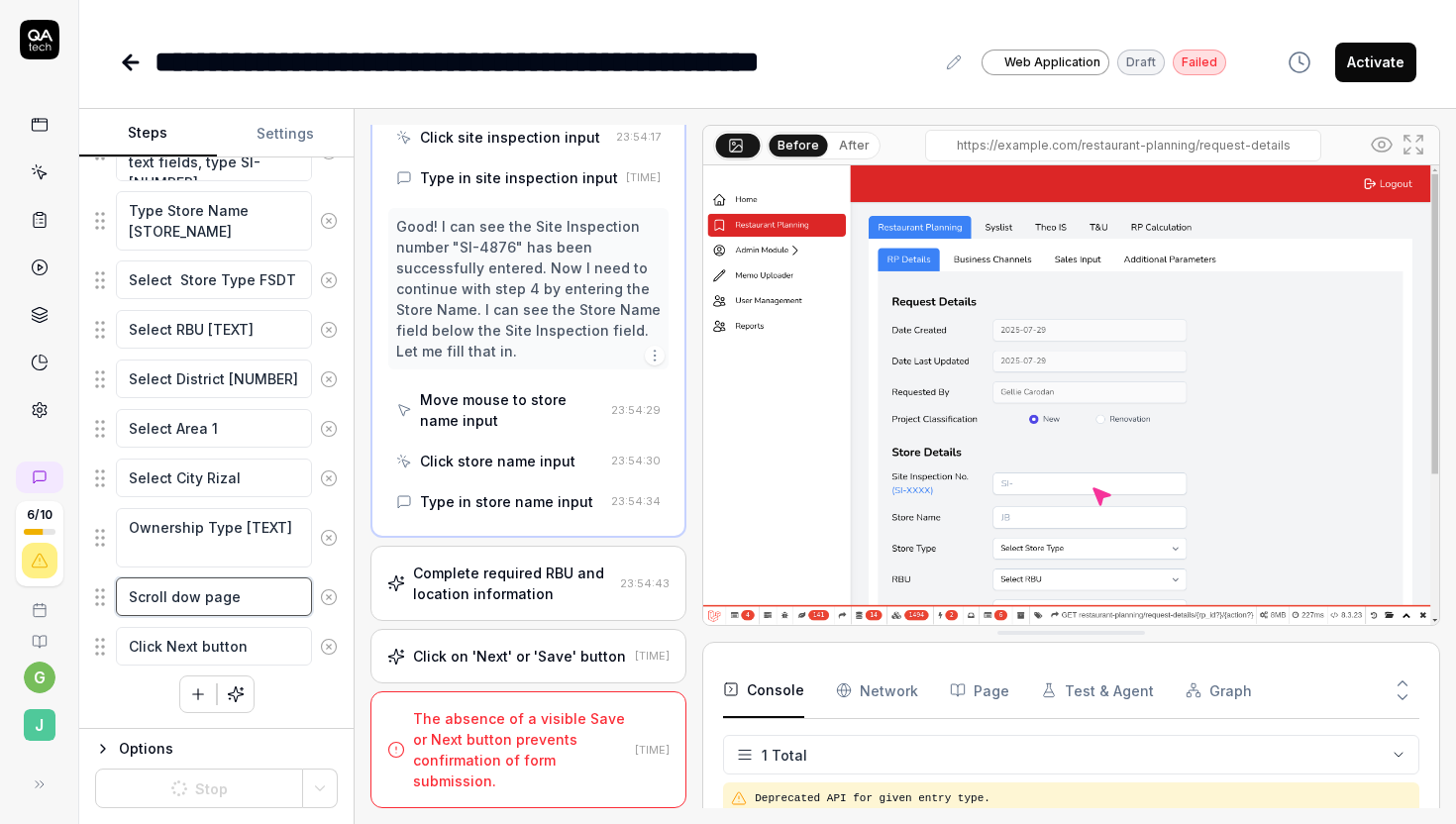 click on "Scroll dow page" at bounding box center (214, 596) 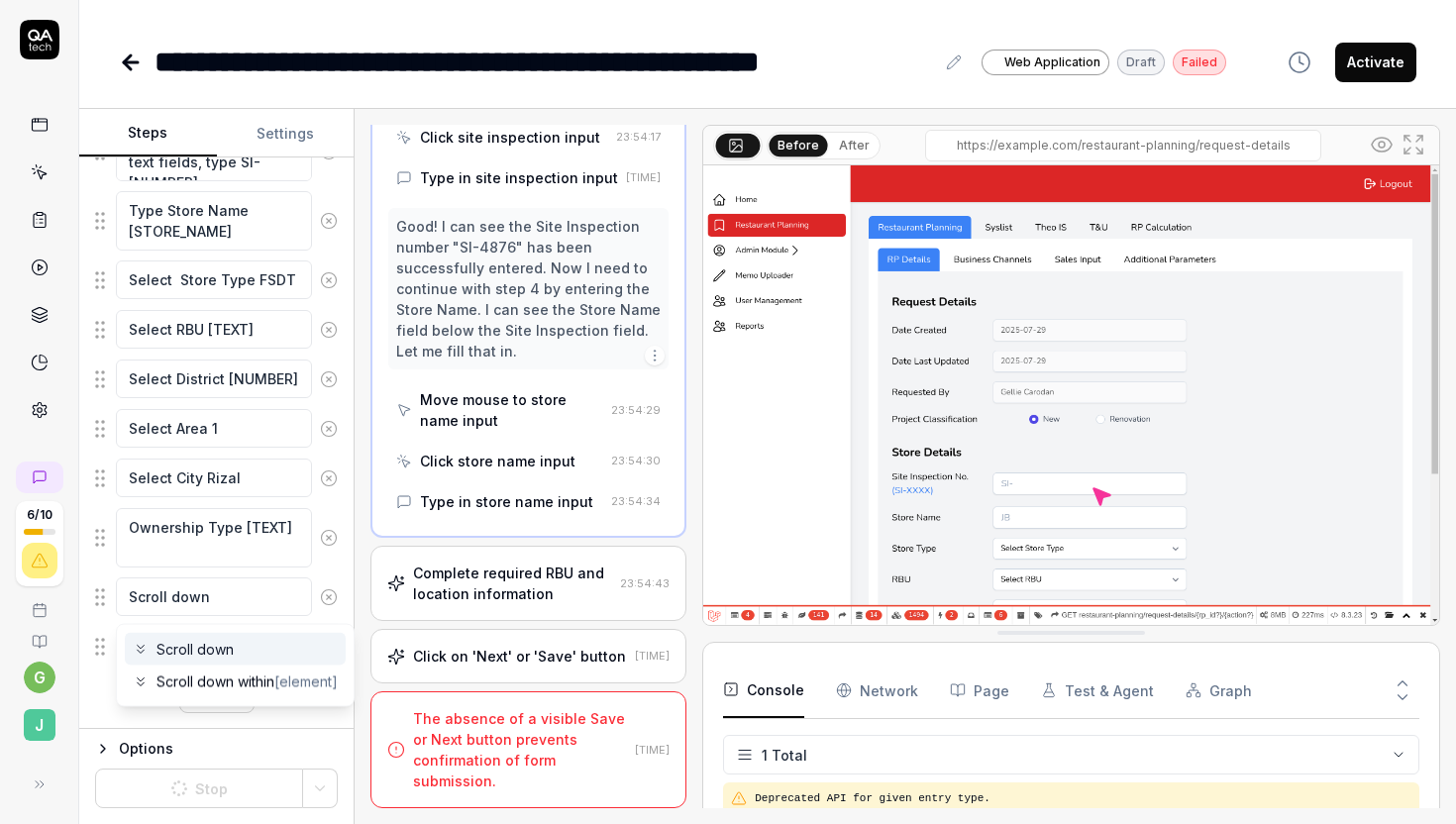 click on "**********" at bounding box center [768, 412] 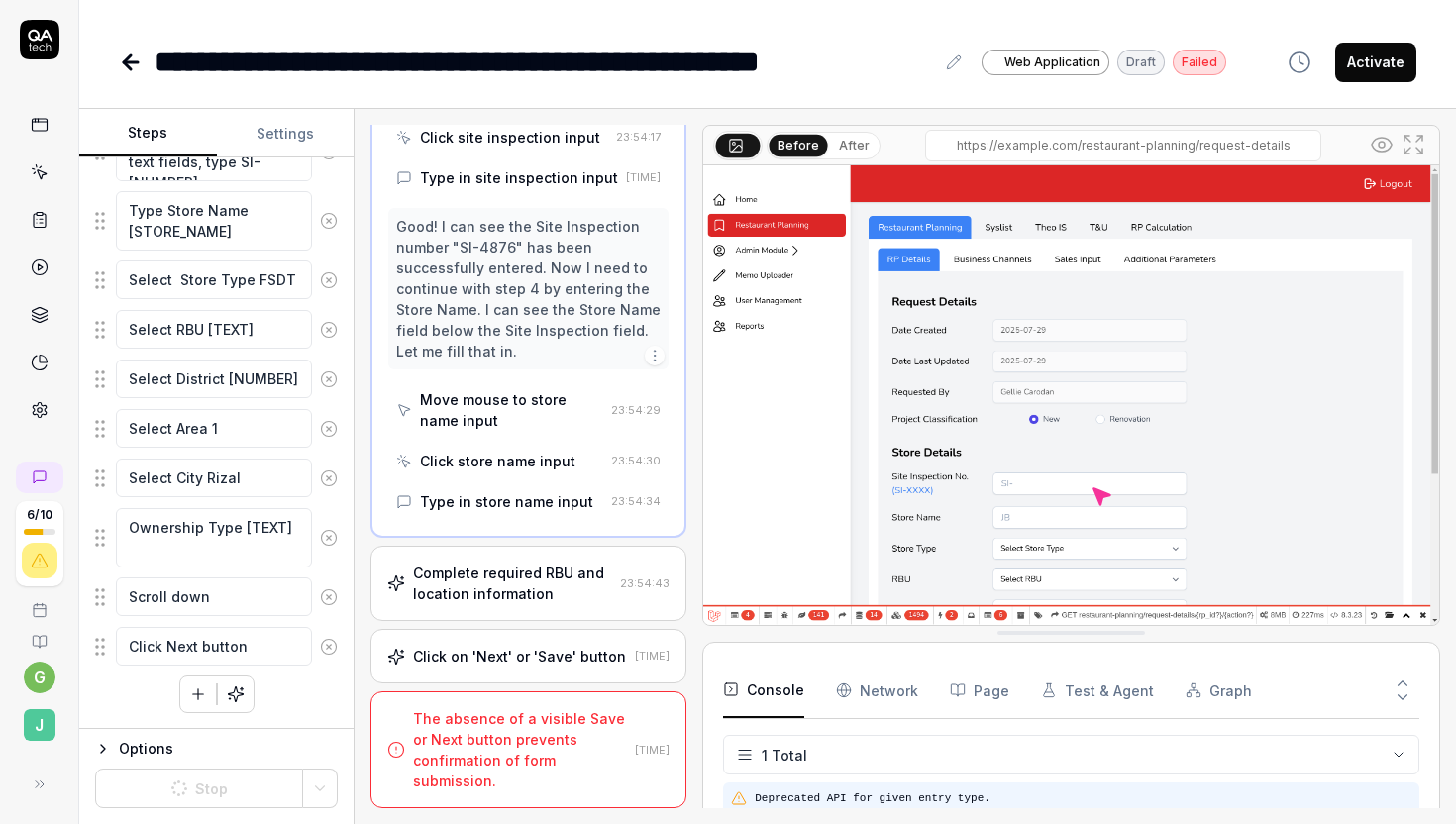 click on "Deprecated API for given entry type." at bounding box center (1071, 798) 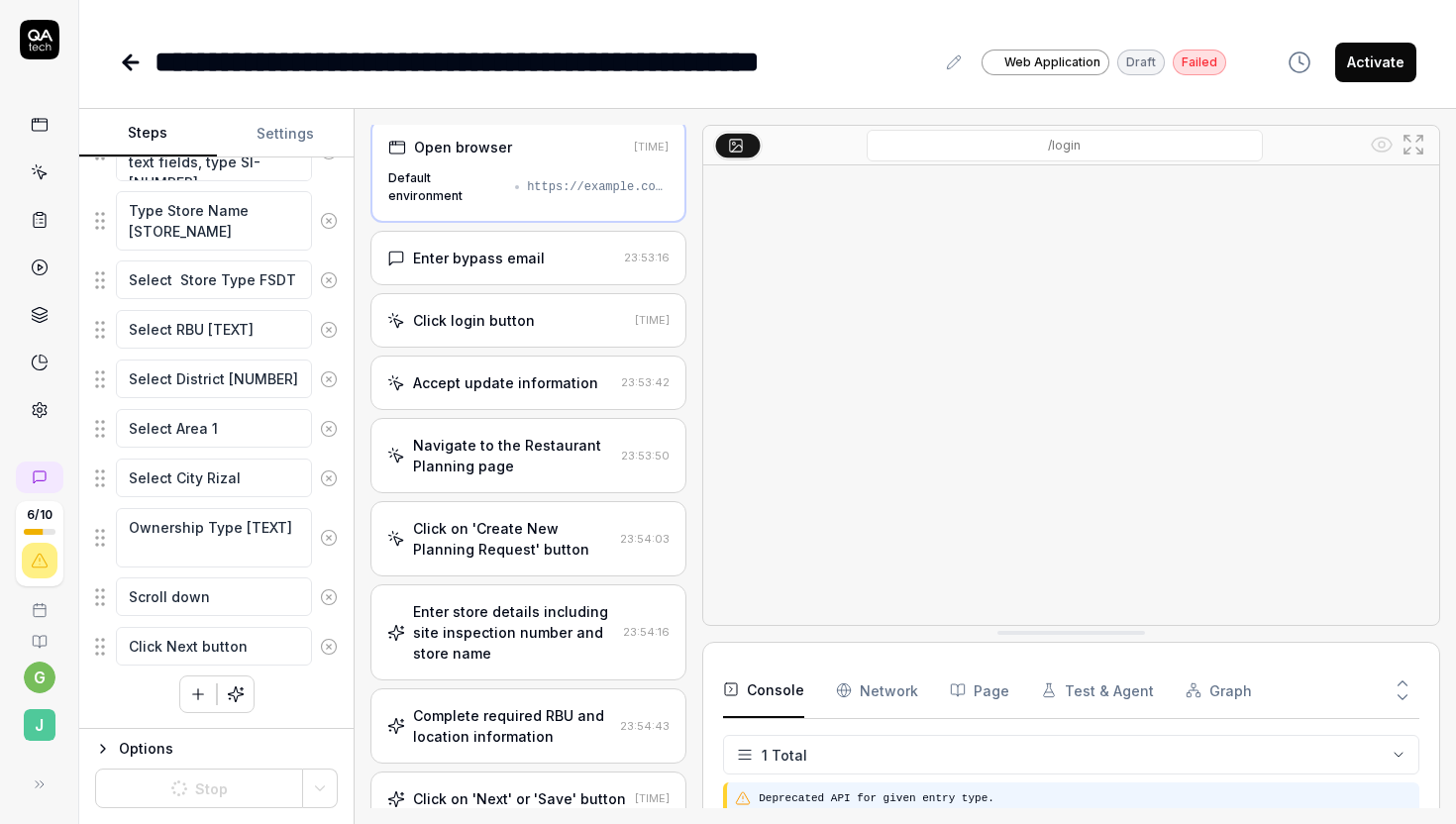 scroll, scrollTop: 149, scrollLeft: 0, axis: vertical 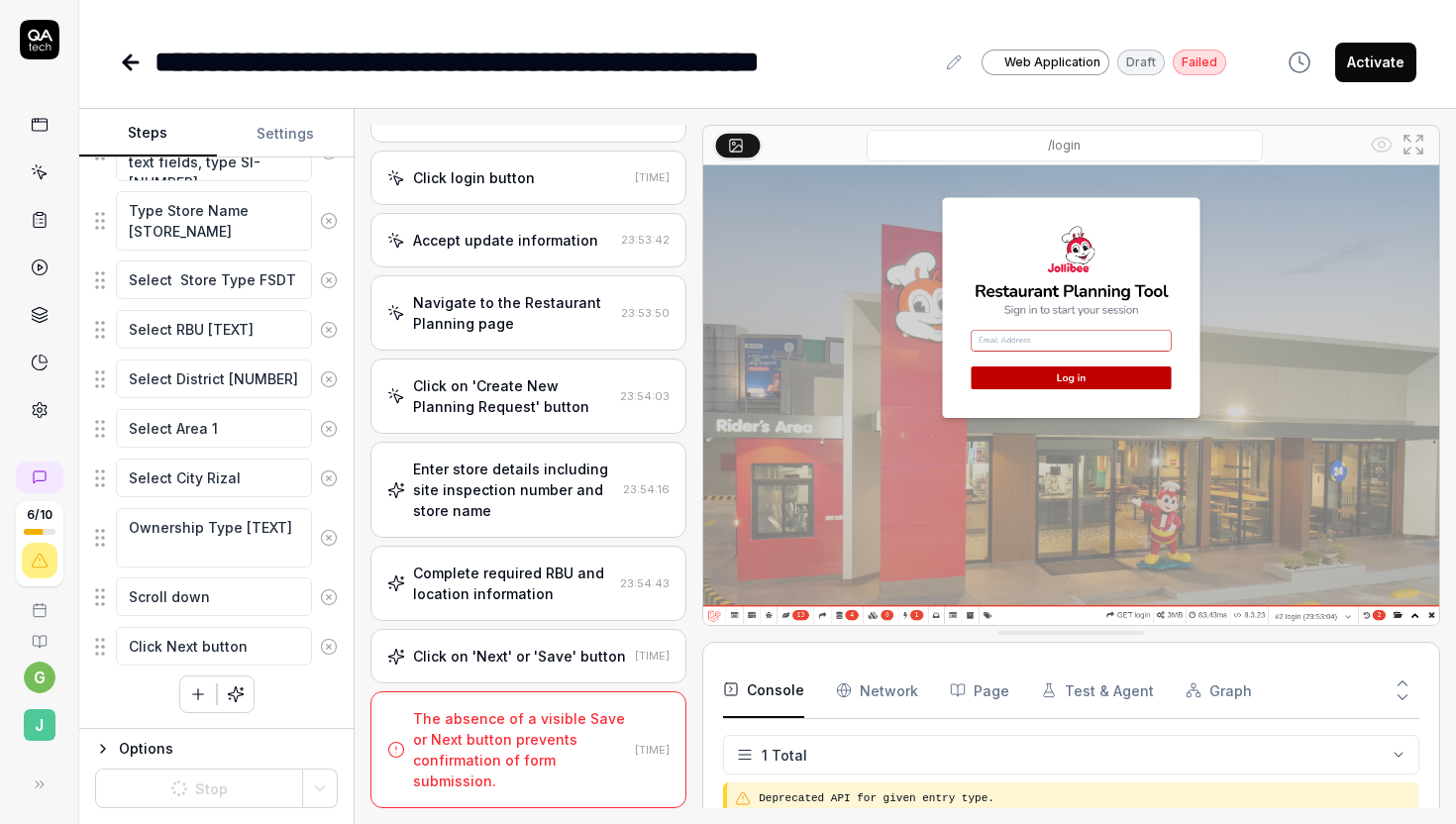 click on "The absence of a visible Save or Next button prevents confirmation of form submission." at bounding box center (520, 750) 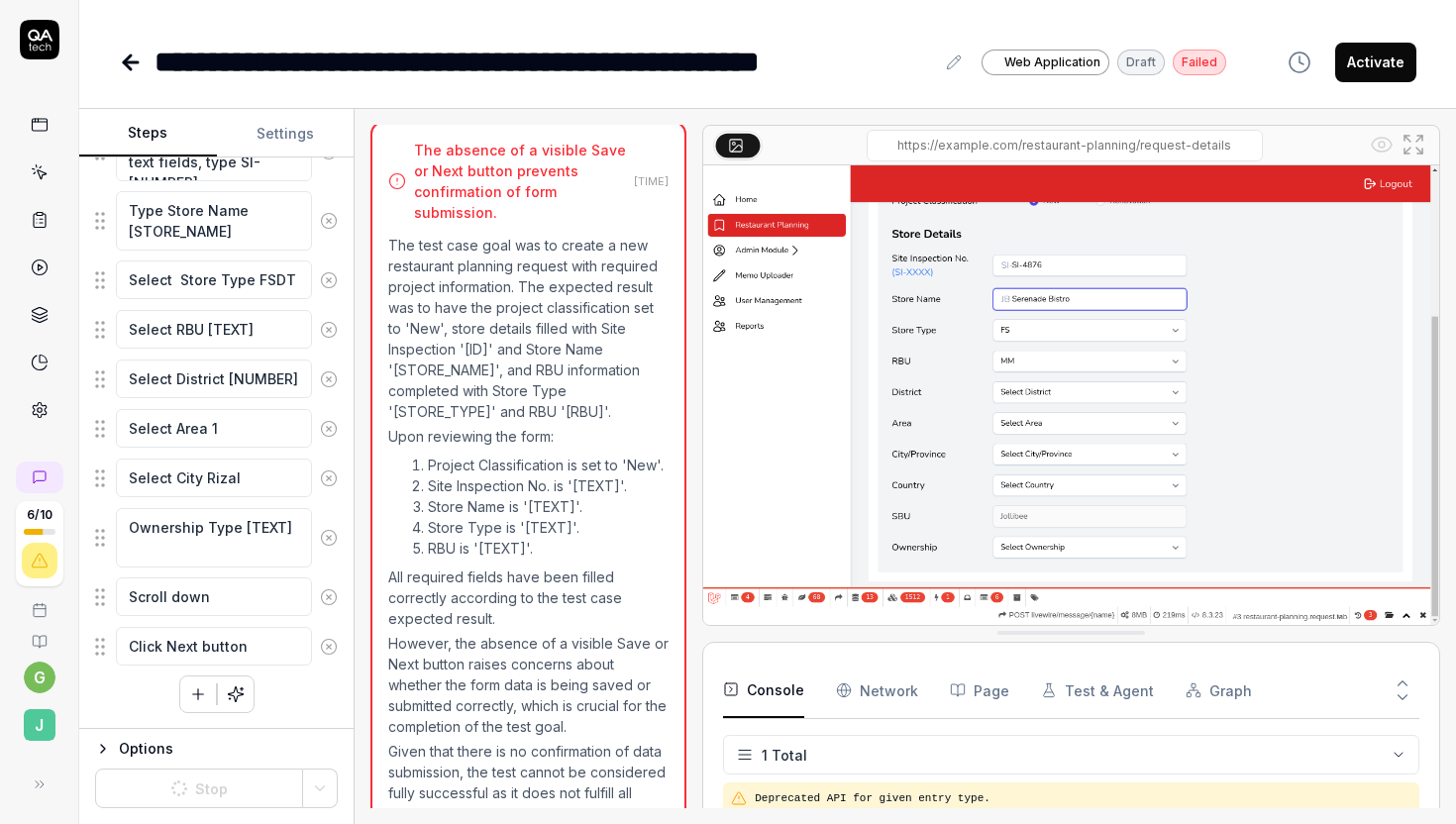 scroll, scrollTop: 774, scrollLeft: 0, axis: vertical 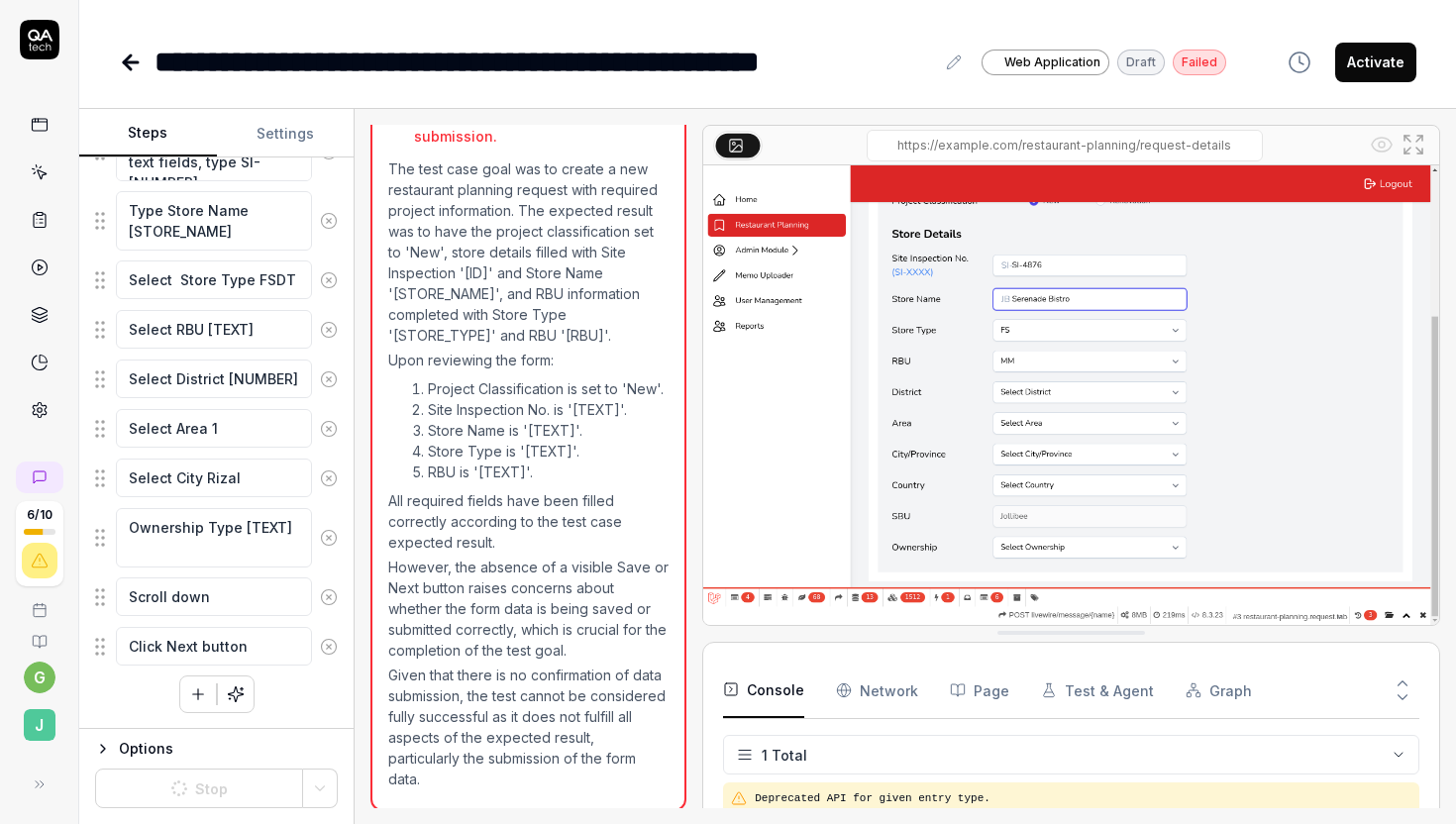 click on "Activate" at bounding box center (1376, 62) 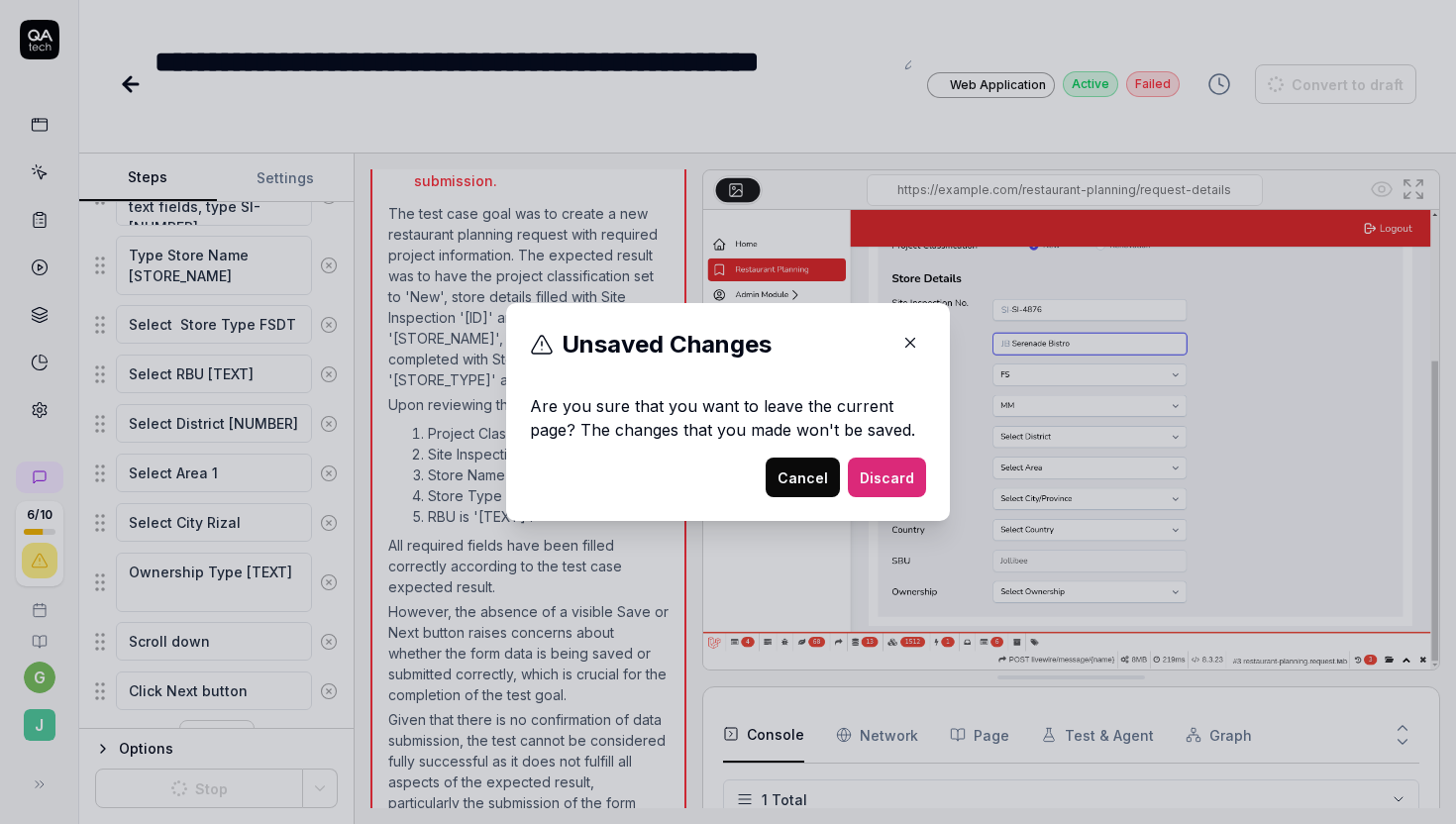 click on "Discard" at bounding box center [886, 477] 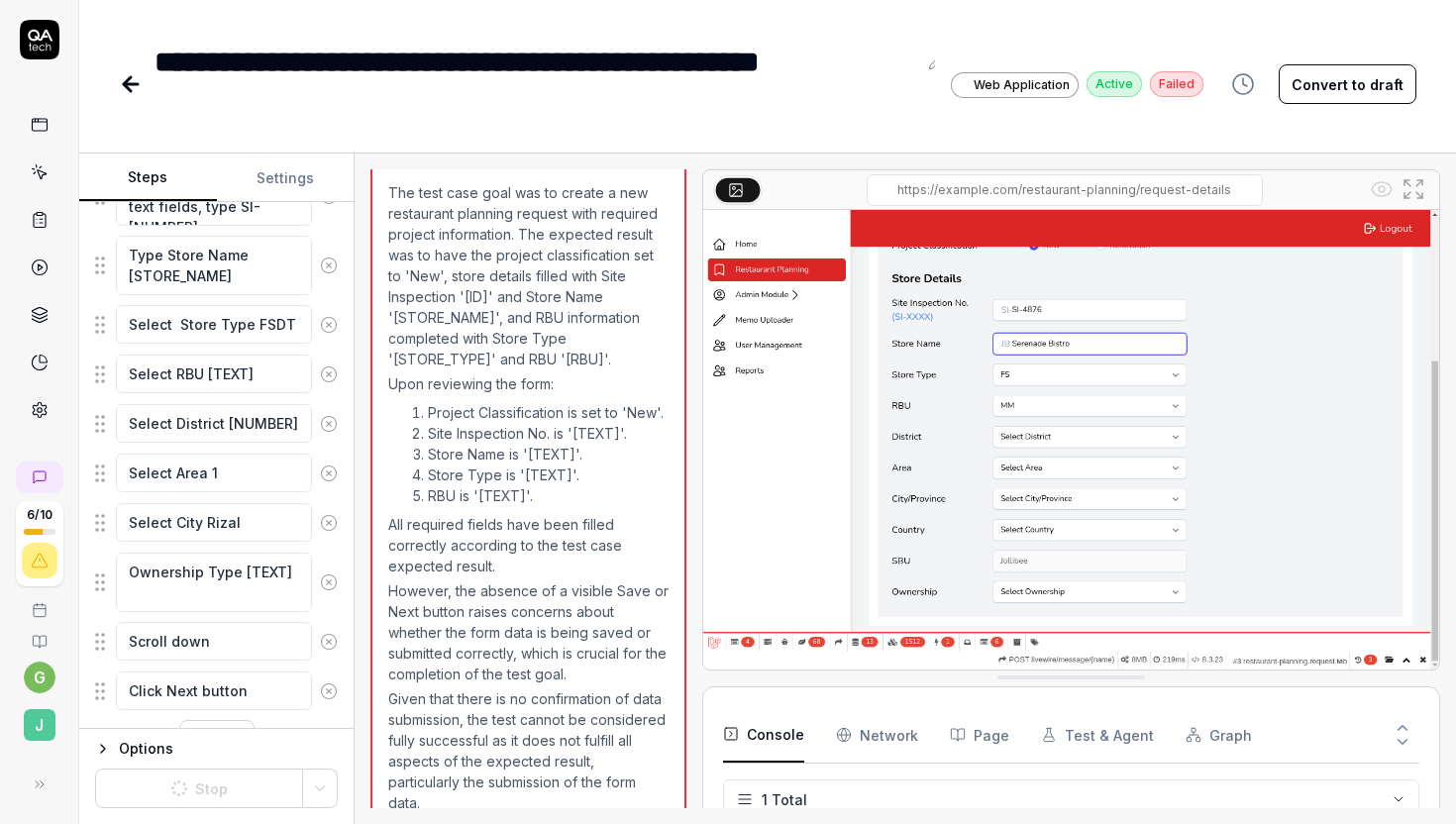 scroll, scrollTop: 819, scrollLeft: 0, axis: vertical 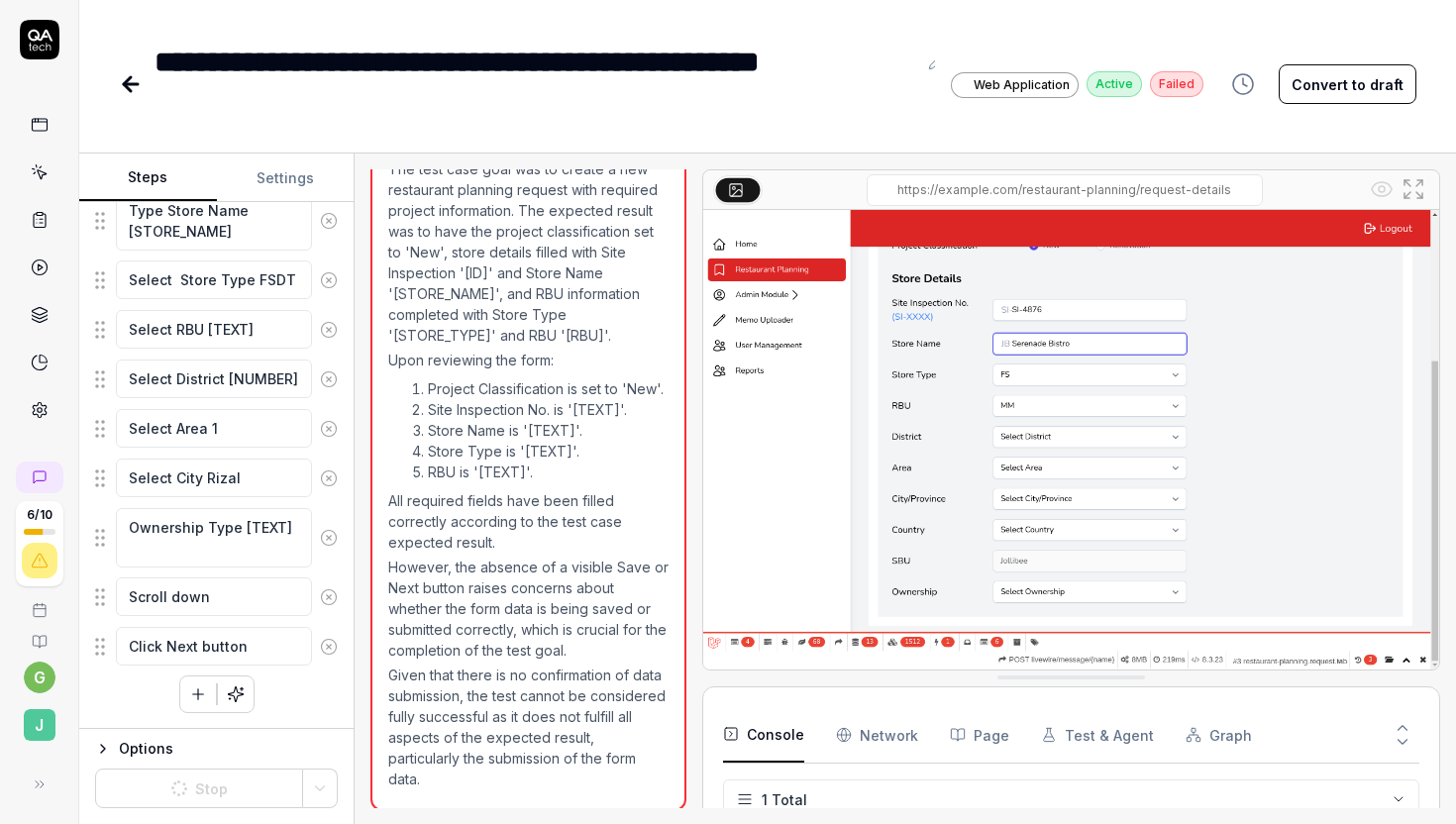 click on "**********" at bounding box center (768, 412) 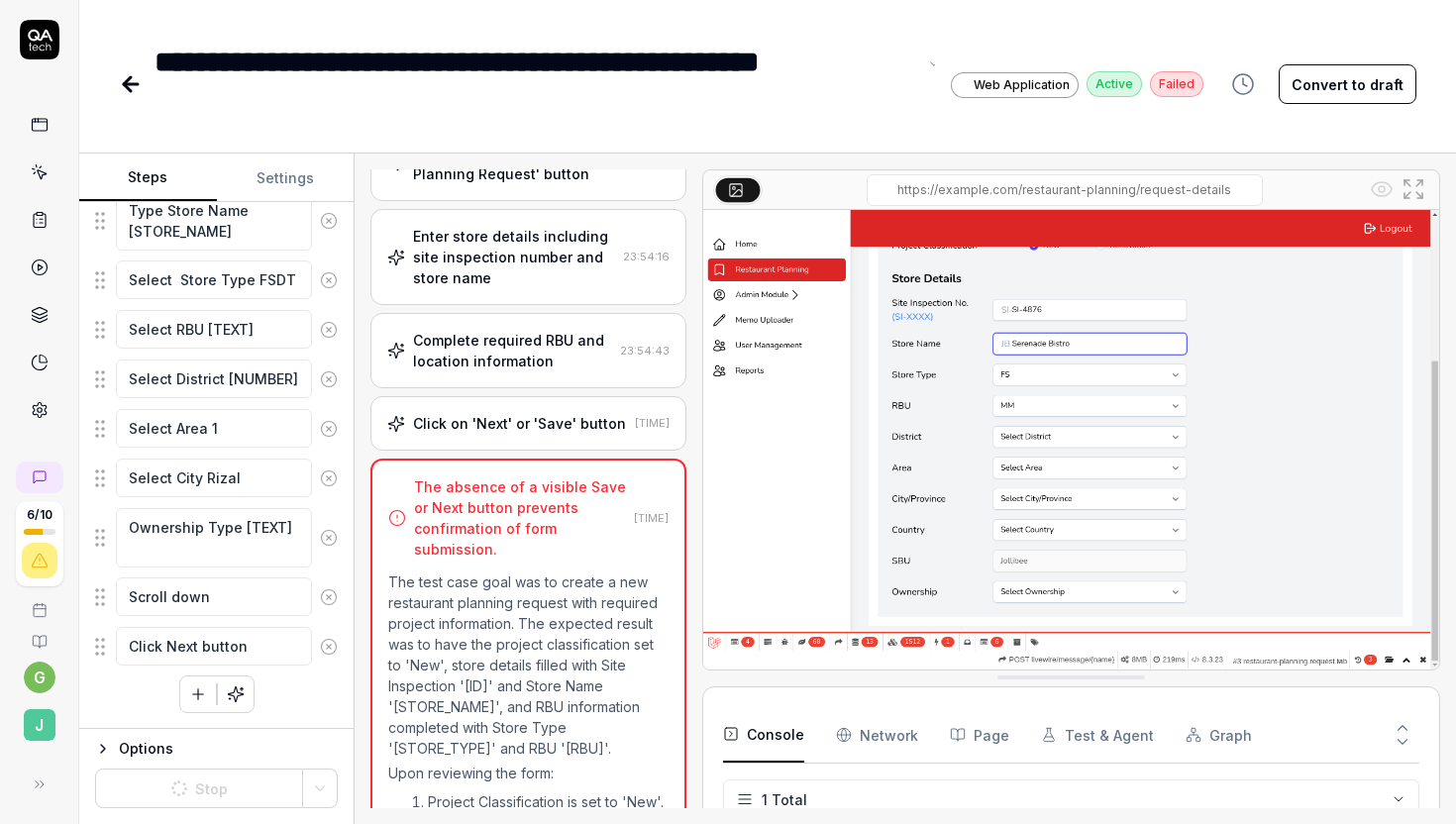 scroll, scrollTop: 445, scrollLeft: 0, axis: vertical 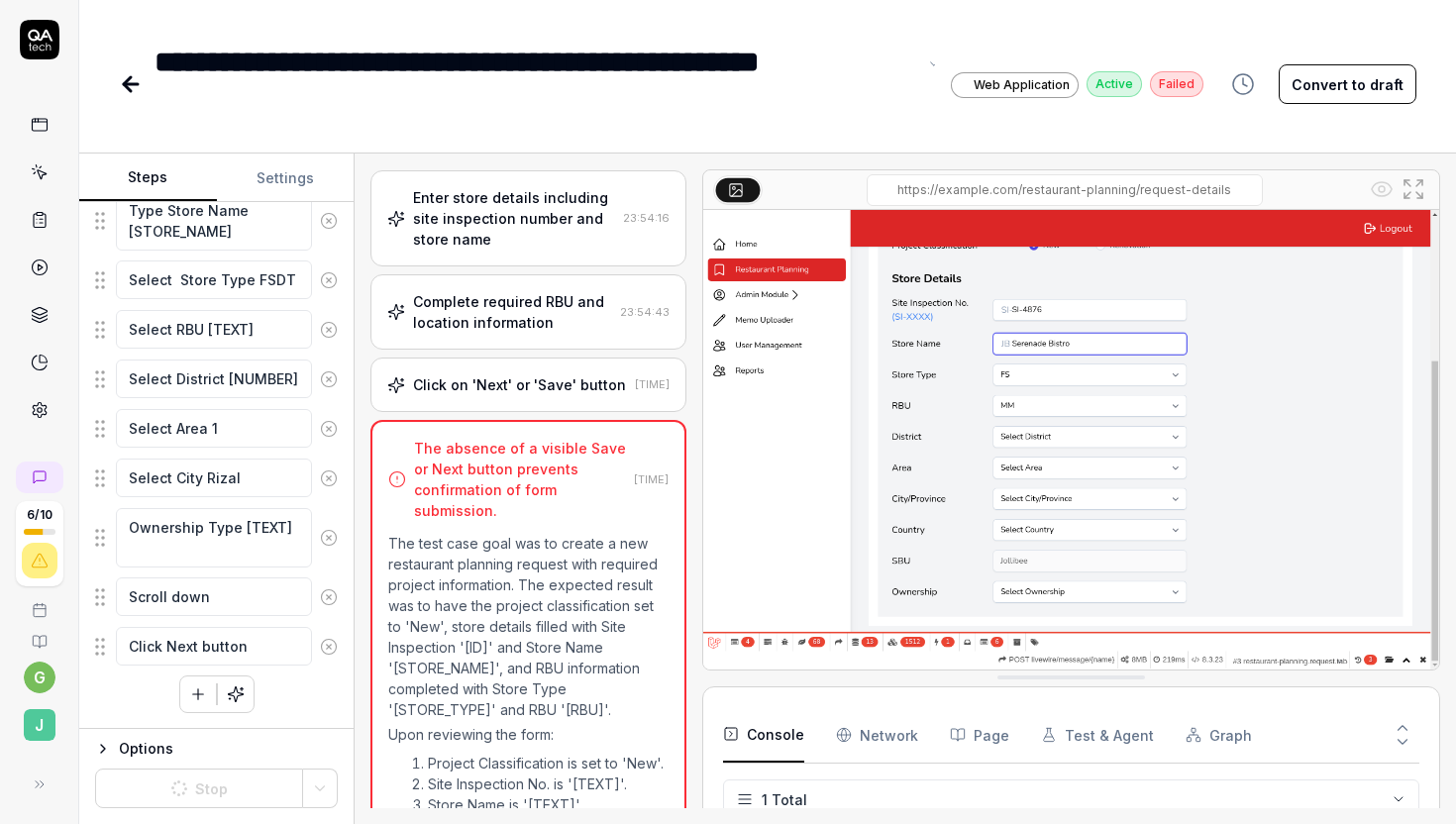 click on "The absence of a visible Save or Next button prevents confirmation of form submission." at bounding box center (520, 479) 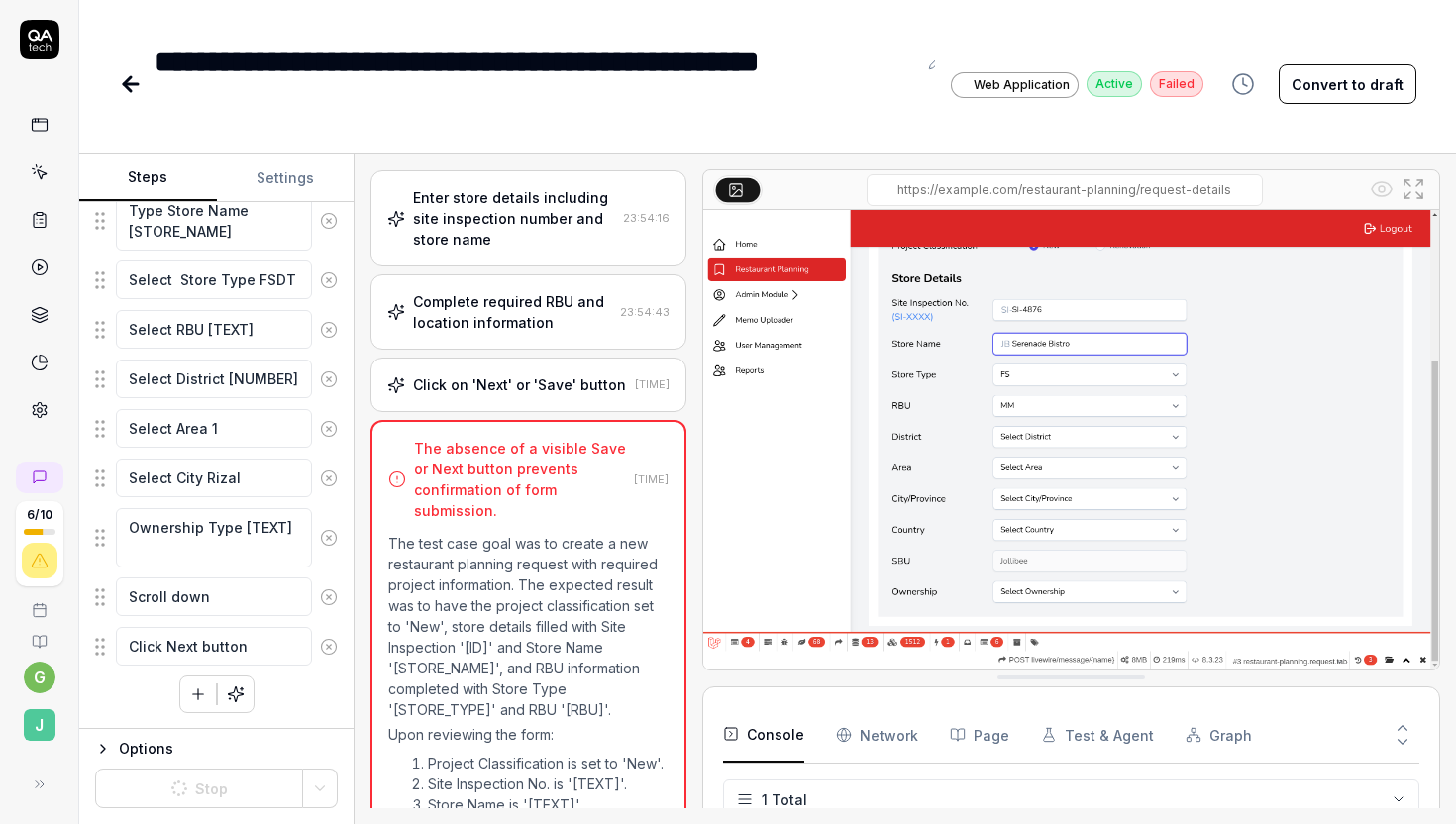 scroll, scrollTop: 446, scrollLeft: 0, axis: vertical 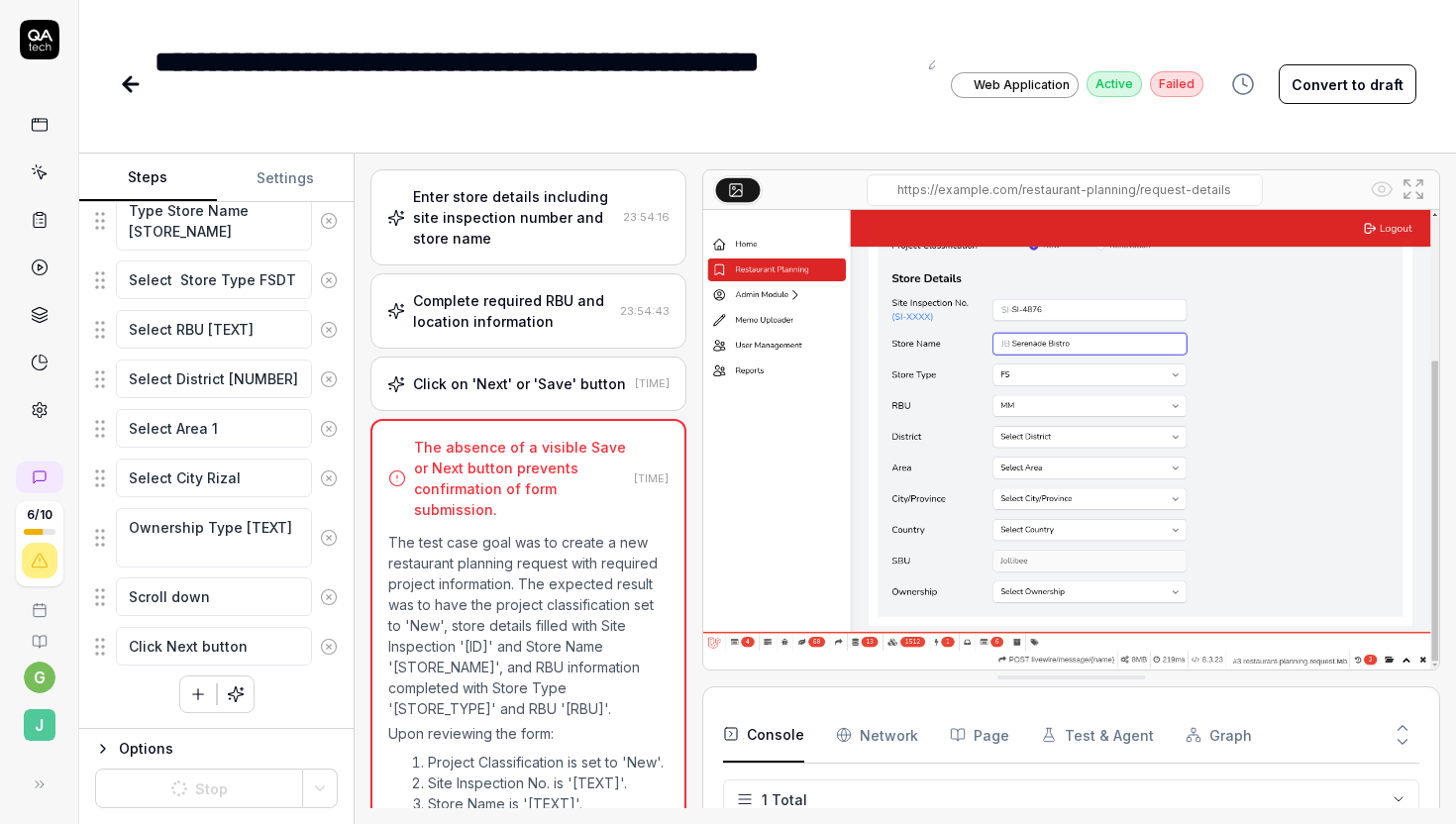 click on "Convert to draft" at bounding box center (1347, 84) 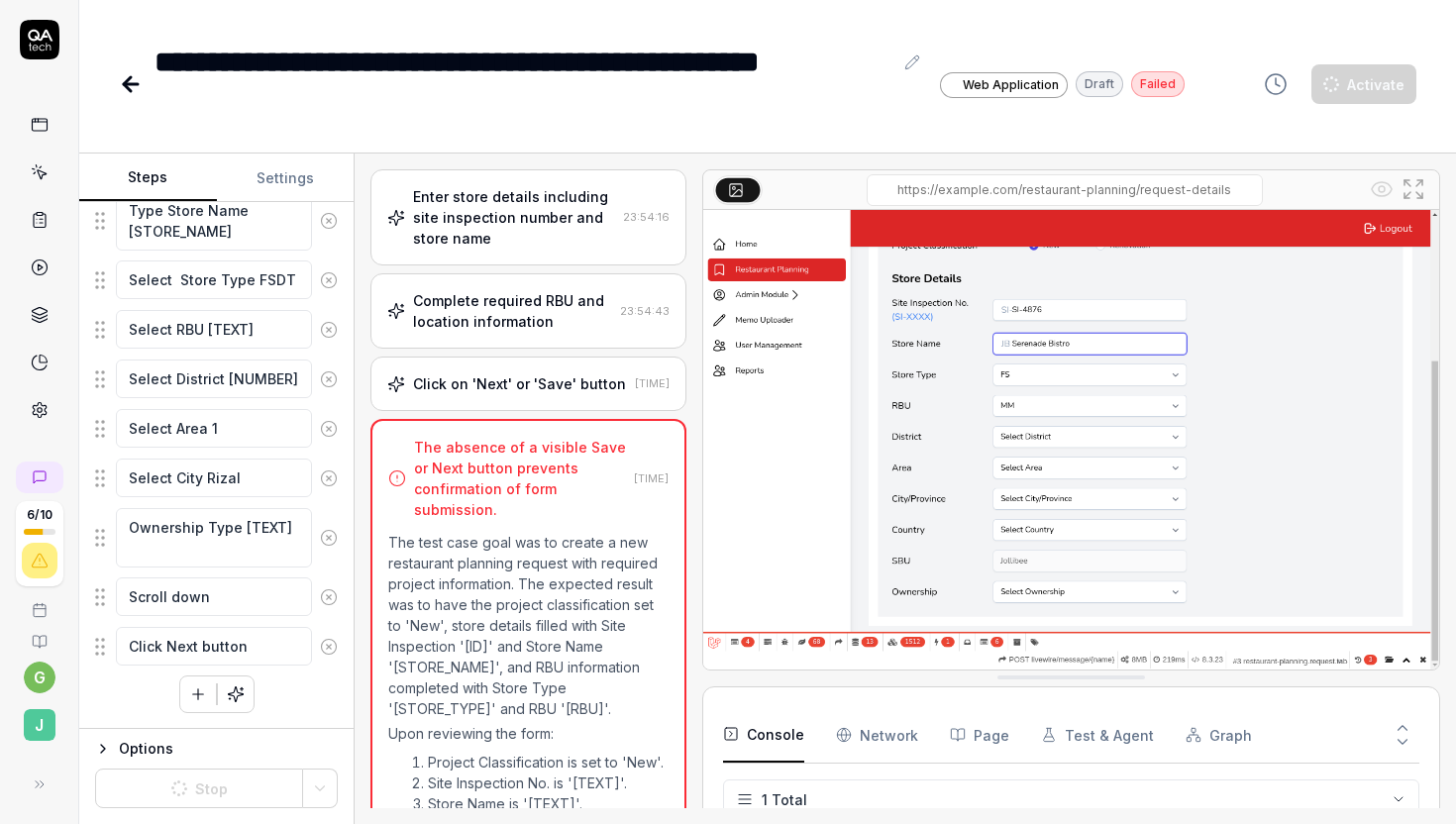 scroll, scrollTop: 595, scrollLeft: 0, axis: vertical 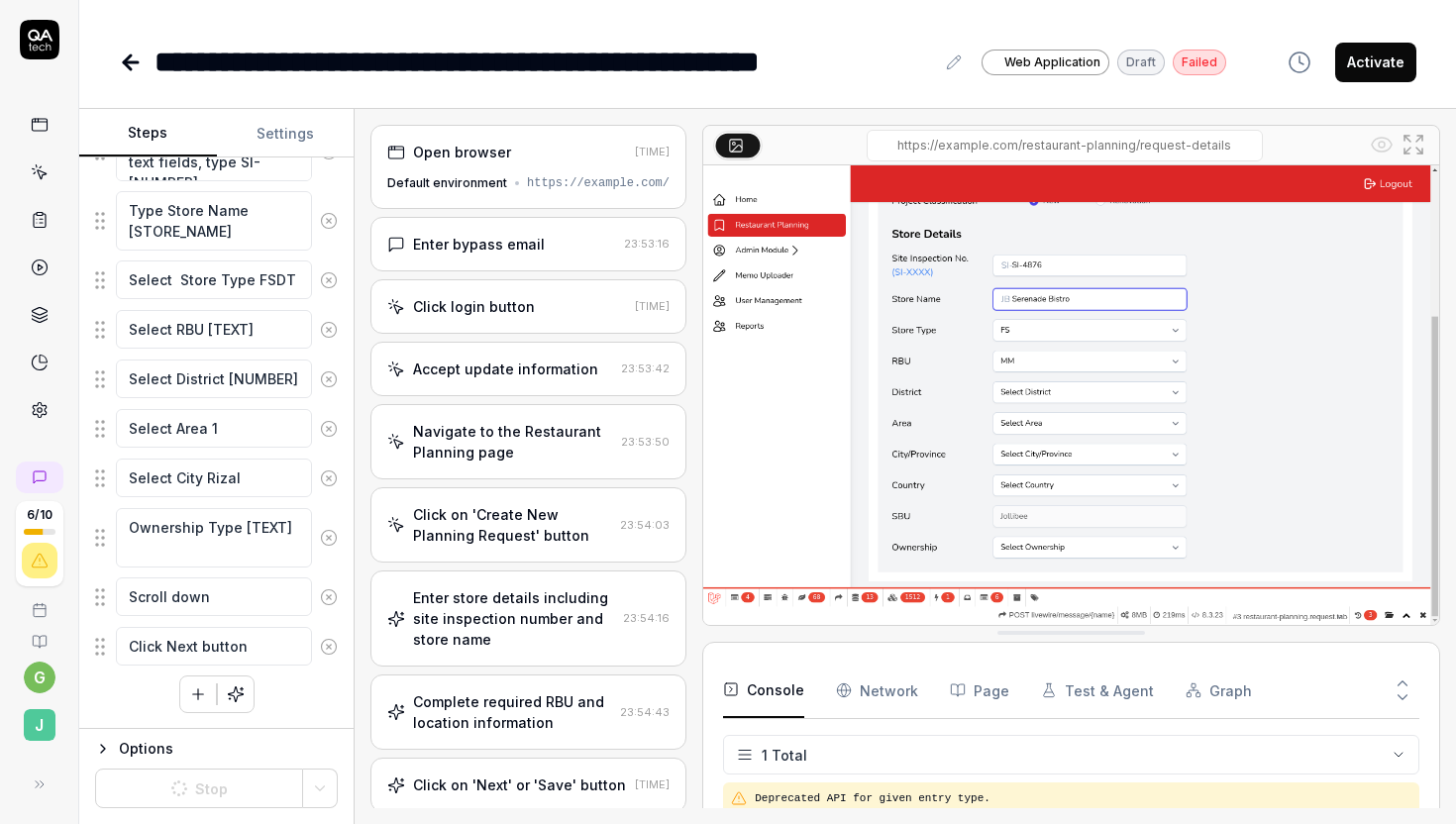 click 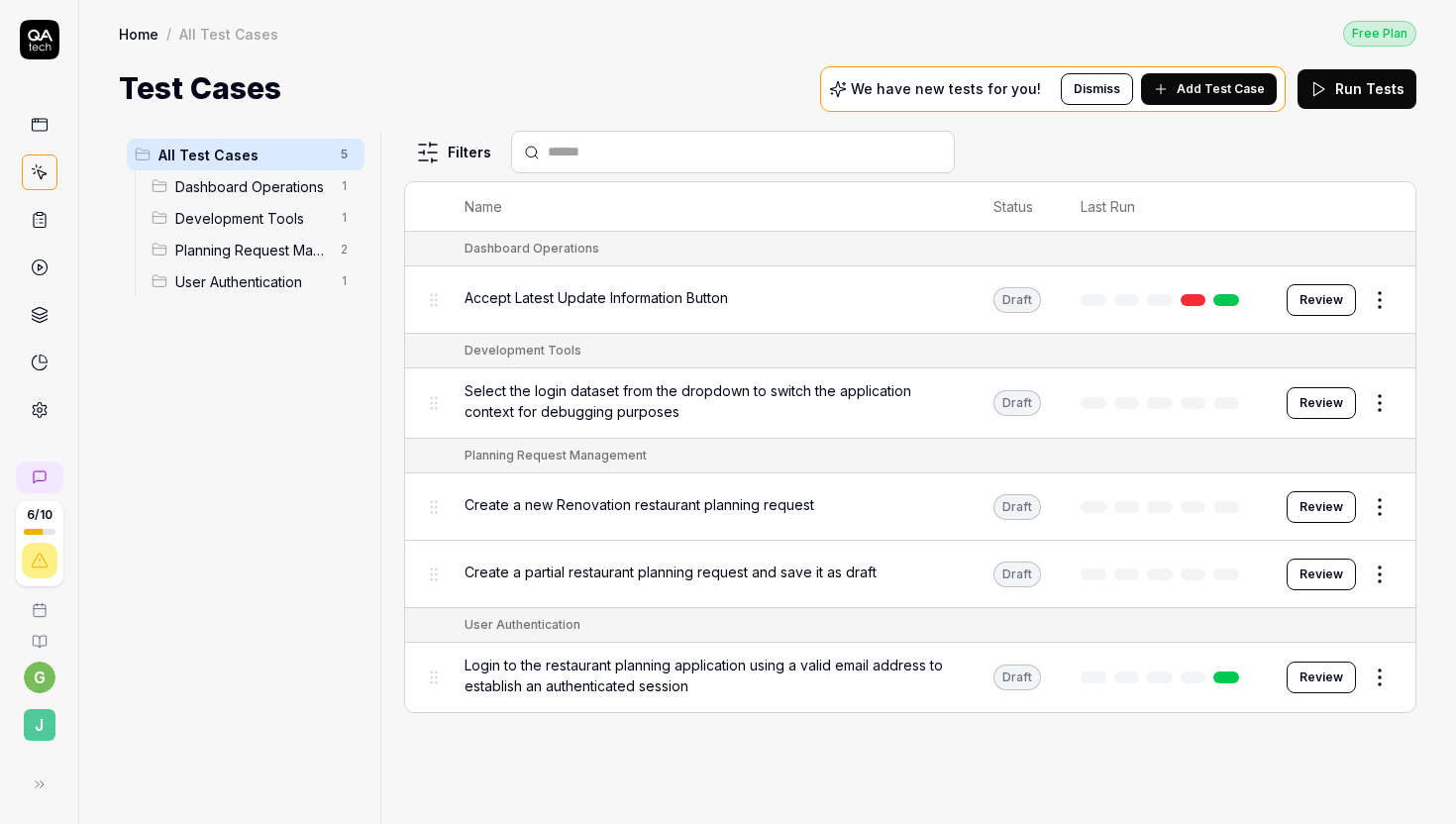 click on "Development Tools" at bounding box center (930, 351) 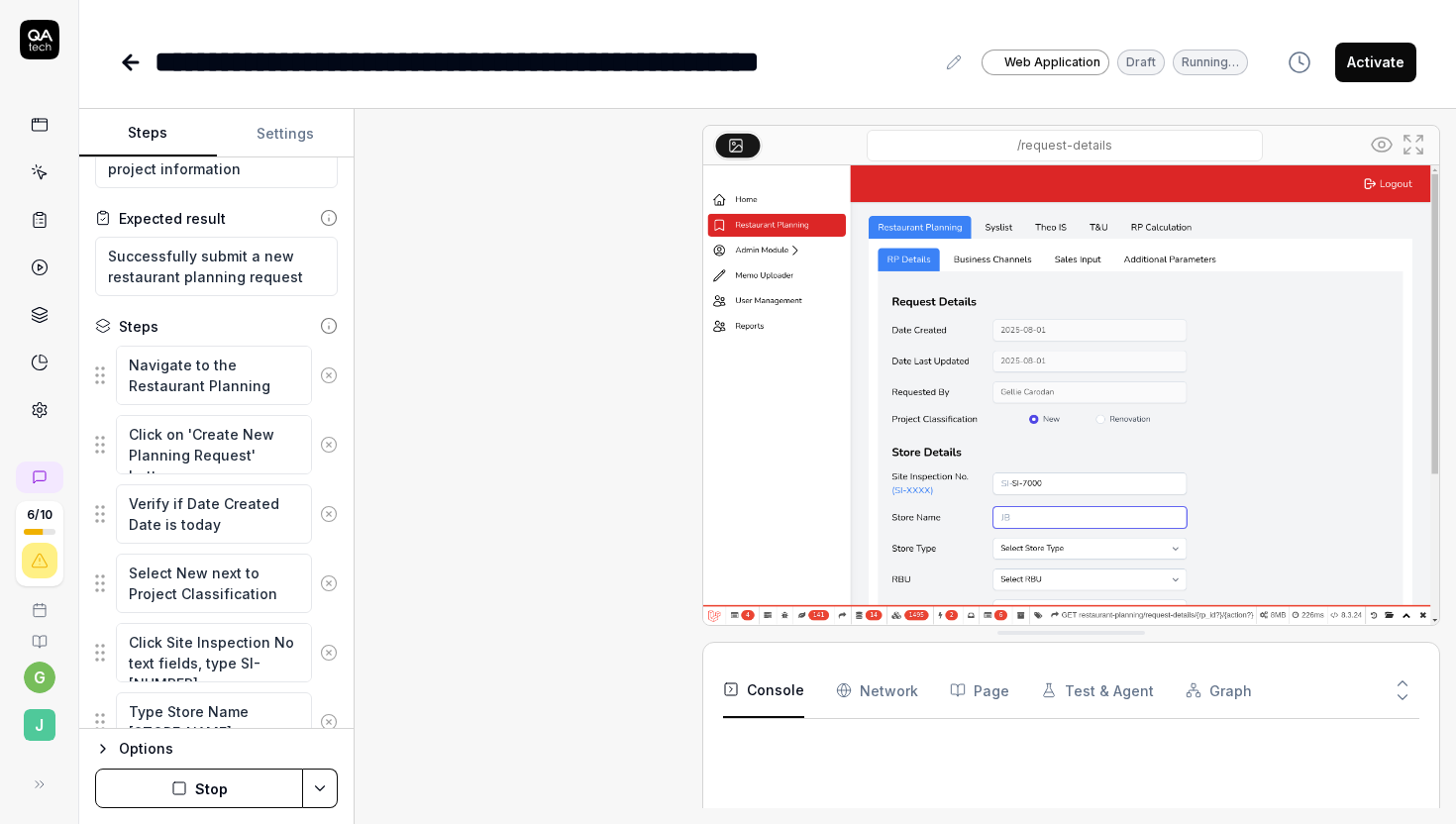 scroll, scrollTop: 0, scrollLeft: 0, axis: both 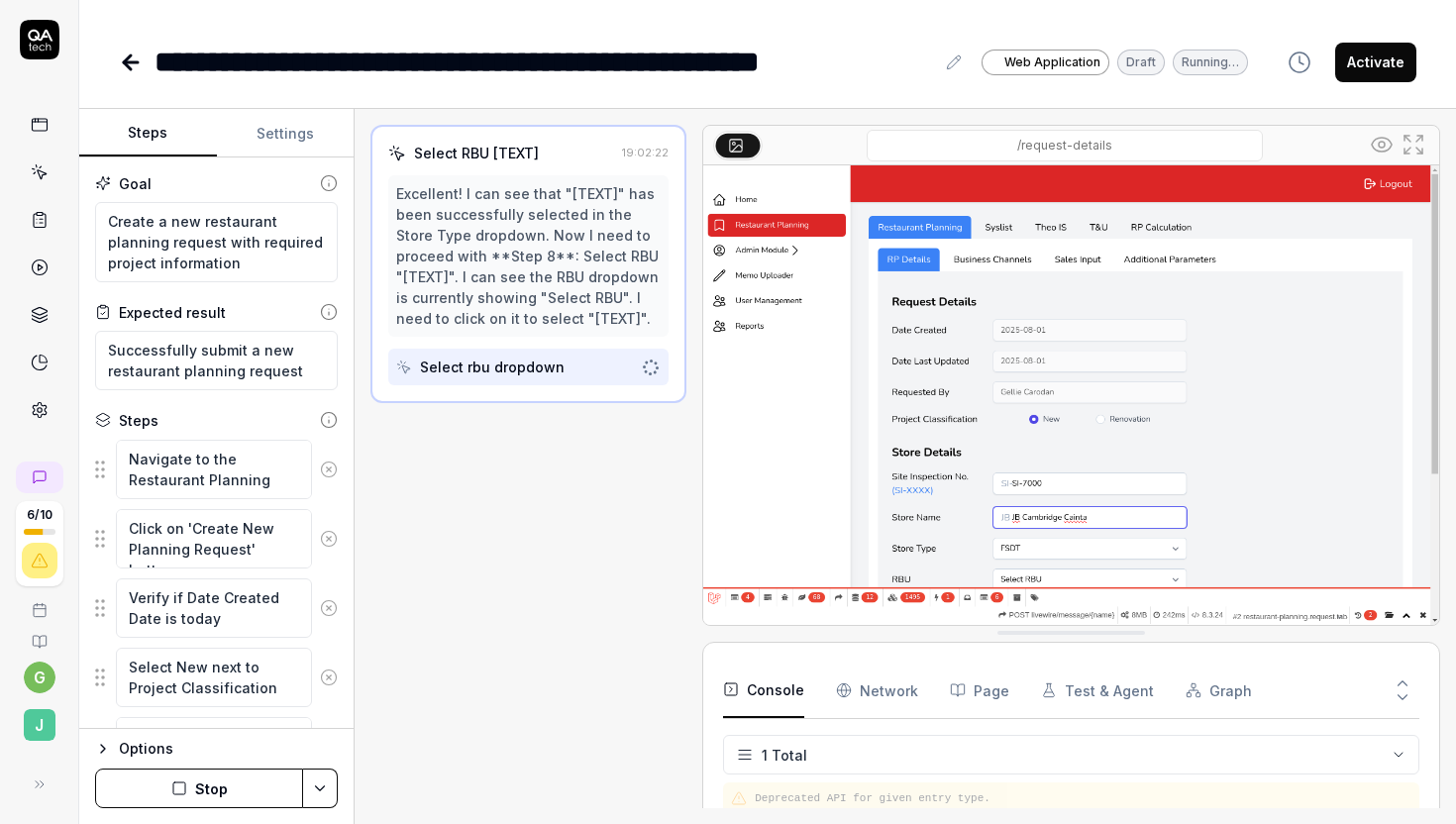 click on "**********" at bounding box center [544, 61] 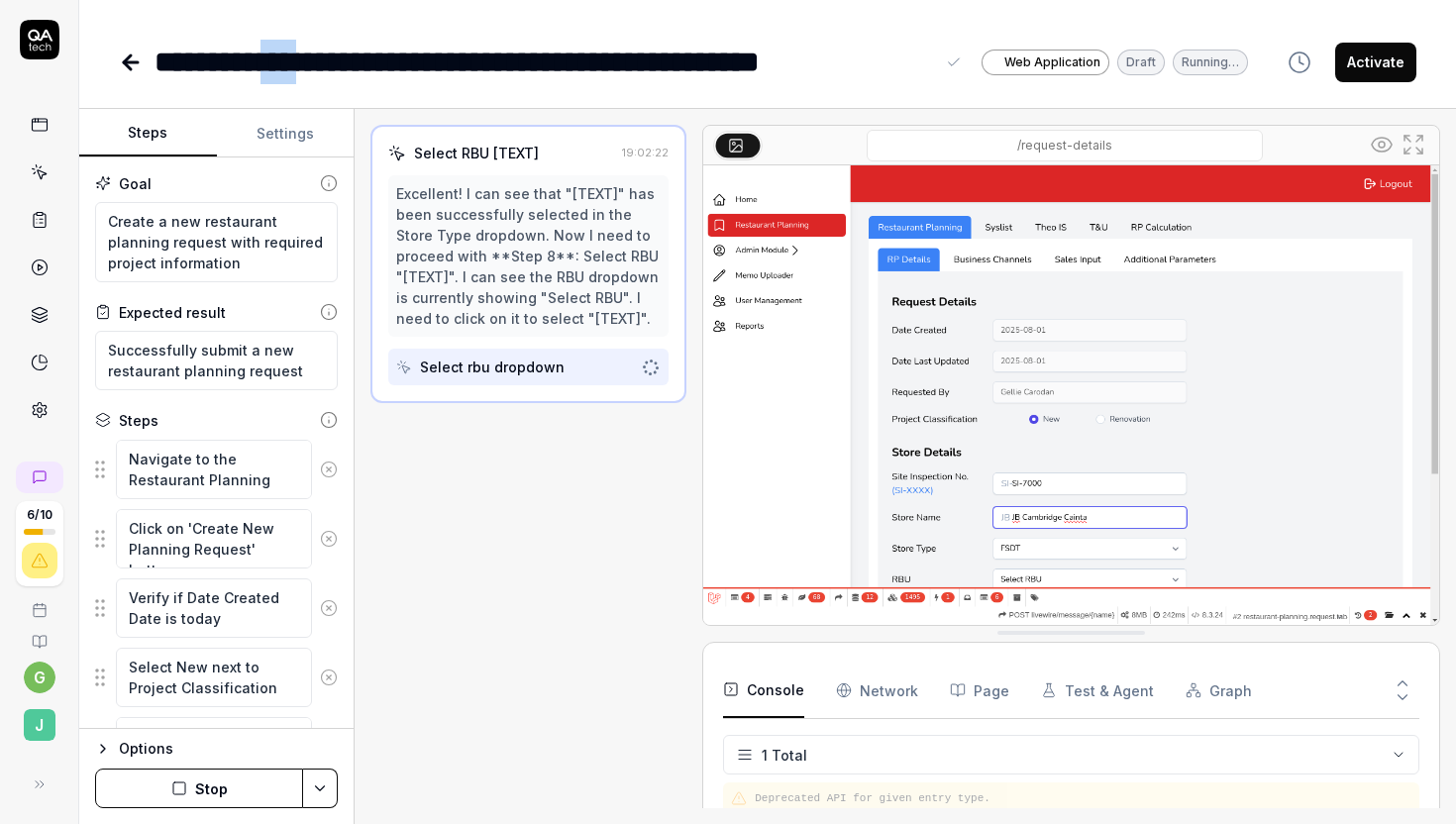 click on "**********" at bounding box center (544, 61) 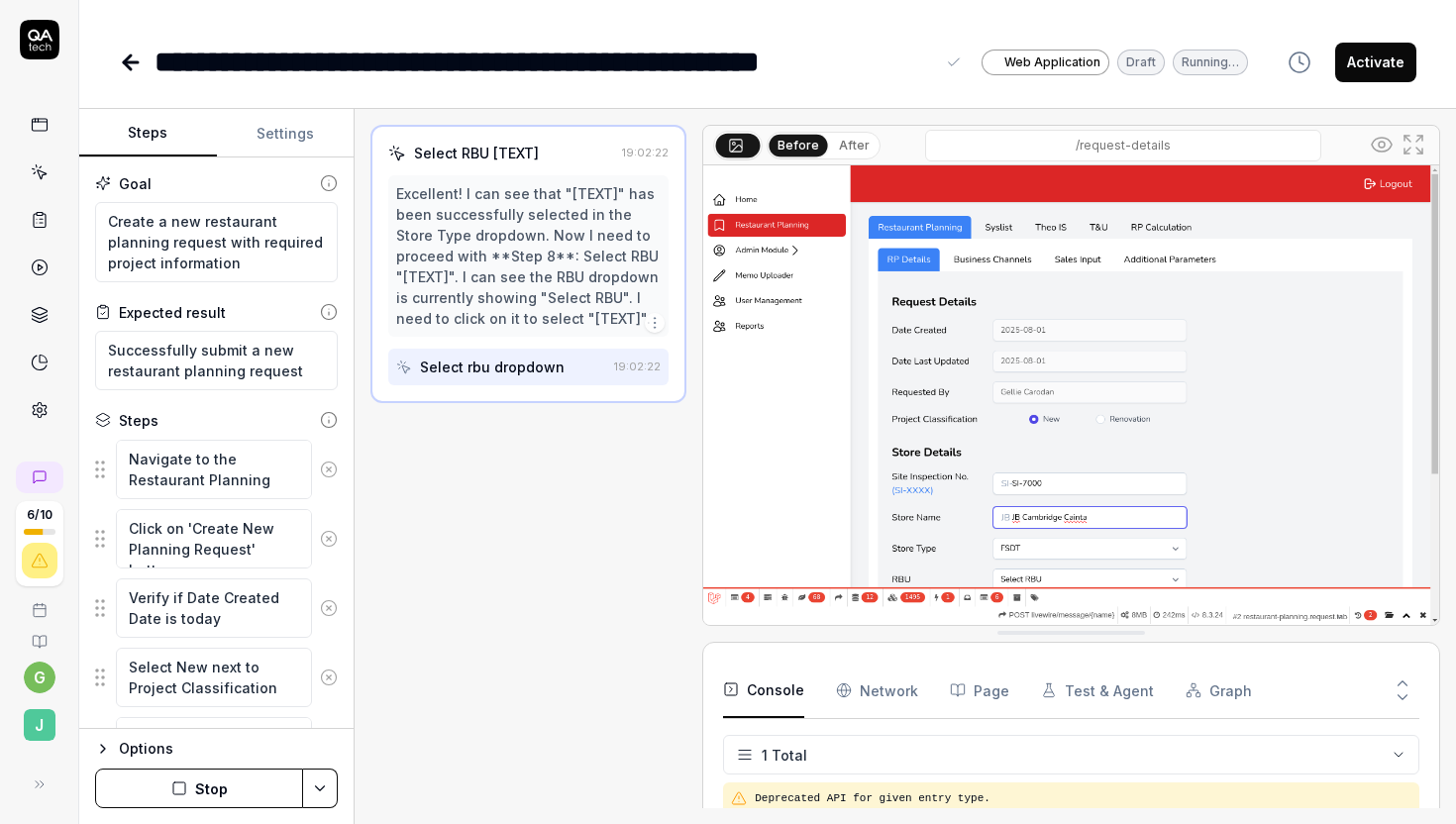 click on "**********" at bounding box center (544, 61) 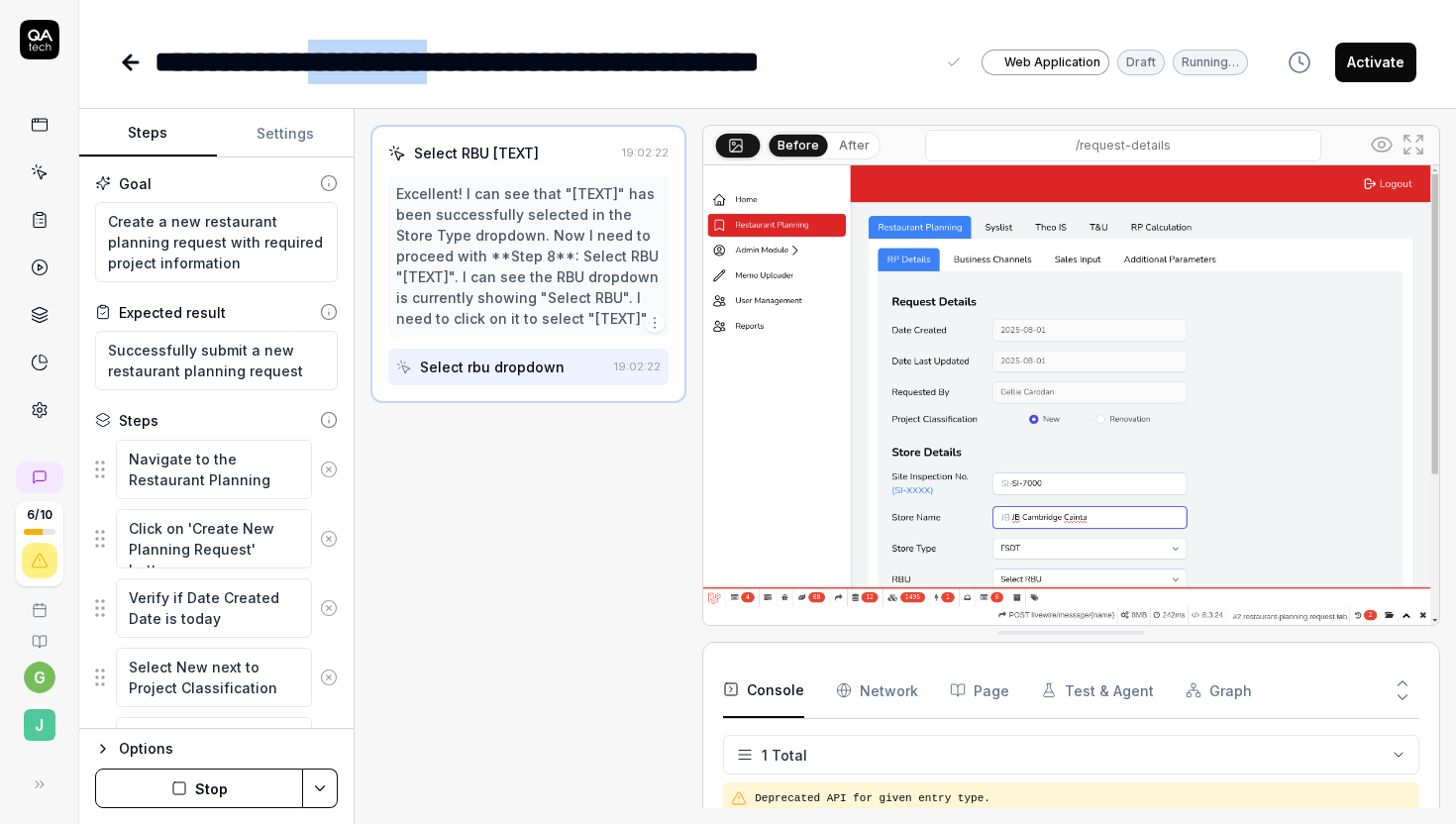click on "**********" at bounding box center [544, 61] 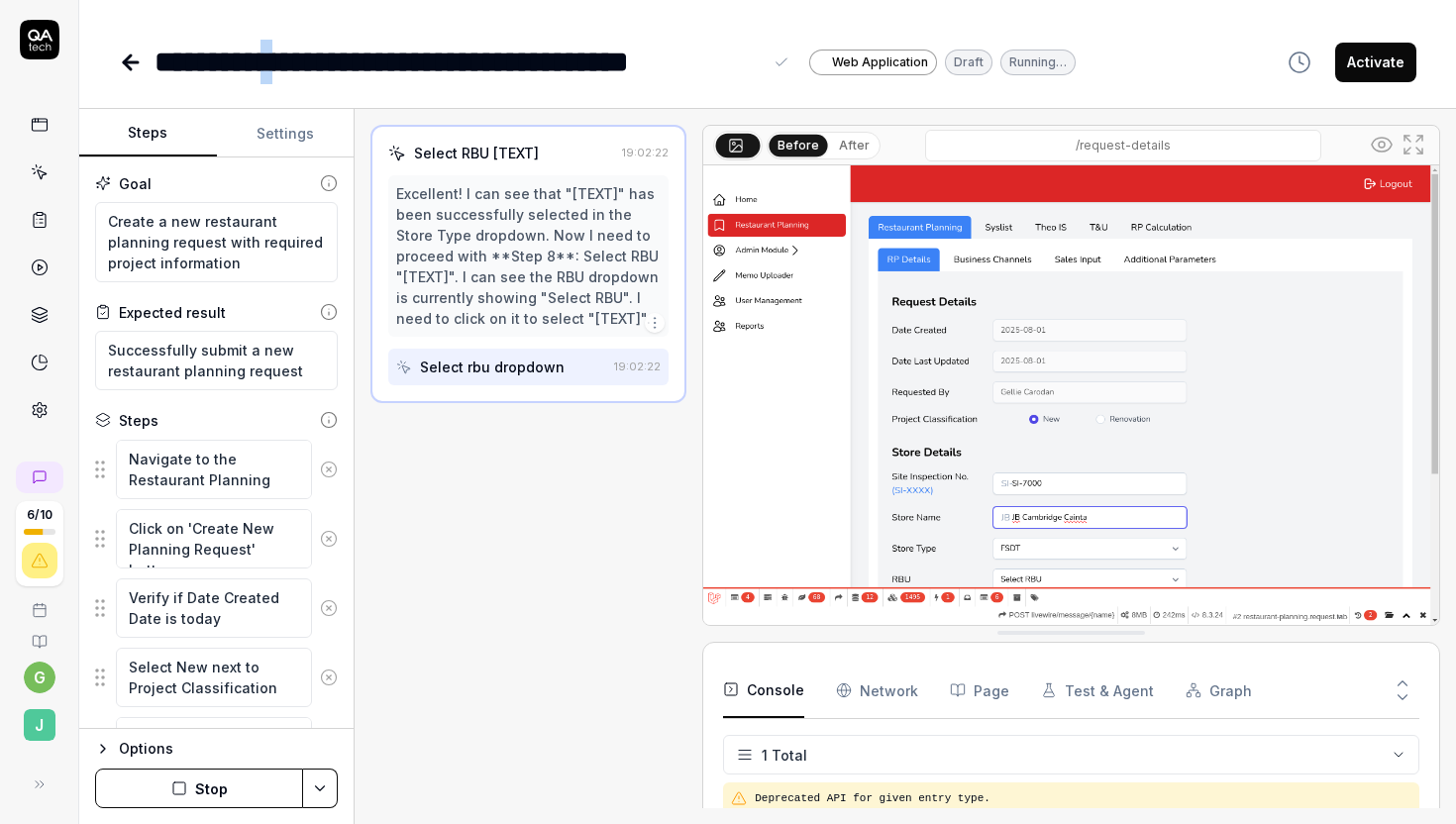 drag, startPoint x: 299, startPoint y: 64, endPoint x: 282, endPoint y: 64, distance: 17 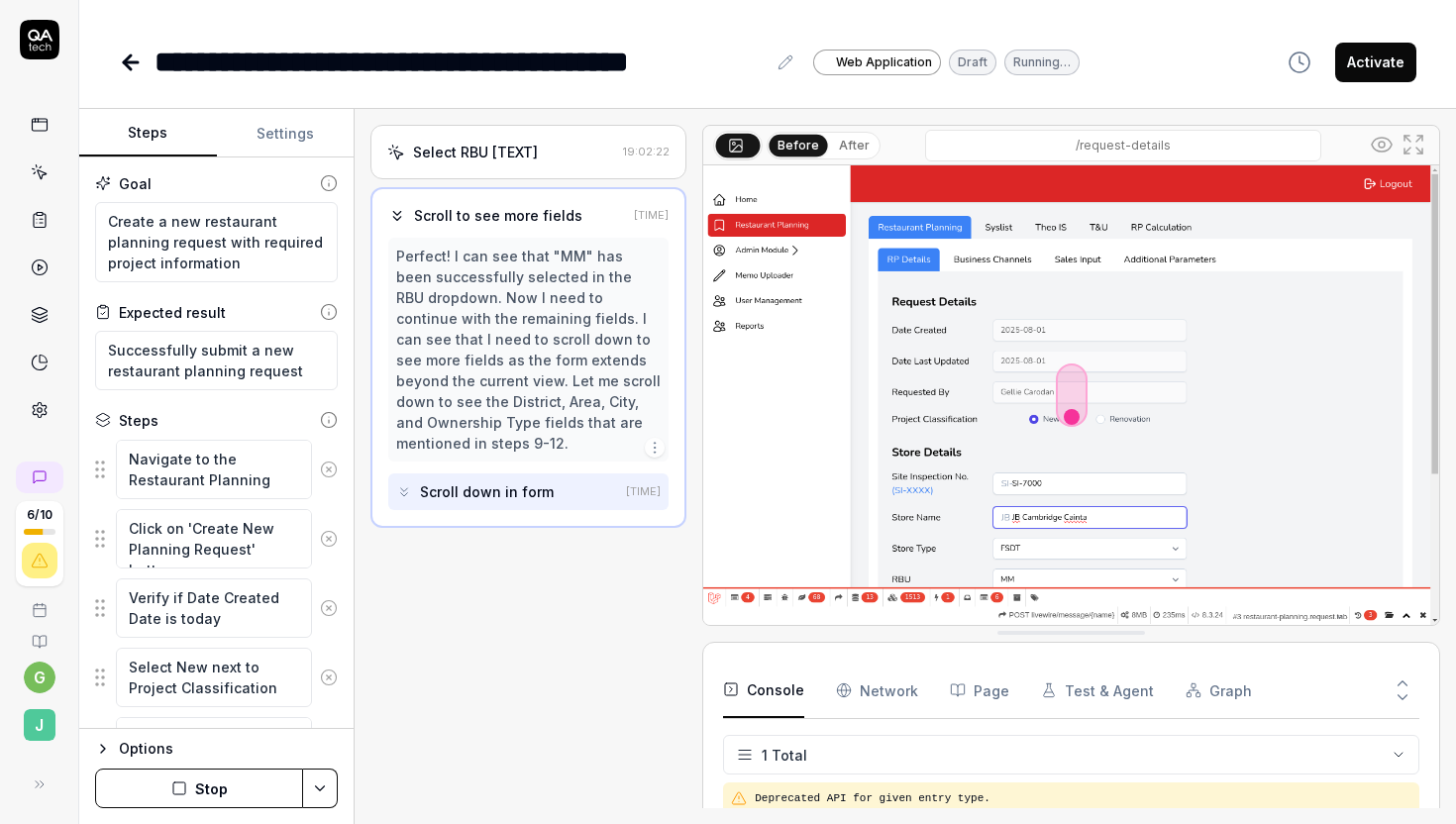 click on "Scroll down in form" at bounding box center (486, 491) 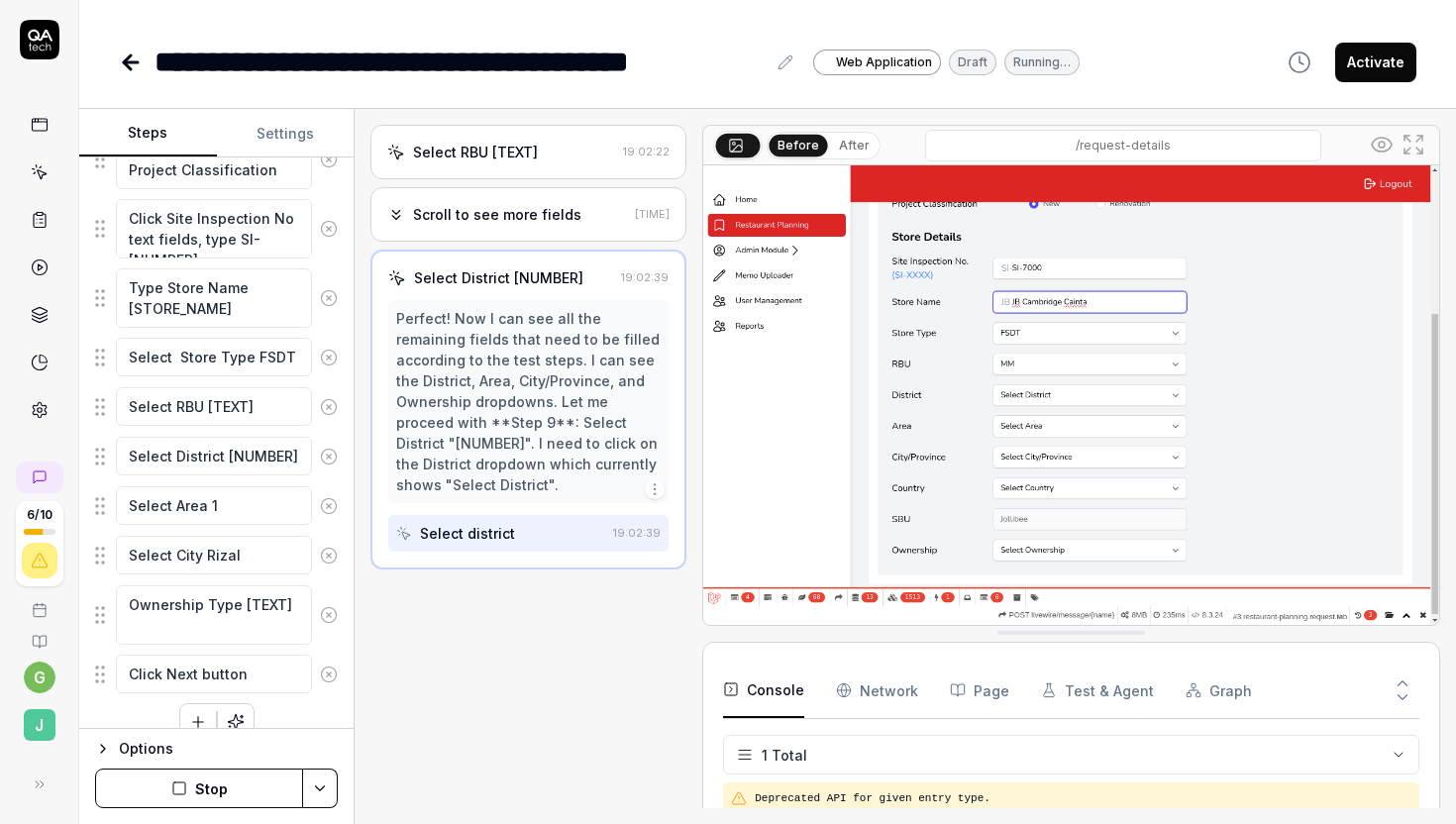 scroll, scrollTop: 546, scrollLeft: 0, axis: vertical 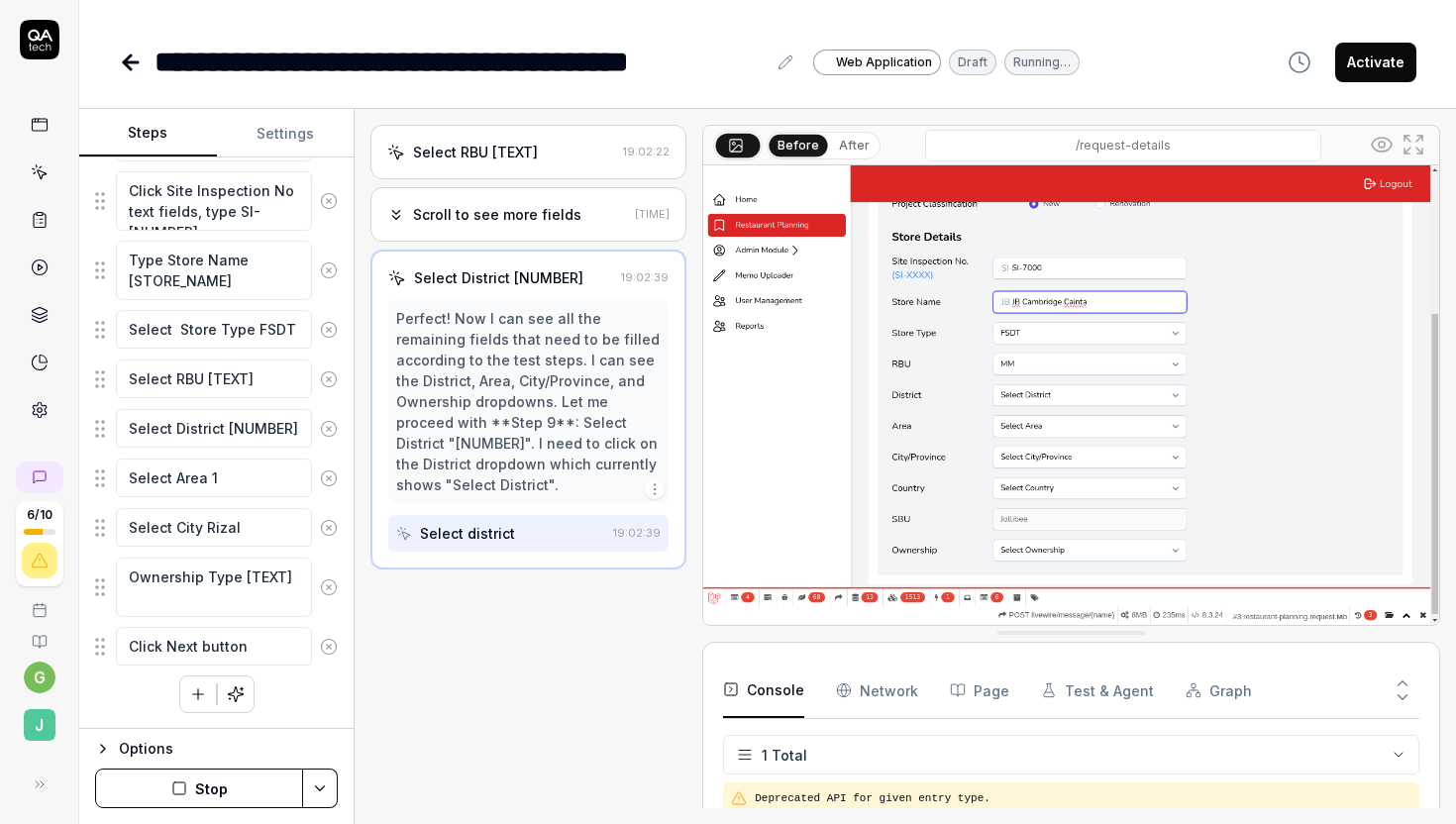 click at bounding box center [1071, 395] 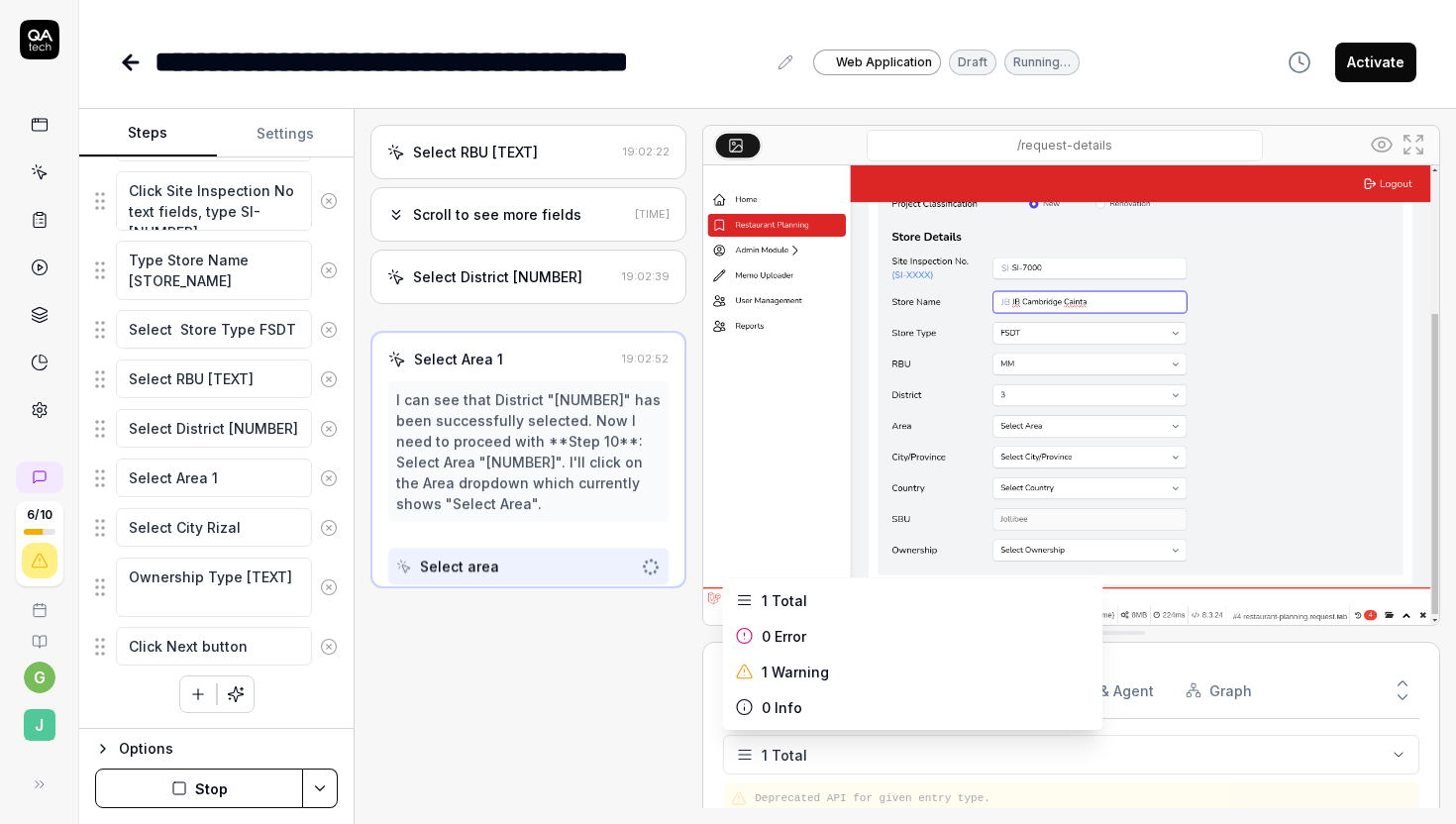 click on "Goal Create a new restaurant planning request with required project information Expected result Successfully submit a new restaurant planning request Steps Navigate to the Restaurant Planning page Click on 'Create New Planning Request' button Verify if Date Created Date is today Select New next to Project Classification Click Site Inspection No text fields, type SI-[ID] Type Store Name [STORE_NAME] Select  Store Type [STORE_TYPE] Select RBU [RBU] Select District [DISTRICT] Select Area [AREA] Select City [CITY] Ownership Type Company Owned Click Next button
To pick up a draggable item, press the space bar.
While dragging, use the arrow keys to move the item.
Press space again to drop the item in its new position, or press escape to cancel.
Options Stop Select RBU [RBU] 19:02:22 Scroll to see more fields 19:02:32 Select District [DISTRICT] 19:02:39 Select Area [AREA] 19:02:52 Select area   /request-details Console Network" at bounding box center [728, 412] 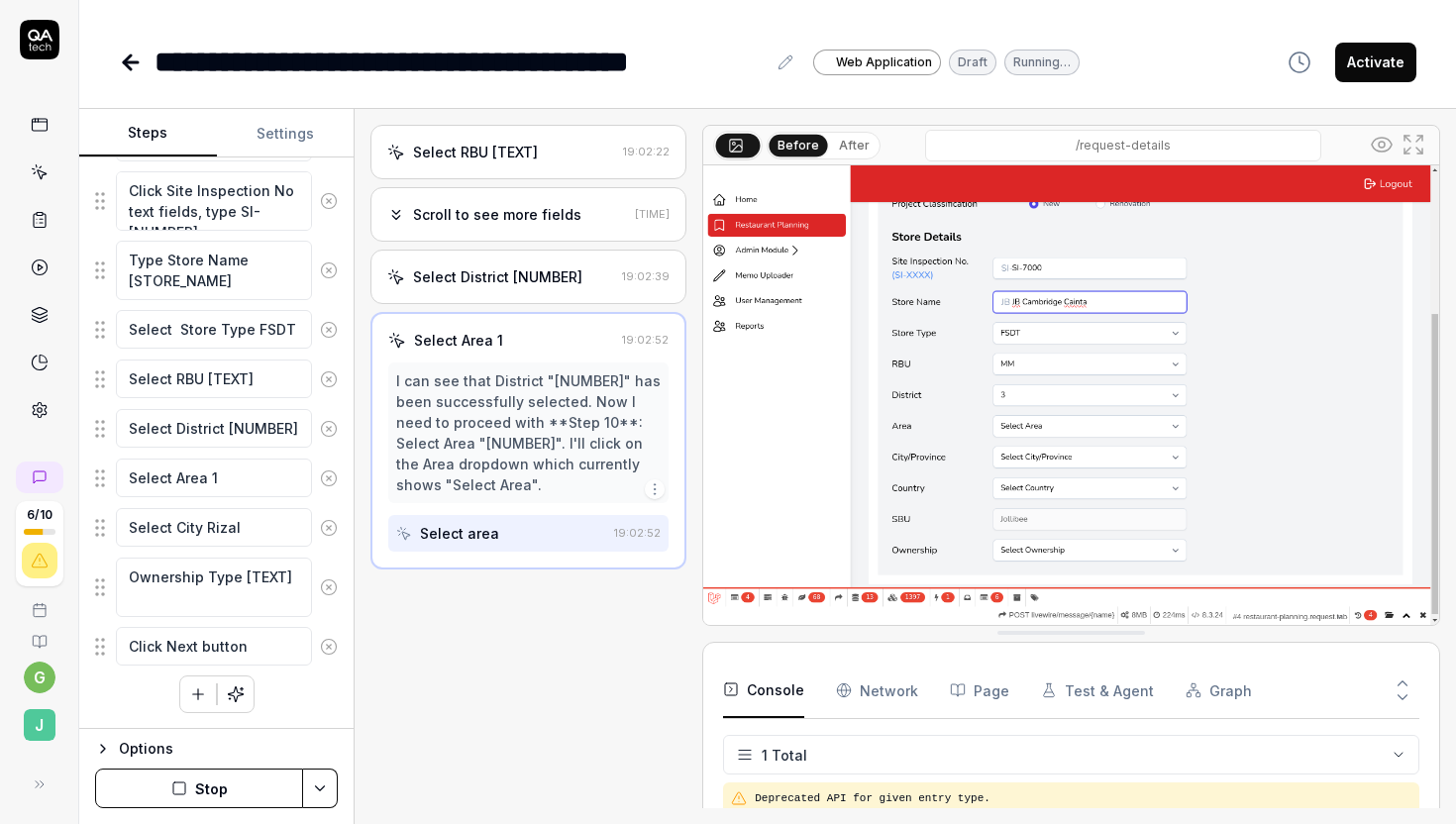click 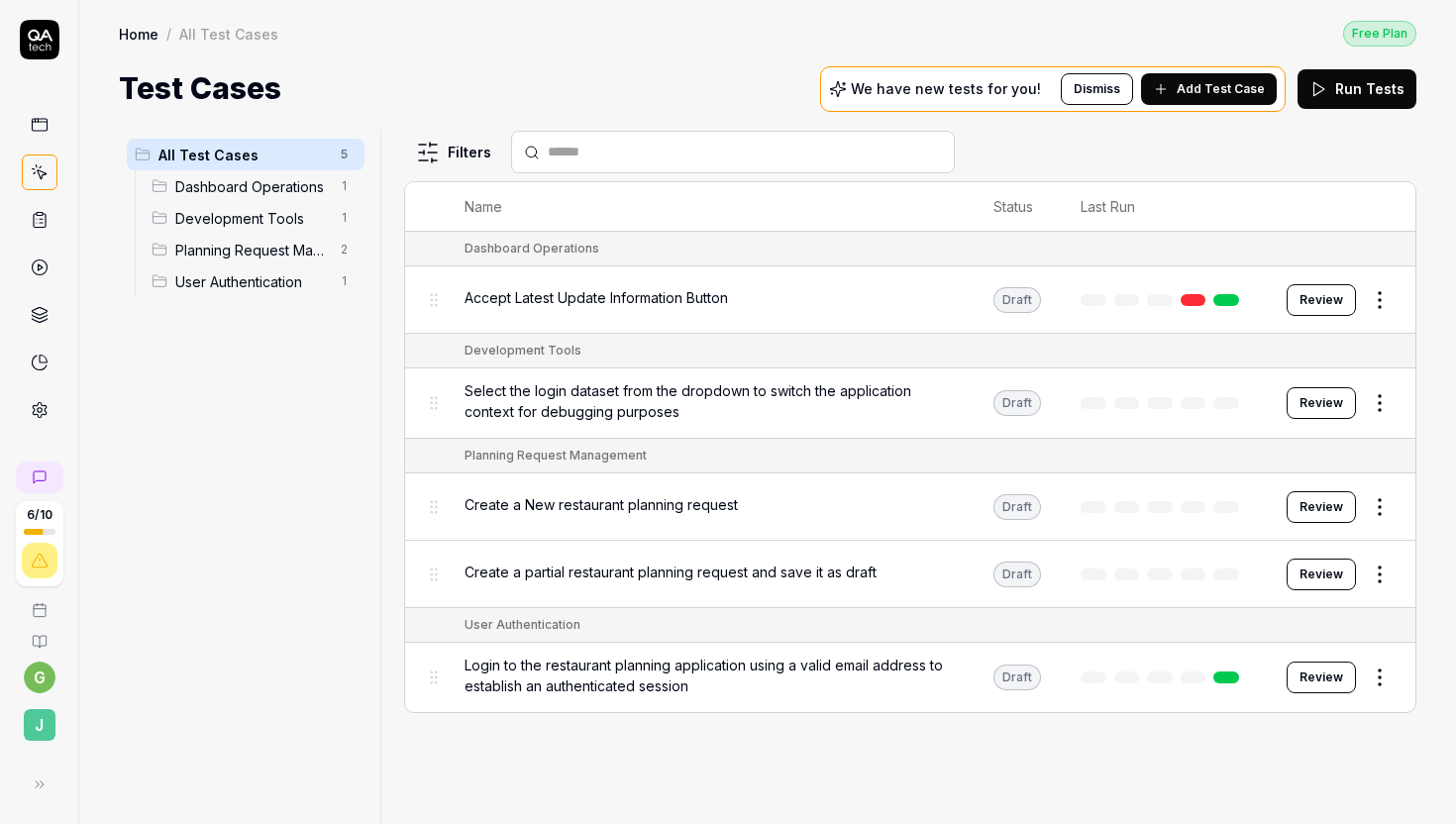 click on "6  /  10 g J Home / All Test Cases Free Plan Home / All Test Cases Free Plan Test Cases We have new tests for you! Dismiss Add Test Case Run Tests All Test Cases 5 Dashboard Operations 1 Development Tools 1 Planning Request Management 2 User Authentication 1 Filters Name Status Last Run Dashboard Operations Accept Latest Update Information Button Draft Review Development Tools Select the login dataset from the dropdown to switch the application context for debugging purposes Draft Review Planning Request Management Create a New restaurant planning request Draft Review Create a partial restaurant planning request and save it as draft Draft Review User Authentication Login to the restaurant planning application using a valid email address to establish an authenticated session Draft Review
To pick up a draggable item, press the space bar.
While dragging, use the arrow keys to move the item.
Press space again to drop the item in its new position, or press escape to cancel.
*" at bounding box center (728, 412) 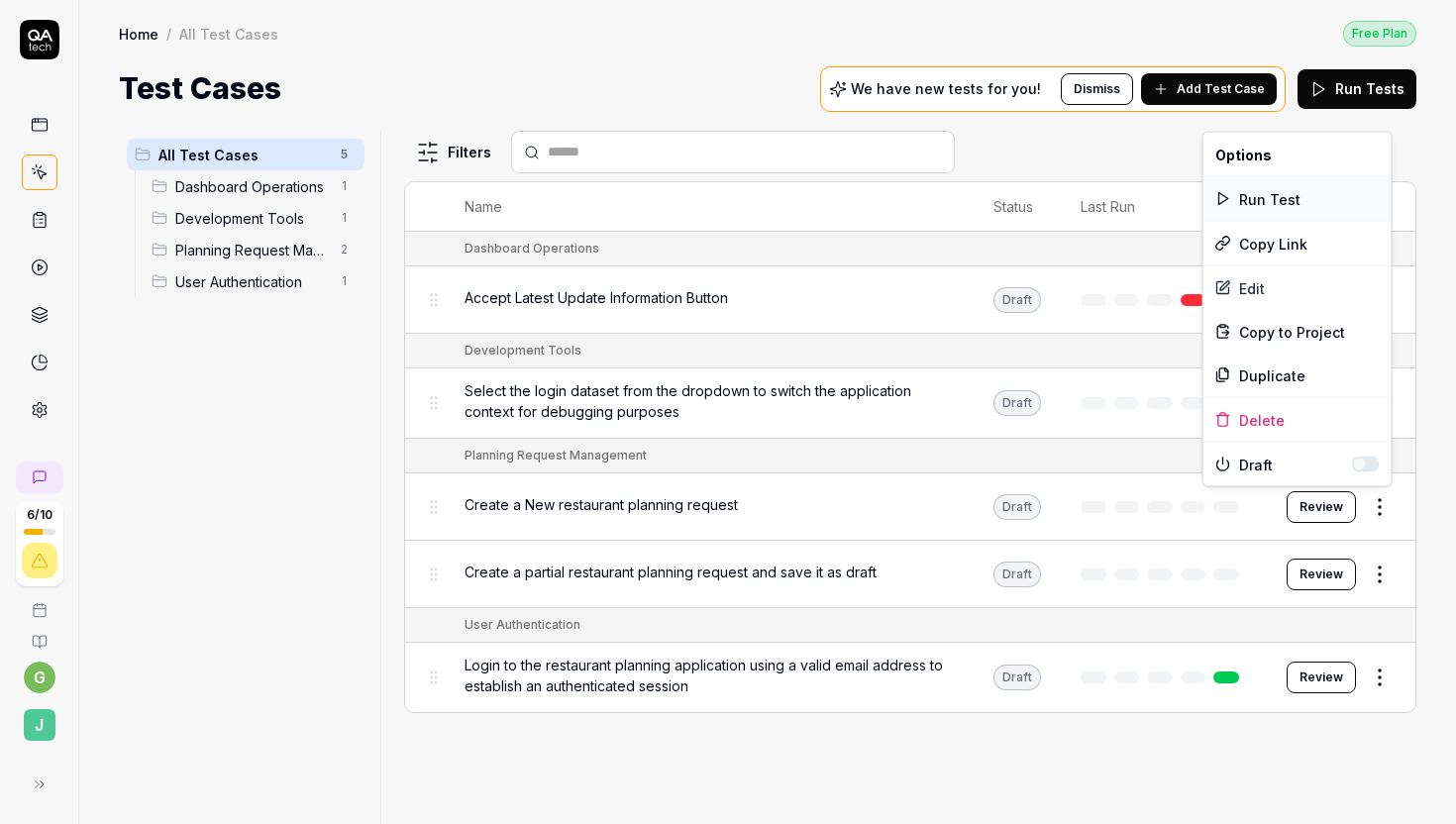 click on "Run Test" at bounding box center [1298, 199] 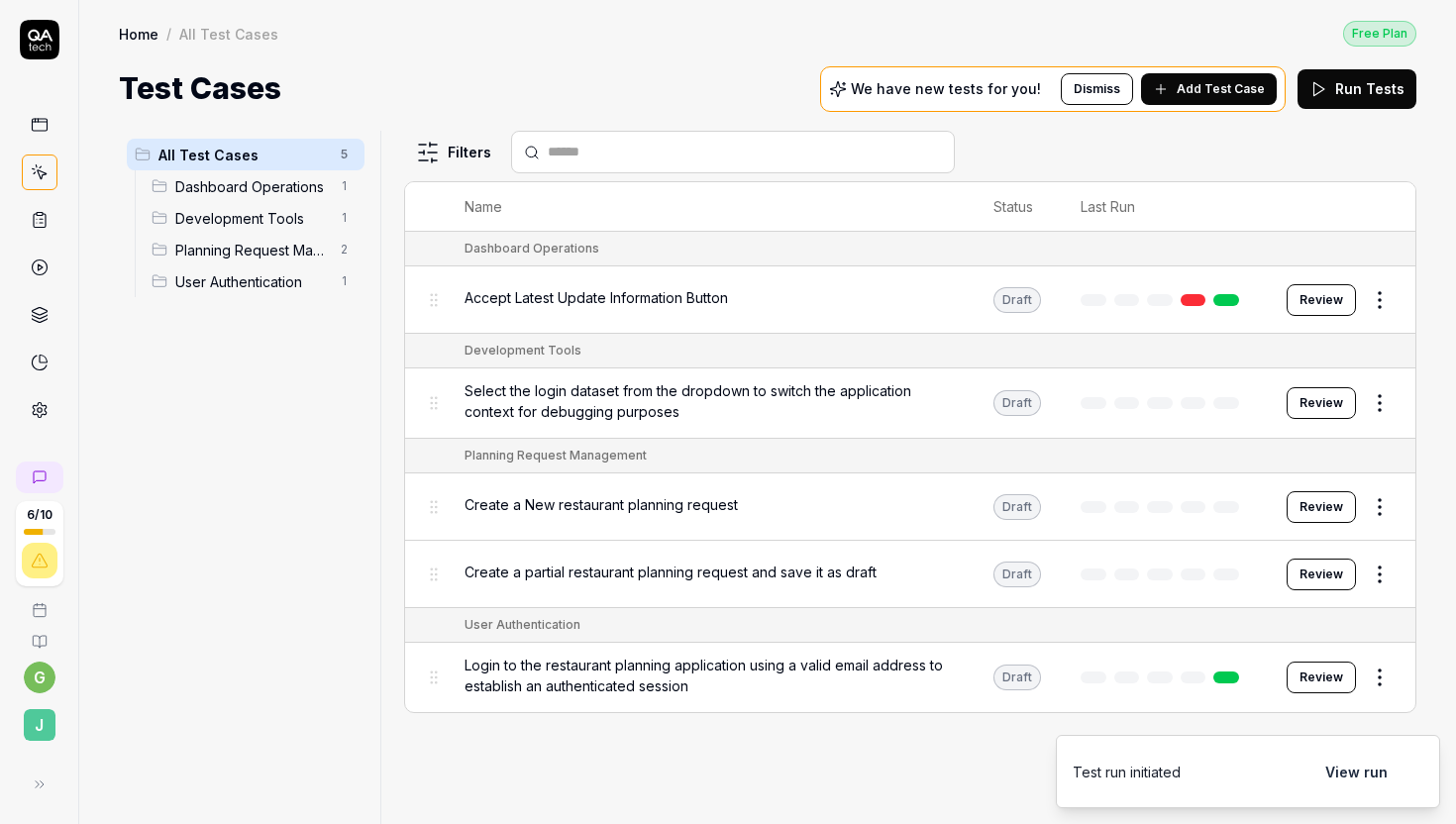 click on "View run" at bounding box center (1356, 772) 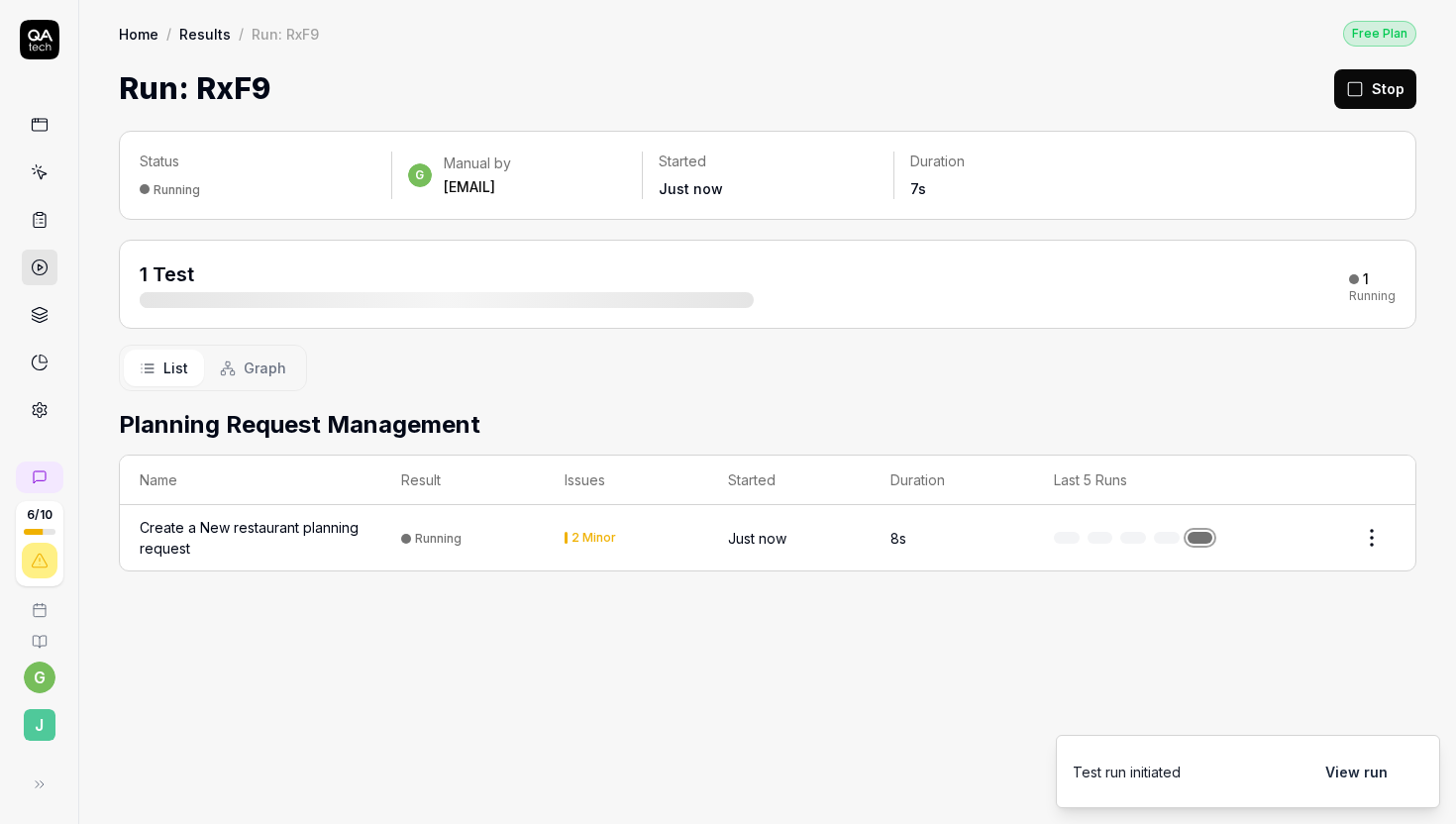 click on "2   Minor" at bounding box center (593, 538) 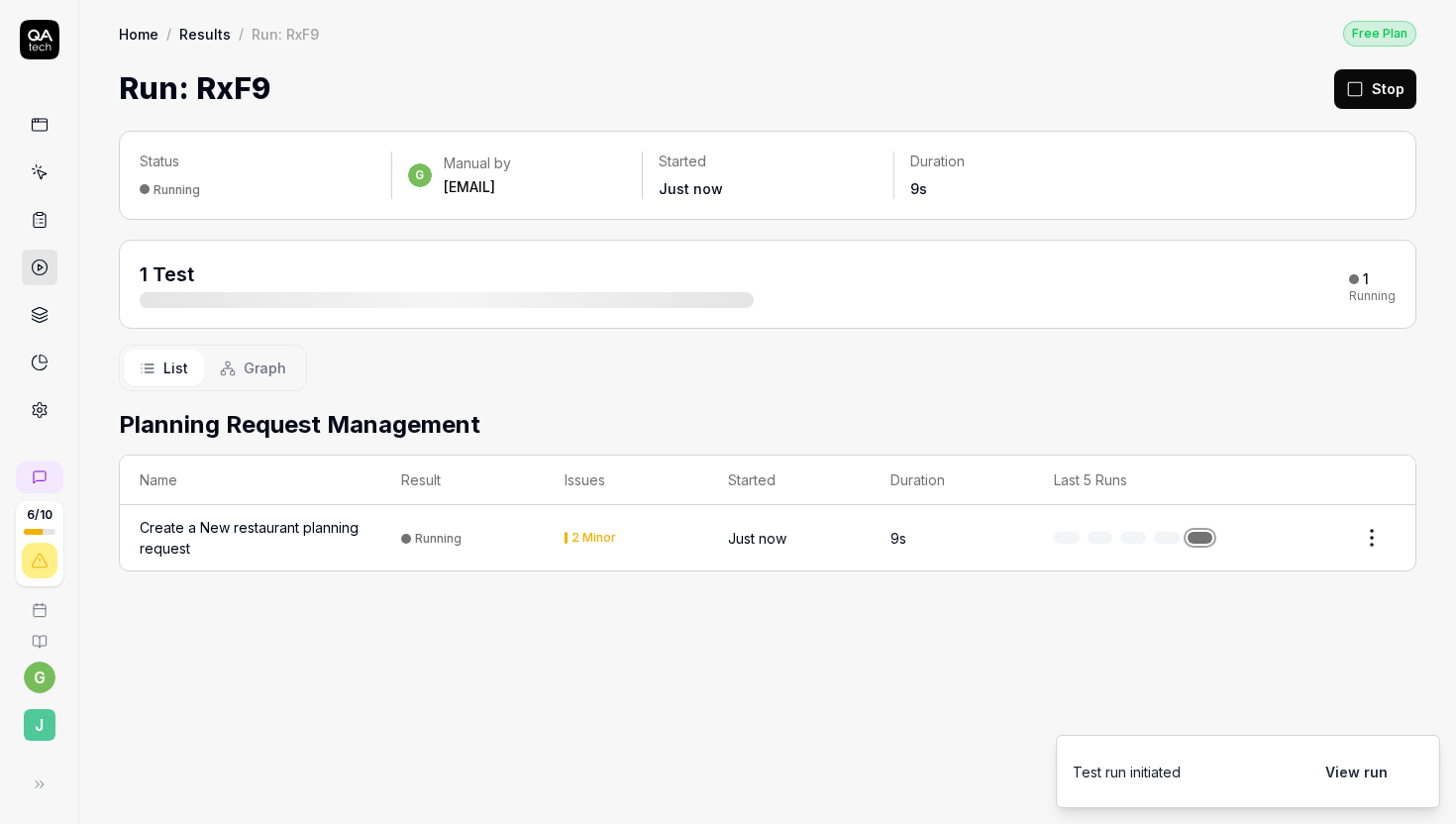 click on "Planning Request Management" at bounding box center [768, 425] 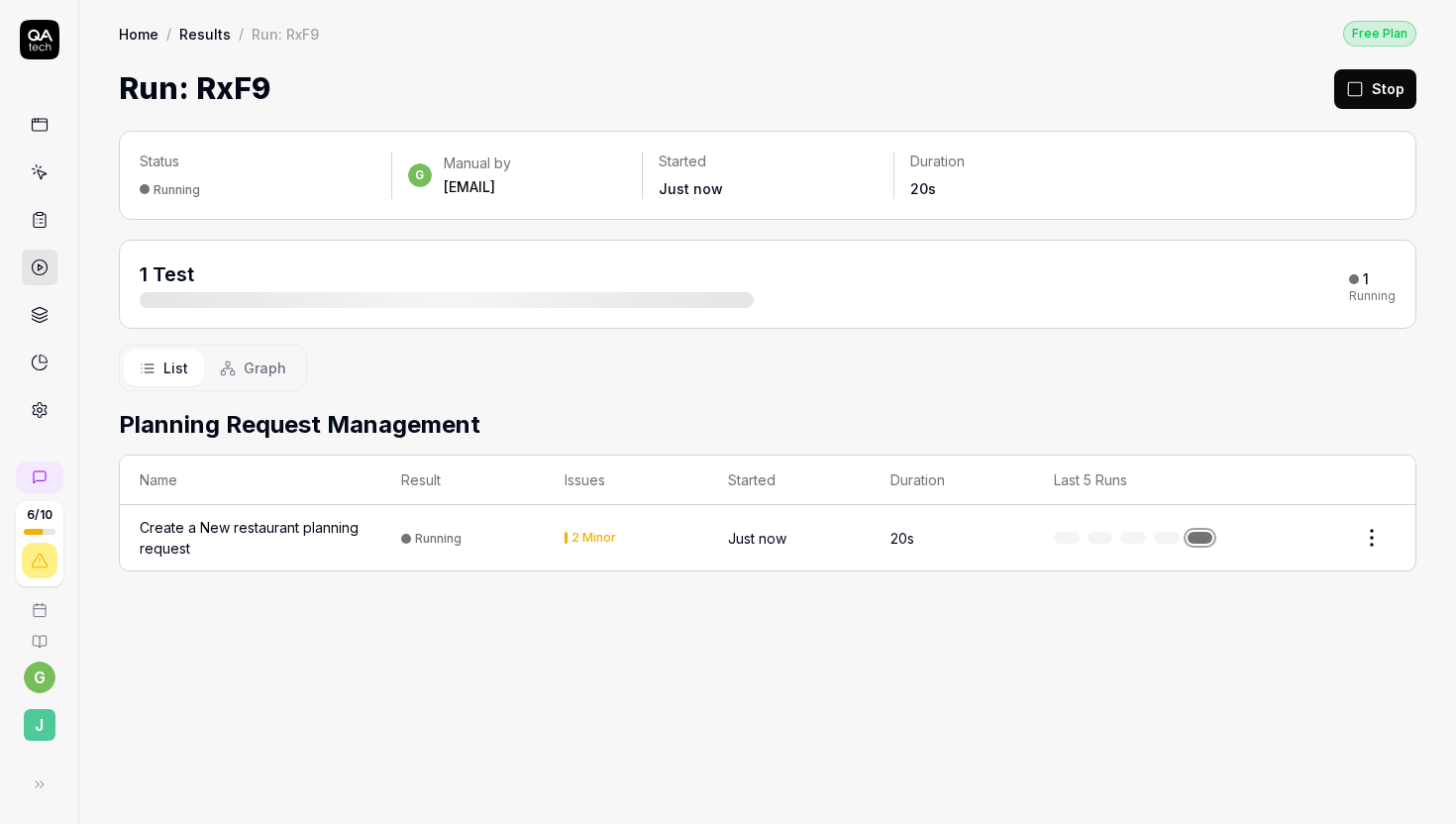 click on "Graph" at bounding box center [253, 367] 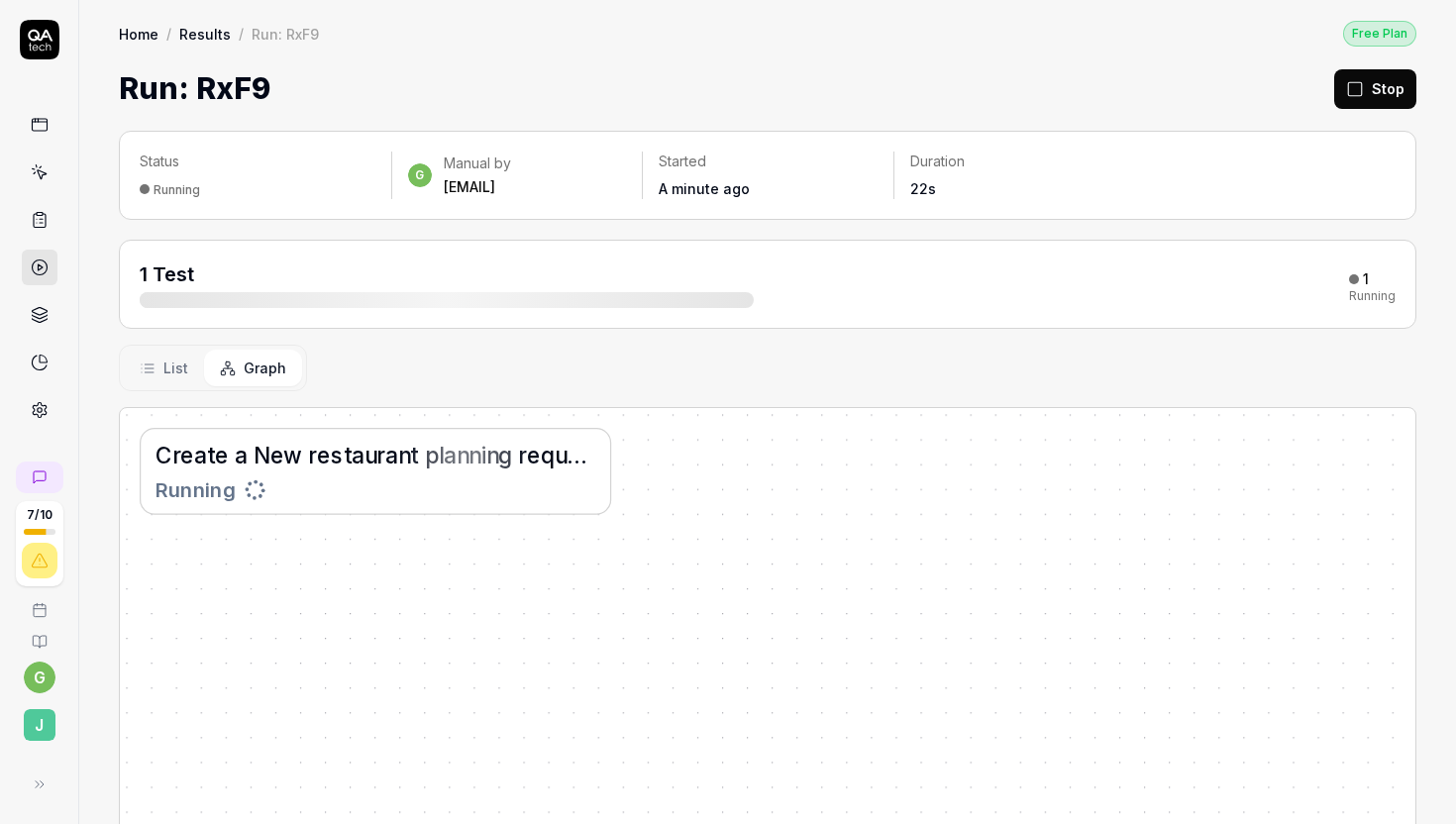 click on "List" at bounding box center (175, 367) 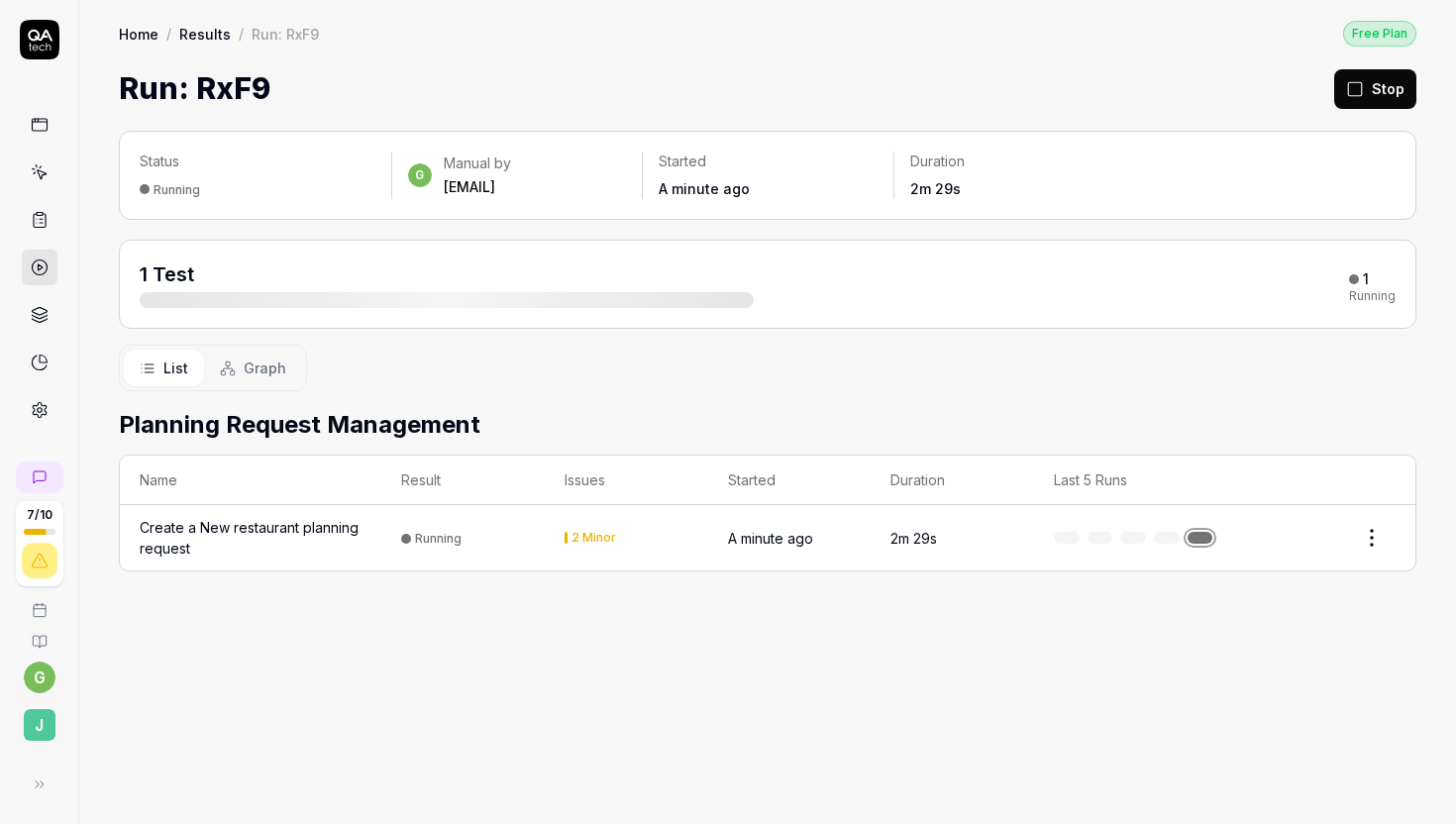 click on "List Graph" at bounding box center (768, 367) 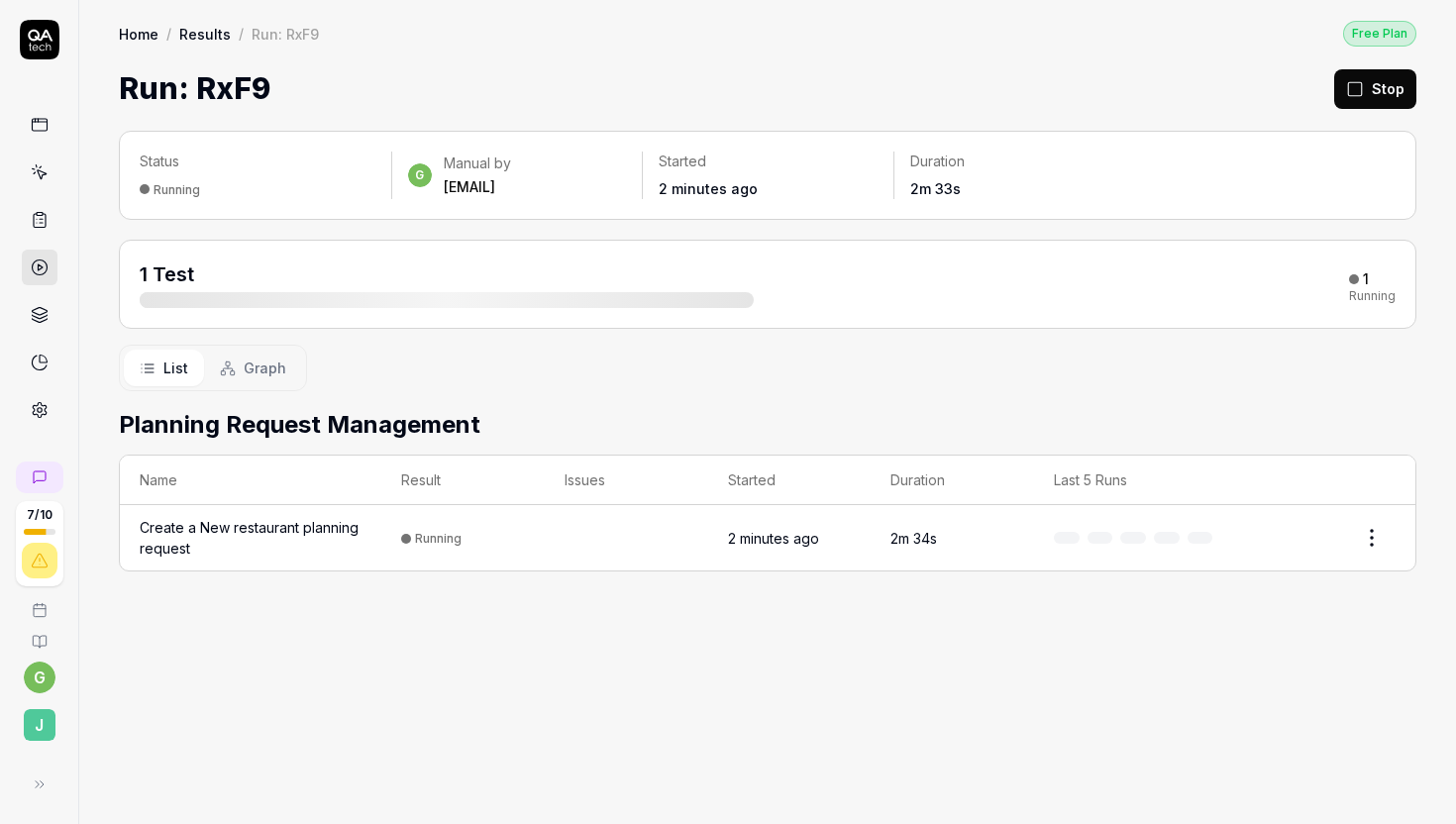scroll, scrollTop: 0, scrollLeft: 0, axis: both 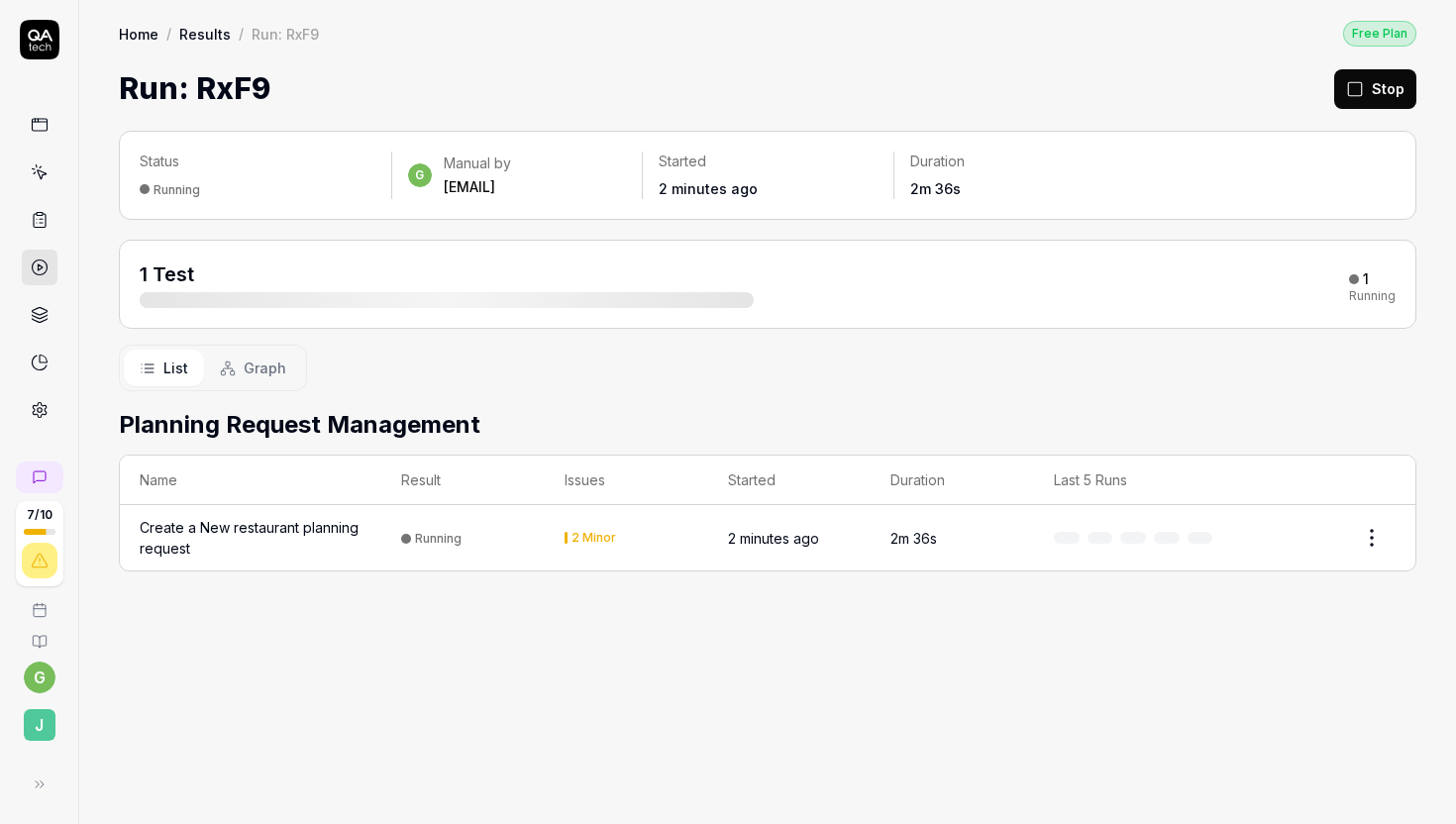 click on "Planning Request Management" at bounding box center [768, 425] 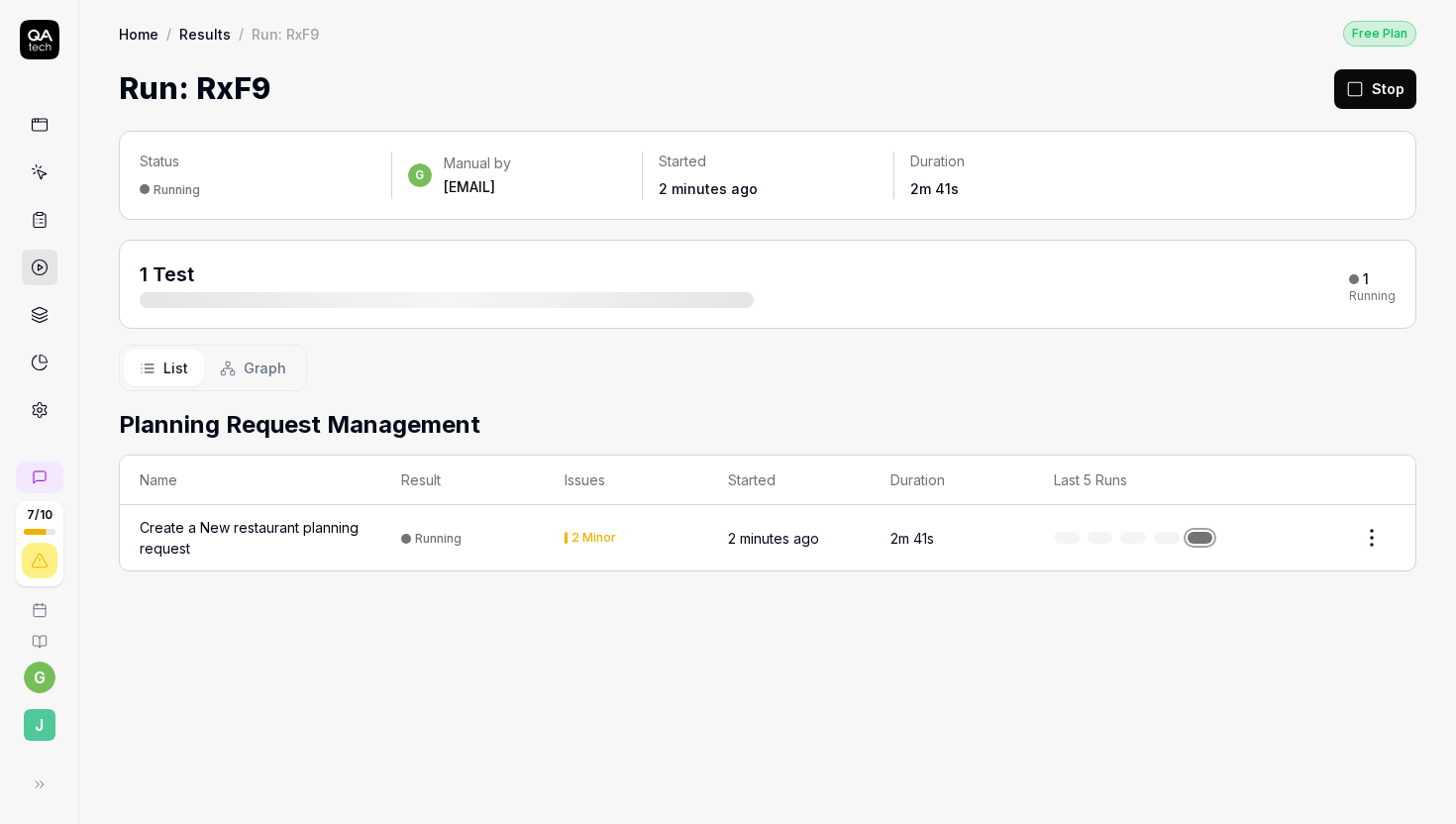 click on "Status Running g Manual by gellie.carodan@jws.com.ph Started 2 minutes ago Duration 2m 41s 1 Test   1 Running List Graph Planning Request Management Name Result Issues Started Duration Last 5 Runs Create a New restaurant planning request Running 2   Minor 2 minutes ago 2m 41s" at bounding box center (768, 467) 